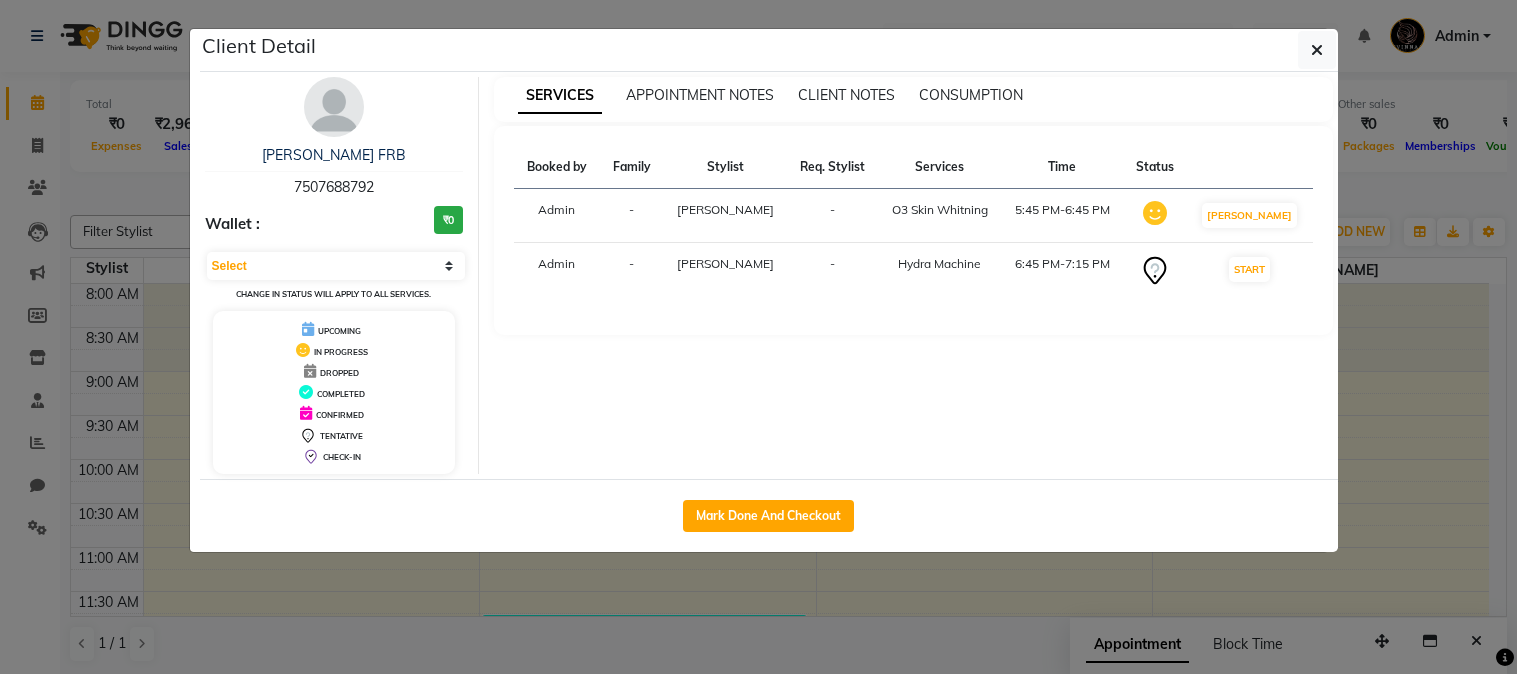 scroll, scrollTop: 0, scrollLeft: 0, axis: both 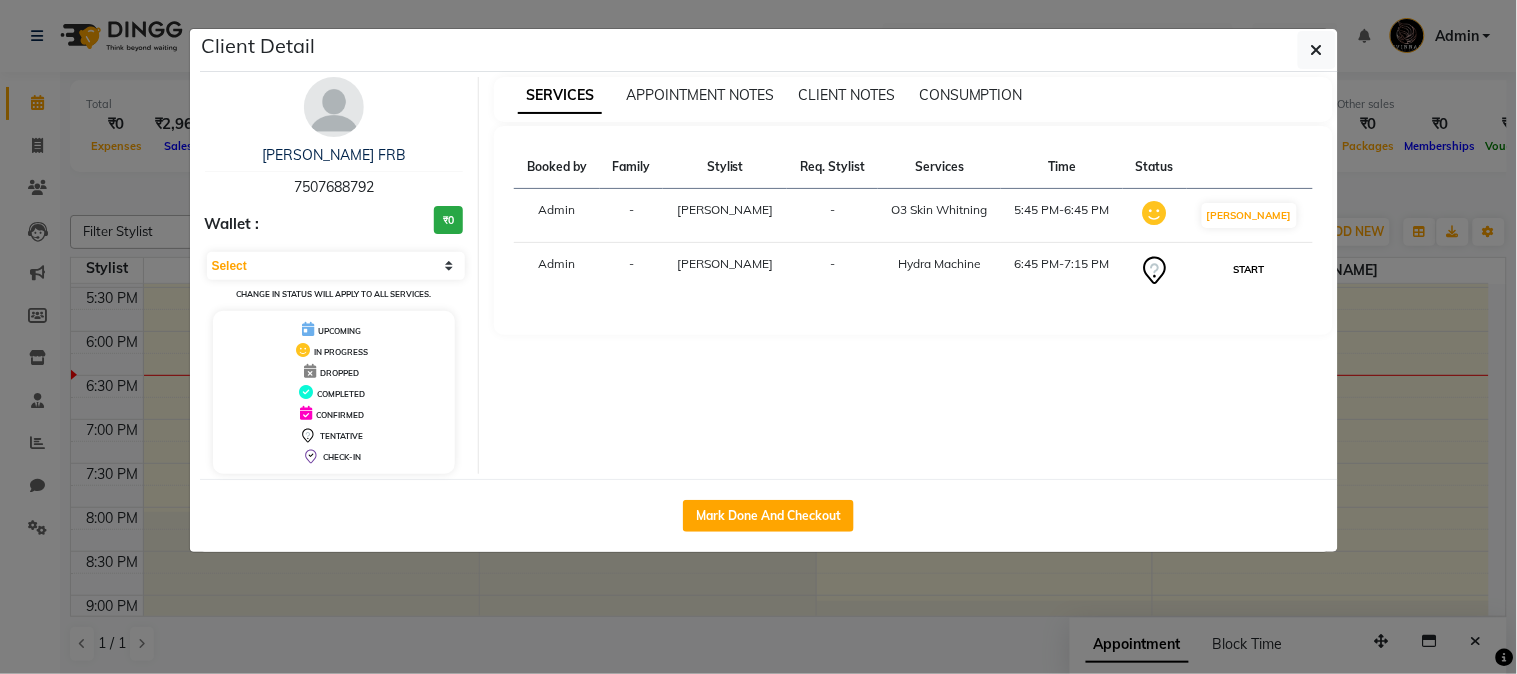 click on "START" at bounding box center [1249, 269] 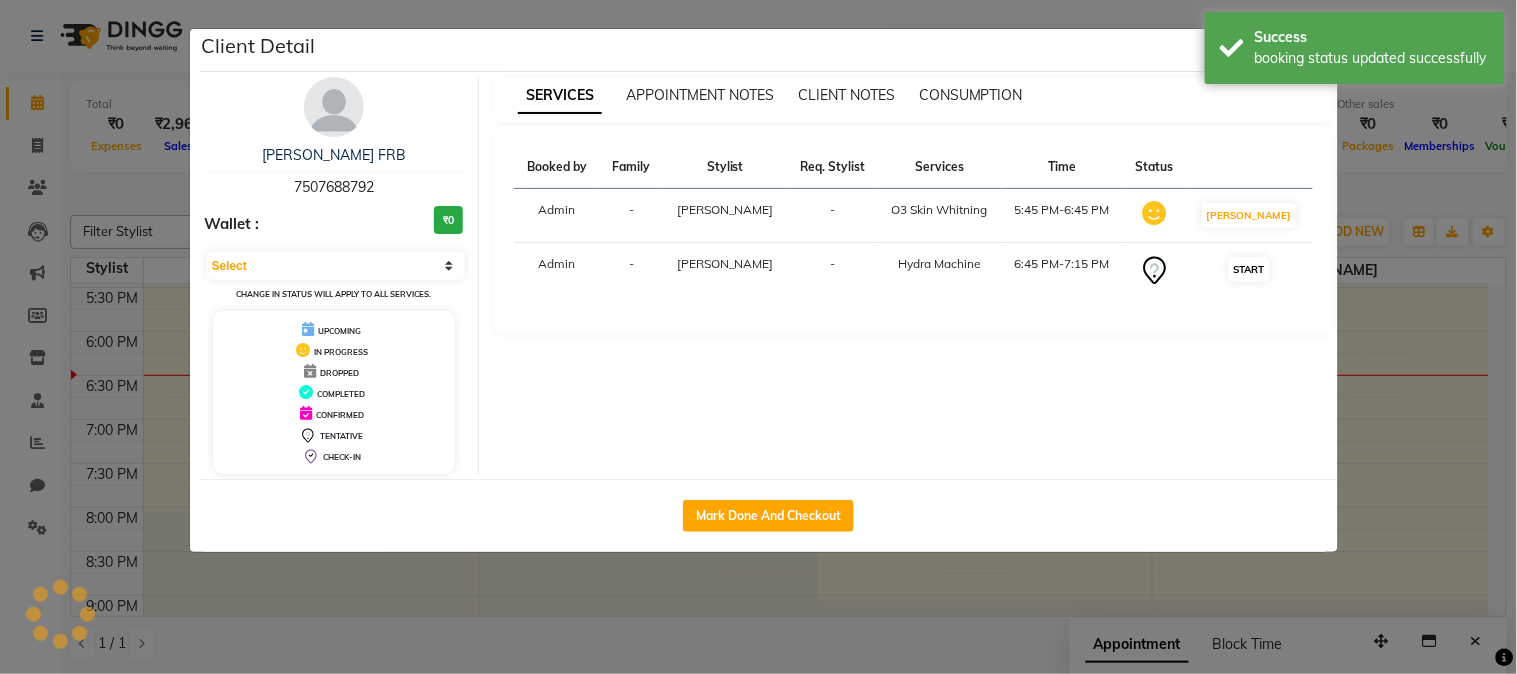 select on "1" 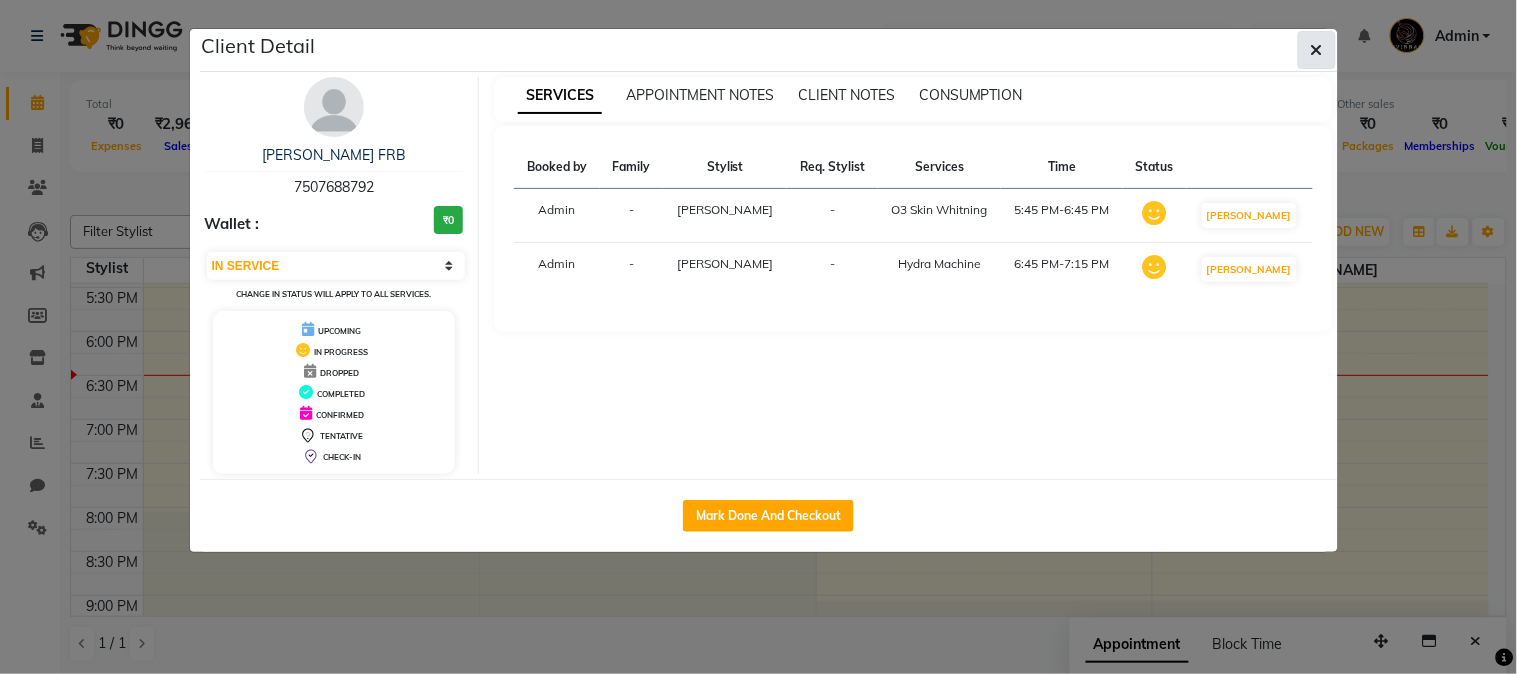 click 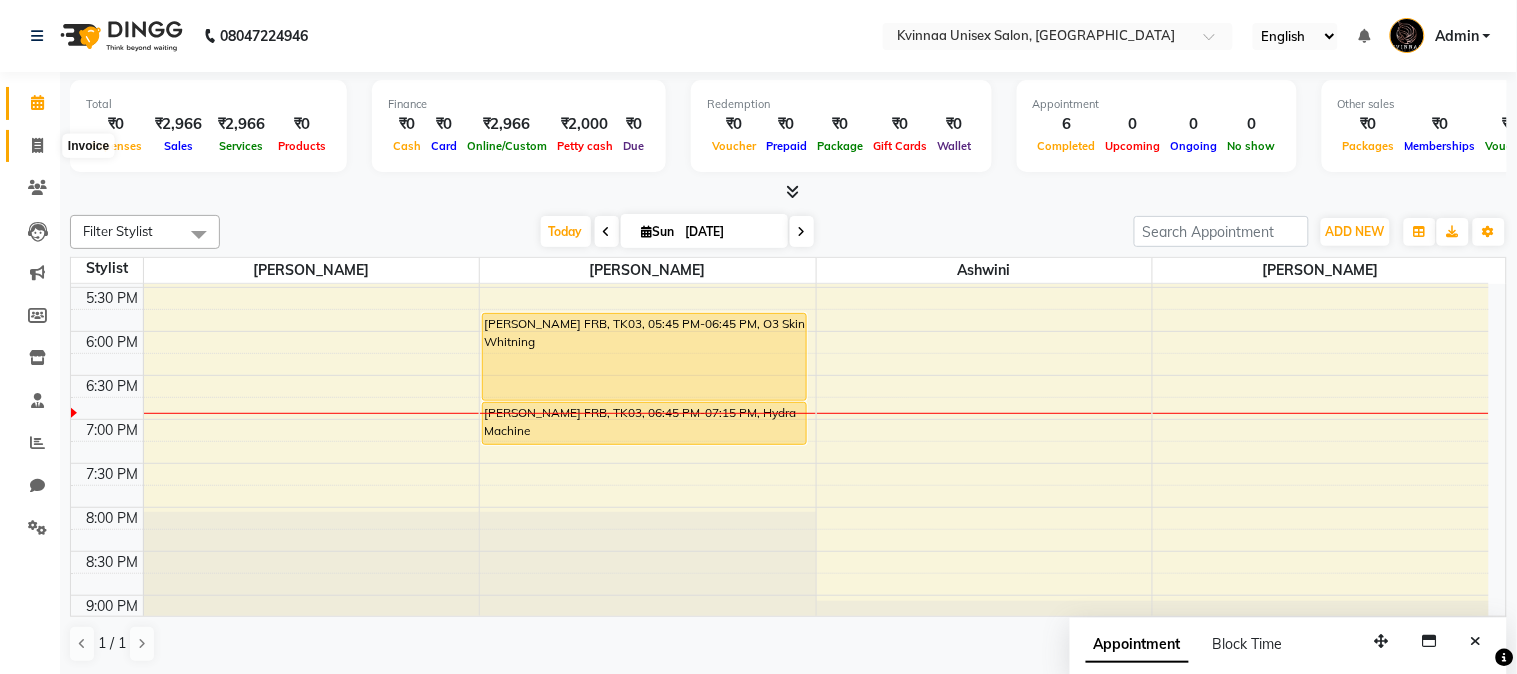 click 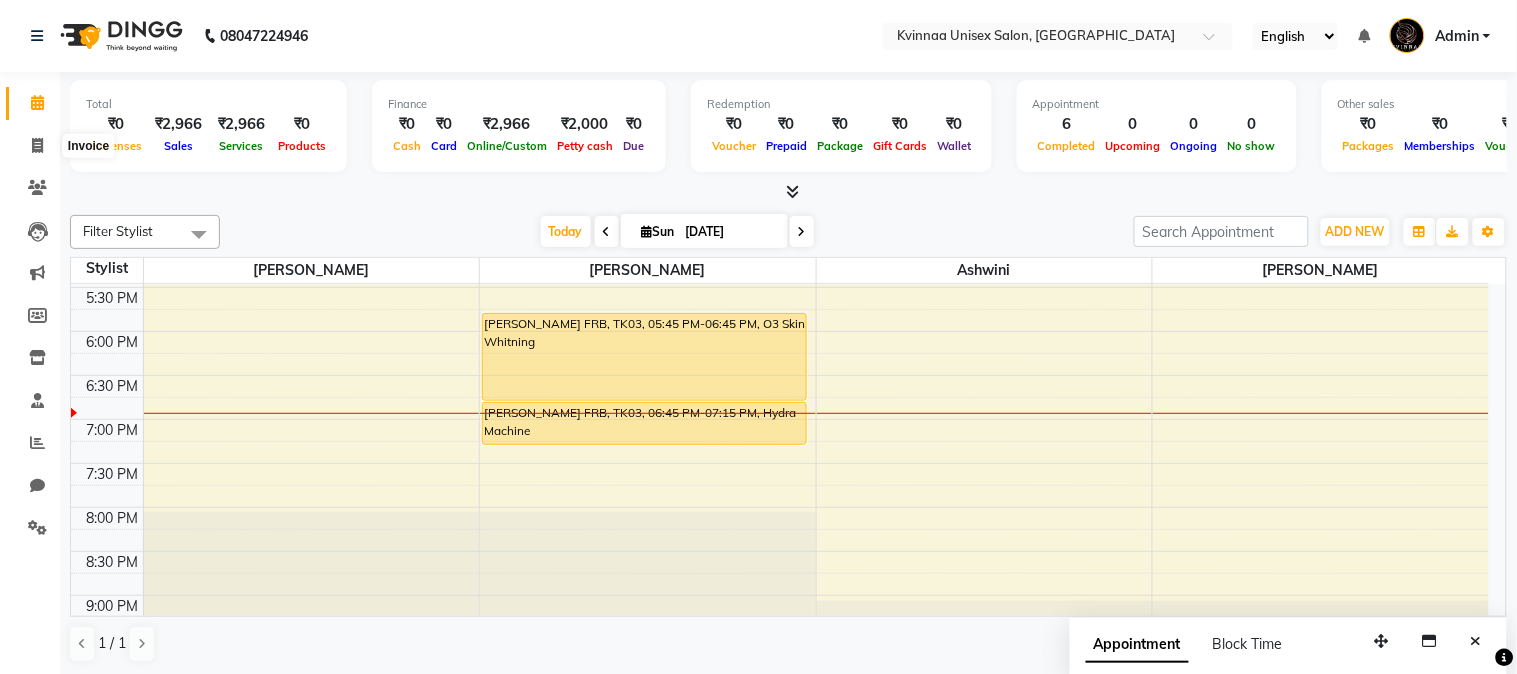 select on "service" 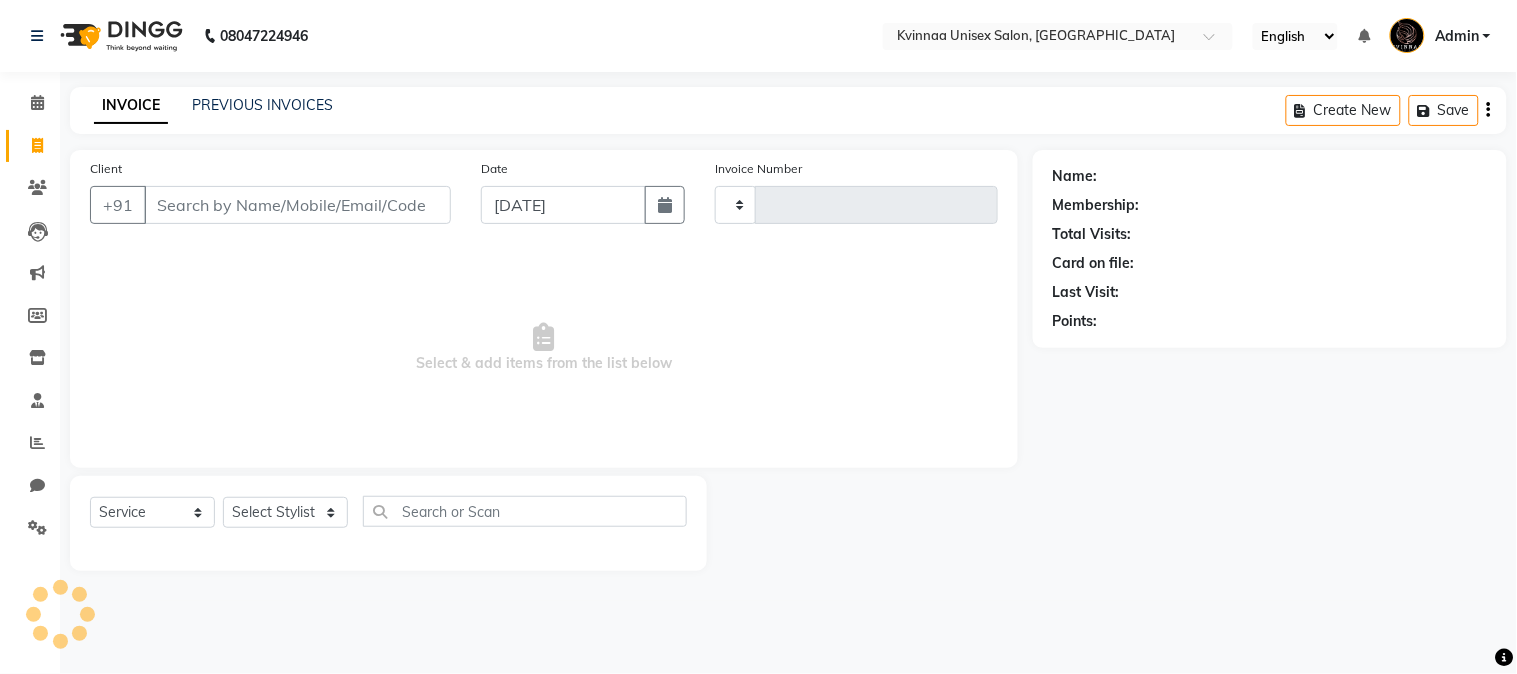 click on "Client" at bounding box center (297, 205) 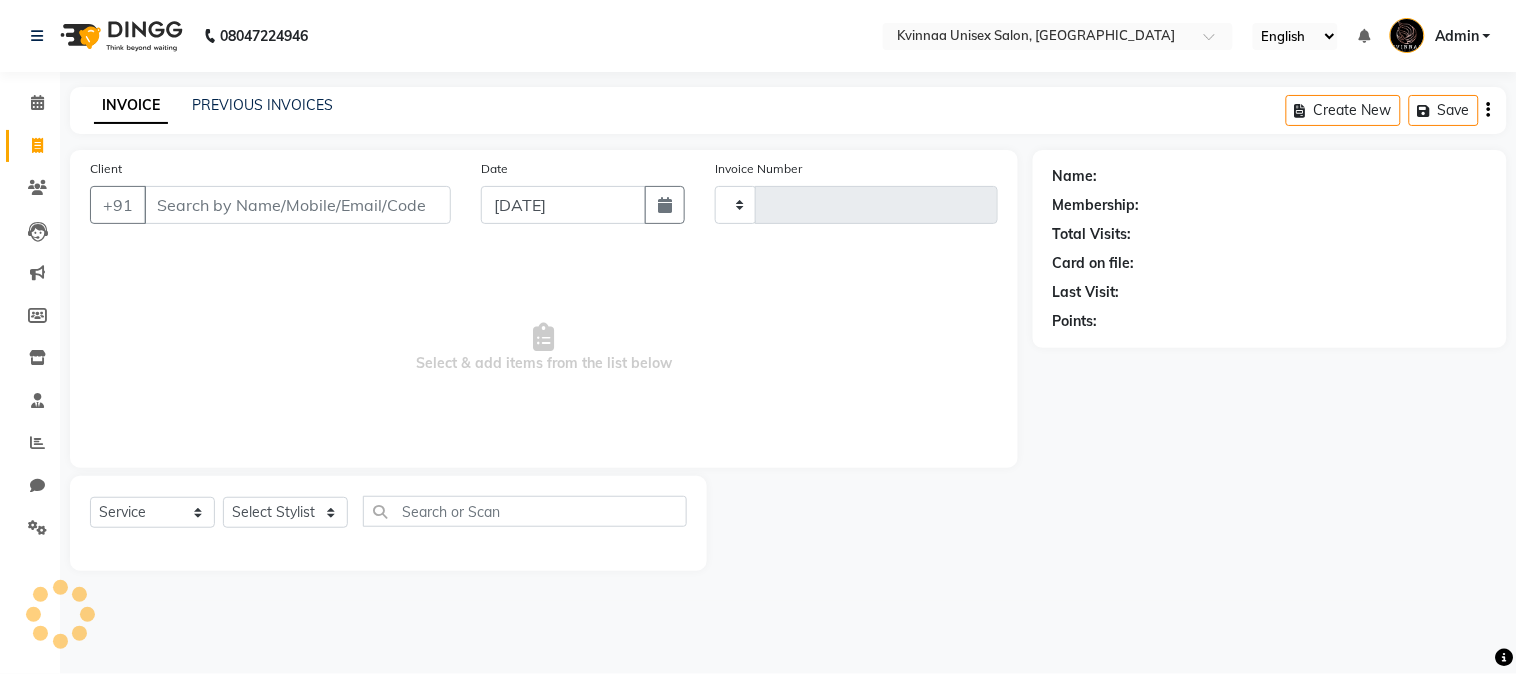 type on "0266" 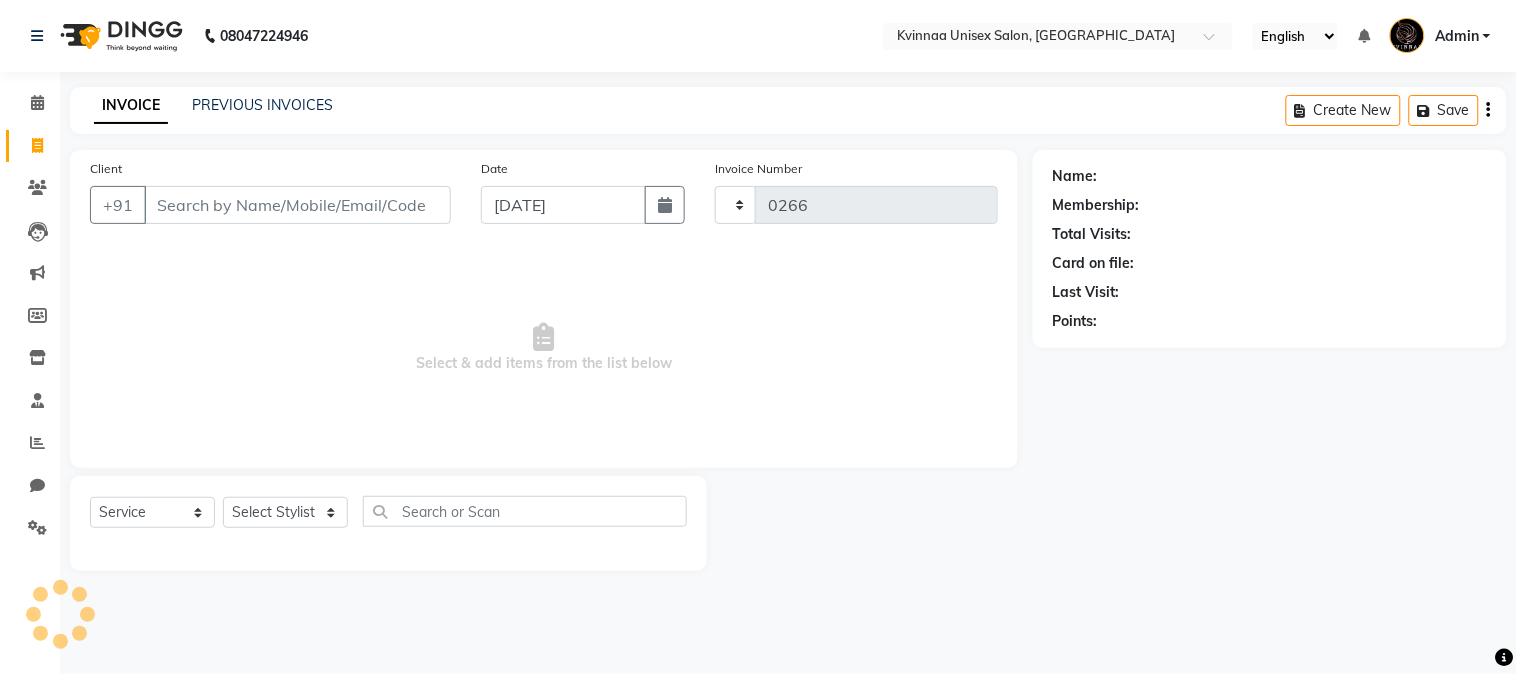 select on "147" 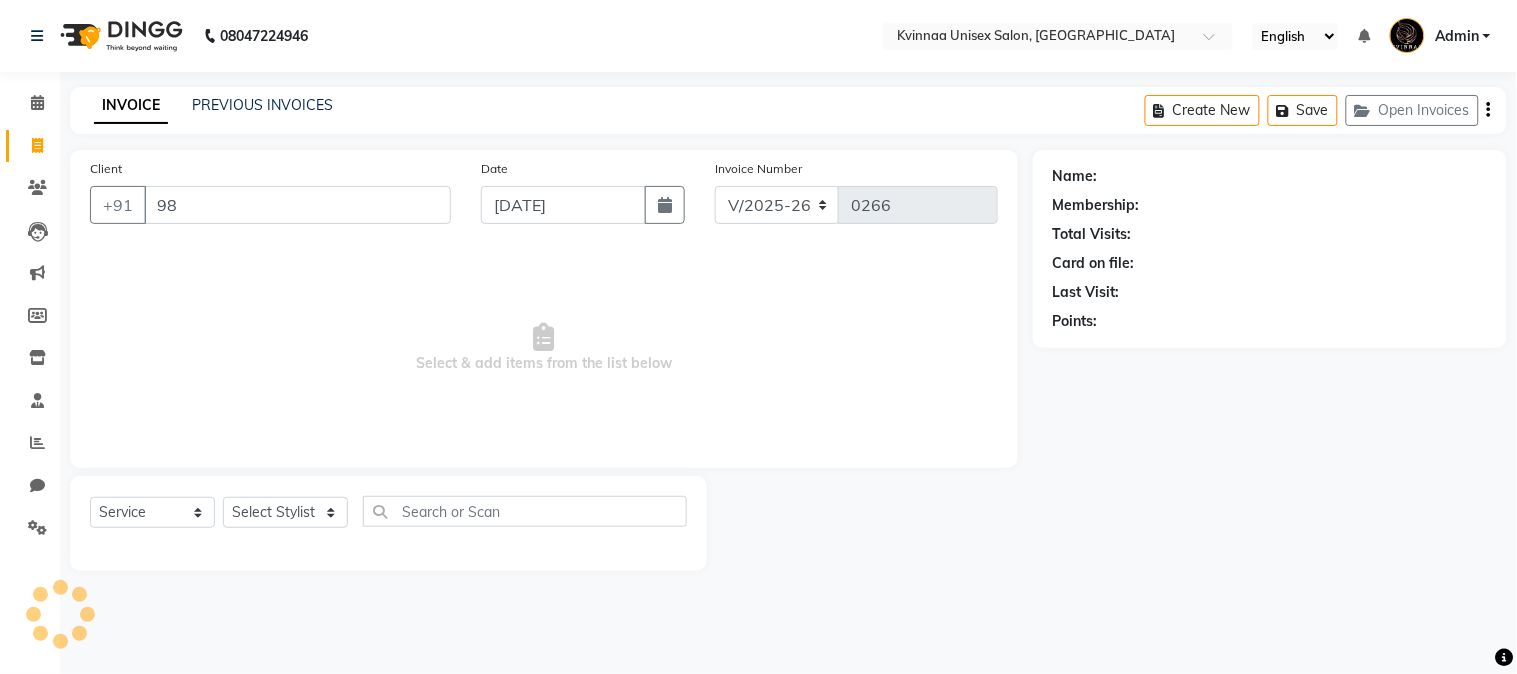 type on "9" 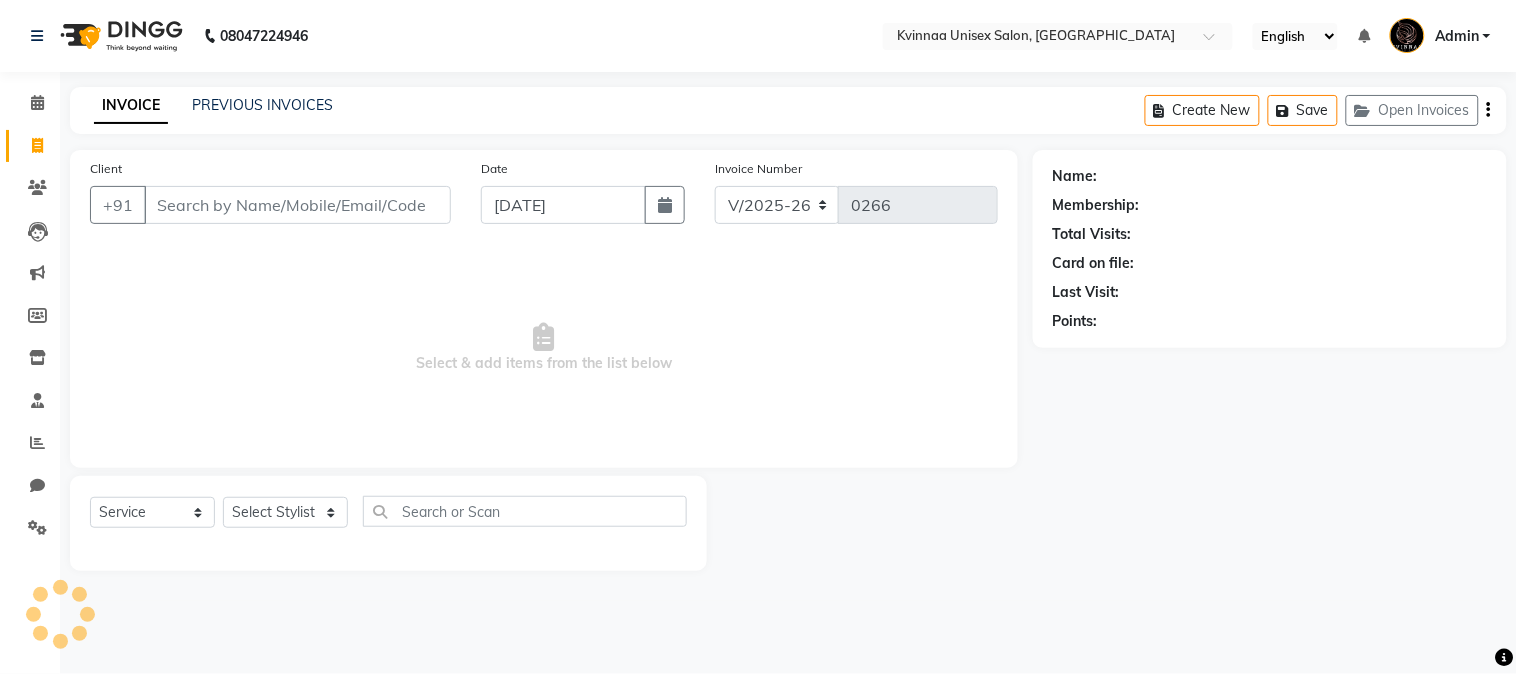 type on "8" 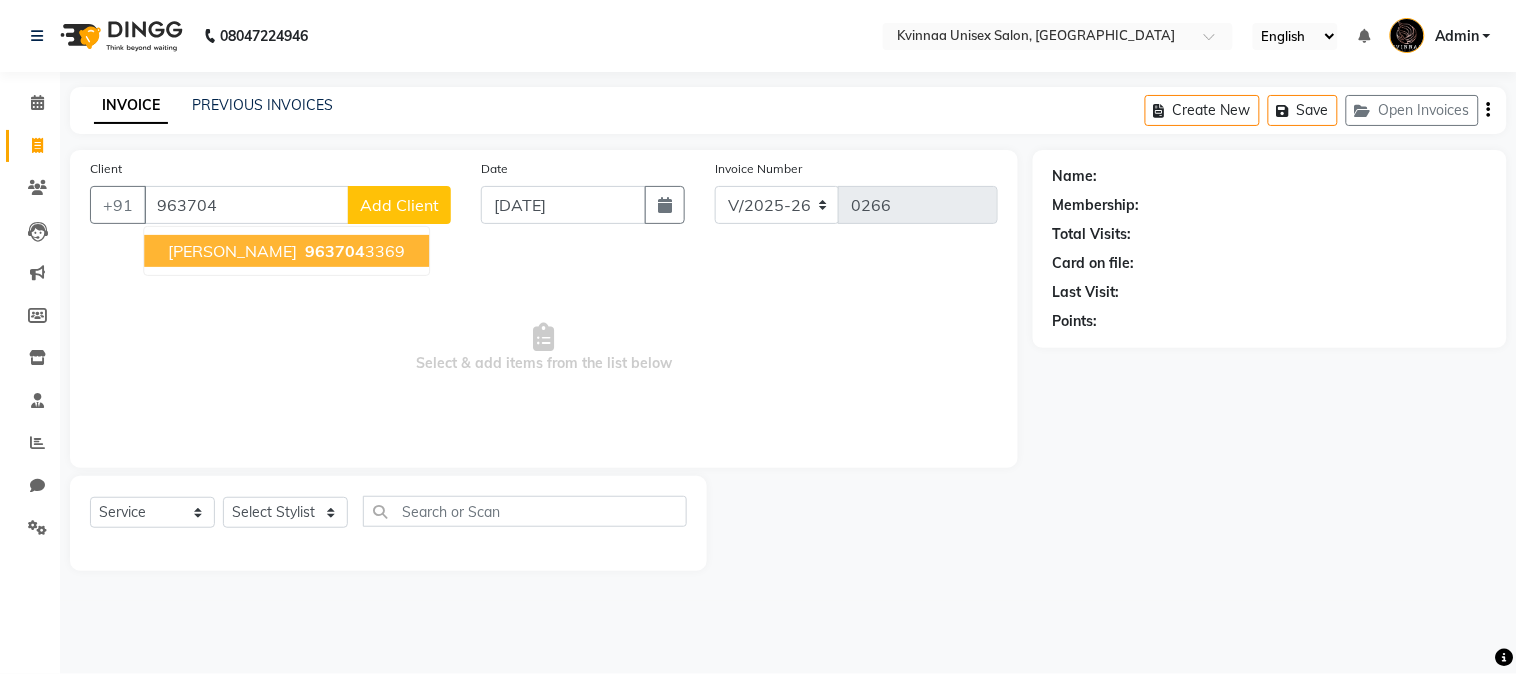 click on "[PERSON_NAME]   963704 3369" at bounding box center (286, 251) 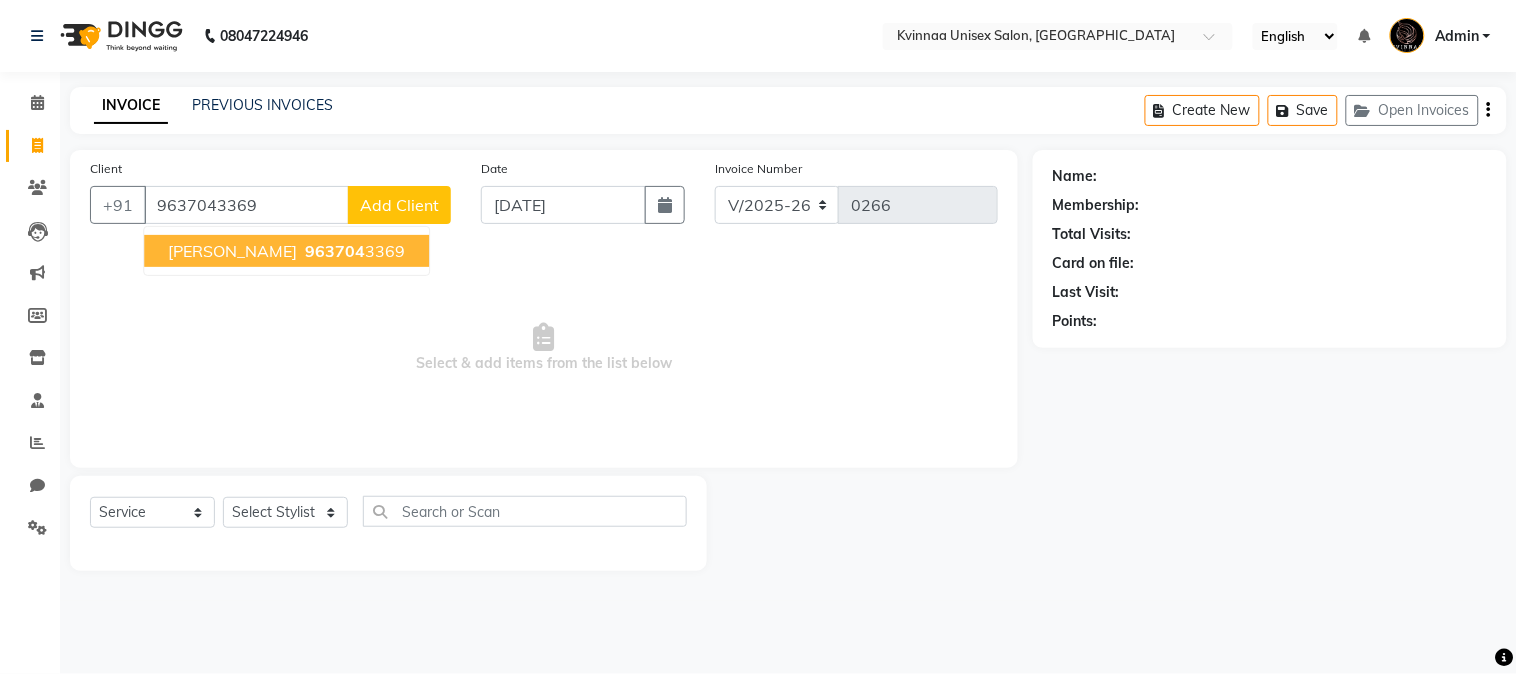 type on "9637043369" 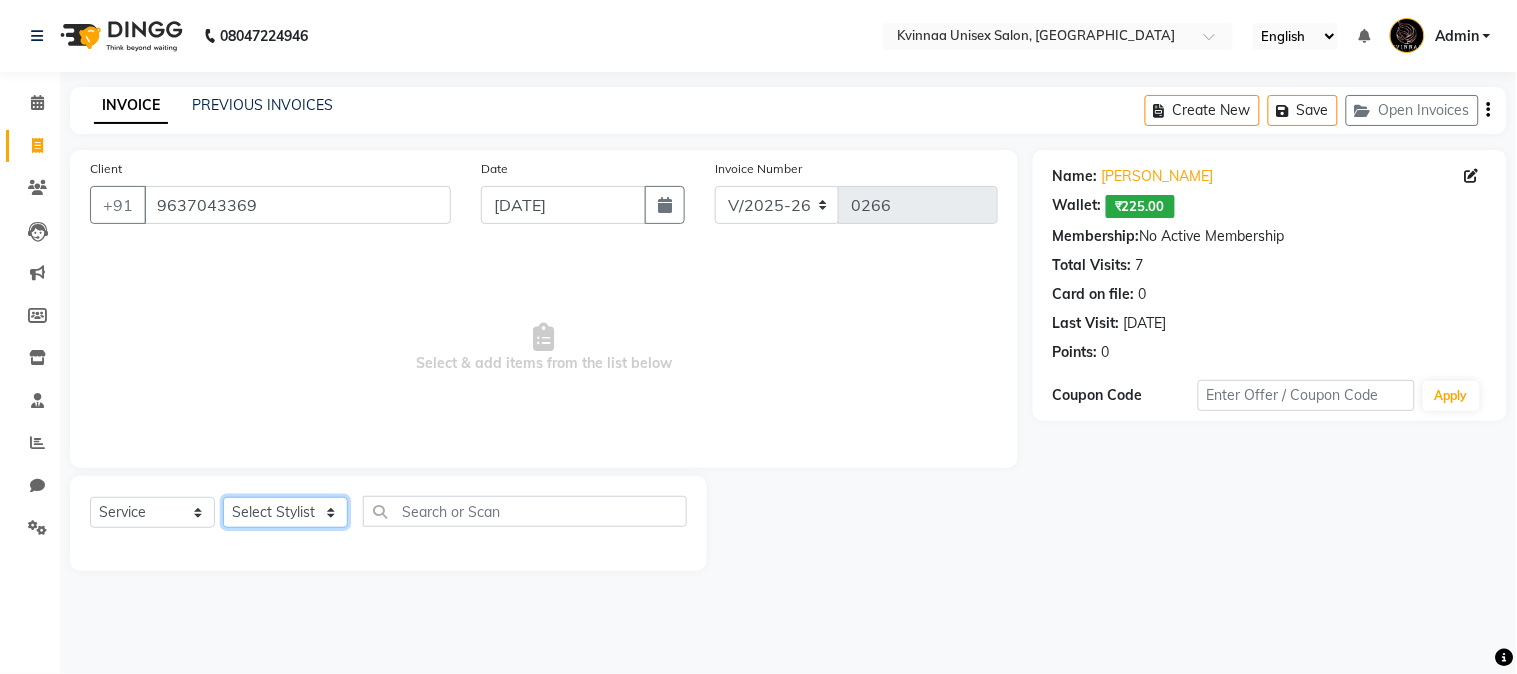 click on "Select Stylist Ashwini [PERSON_NAME] [PERSON_NAME] [PERSON_NAME]" 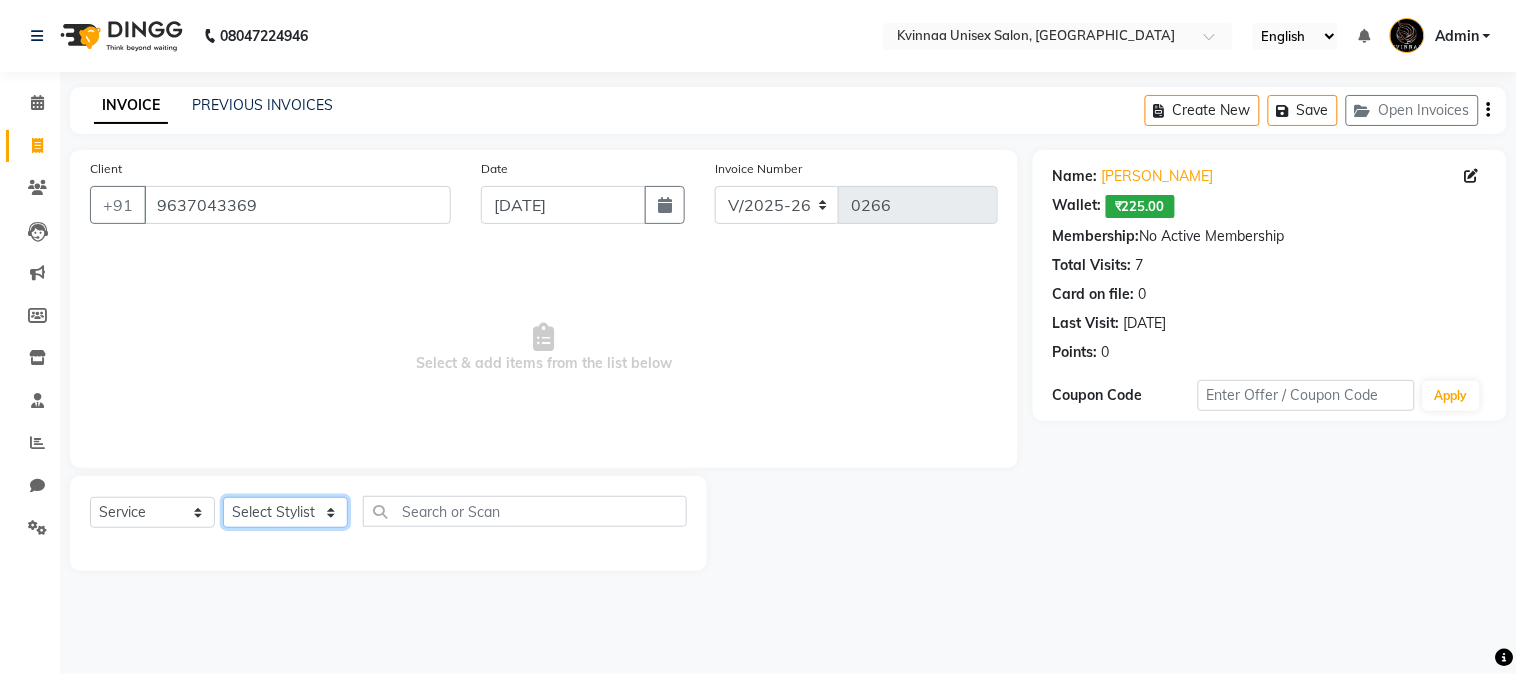 select on "4271" 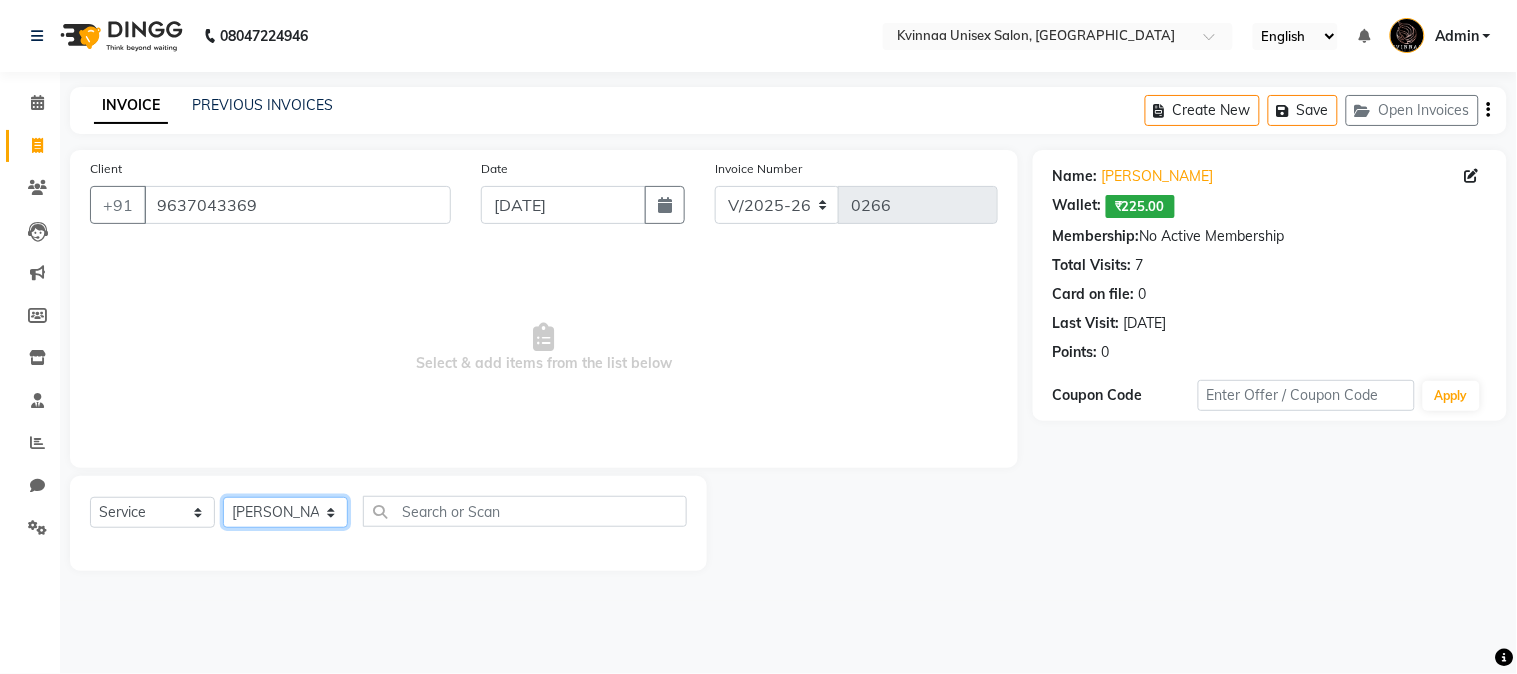 click on "Select Stylist Ashwini [PERSON_NAME] [PERSON_NAME] [PERSON_NAME]" 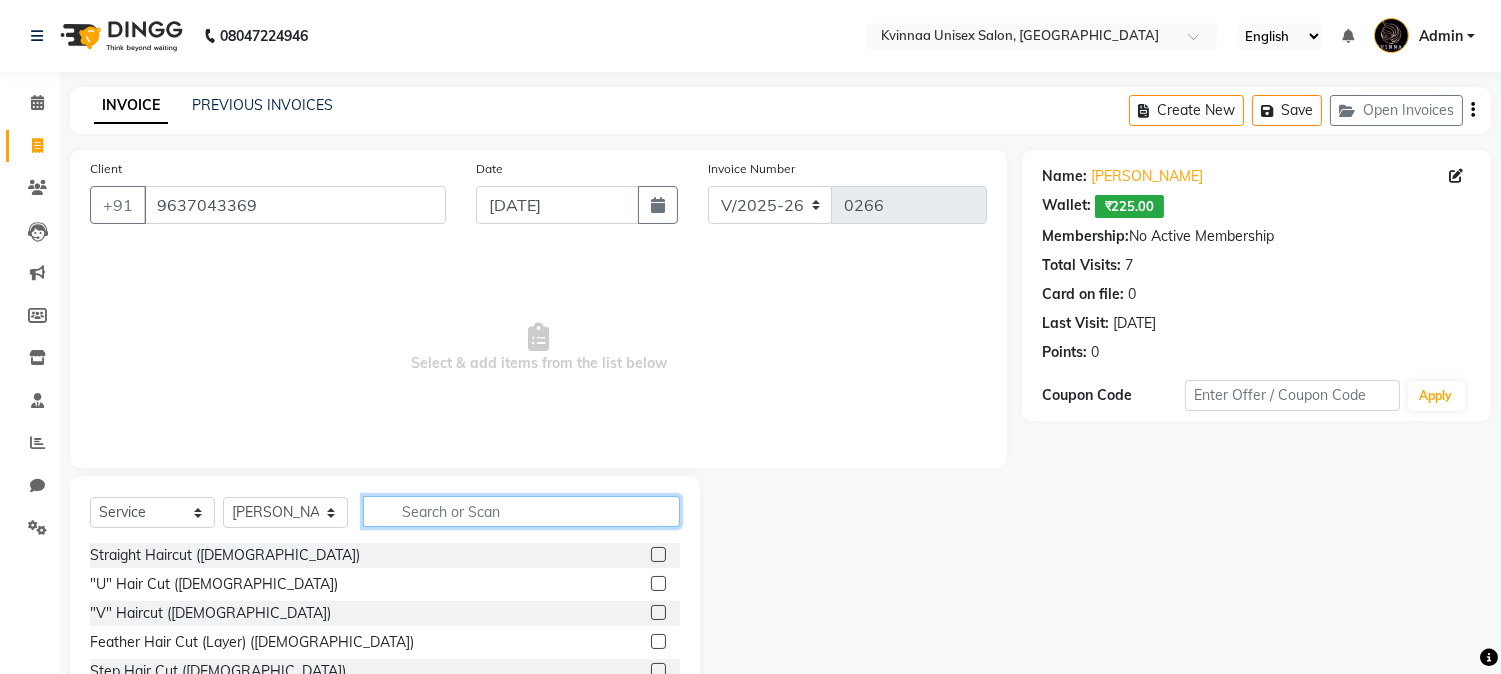 click 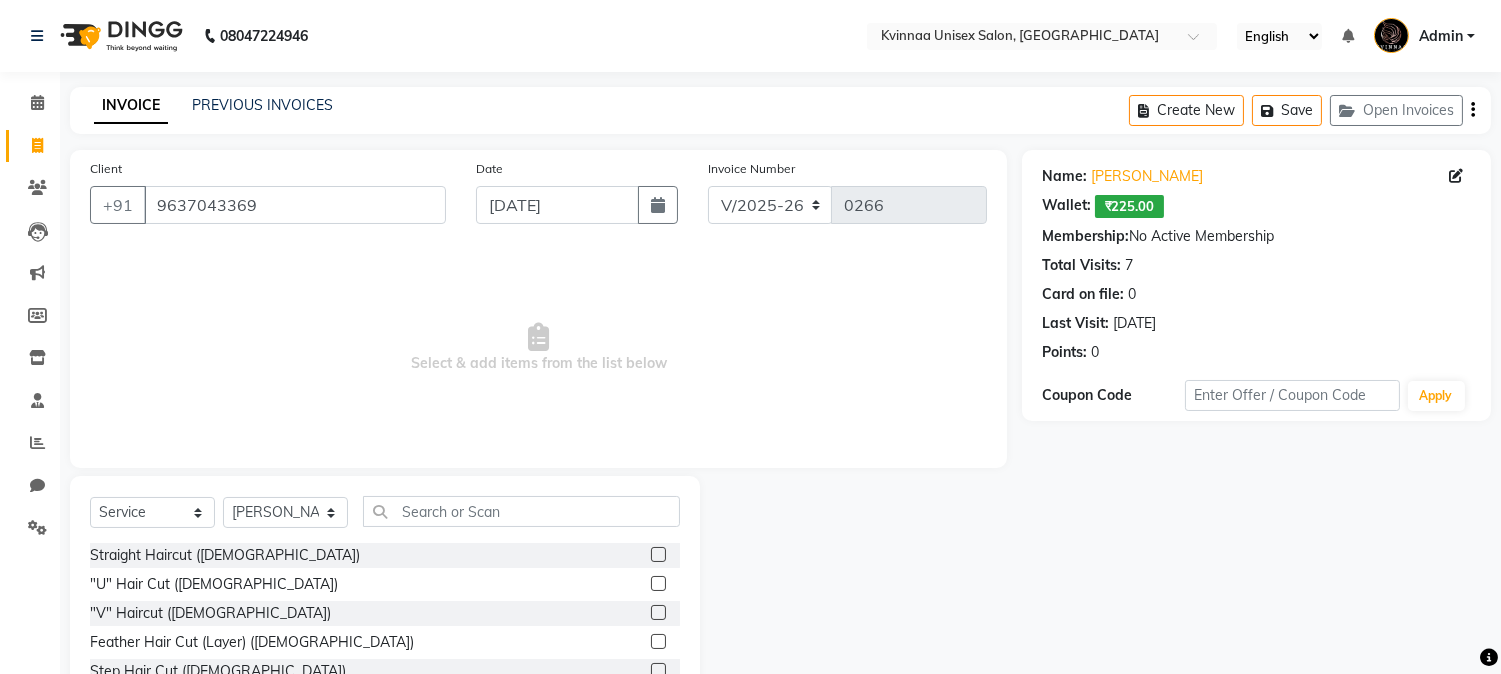 click 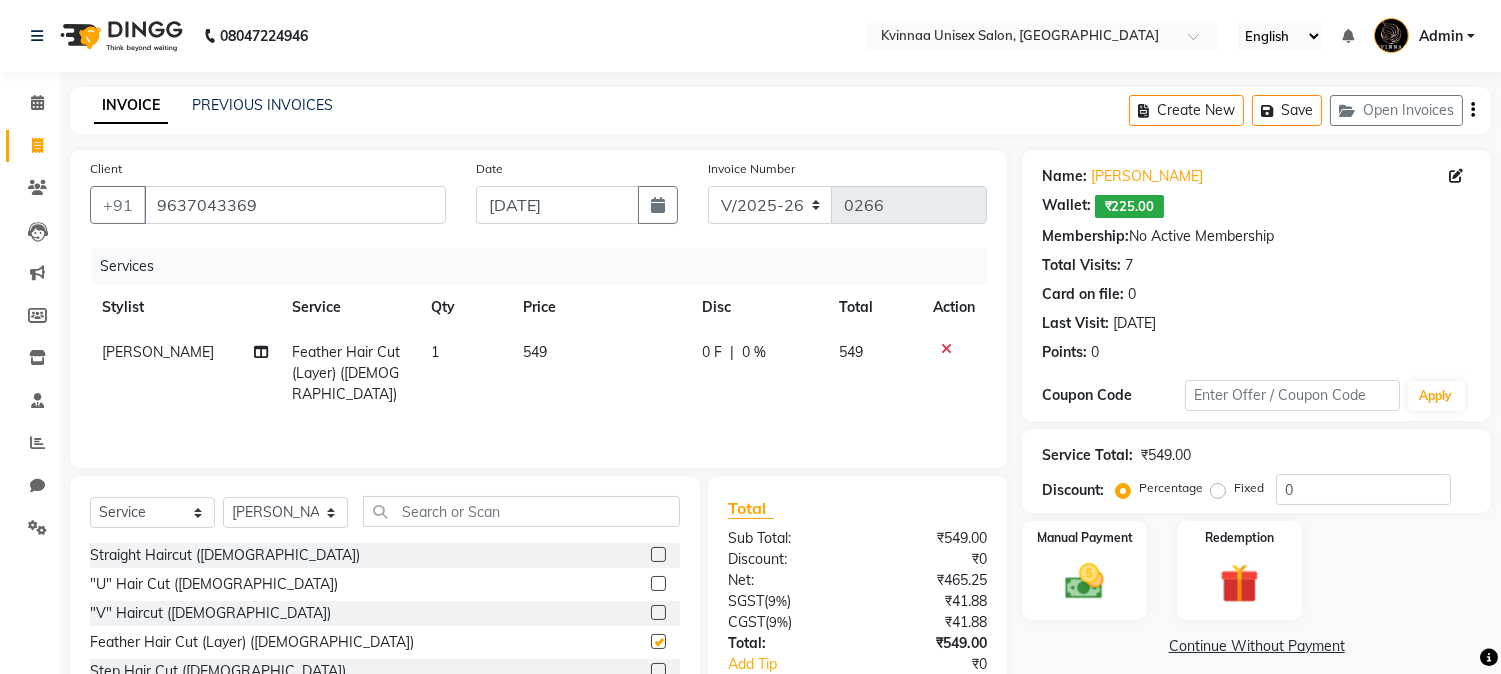 checkbox on "false" 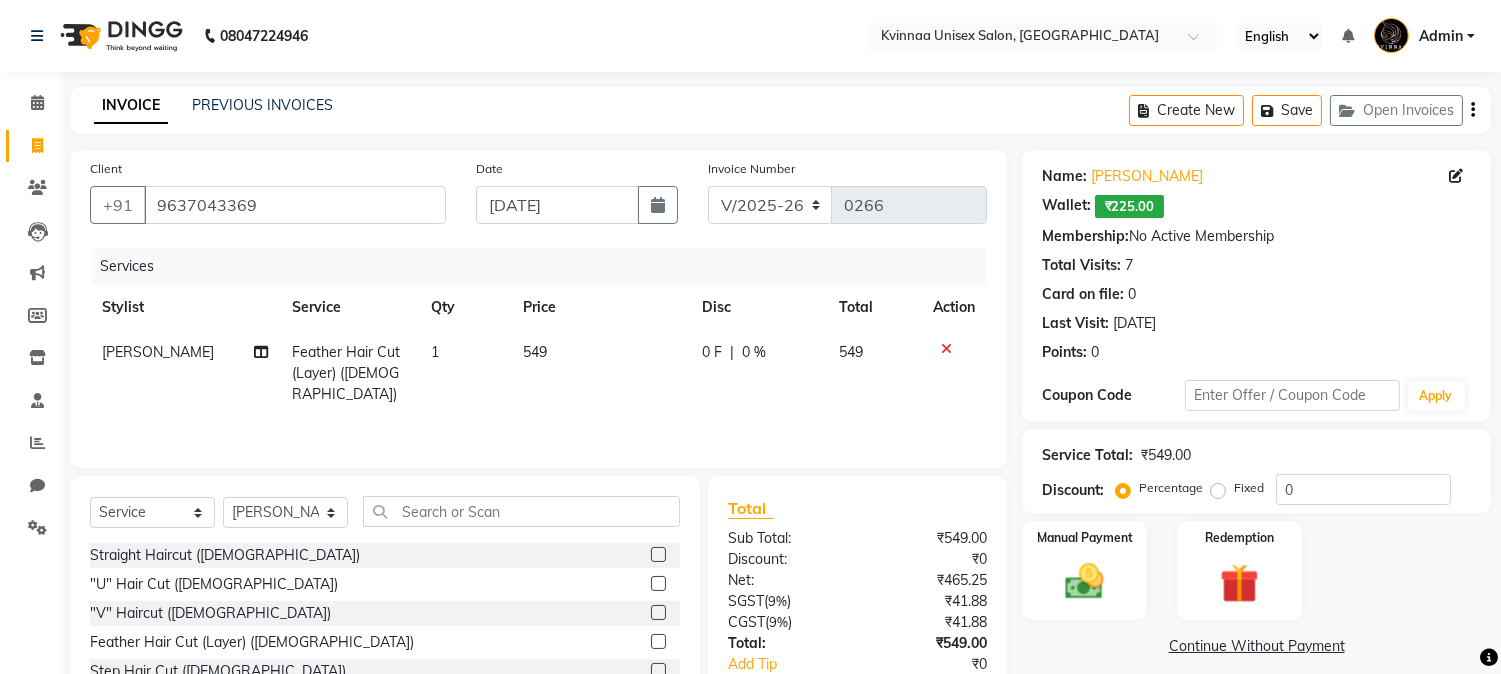 scroll, scrollTop: 126, scrollLeft: 0, axis: vertical 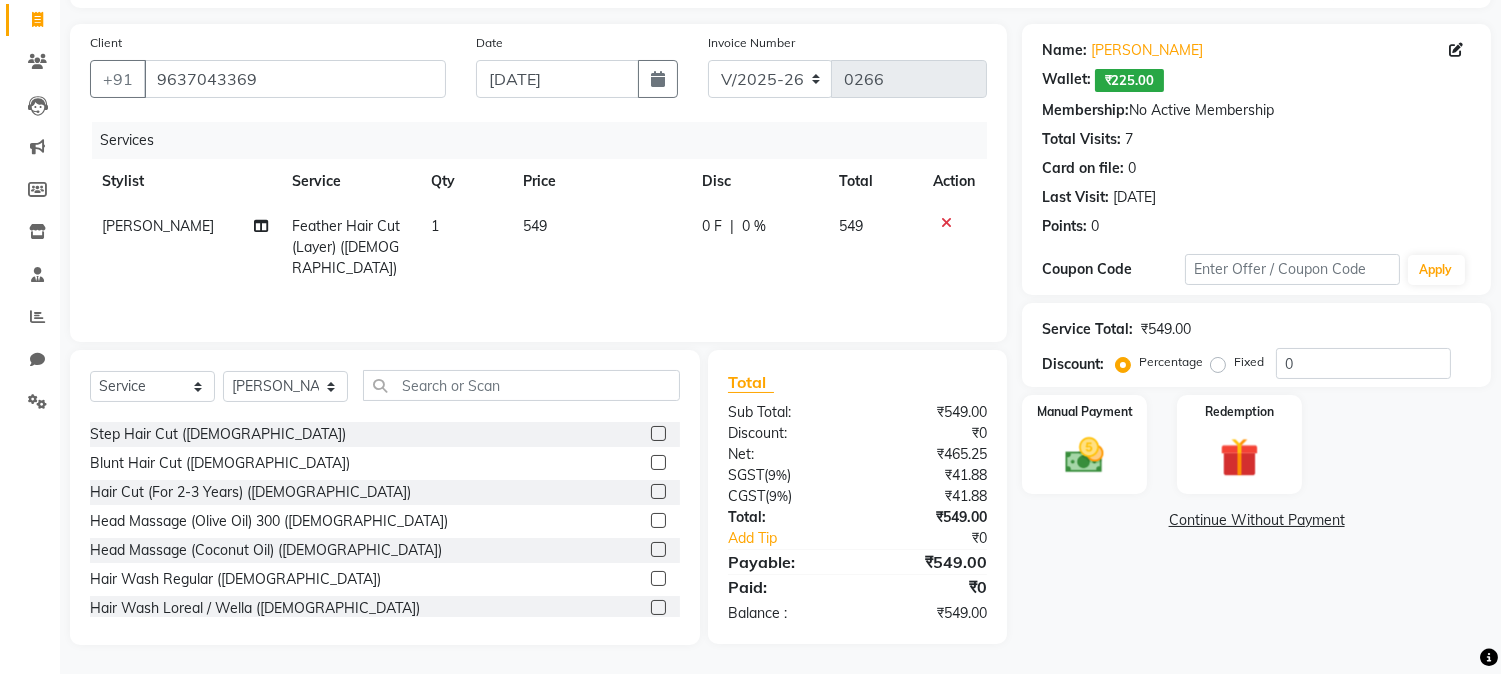 click 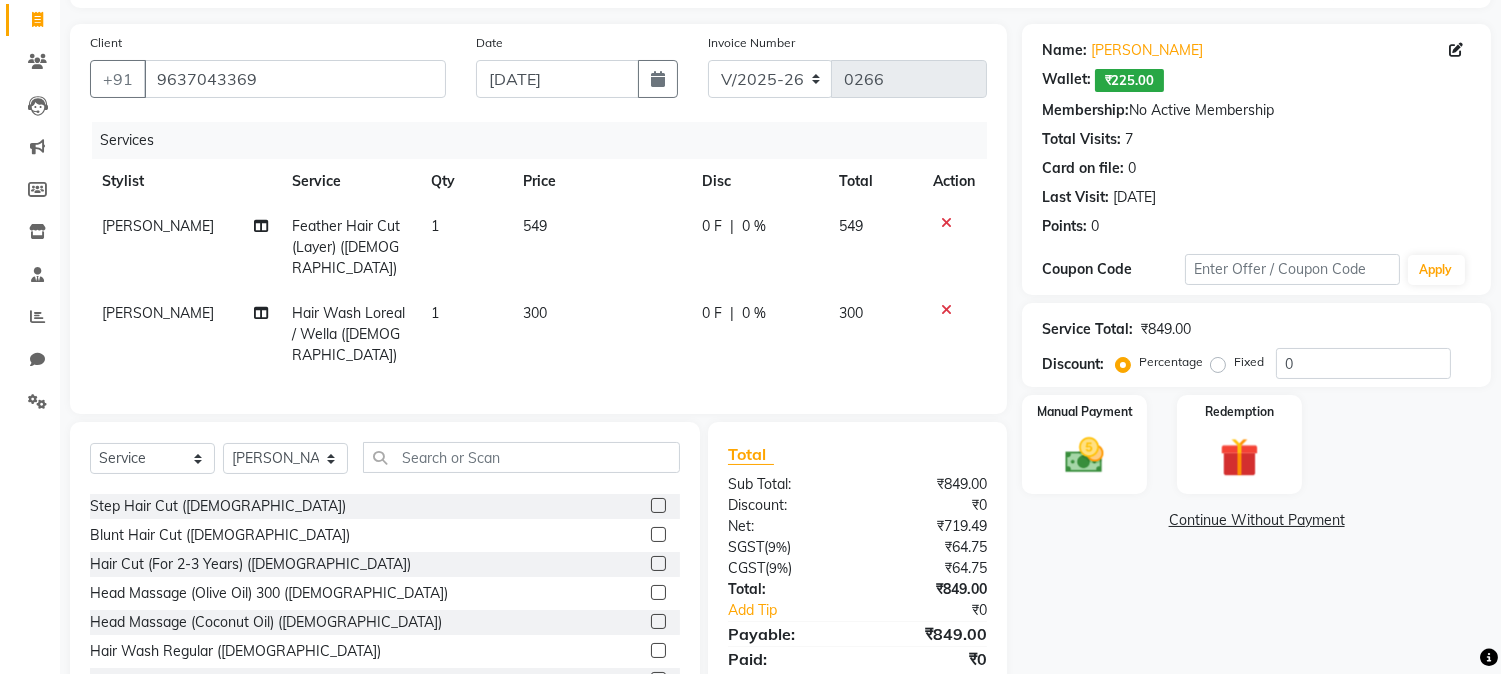 checkbox on "false" 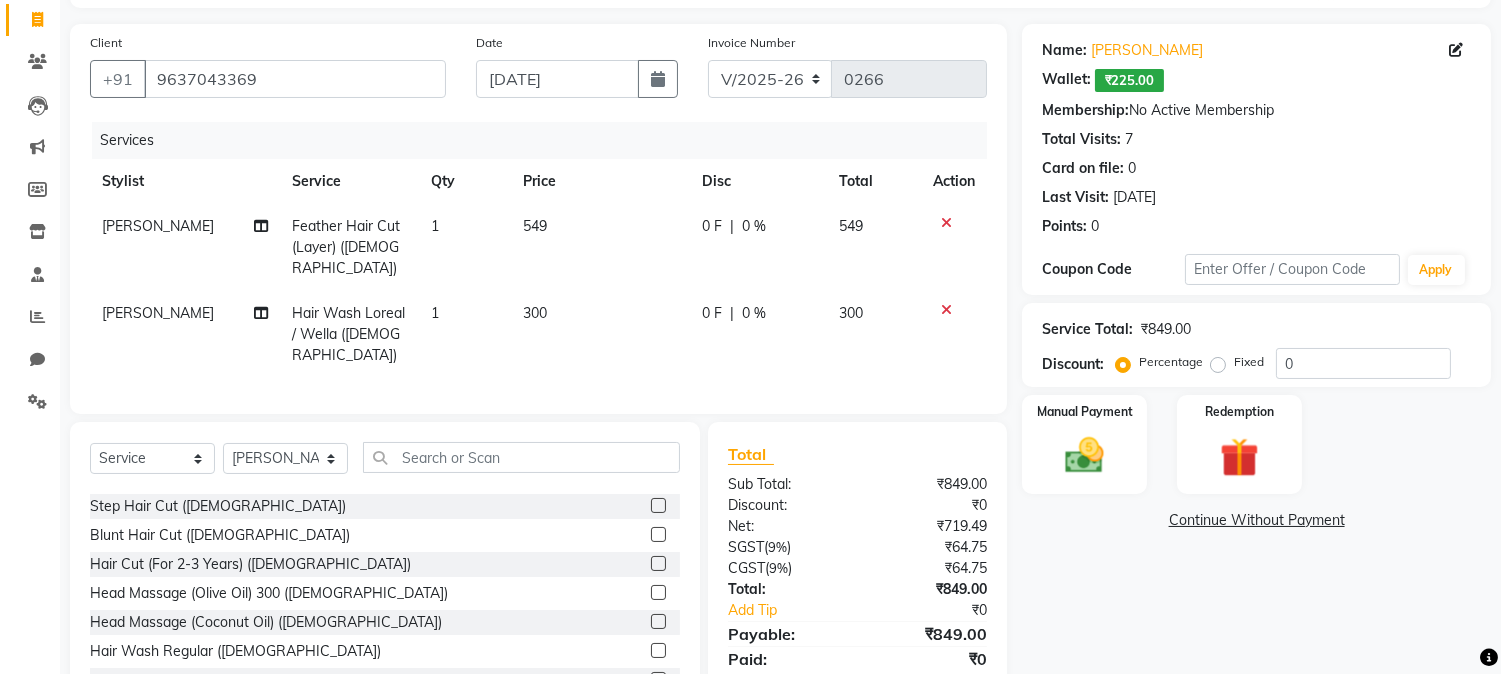 scroll, scrollTop: 173, scrollLeft: 0, axis: vertical 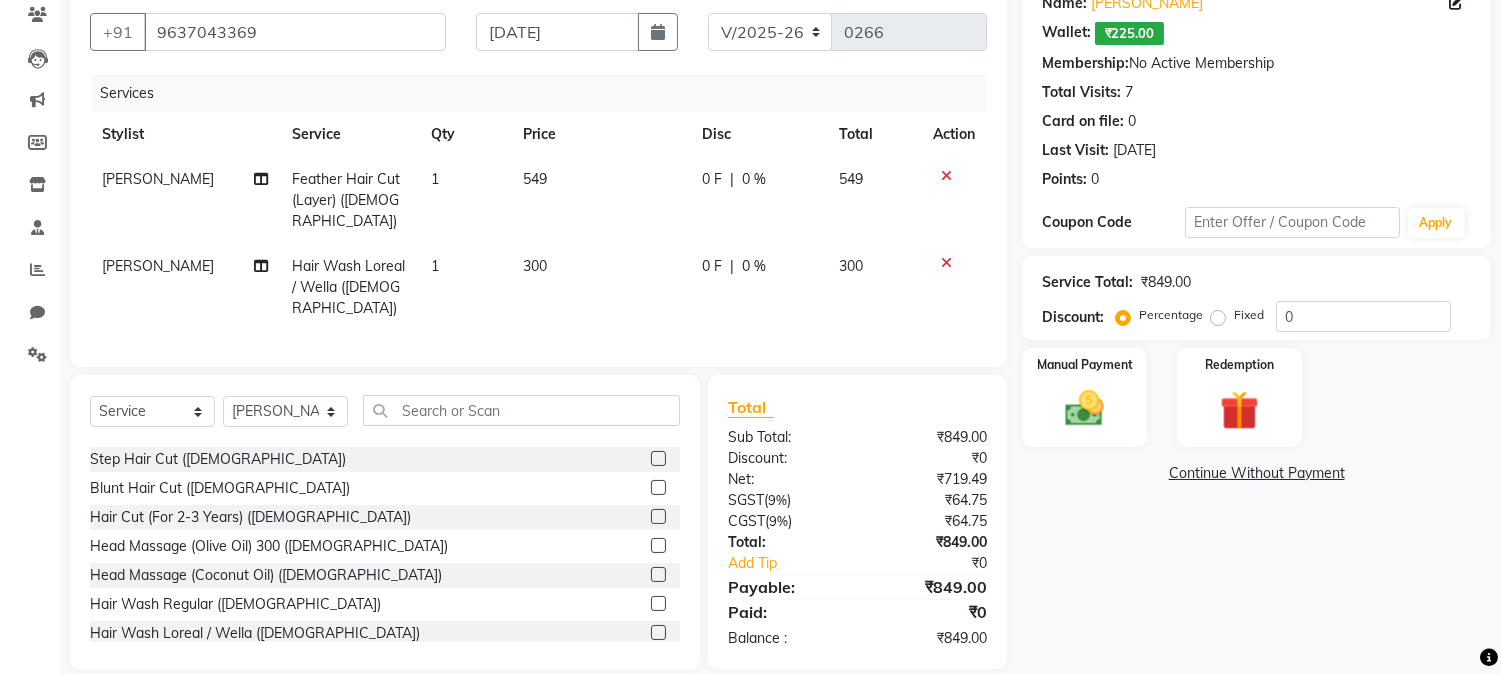click on "0 F | 0 %" 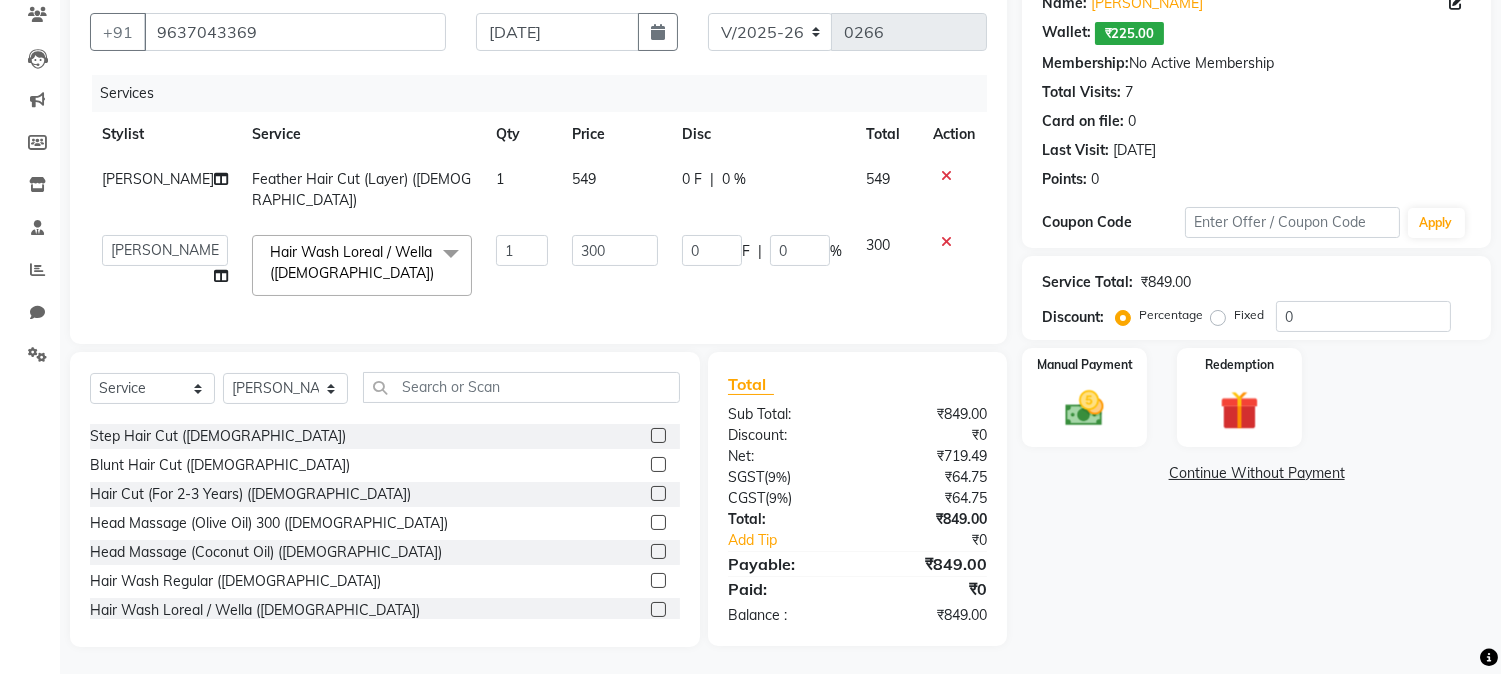 click on "Fixed" 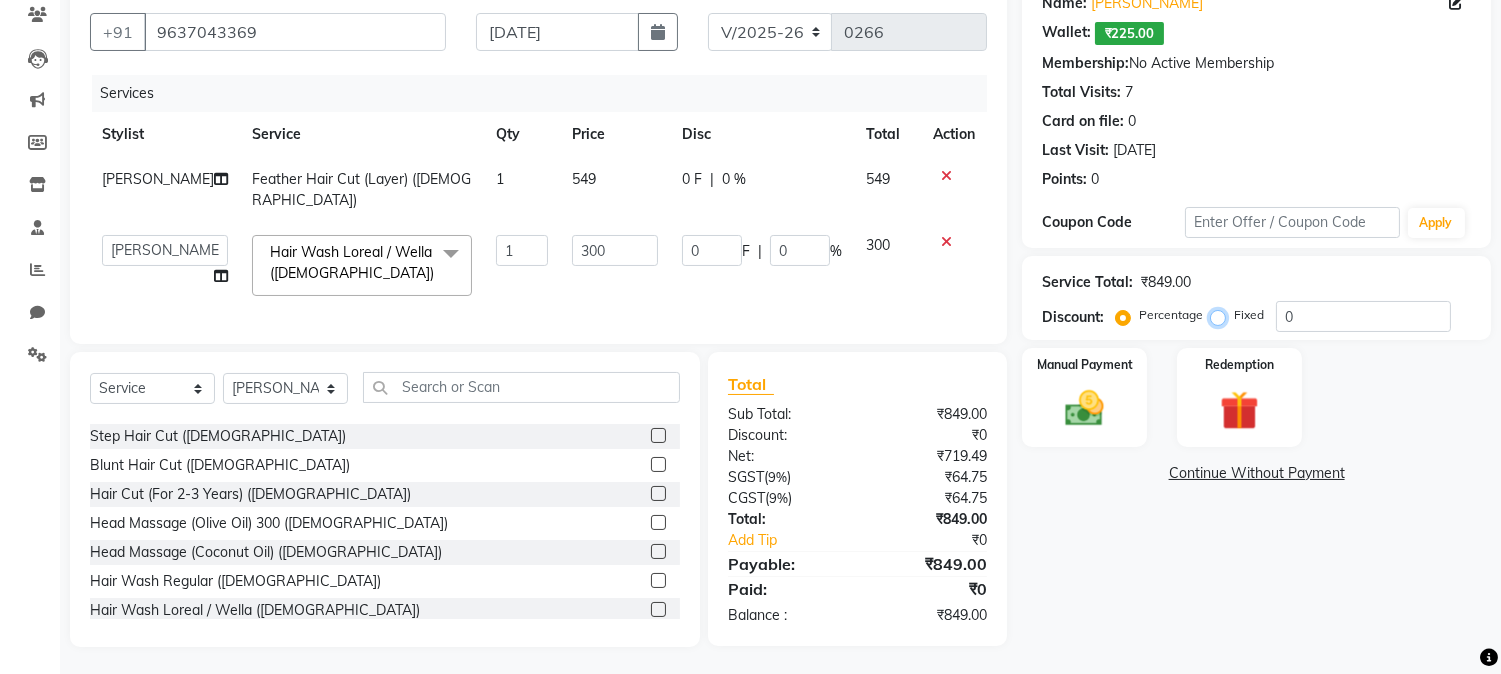 click on "Fixed" at bounding box center [1222, 315] 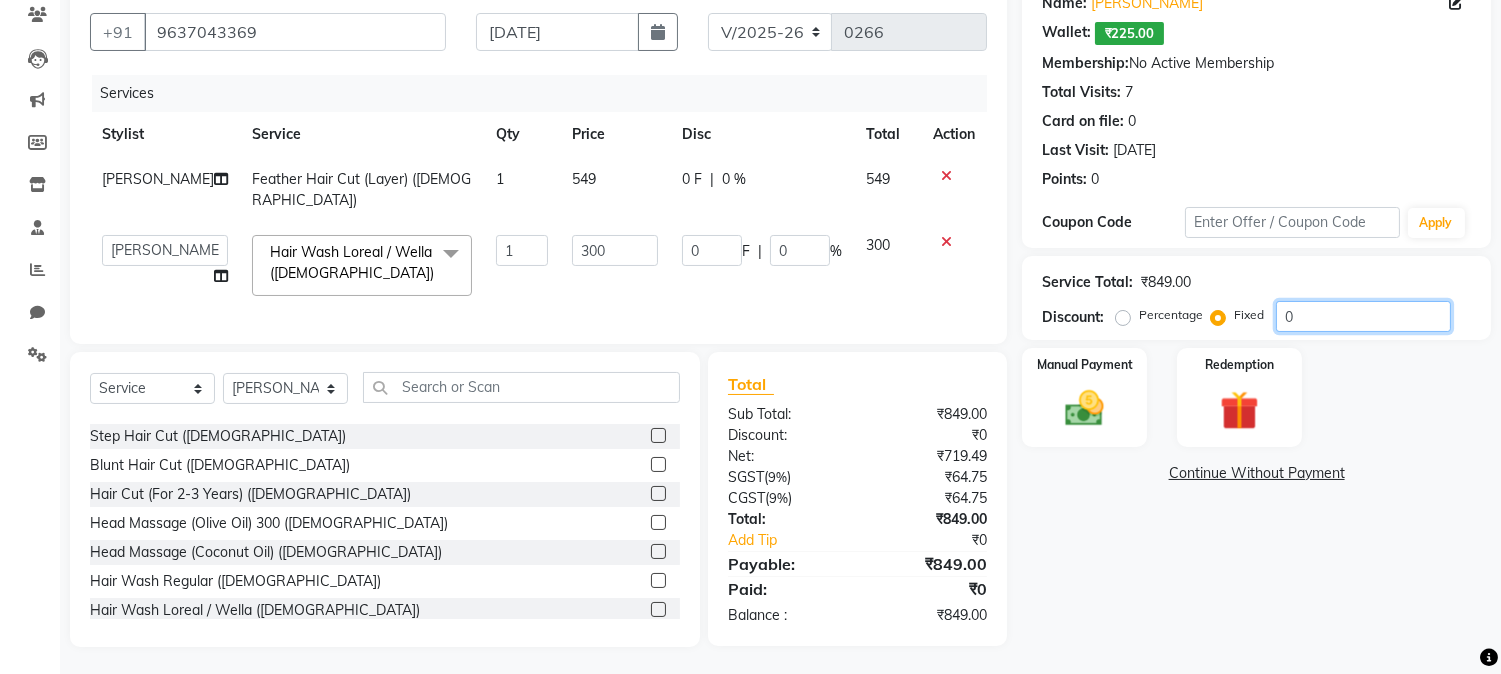 click on "0" 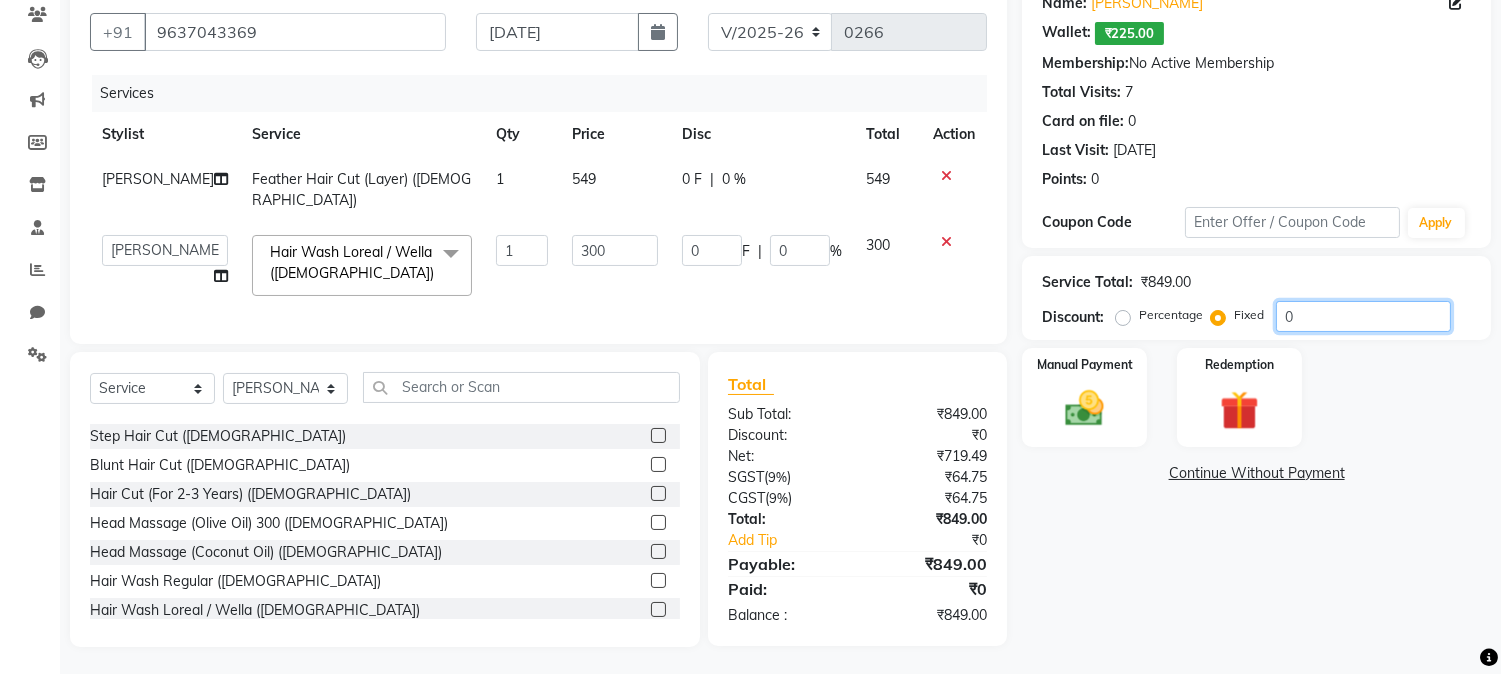type on "02" 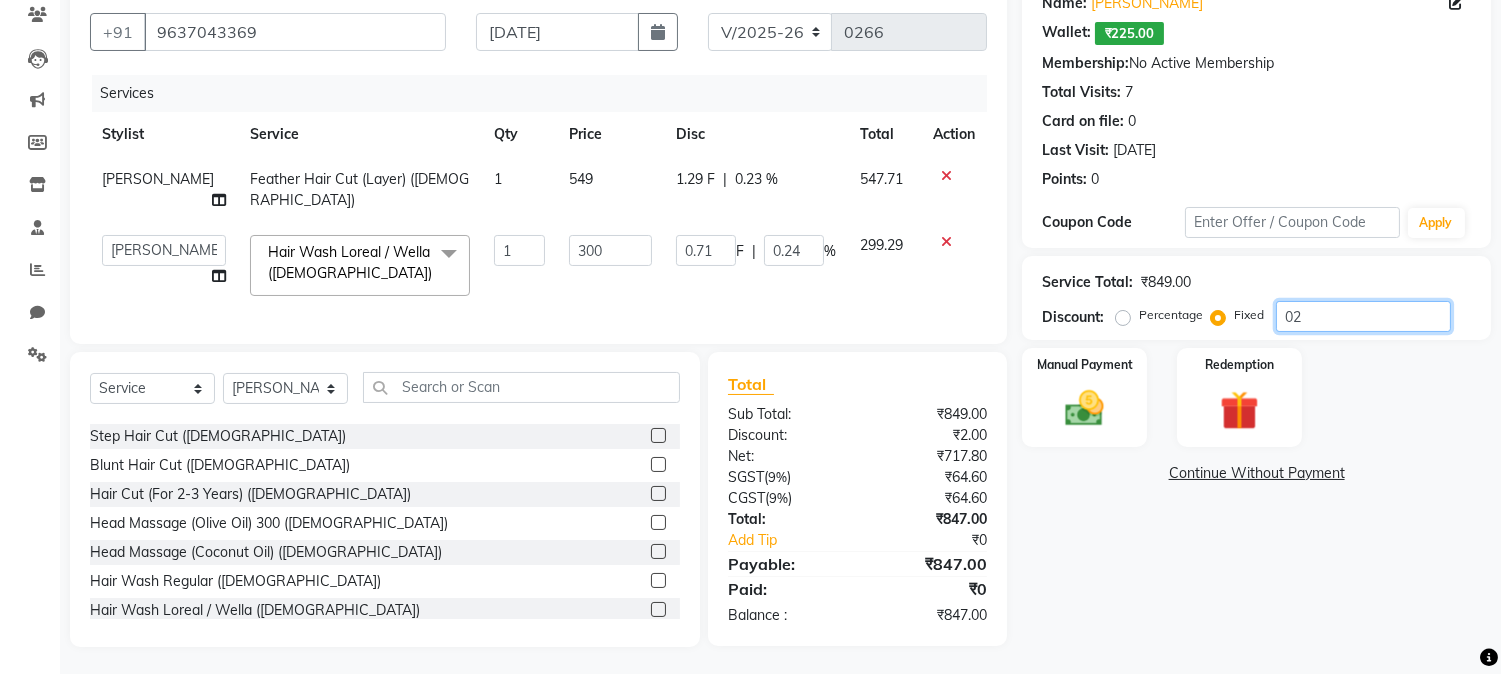type on "024" 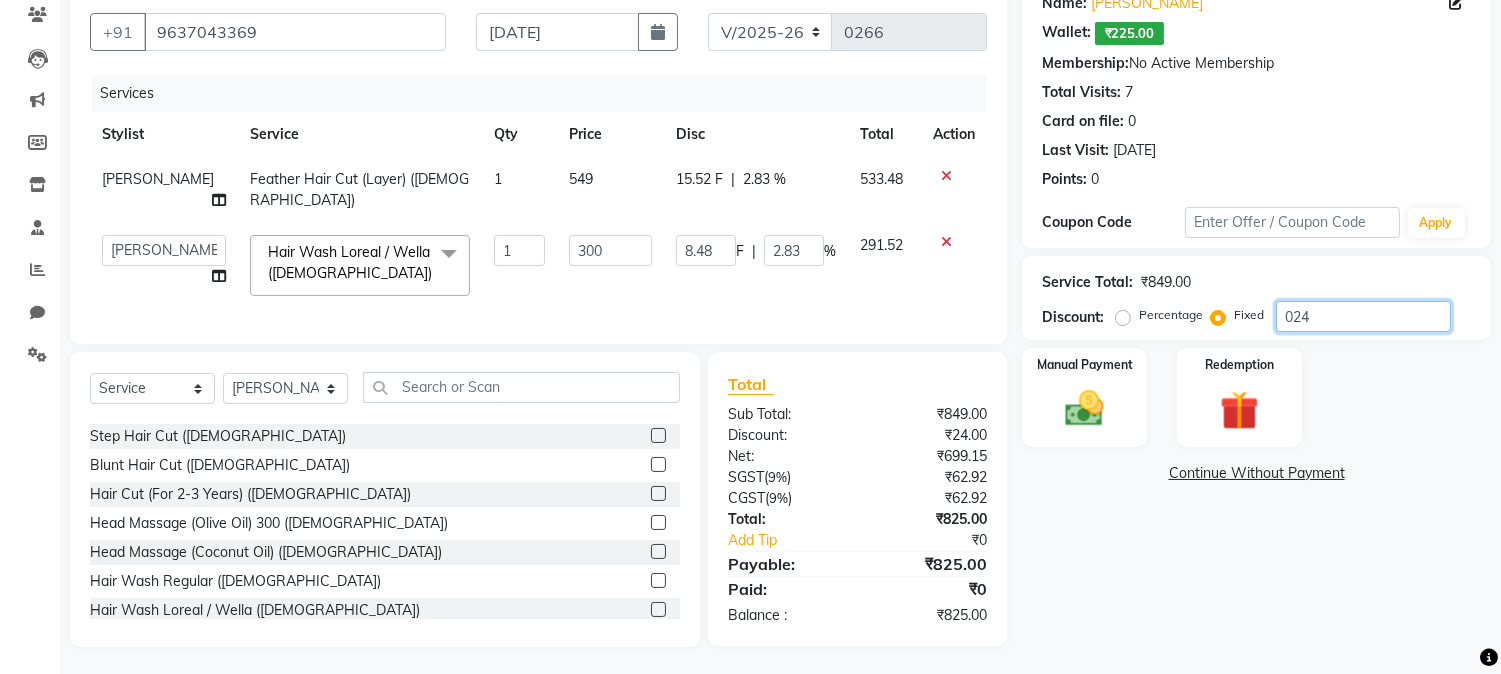 type on "0249" 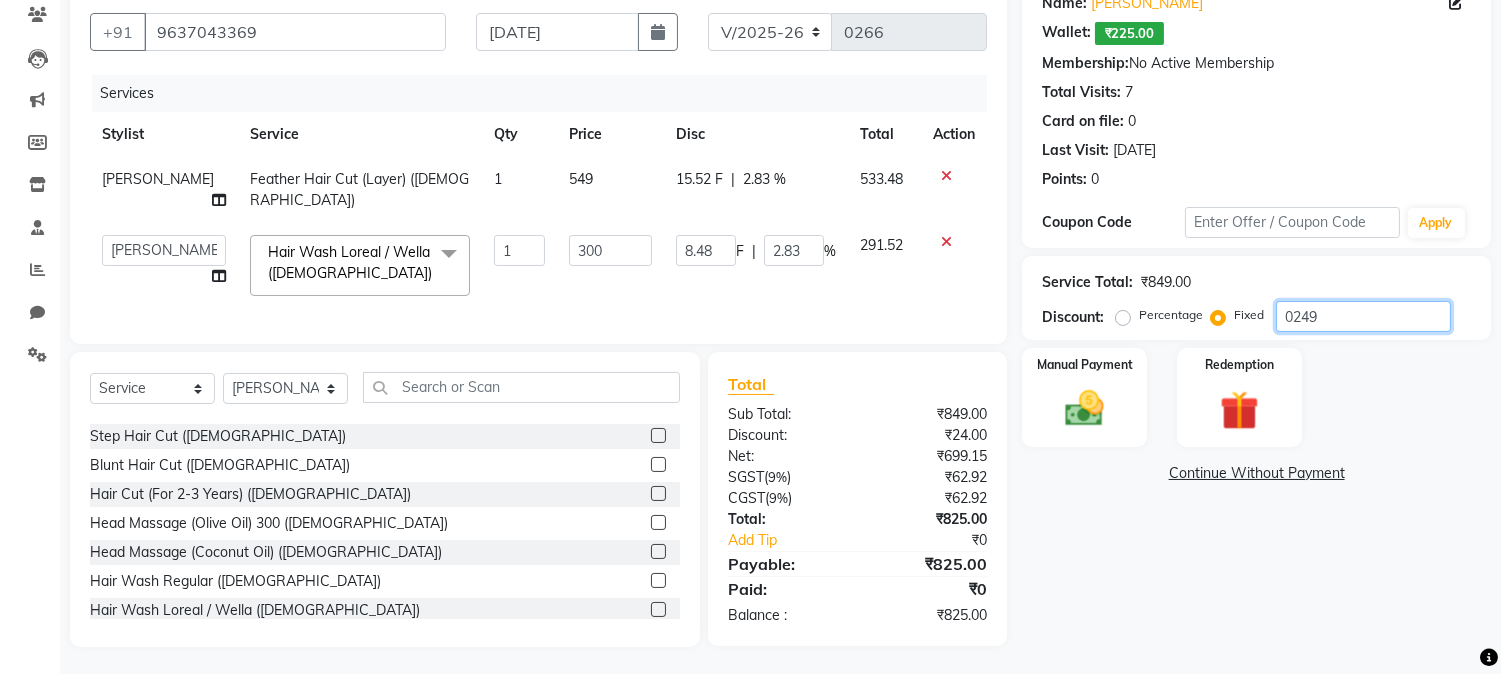 type on "87.99" 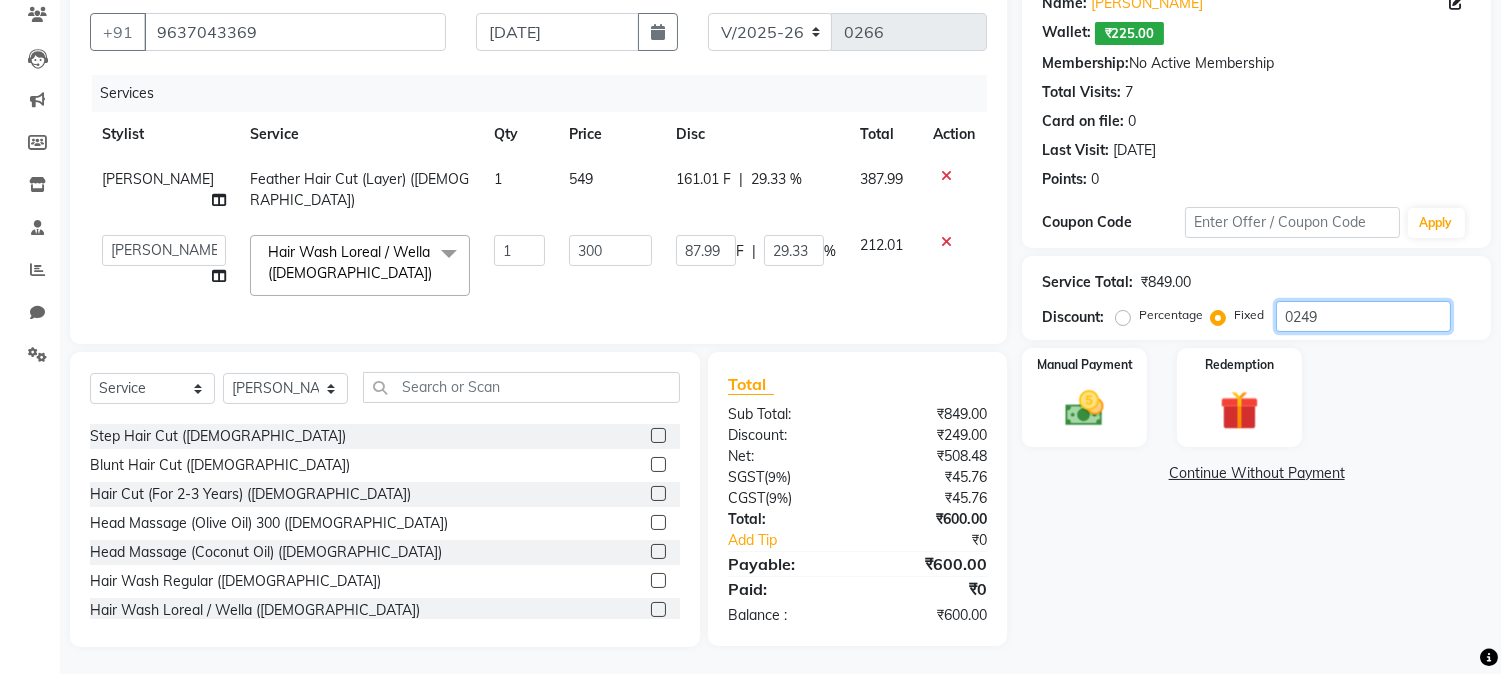 type on "024" 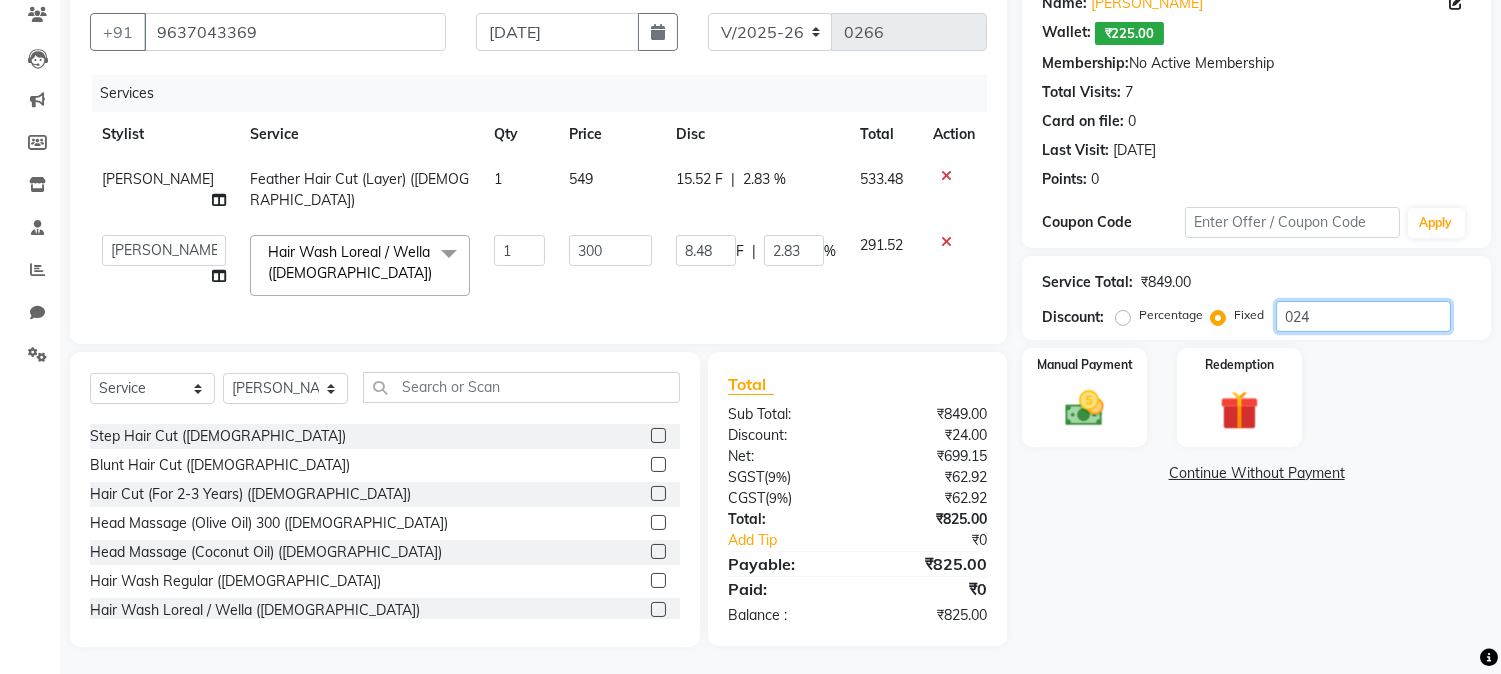 type on "02" 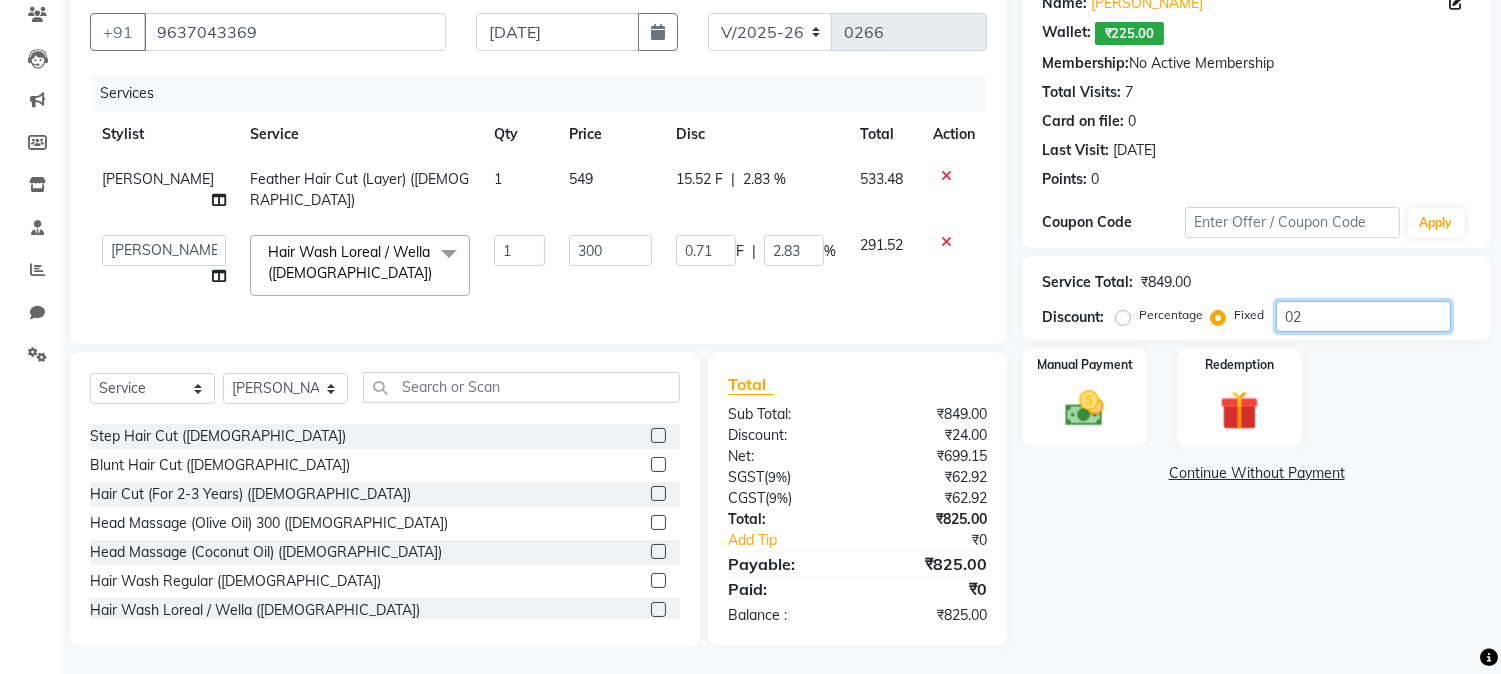type on "0.24" 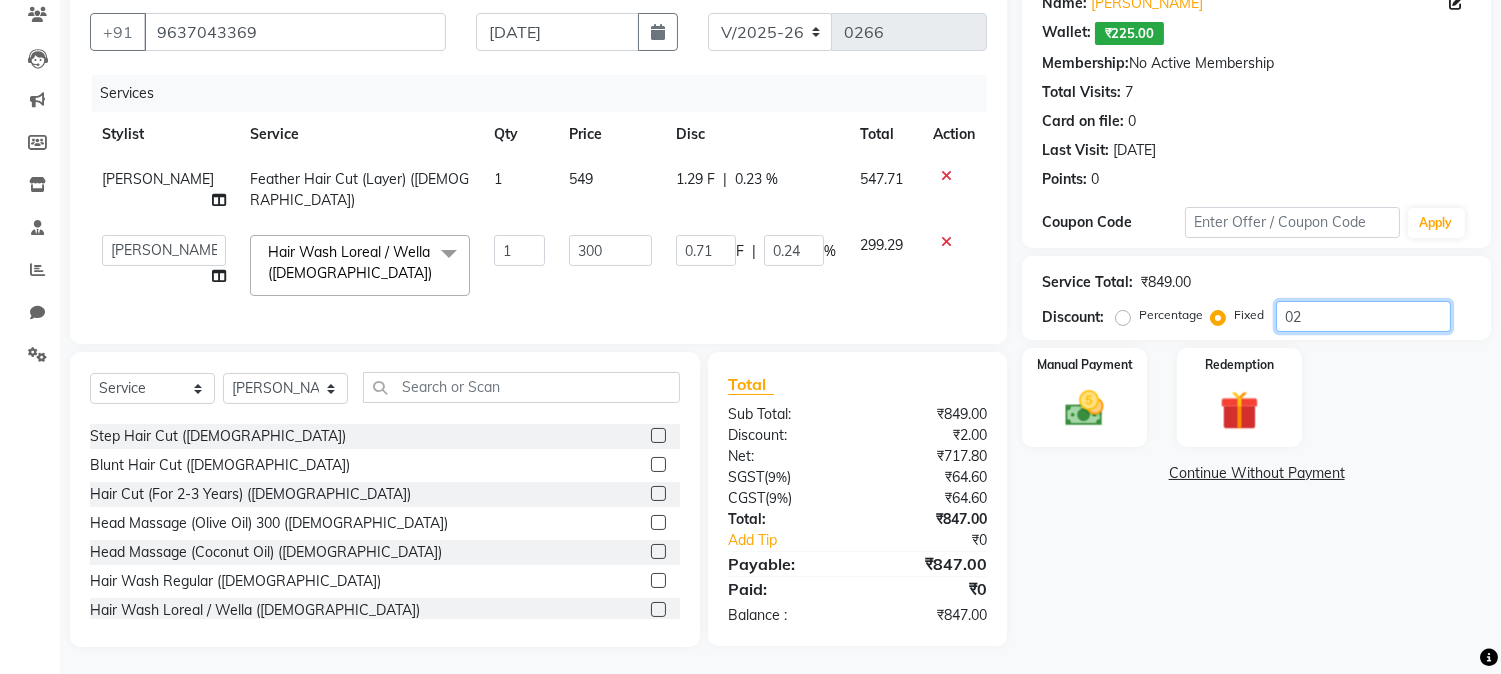 type on "025" 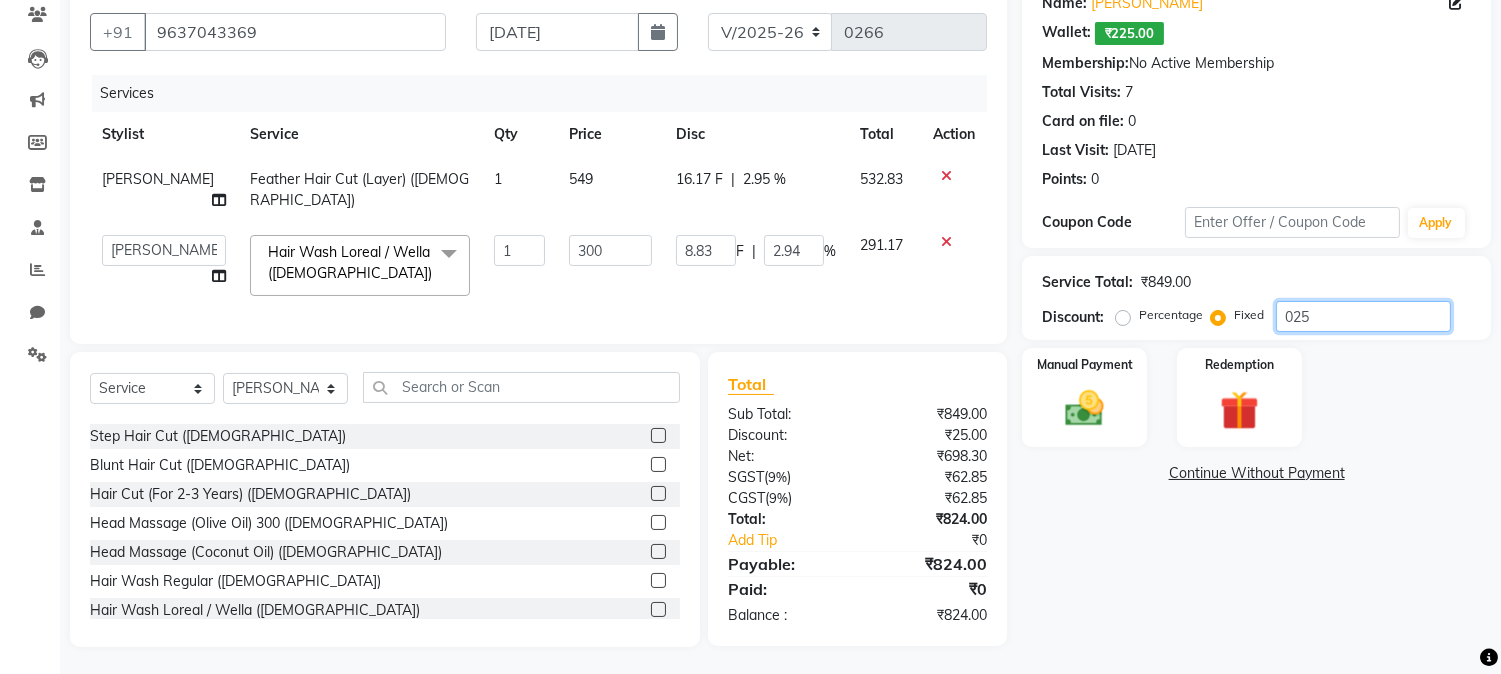 type on "0250" 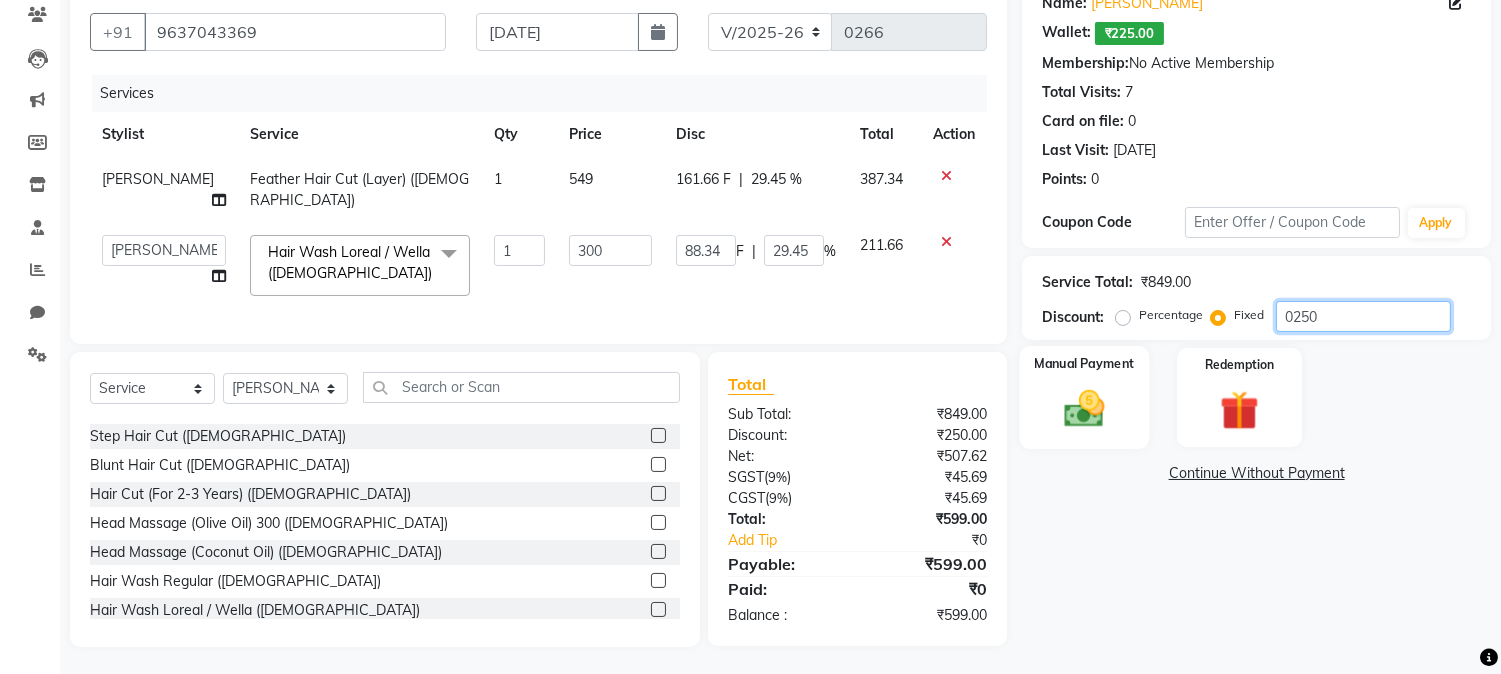 type on "0250" 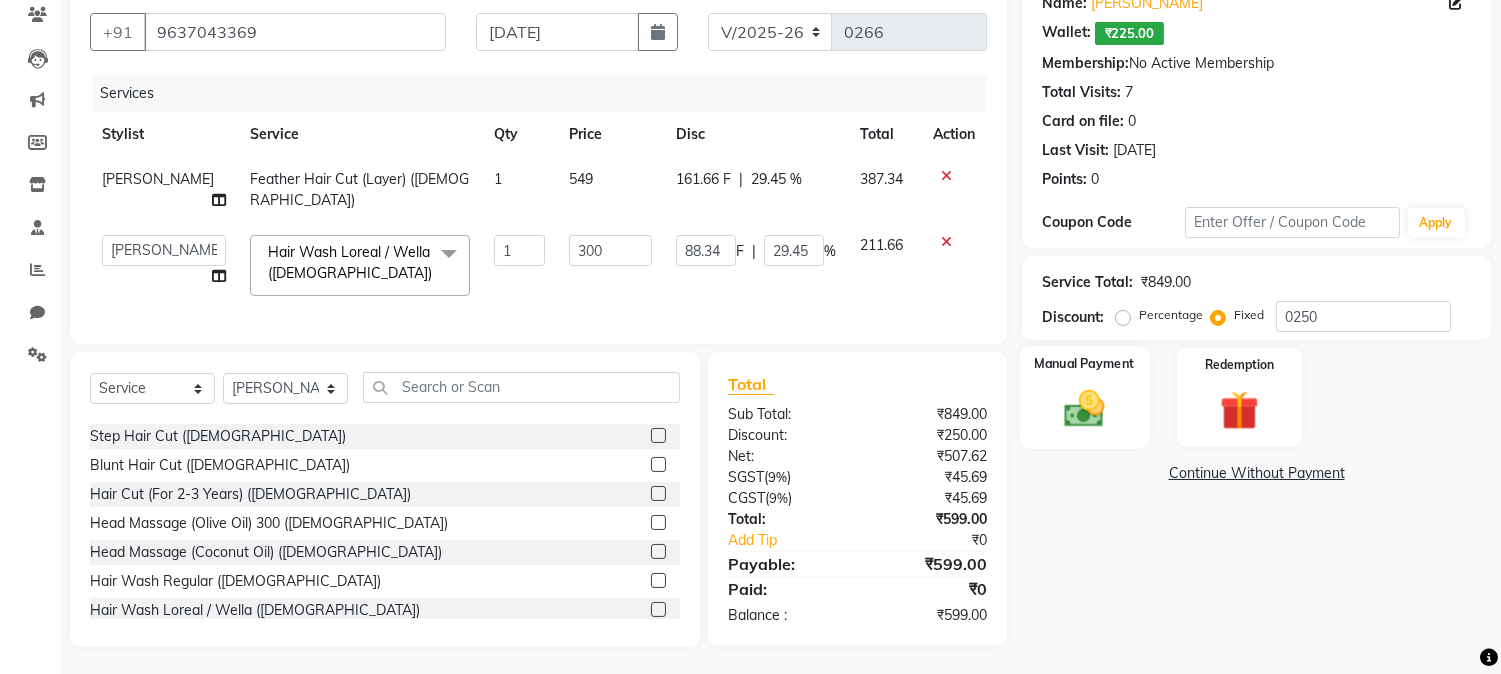drag, startPoint x: 1113, startPoint y: 386, endPoint x: 1114, endPoint y: 396, distance: 10.049875 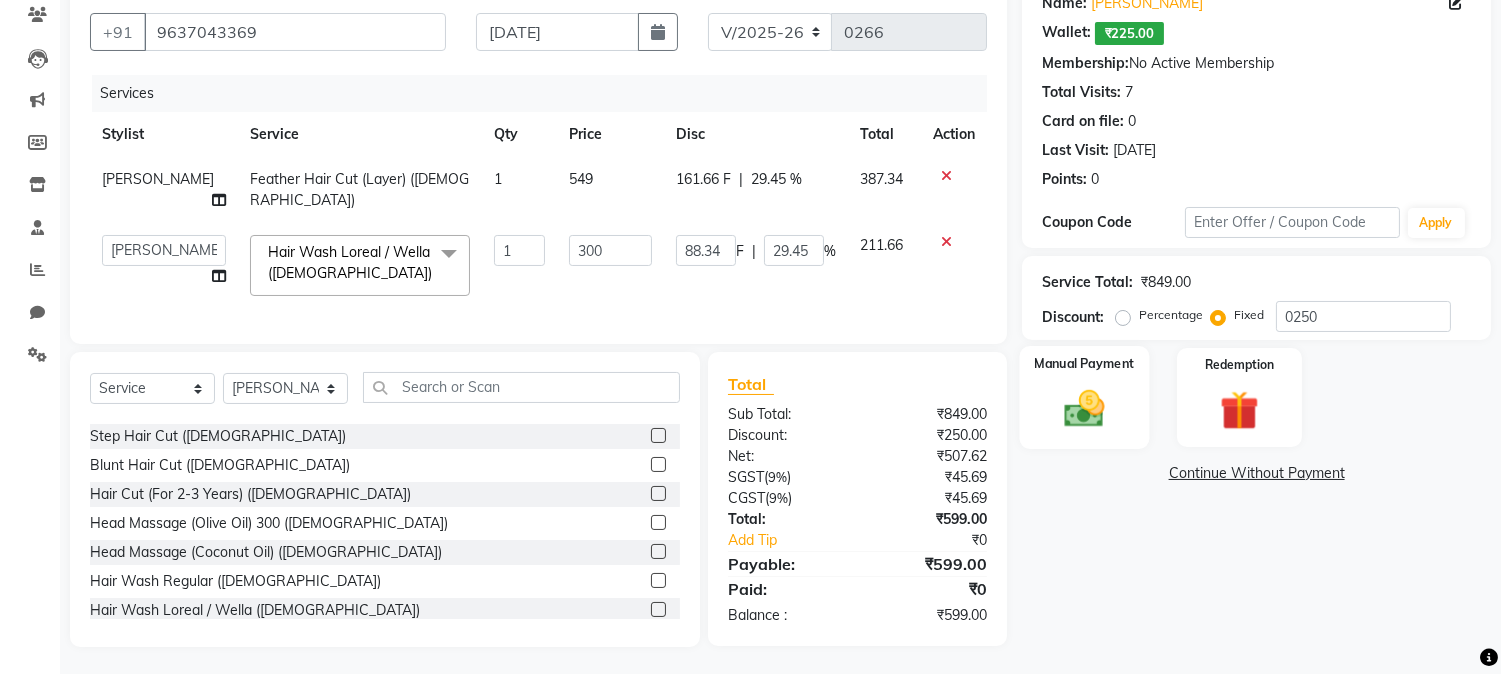 click 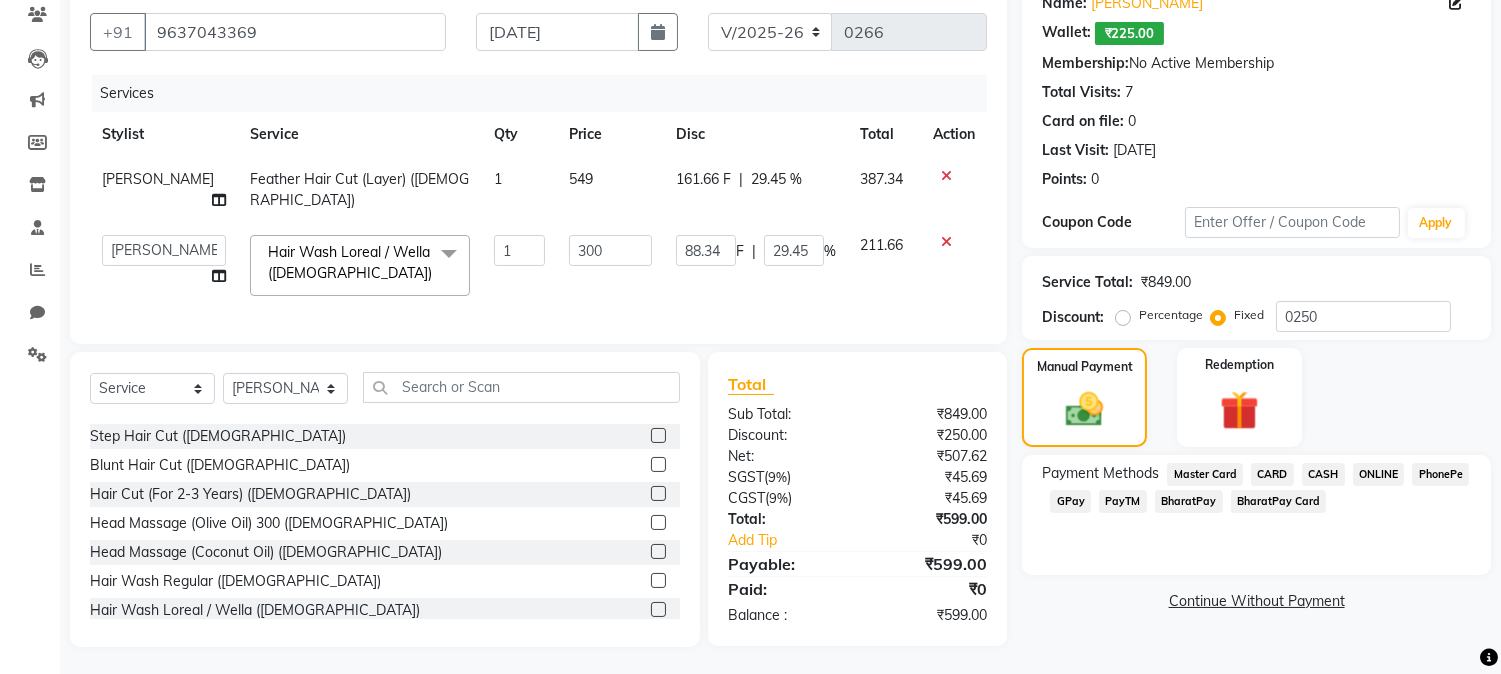scroll, scrollTop: 192, scrollLeft: 0, axis: vertical 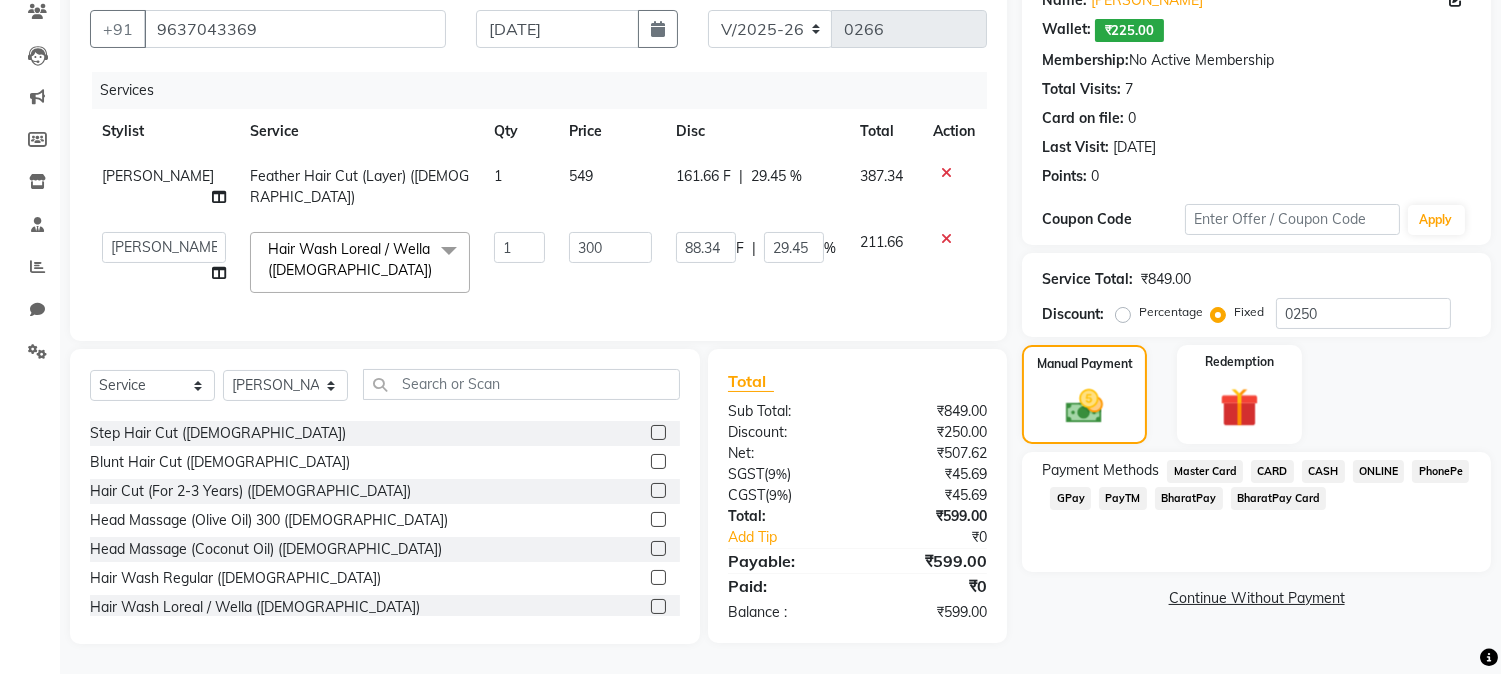 click on "GPay" 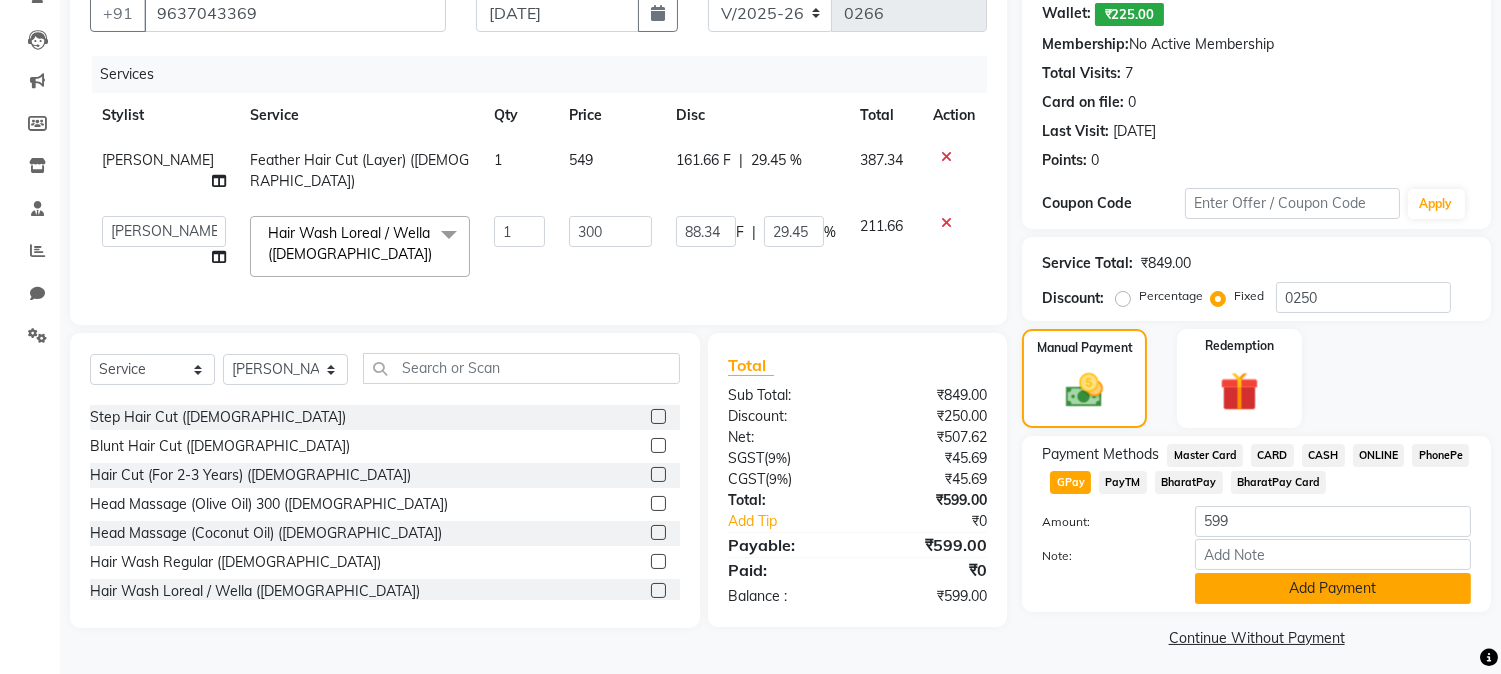click on "Add Payment" 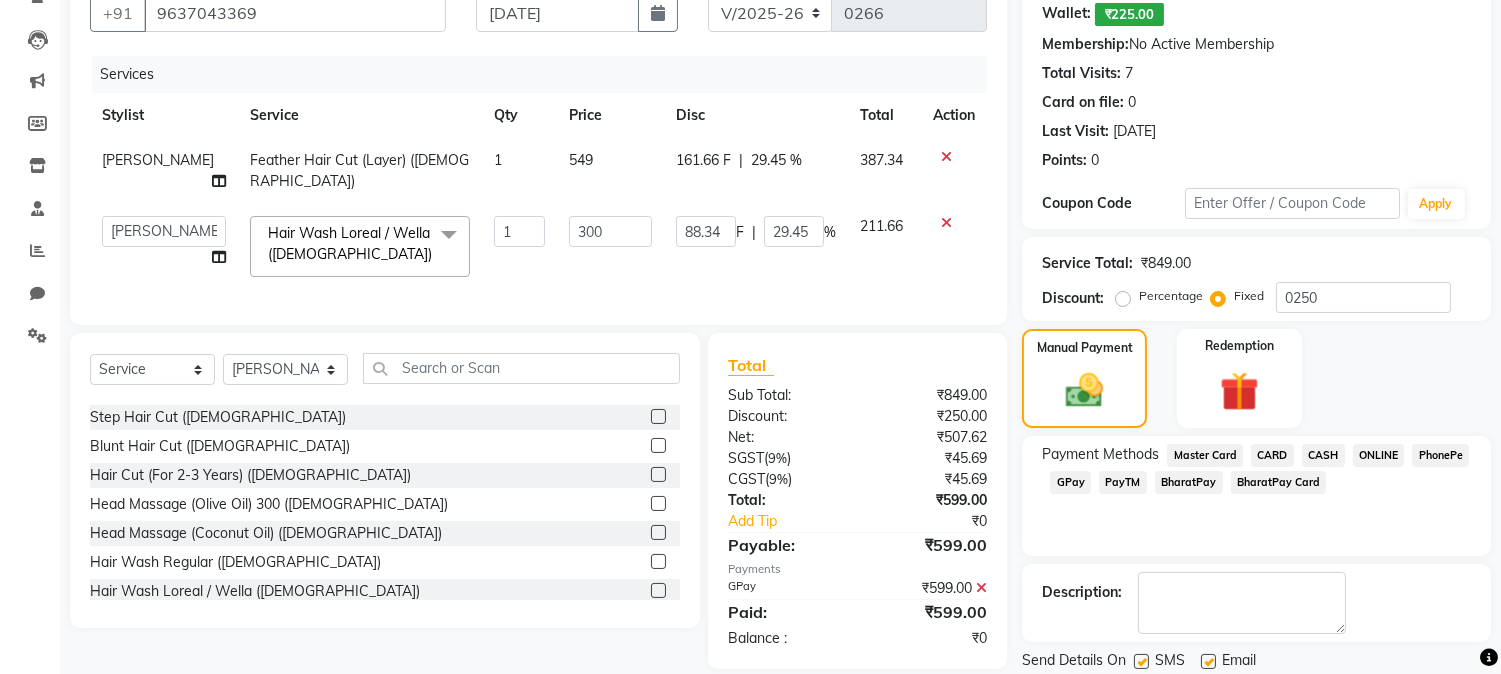 click on "Checkout" 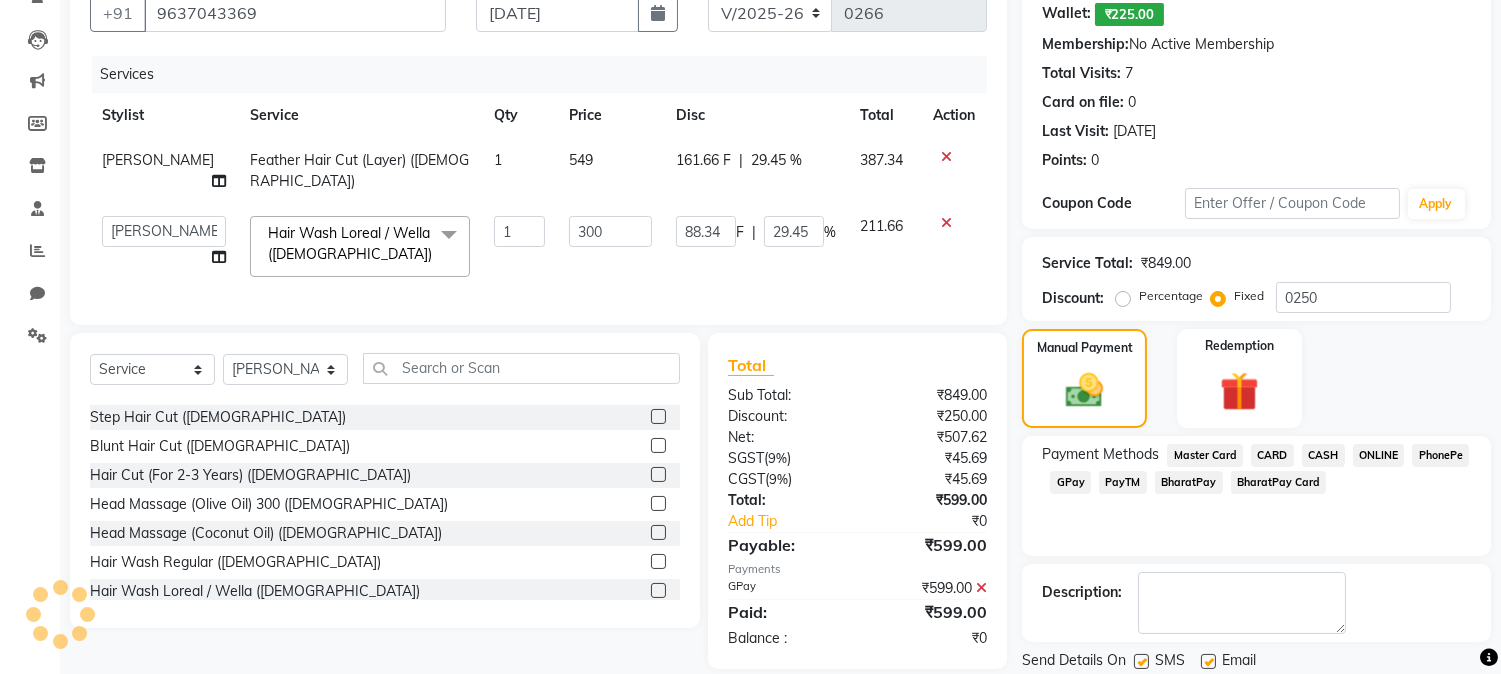 scroll, scrollTop: 256, scrollLeft: 0, axis: vertical 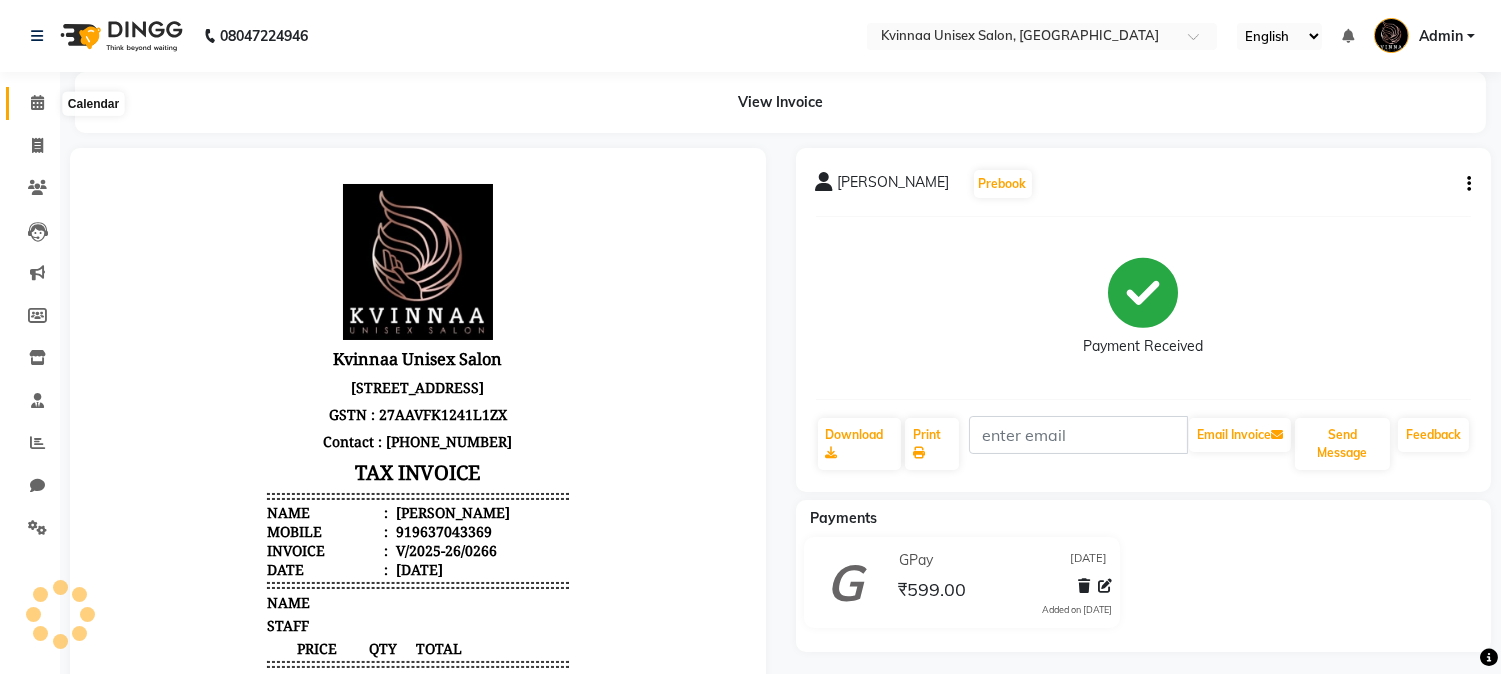 click 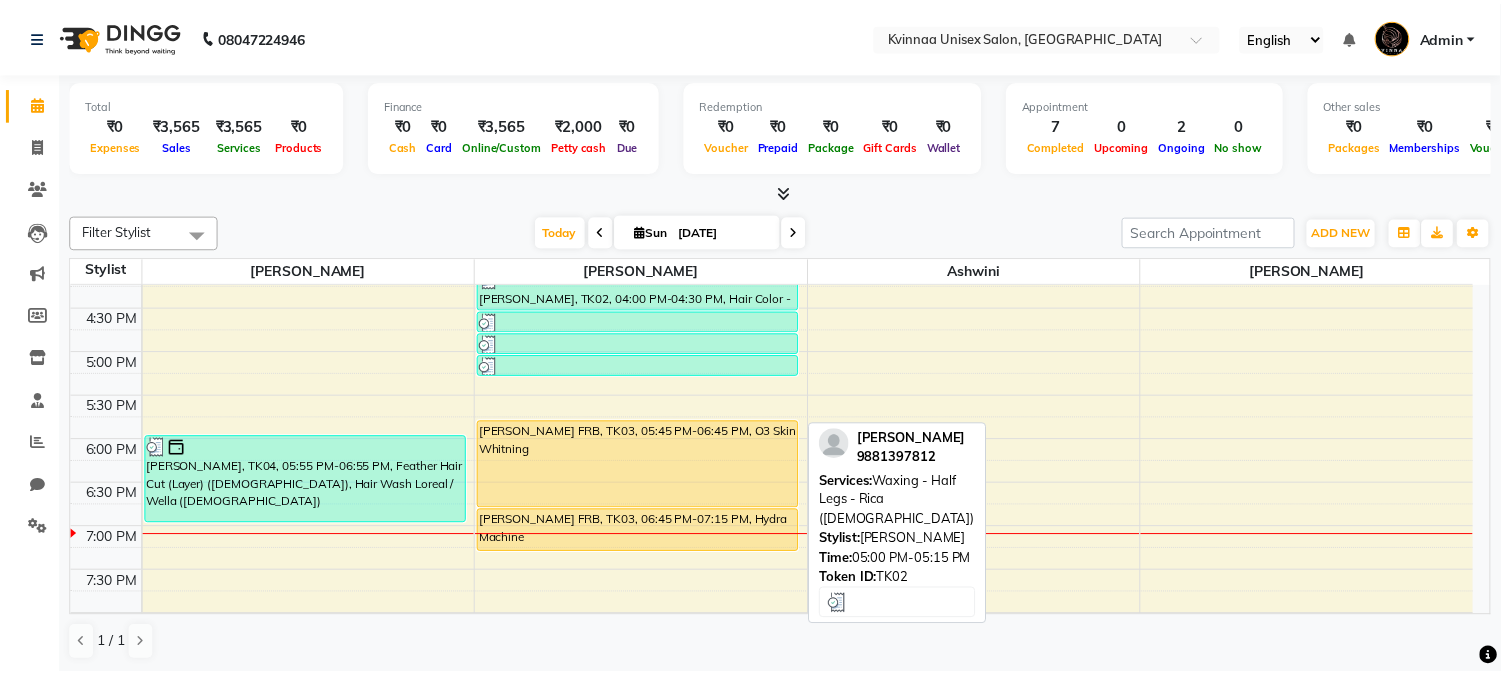 scroll, scrollTop: 777, scrollLeft: 0, axis: vertical 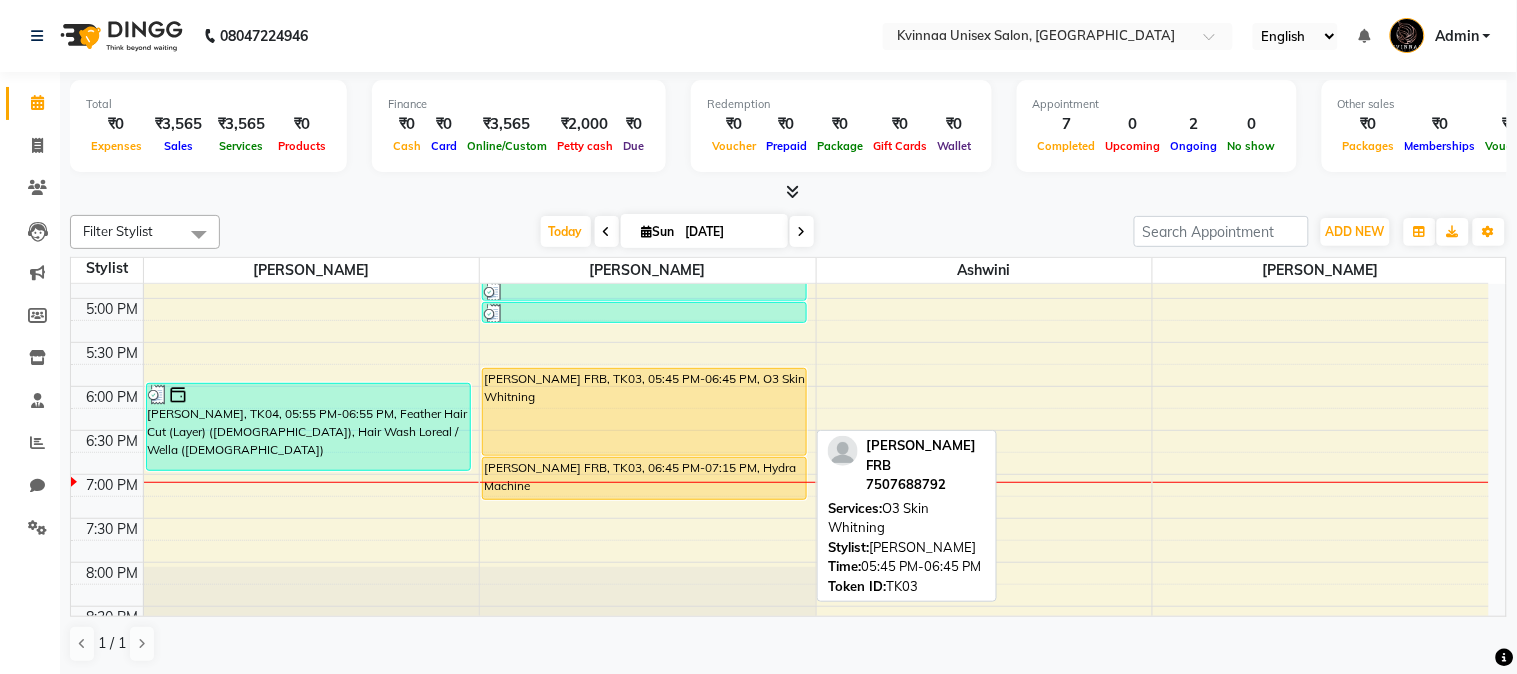 click on "[PERSON_NAME] FRB, TK03, 05:45 PM-06:45 PM,  O3  Skin Whitning" at bounding box center [644, 412] 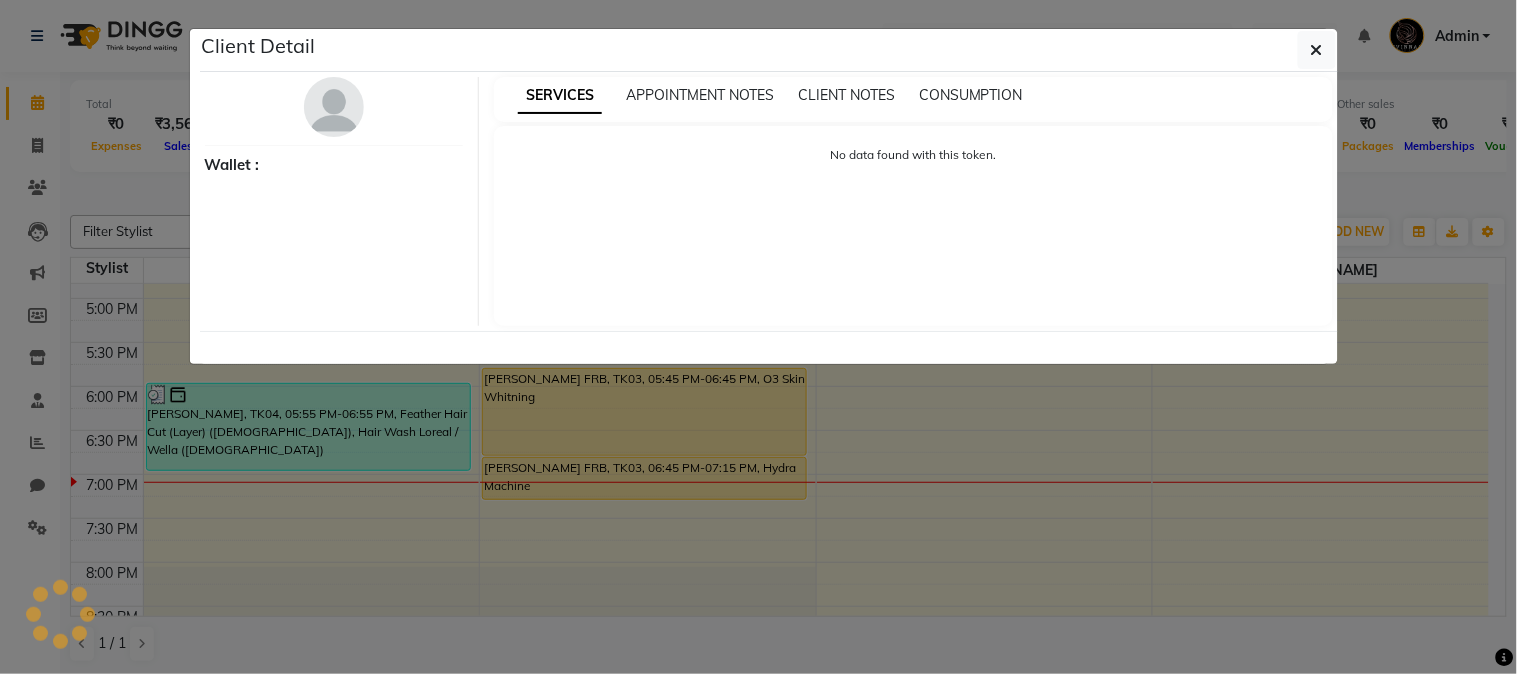 select on "1" 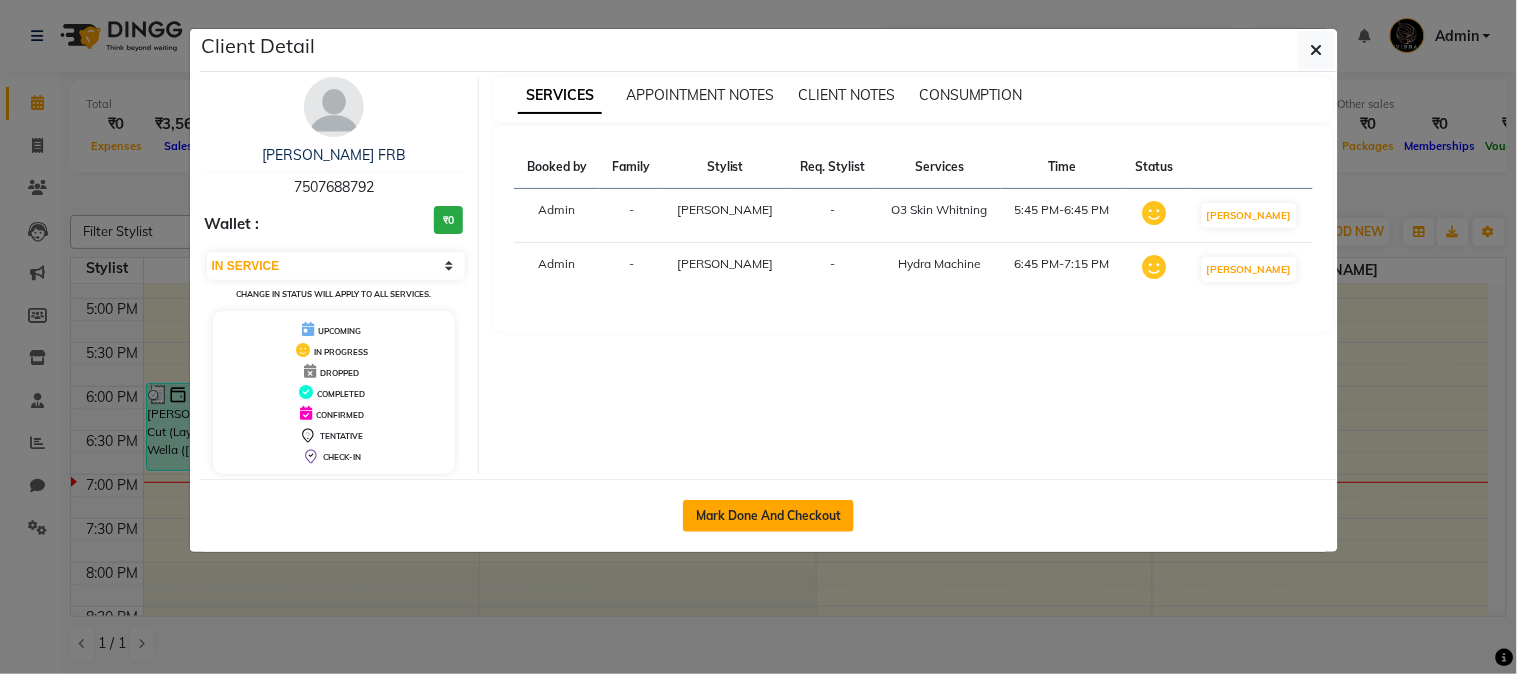click on "Mark Done And Checkout" 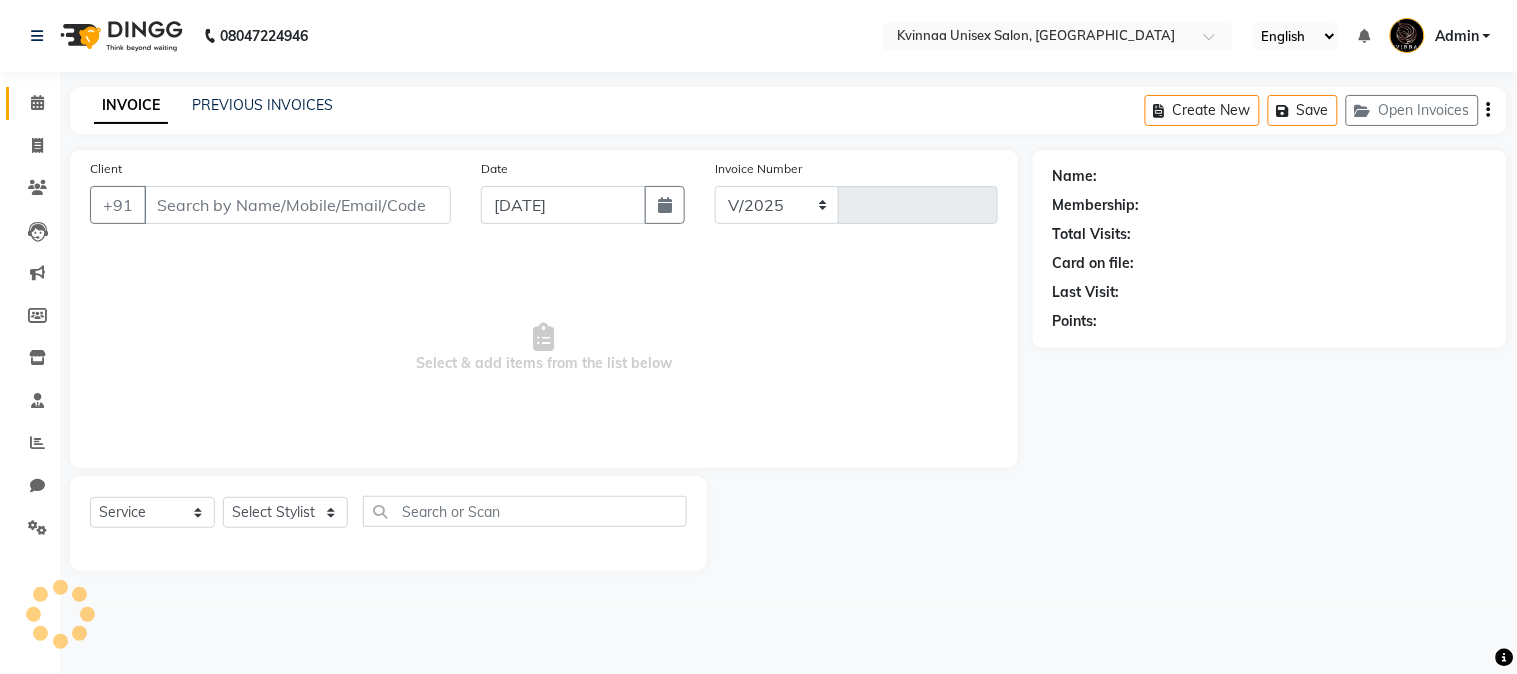 select on "147" 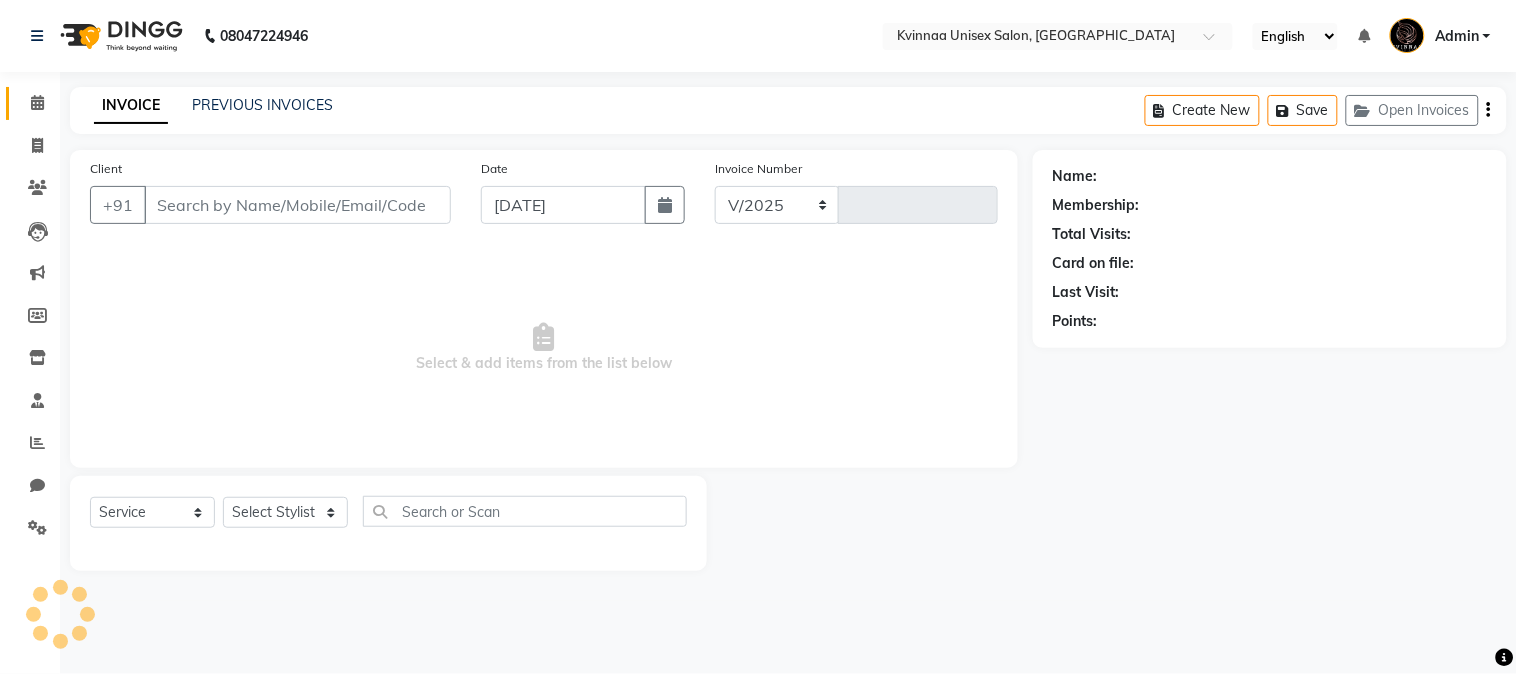 type on "0267" 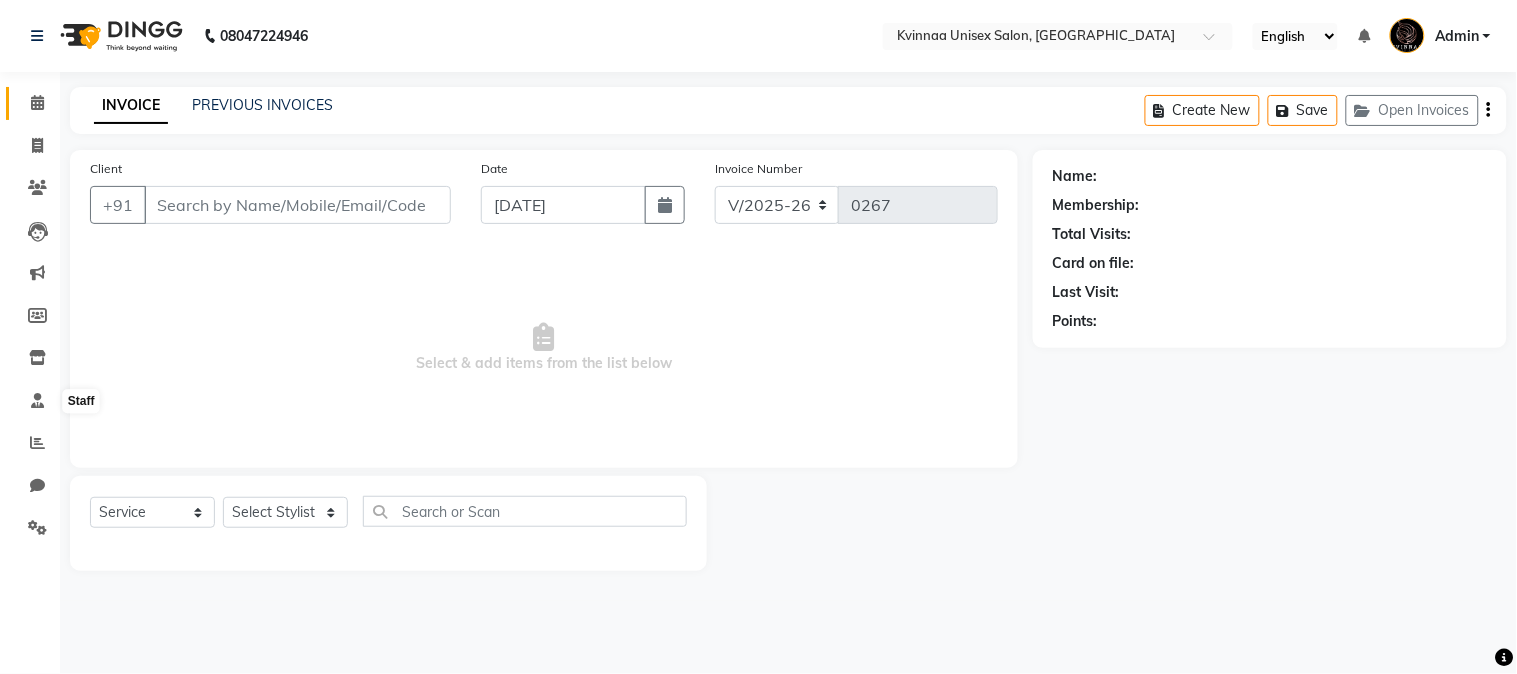 type on "7507688792" 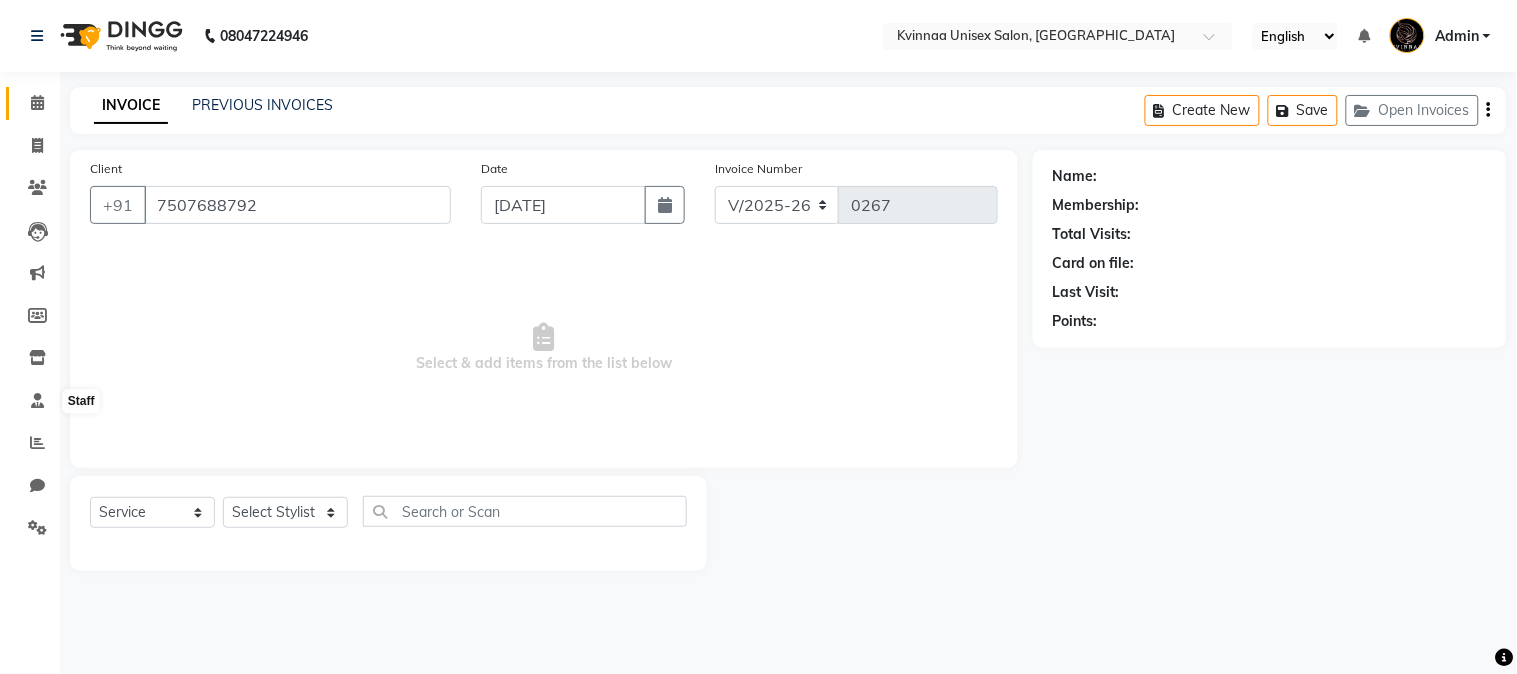 select on "8149" 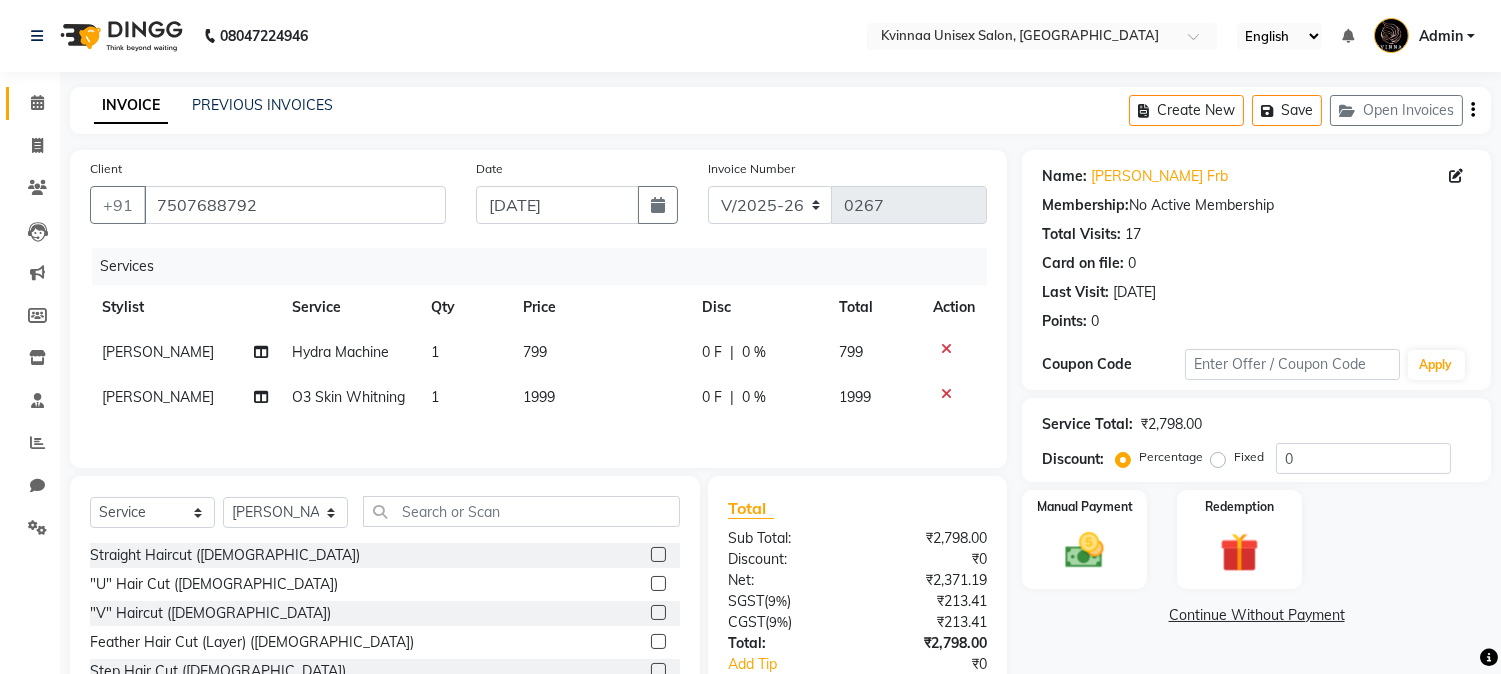scroll, scrollTop: 131, scrollLeft: 0, axis: vertical 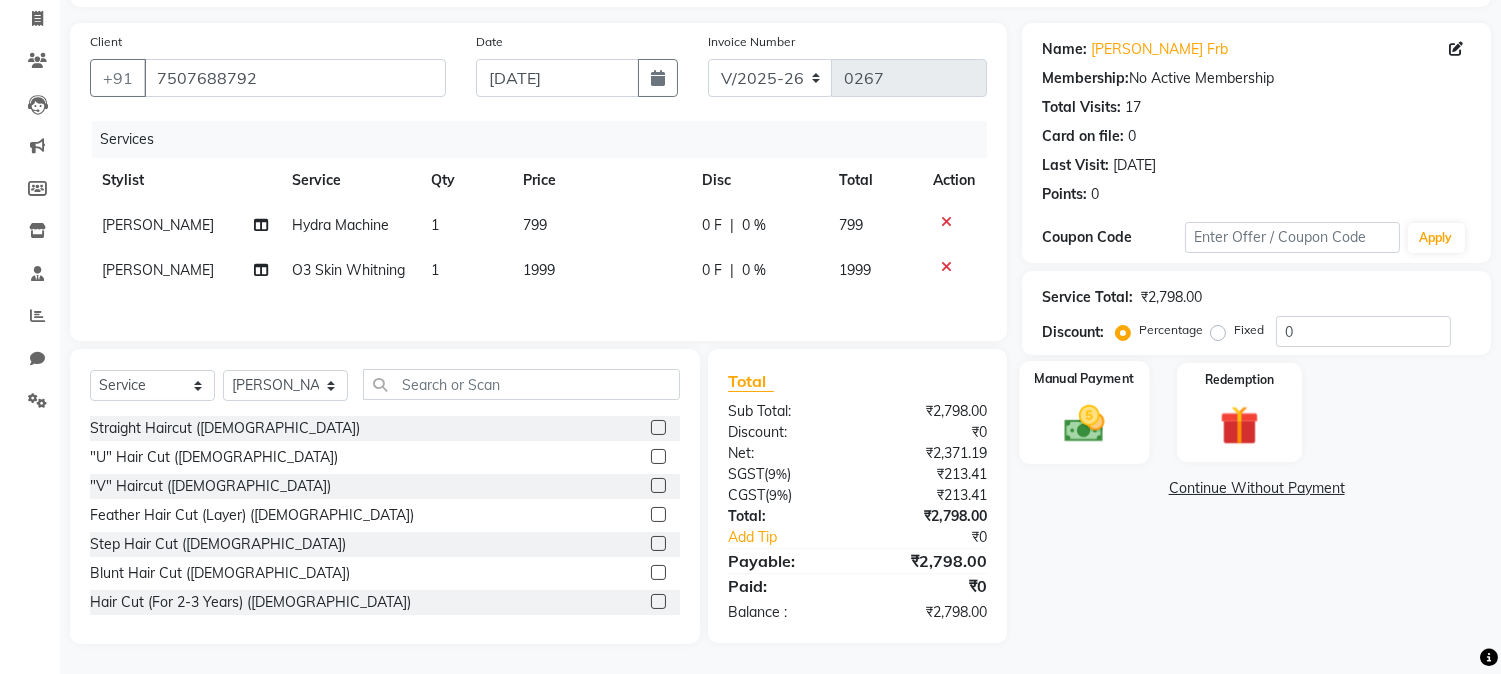 click 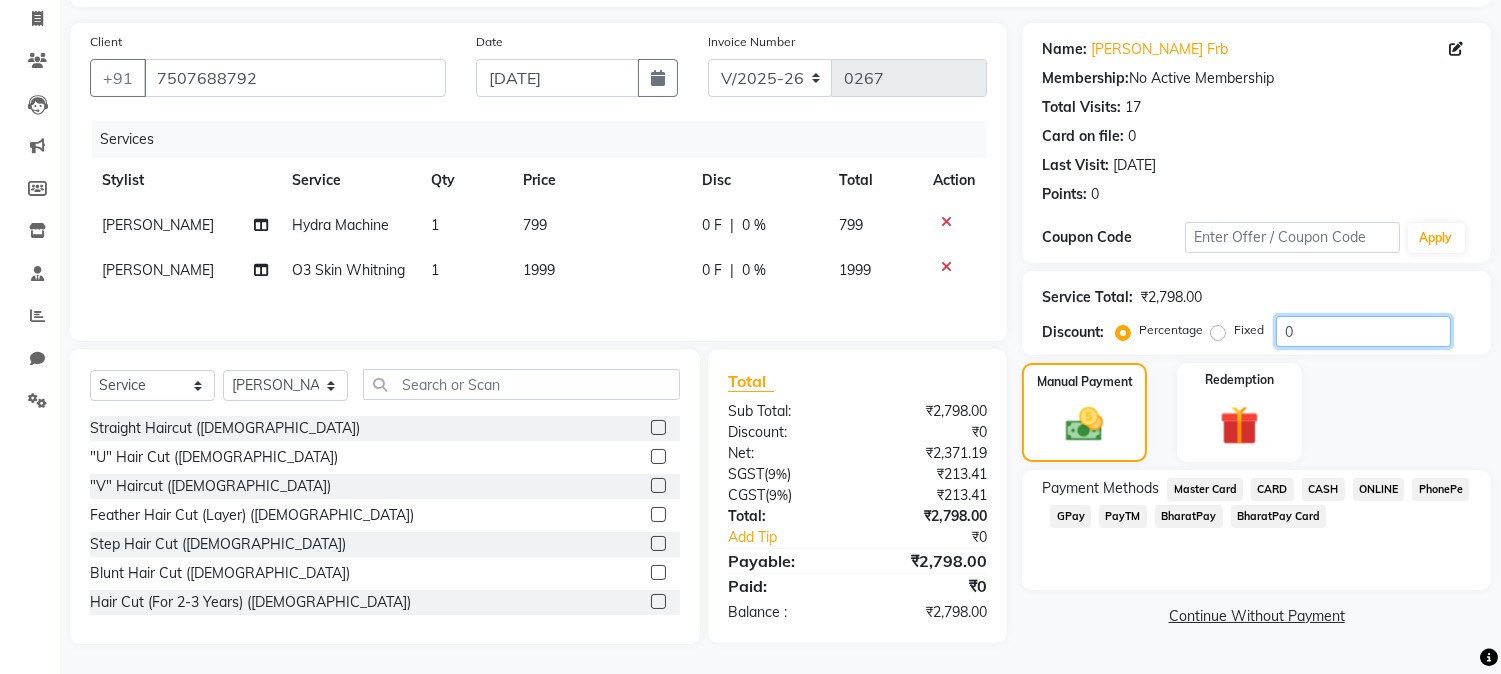 click on "0" 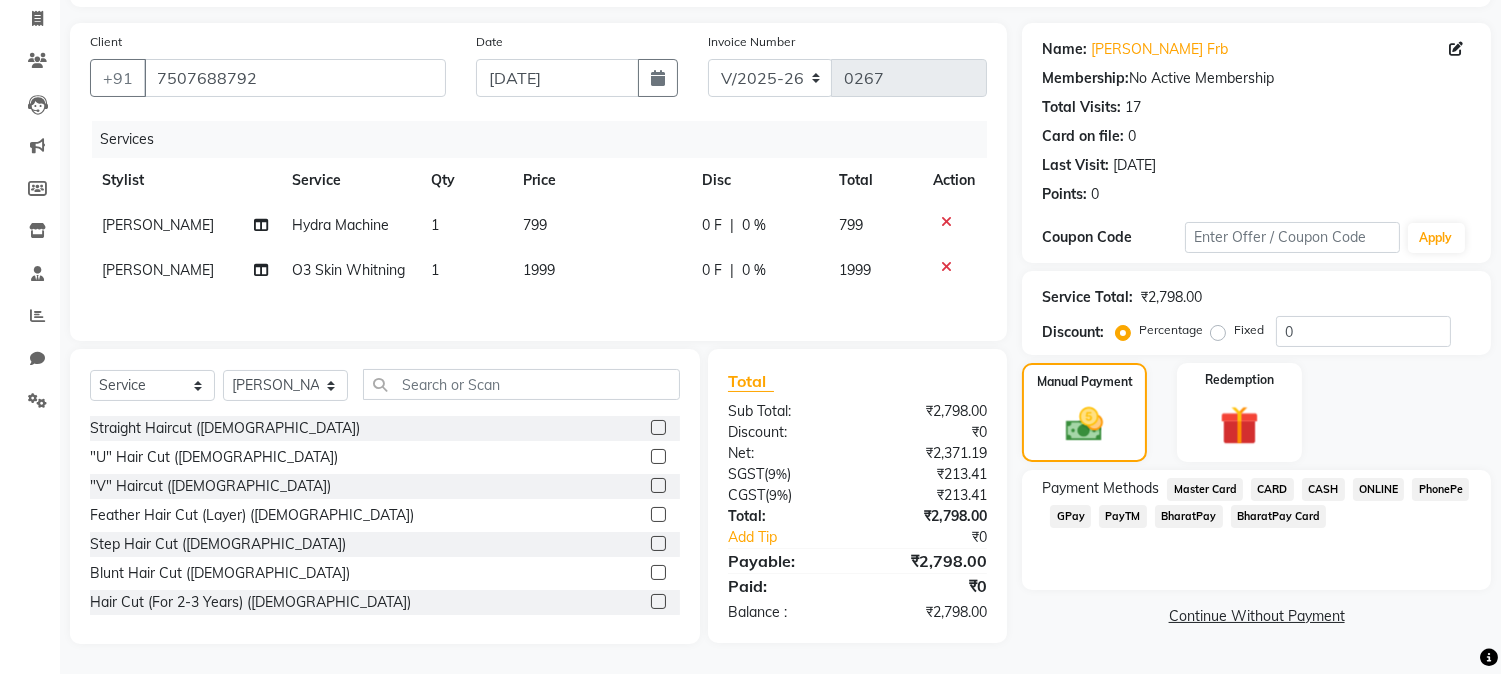 click on "Fixed" 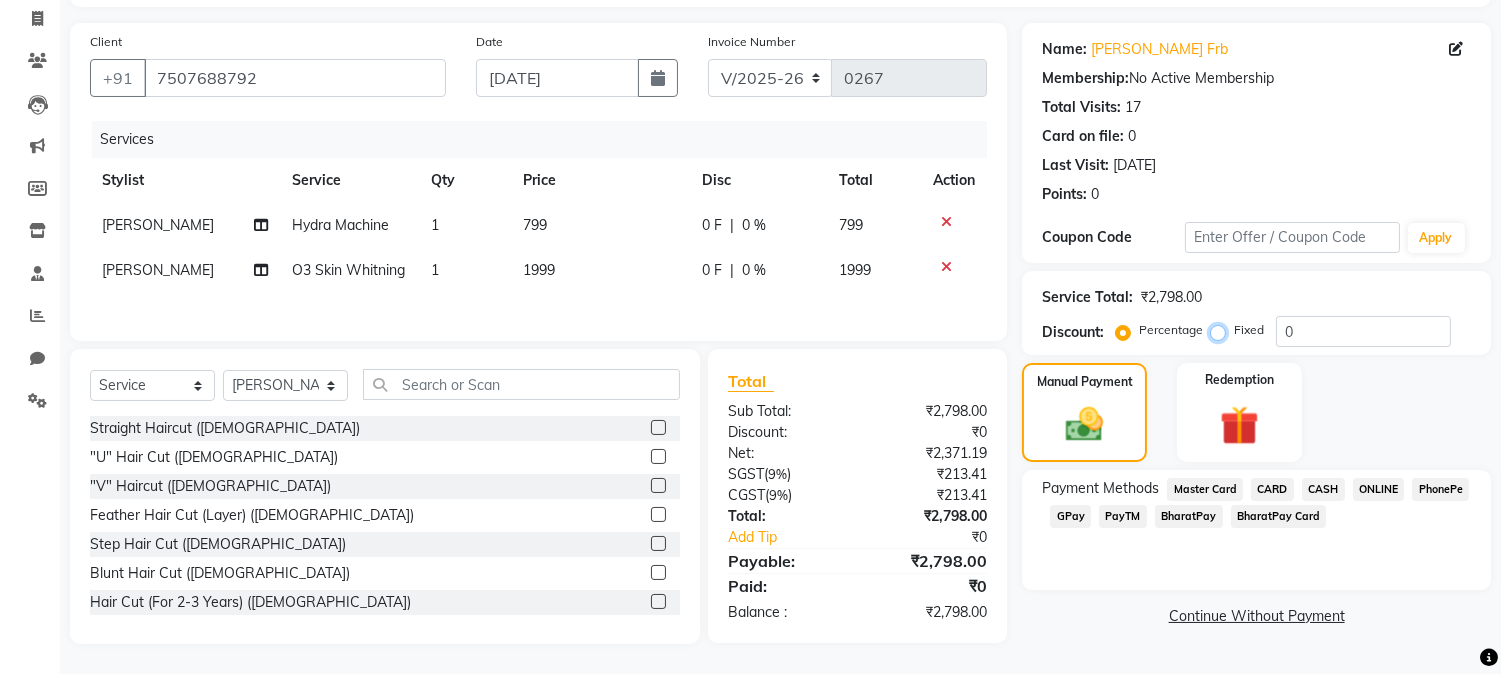 click on "Fixed" at bounding box center (1222, 330) 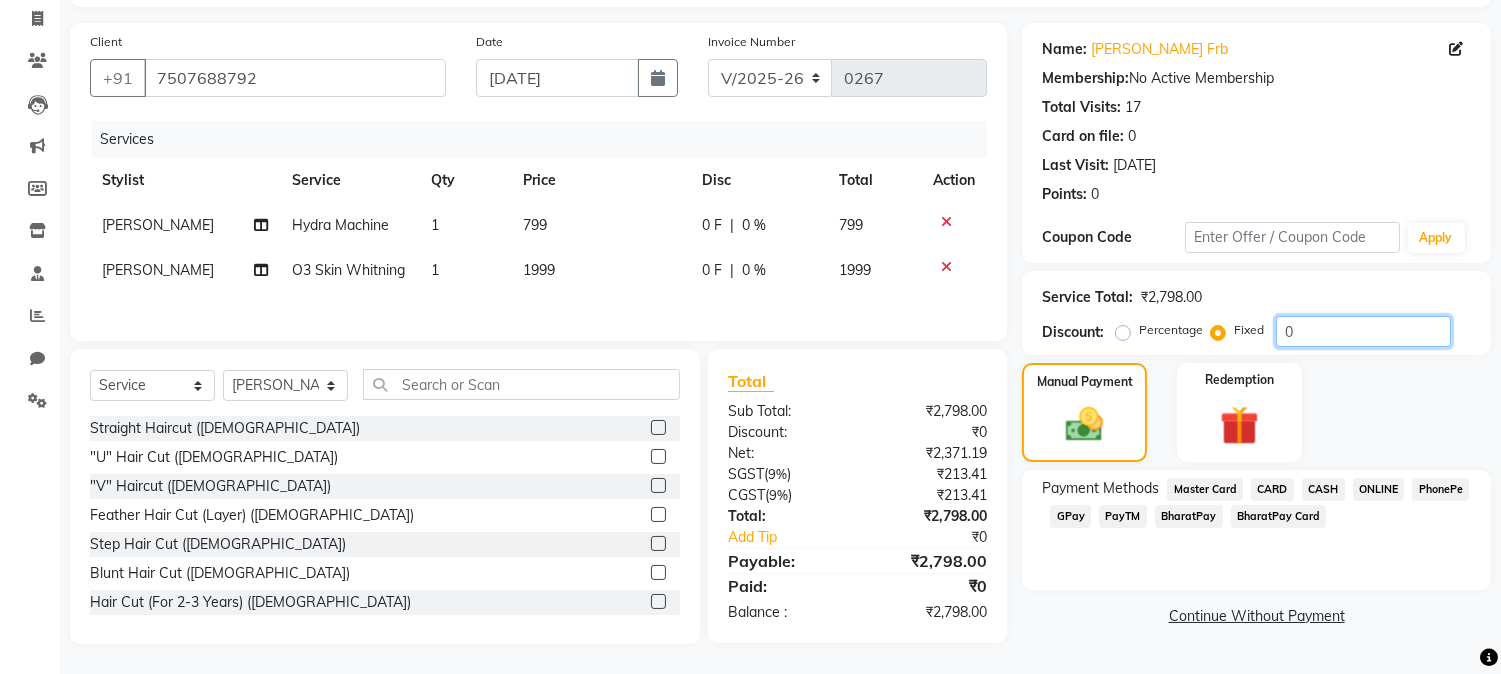 click on "0" 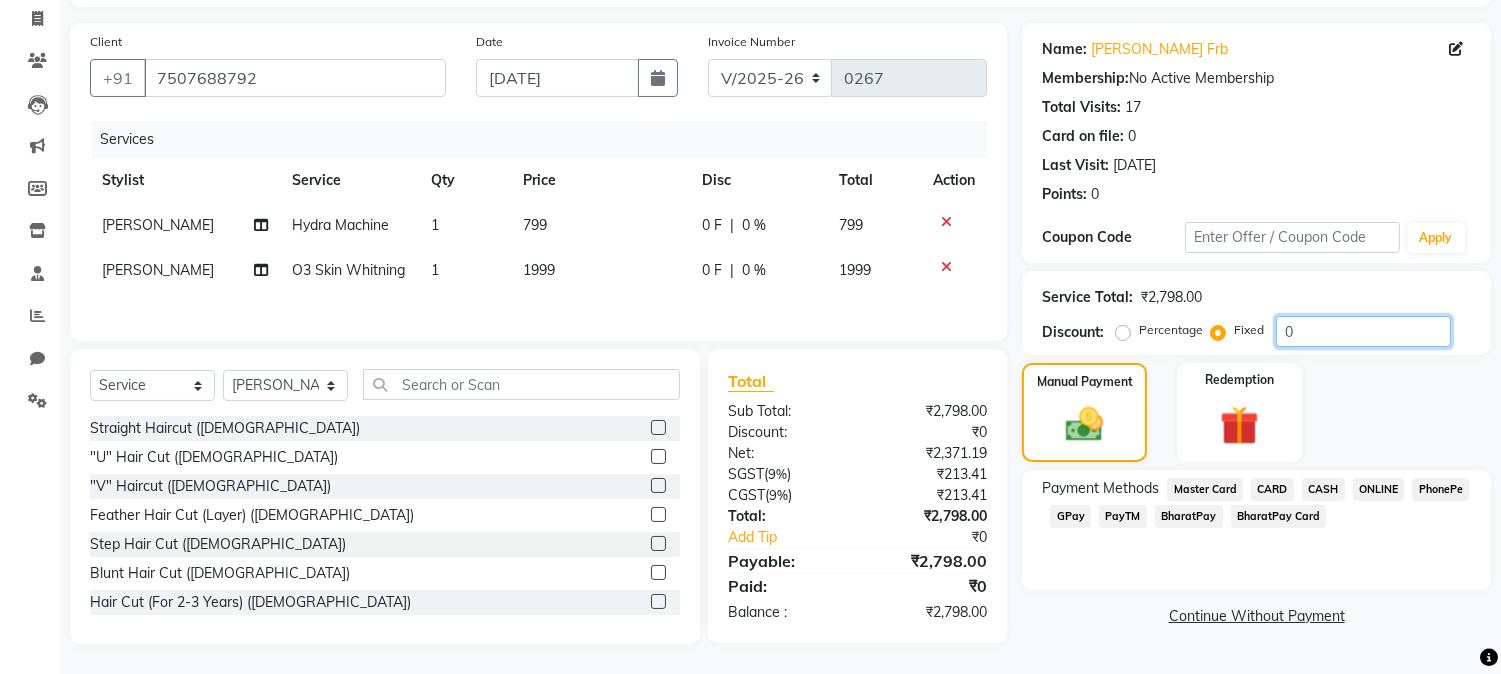 click on "0" 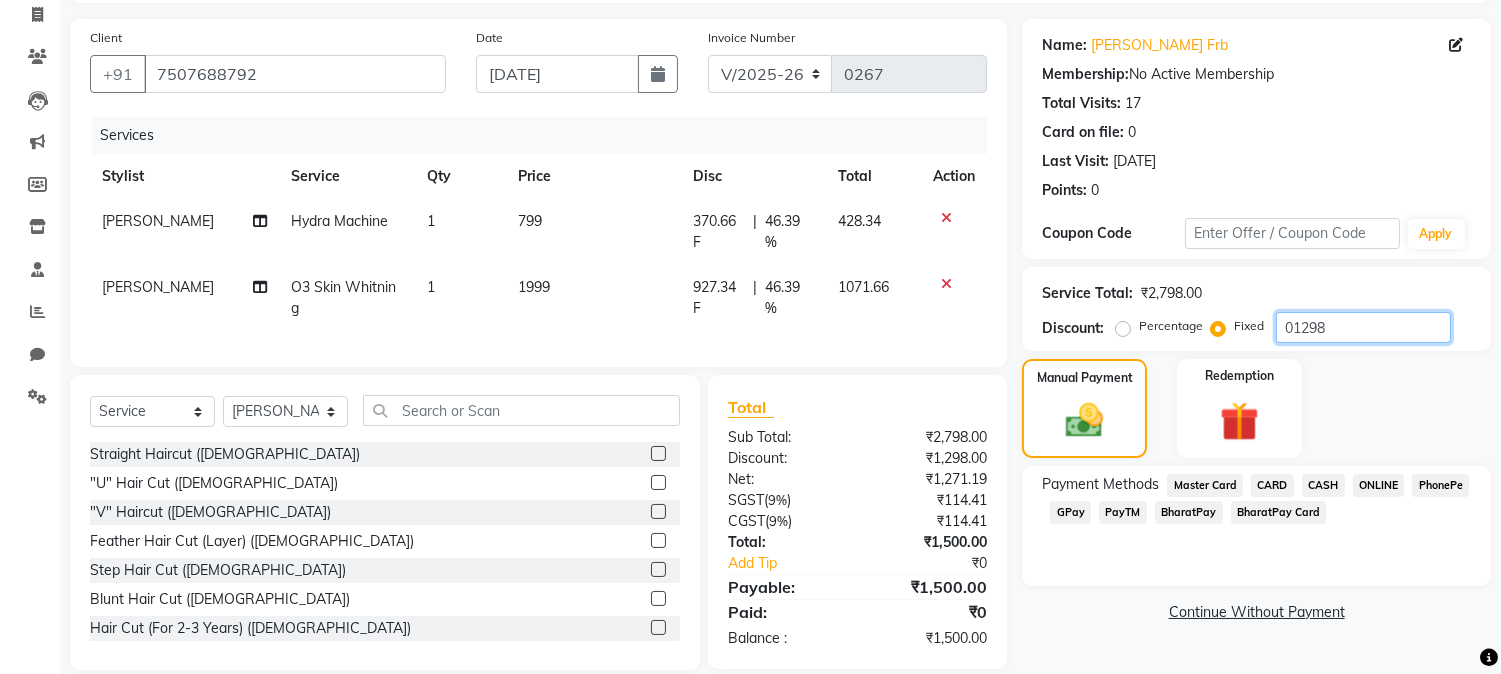 scroll, scrollTop: 173, scrollLeft: 0, axis: vertical 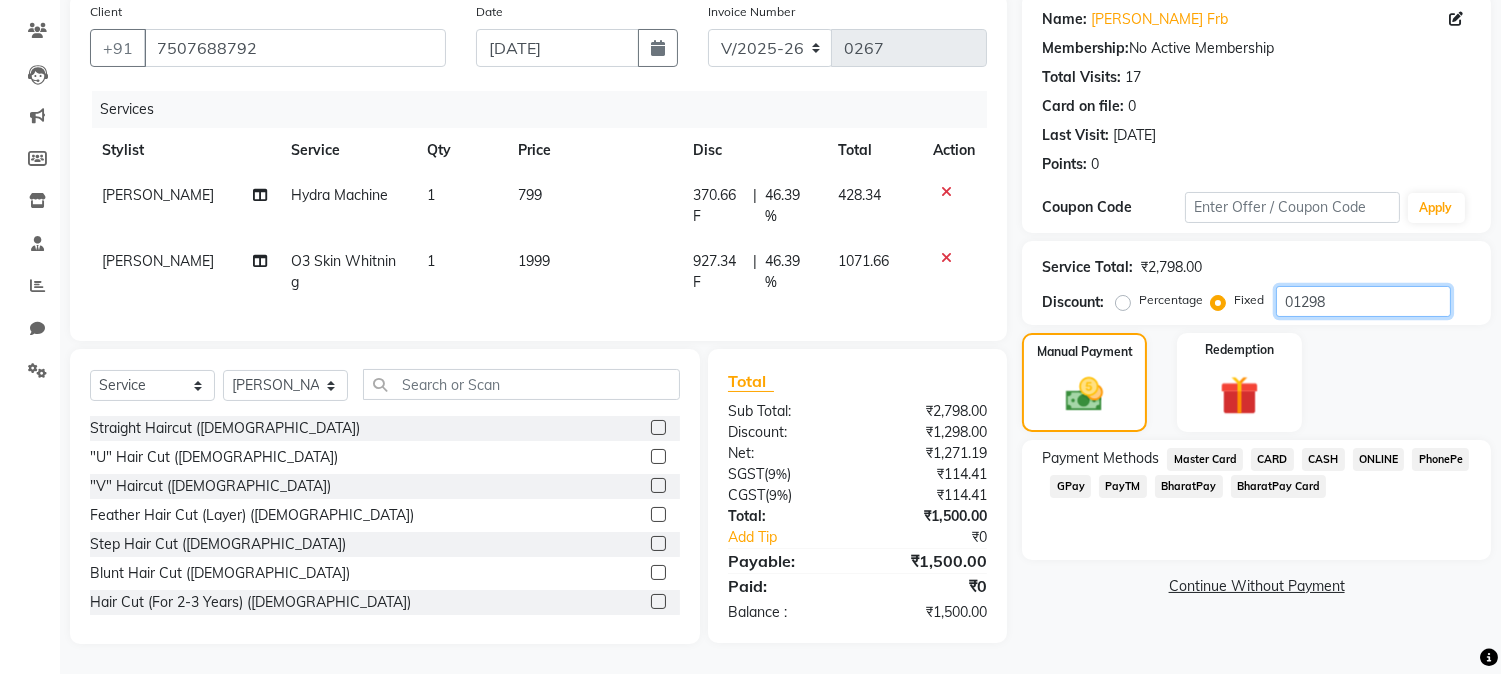 type on "01298" 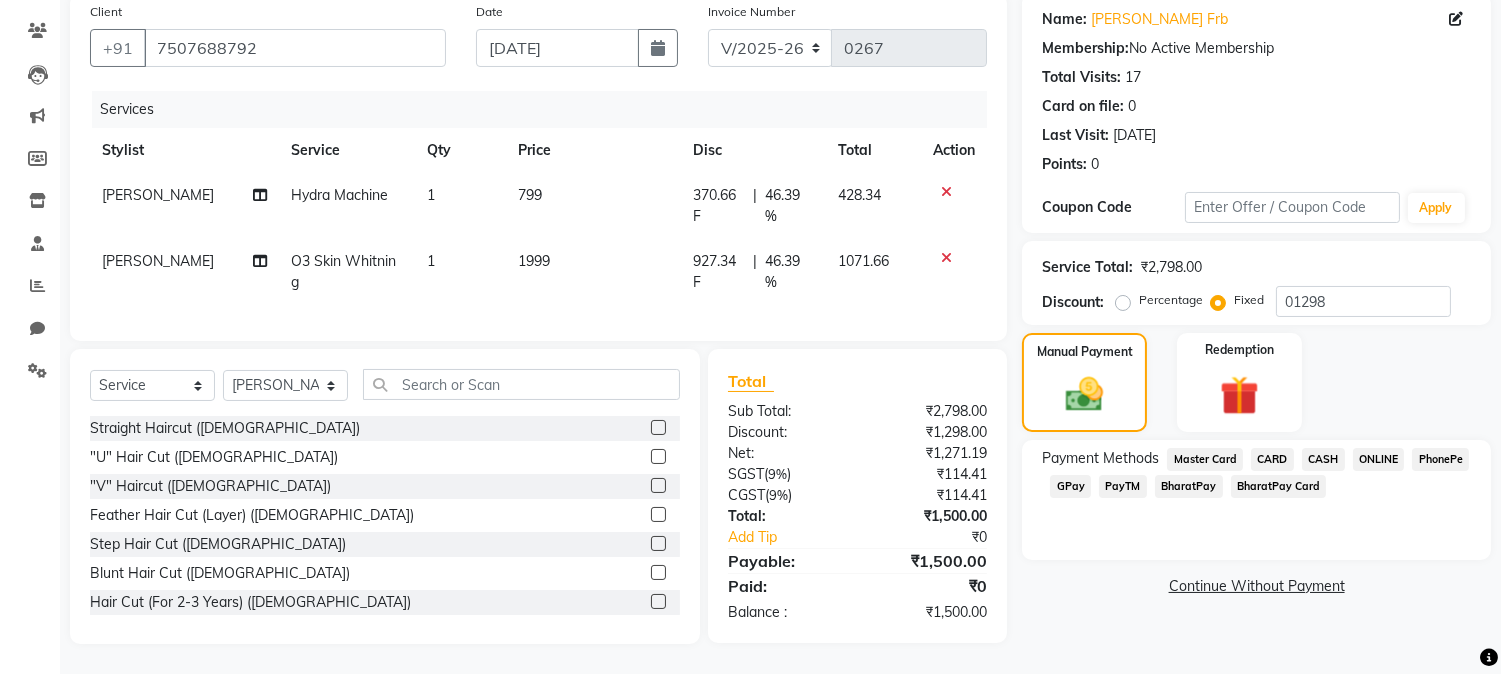 click on "Continue Without Payment" 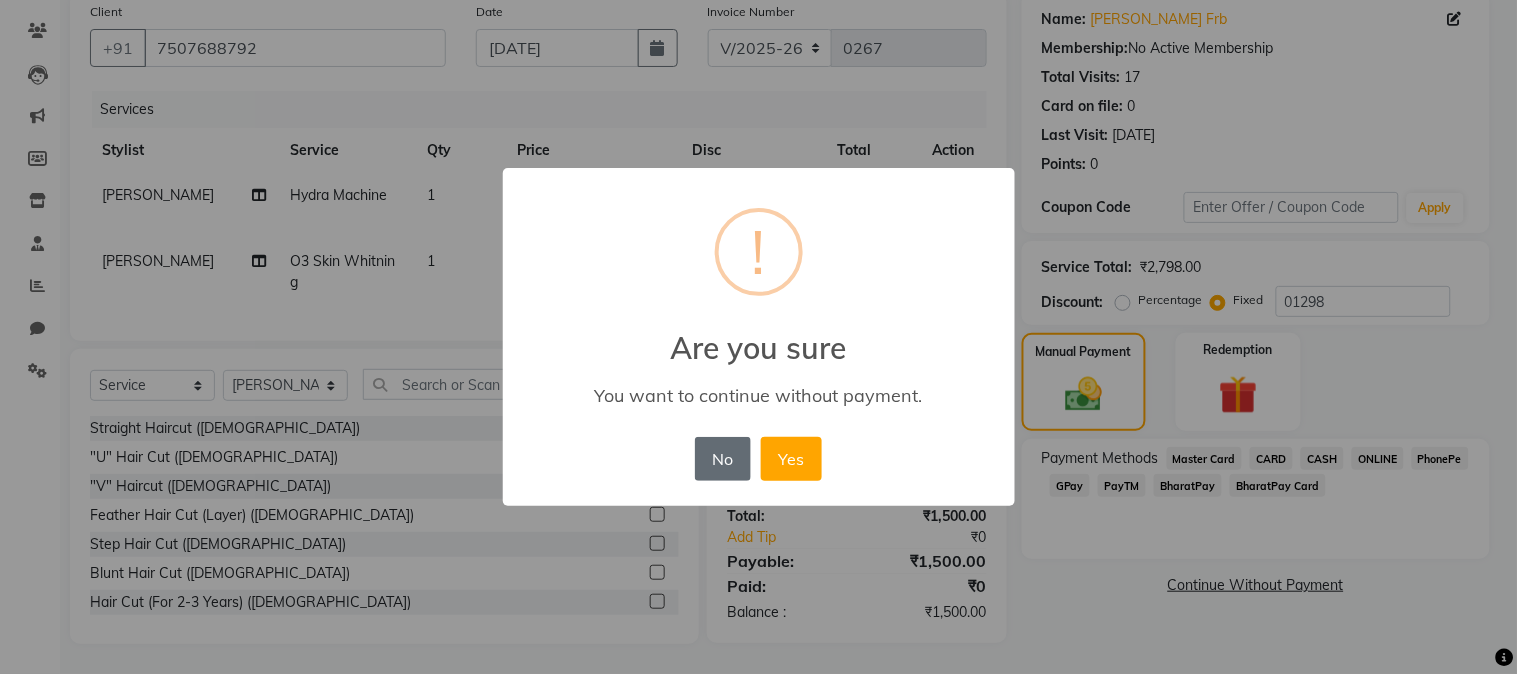 click on "No" at bounding box center (723, 459) 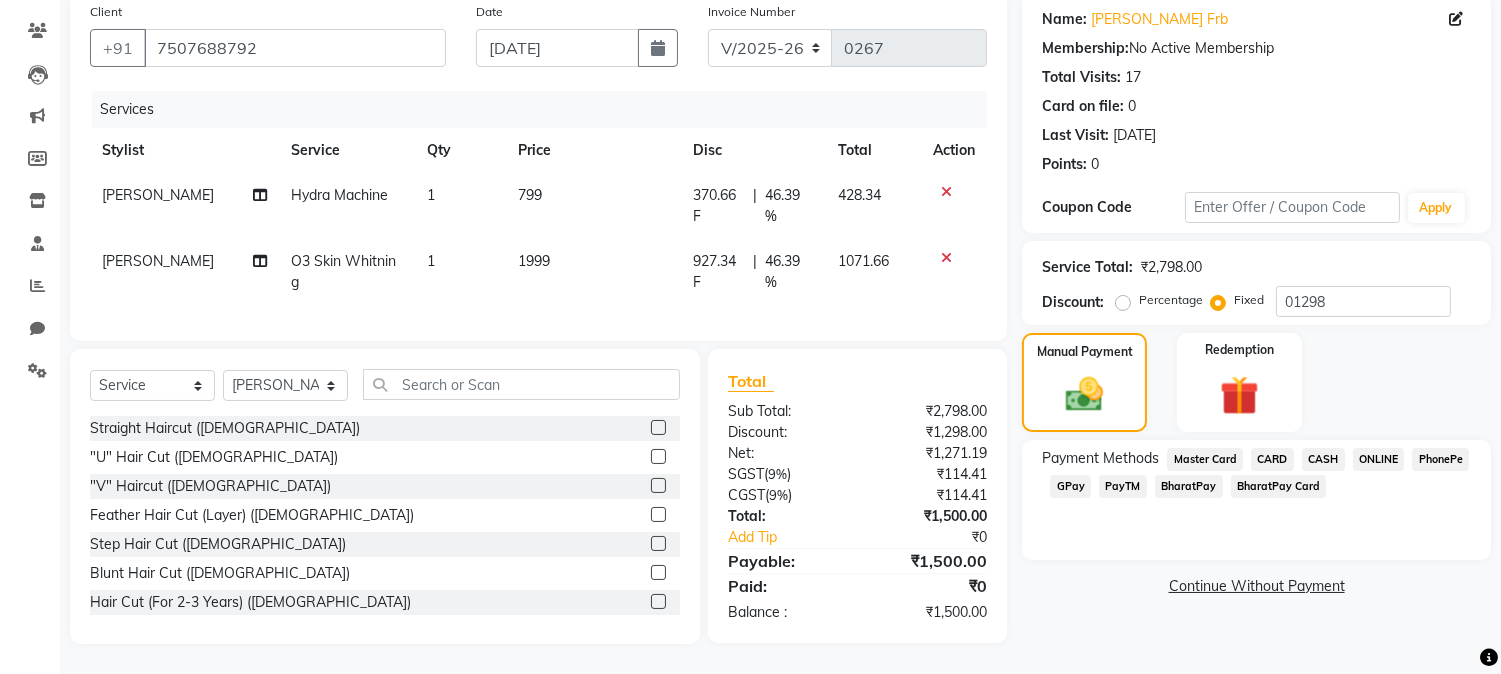 click on "Continue Without Payment" 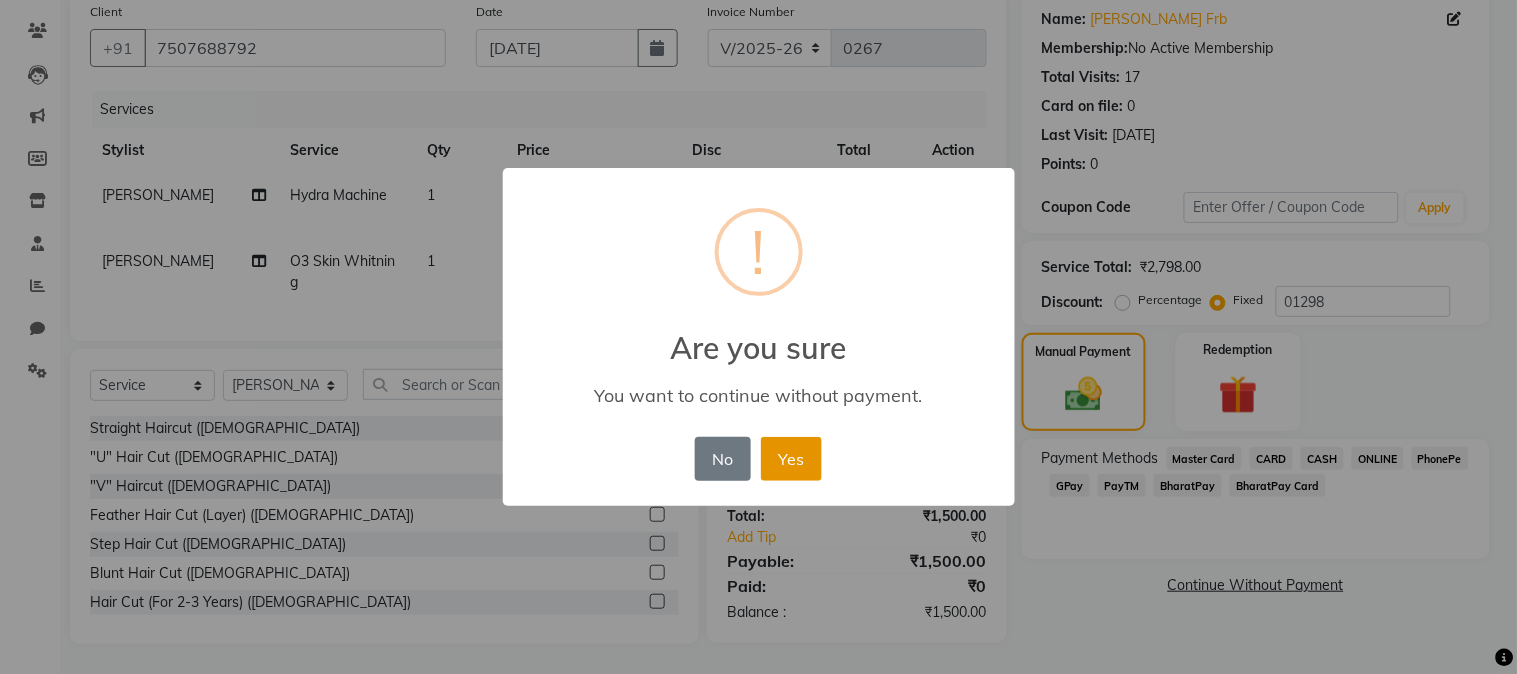 click on "Yes" at bounding box center (791, 459) 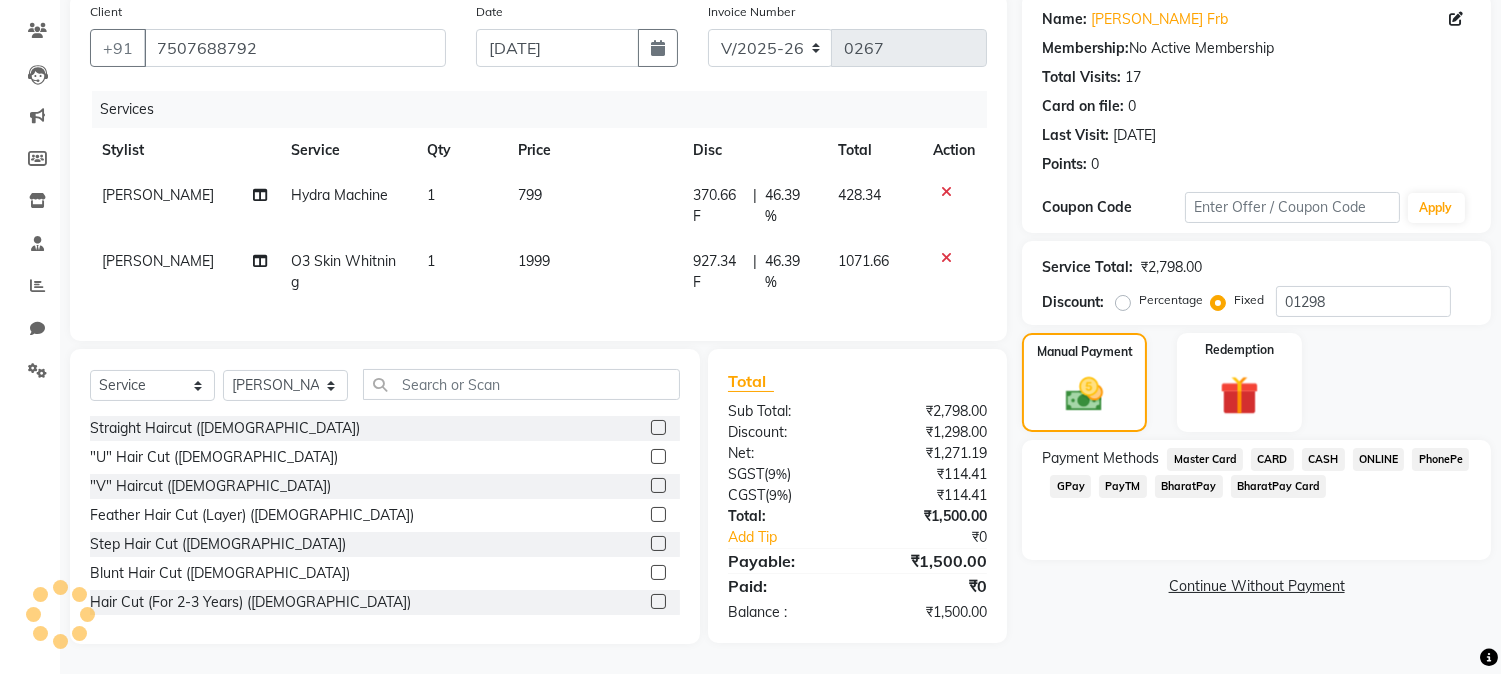 scroll, scrollTop: 0, scrollLeft: 0, axis: both 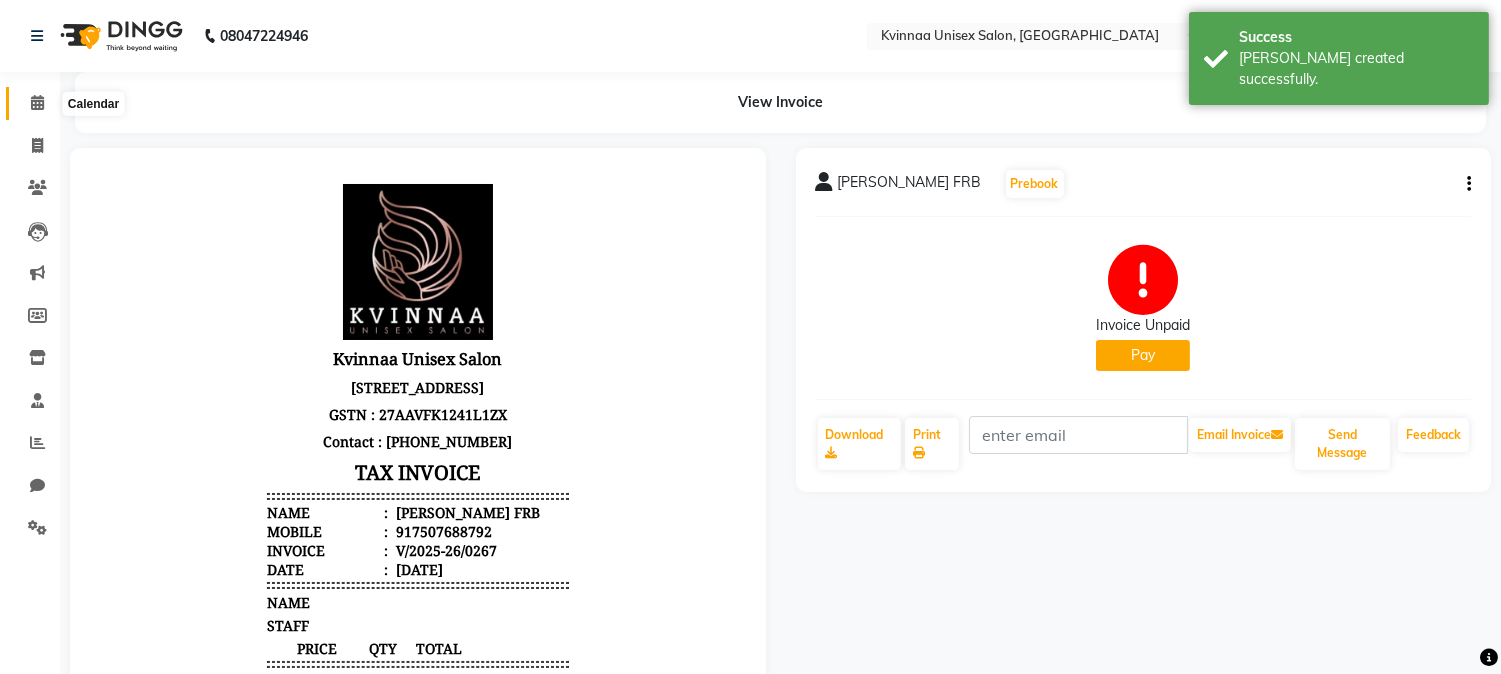 click 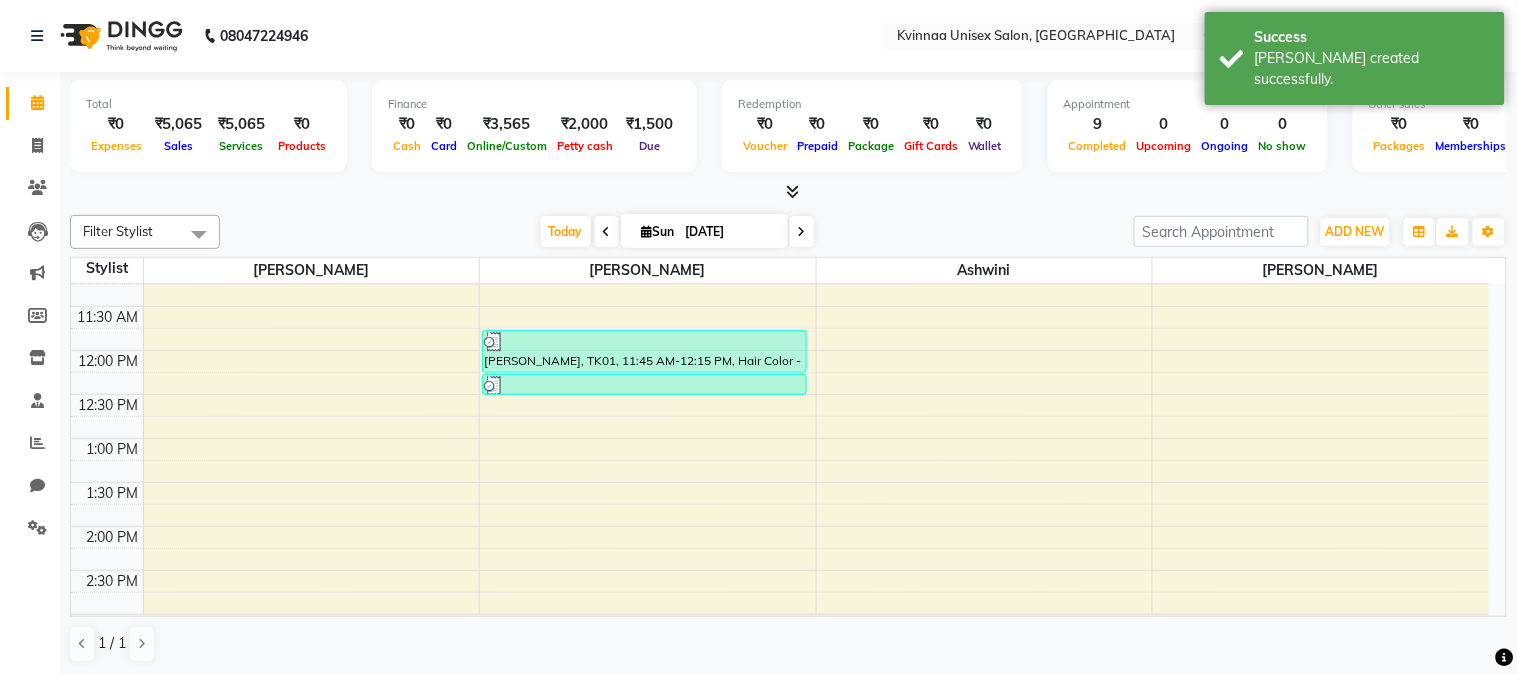scroll, scrollTop: 555, scrollLeft: 0, axis: vertical 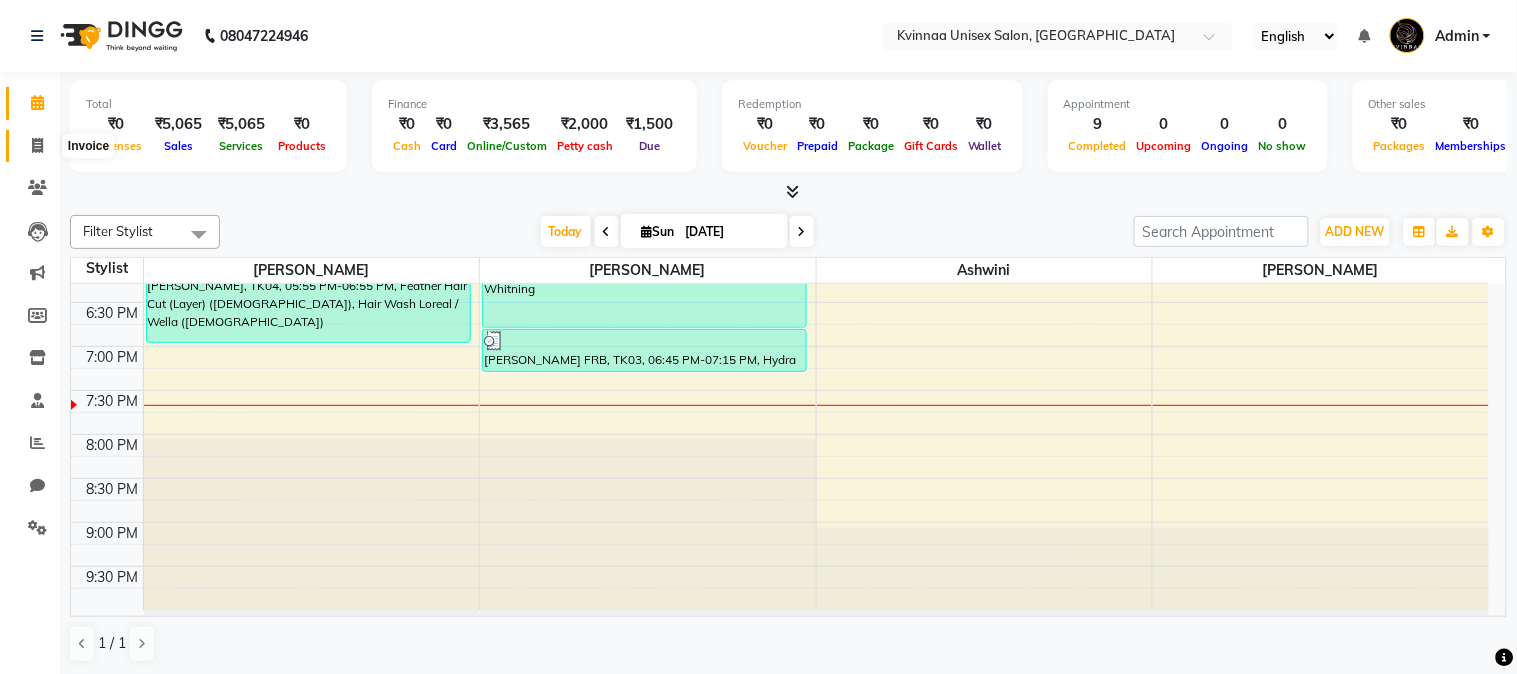 click 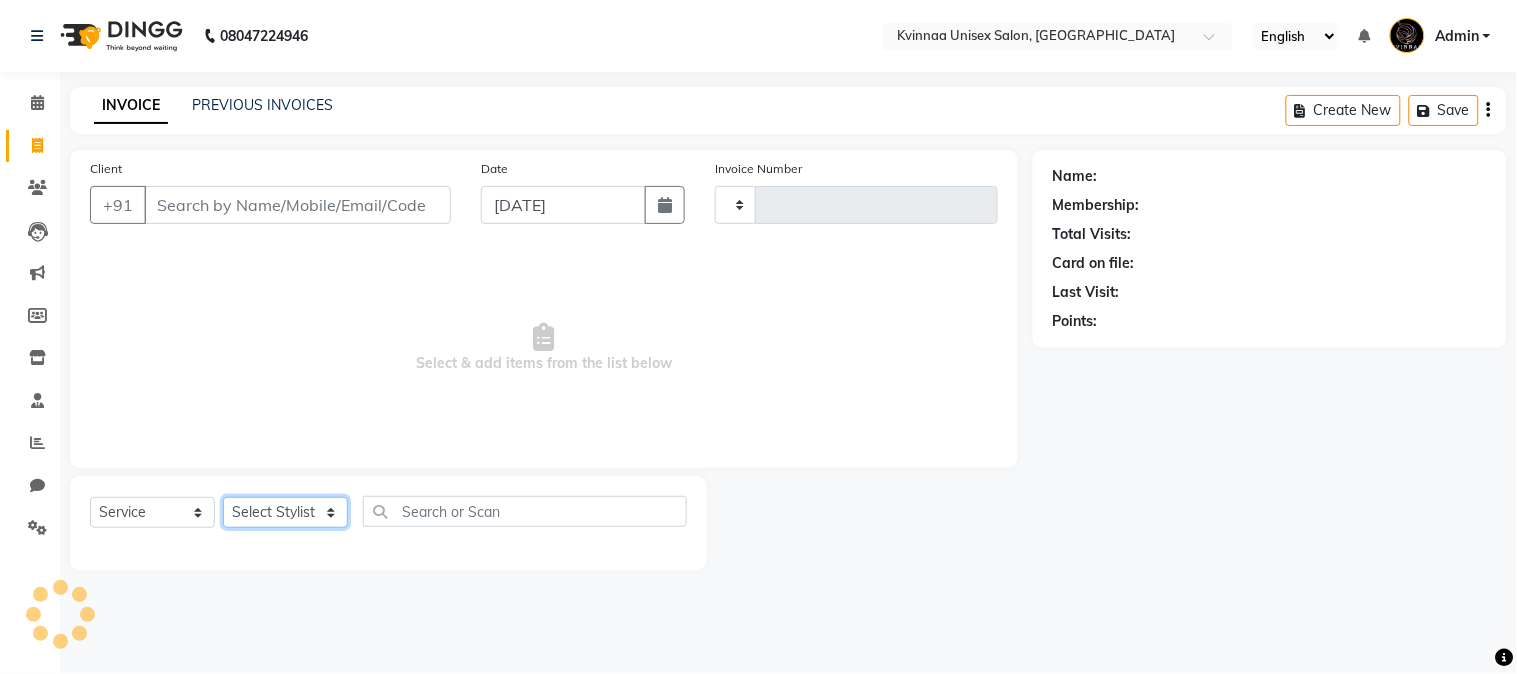 click on "Select Stylist" 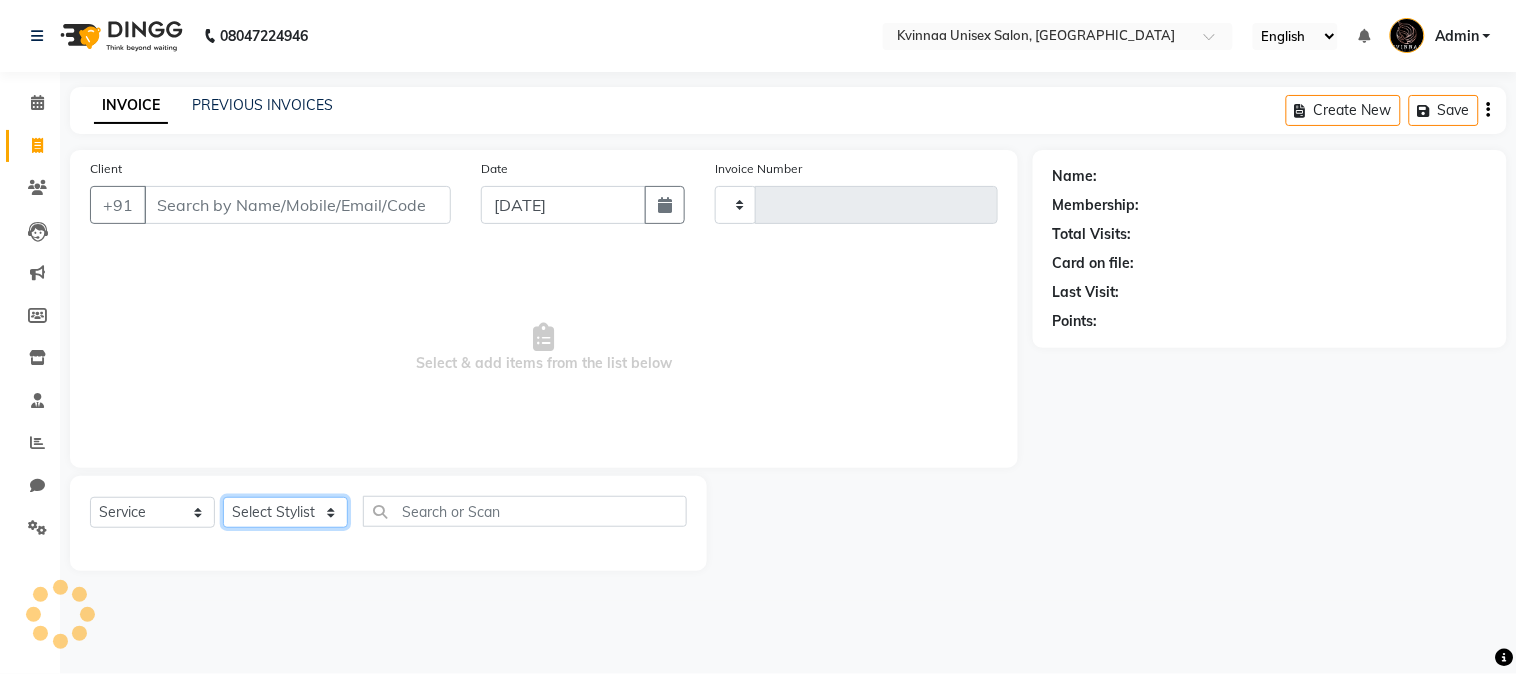 type on "0268" 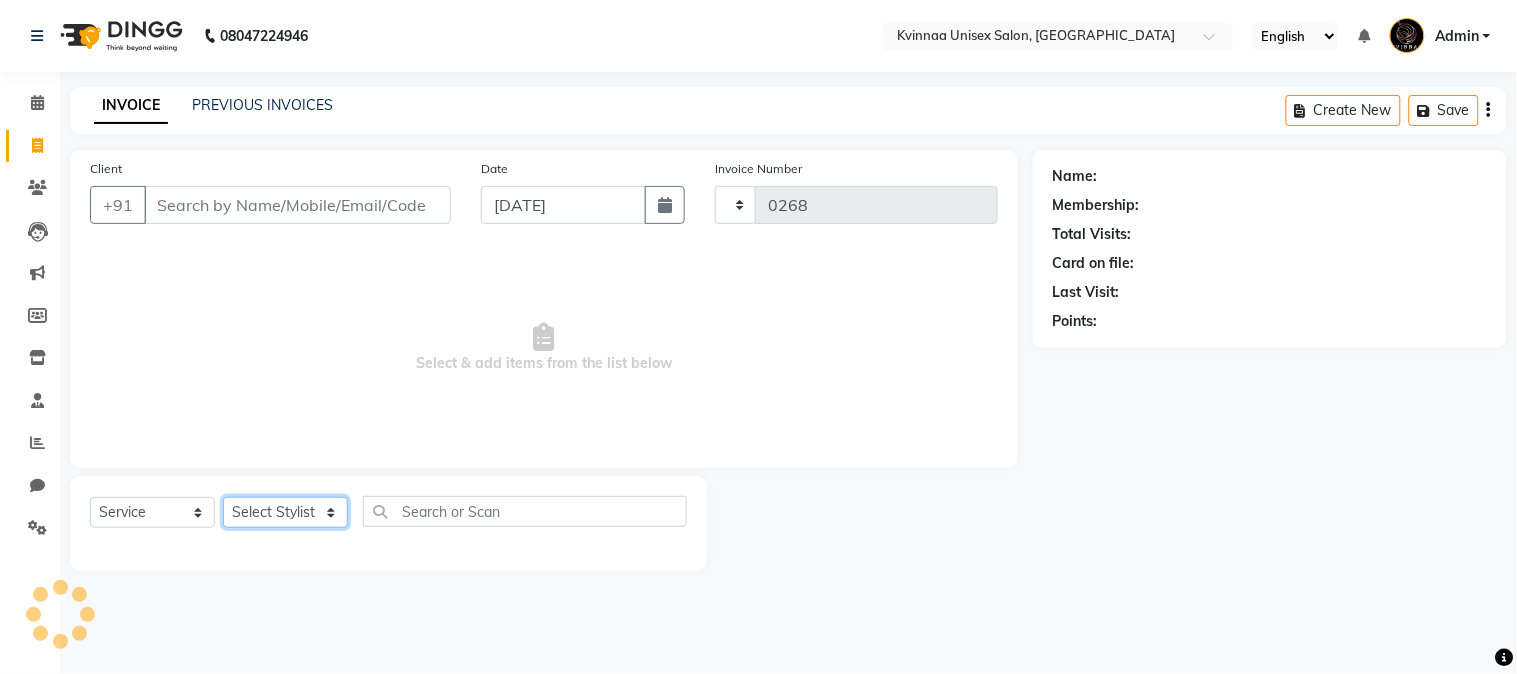 select on "147" 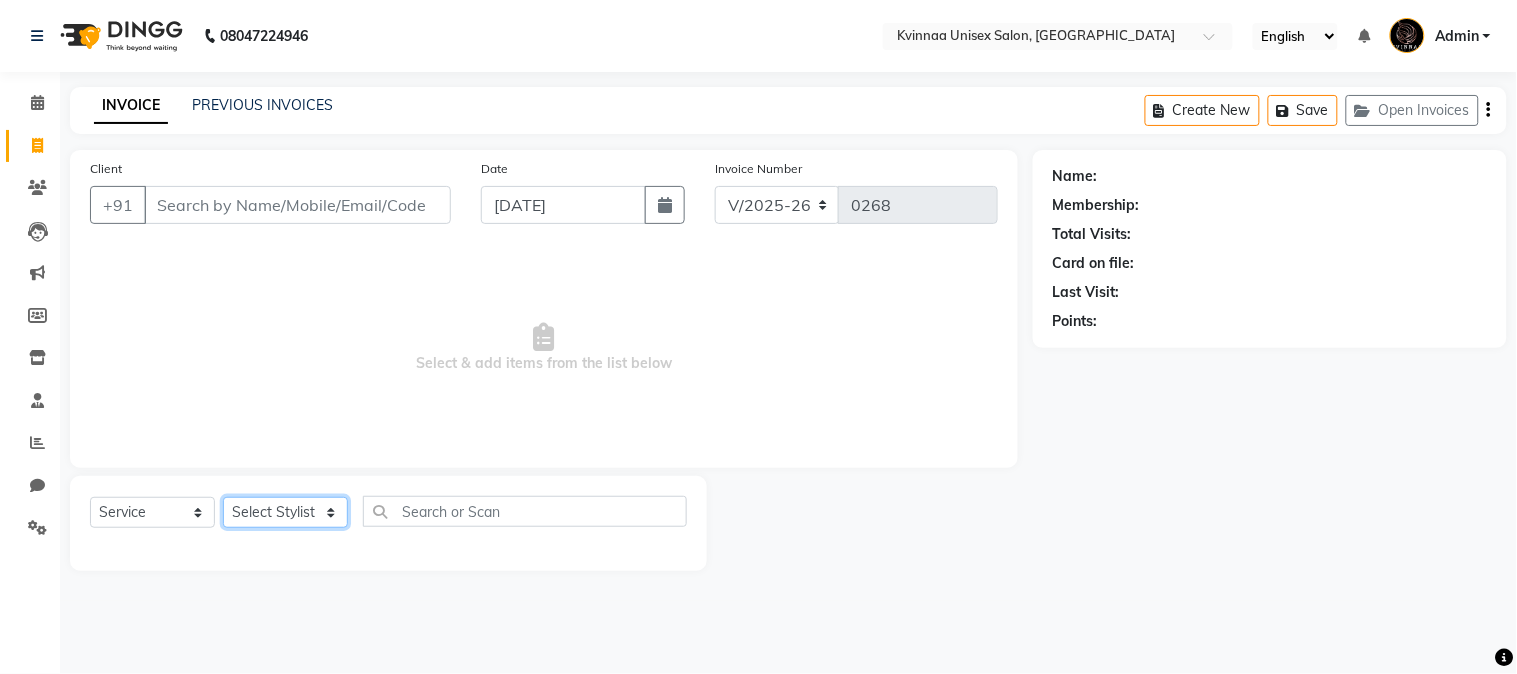 select on "8149" 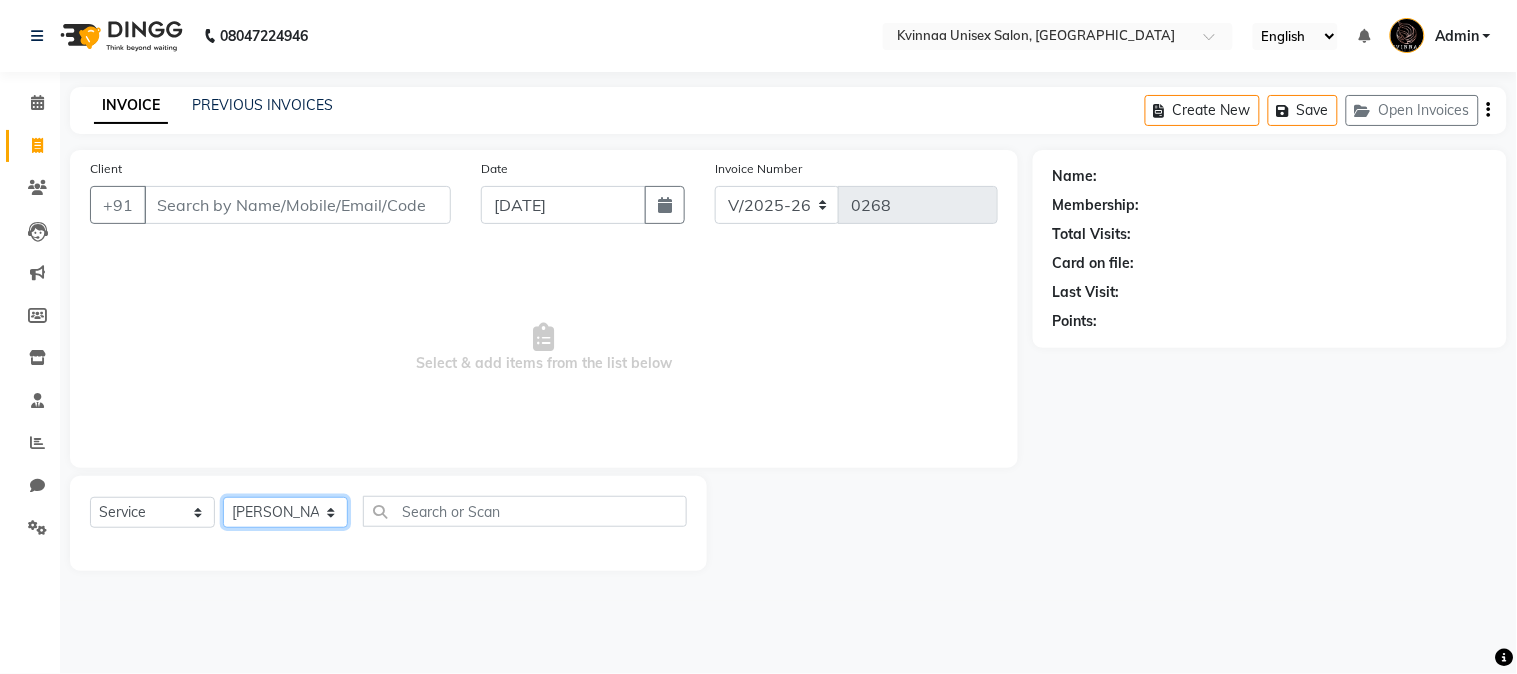 click on "Select Stylist Ashwini [PERSON_NAME] [PERSON_NAME] [PERSON_NAME]" 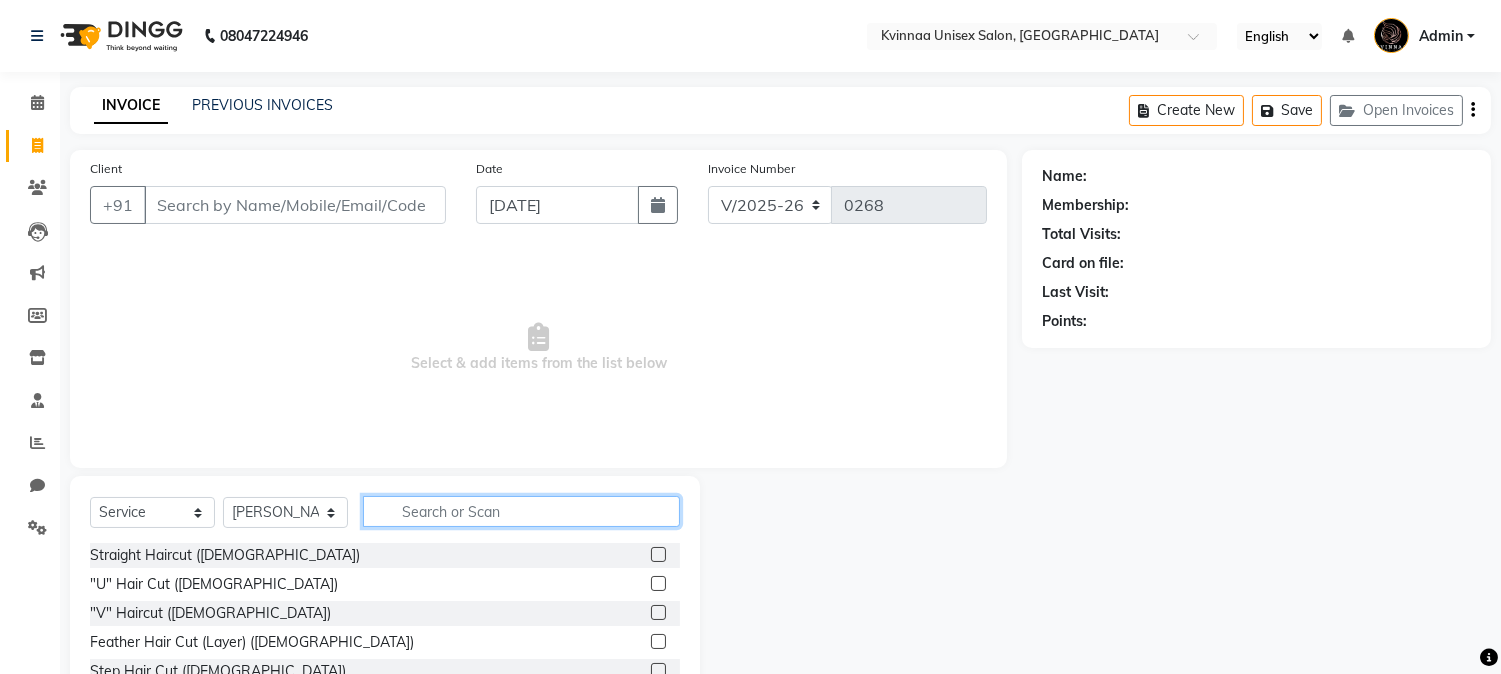 click 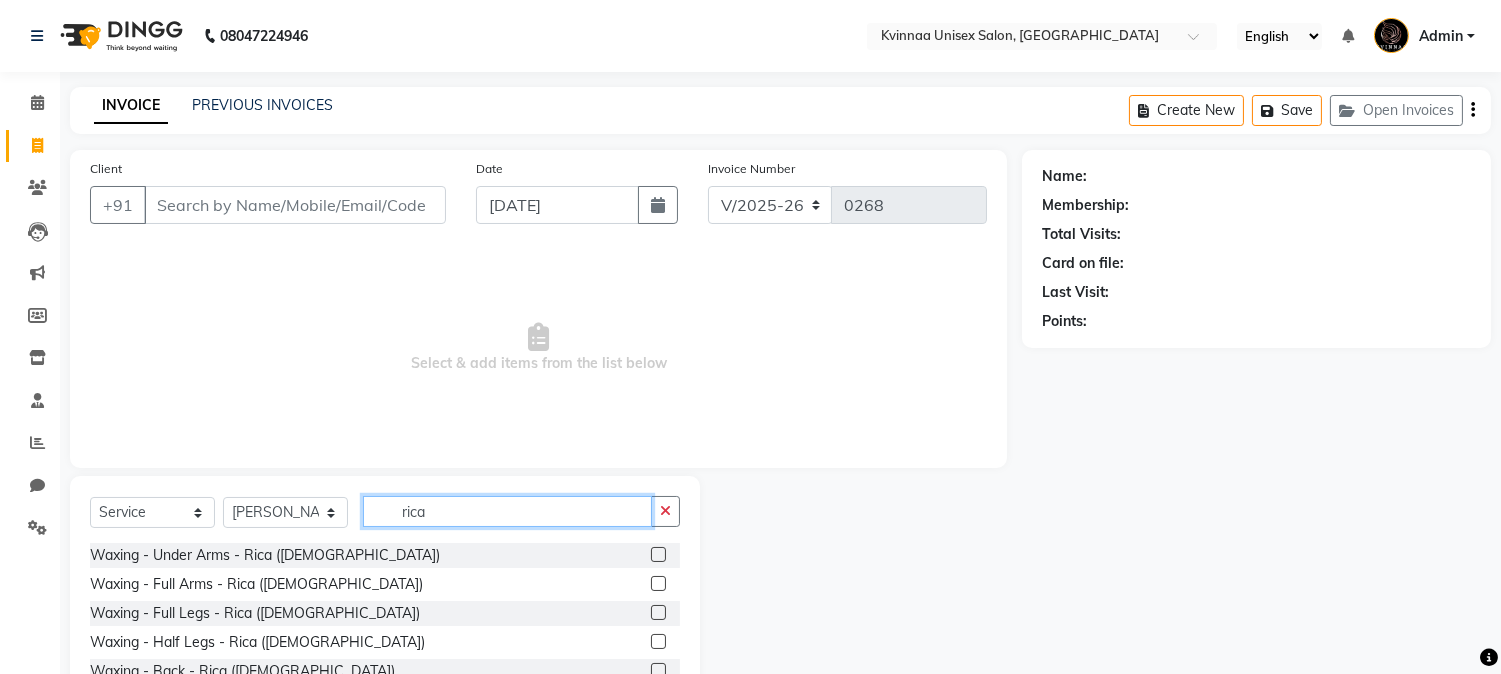 type on "rica" 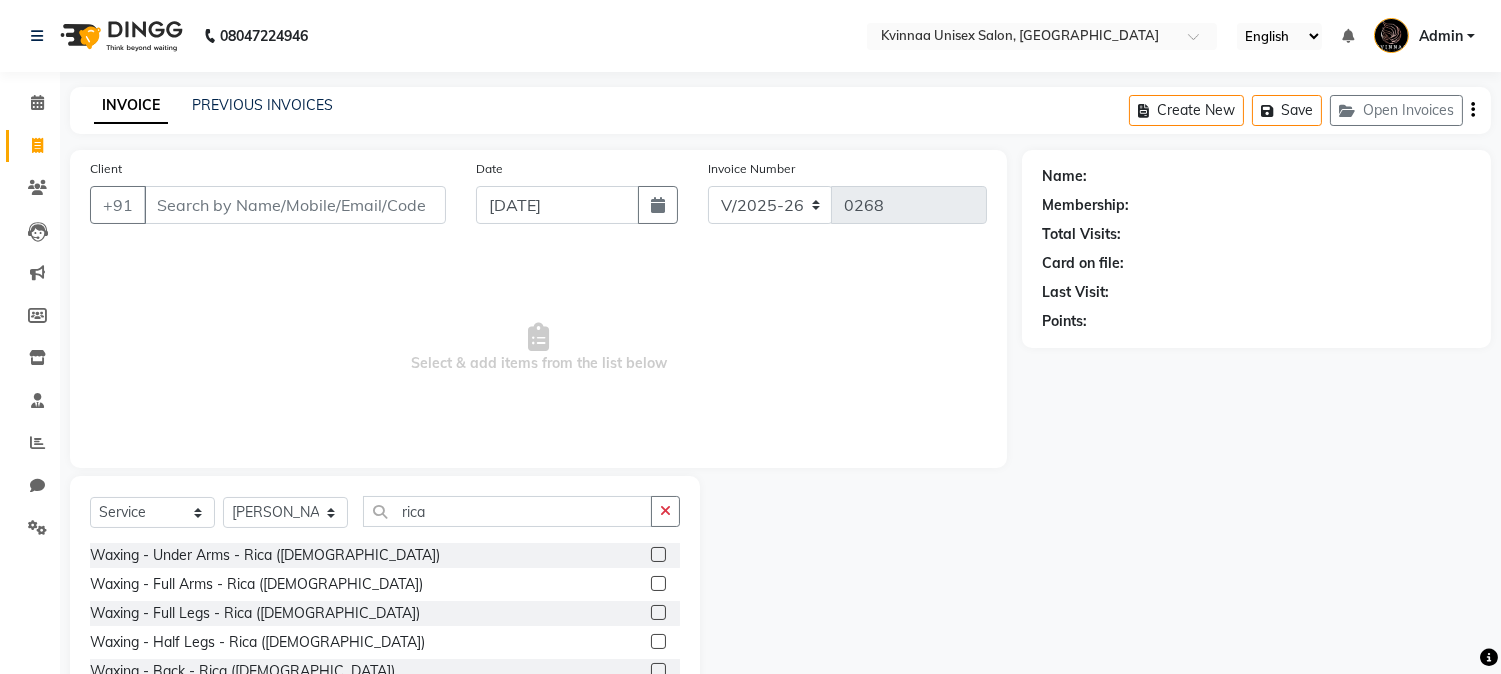 click 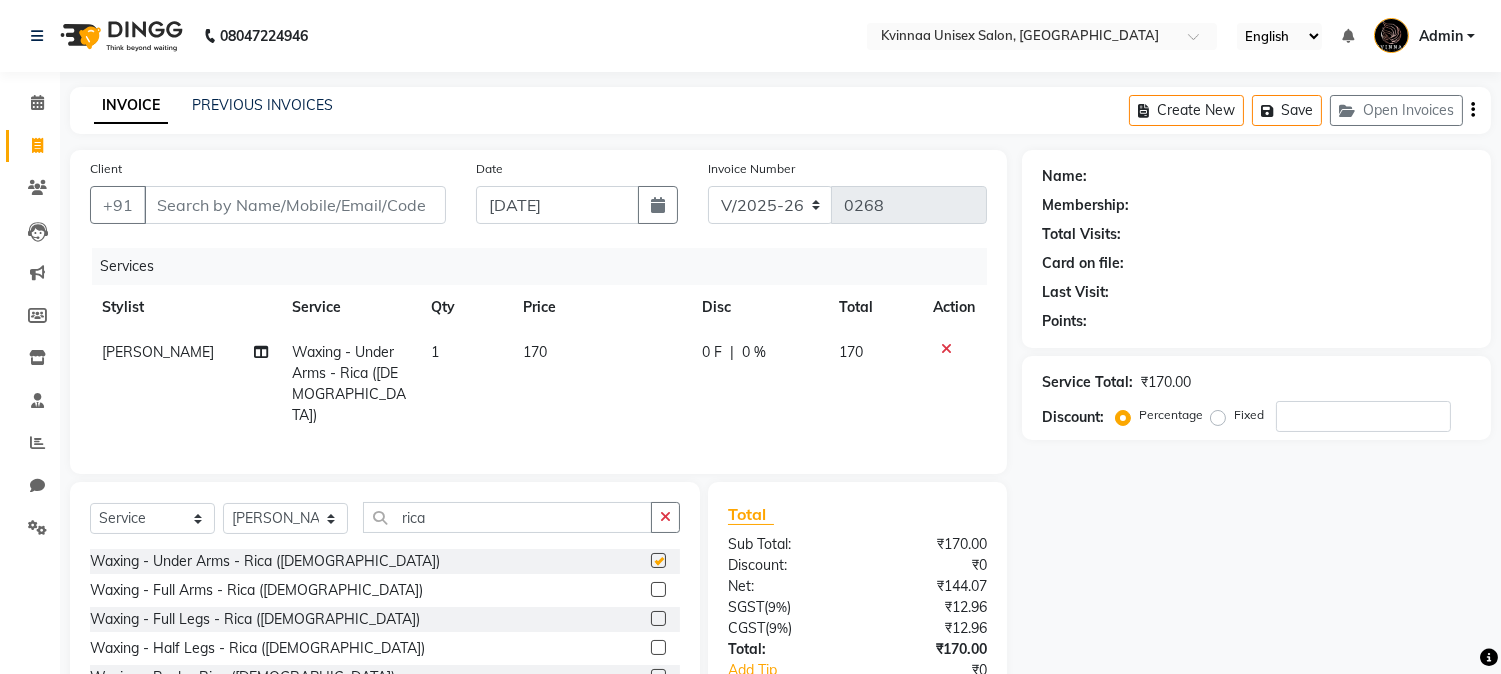 checkbox on "false" 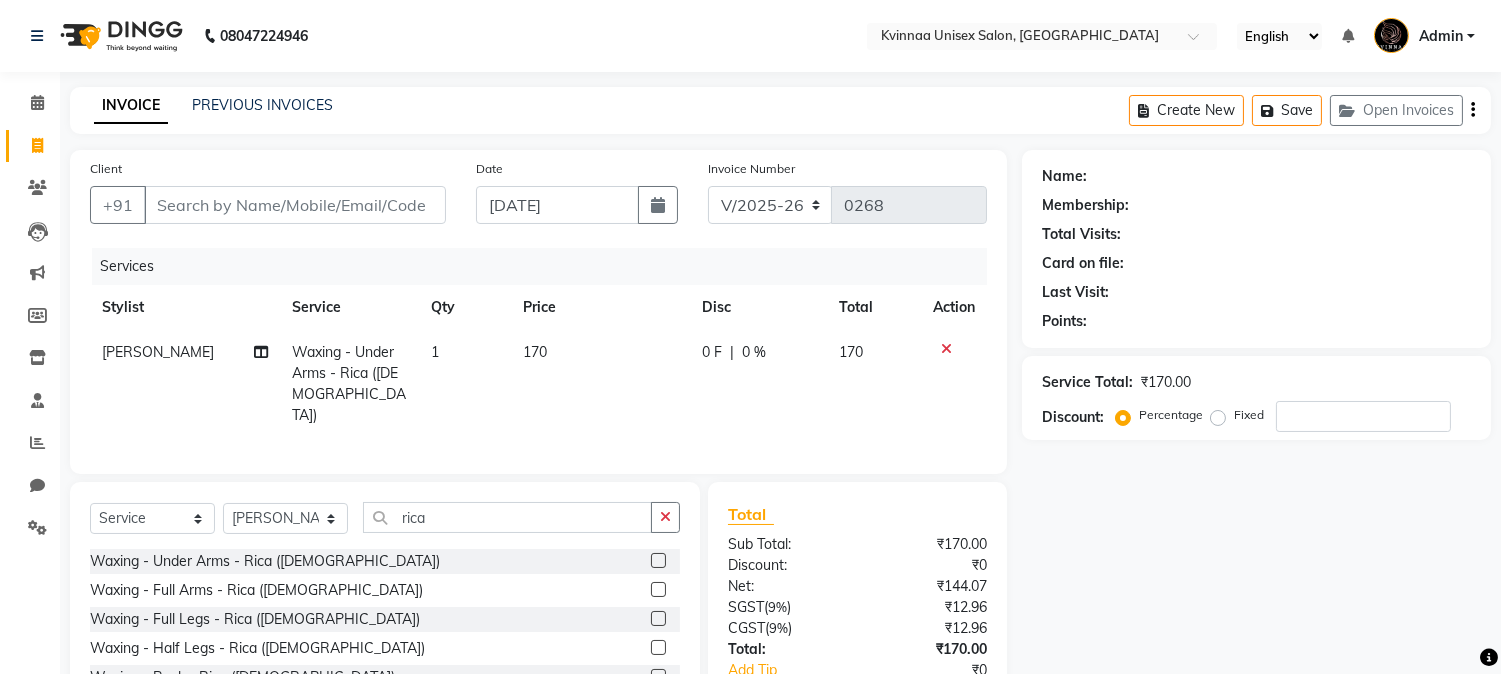 click 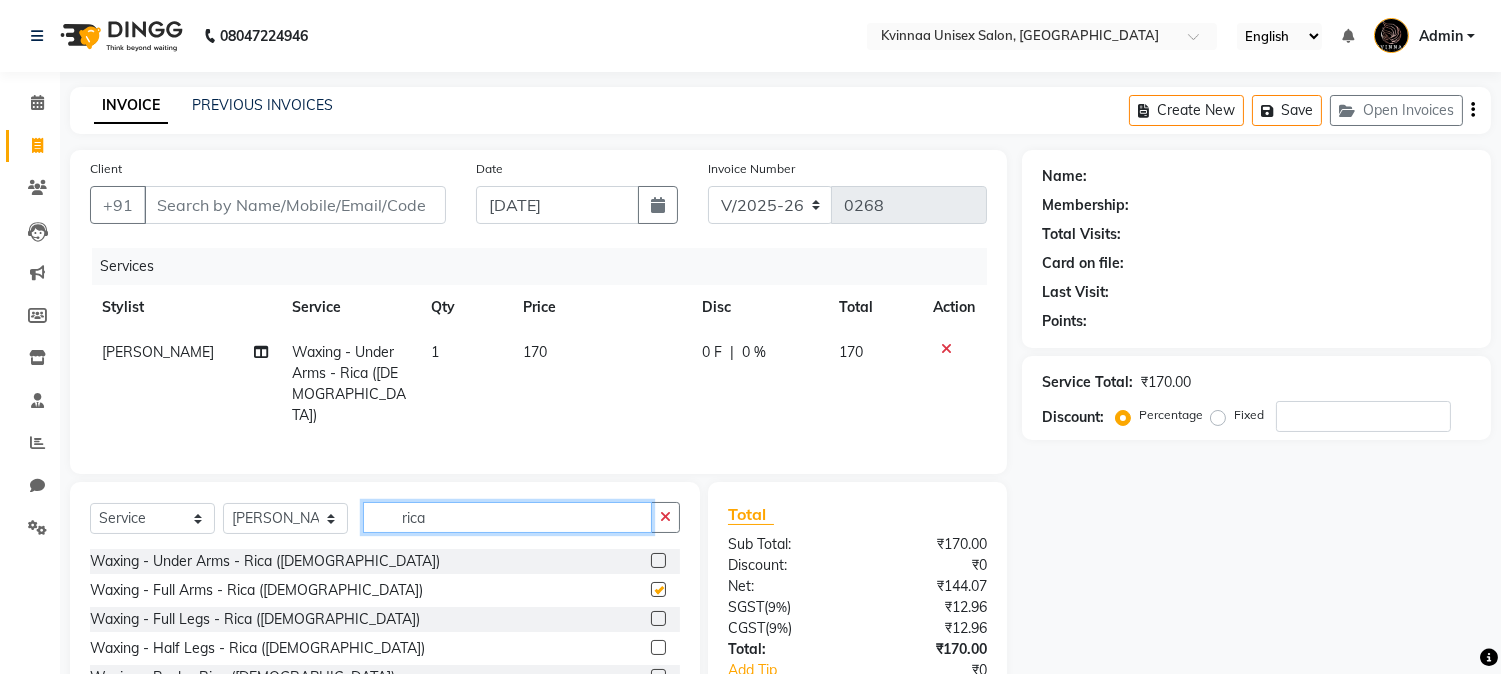 click on "rica" 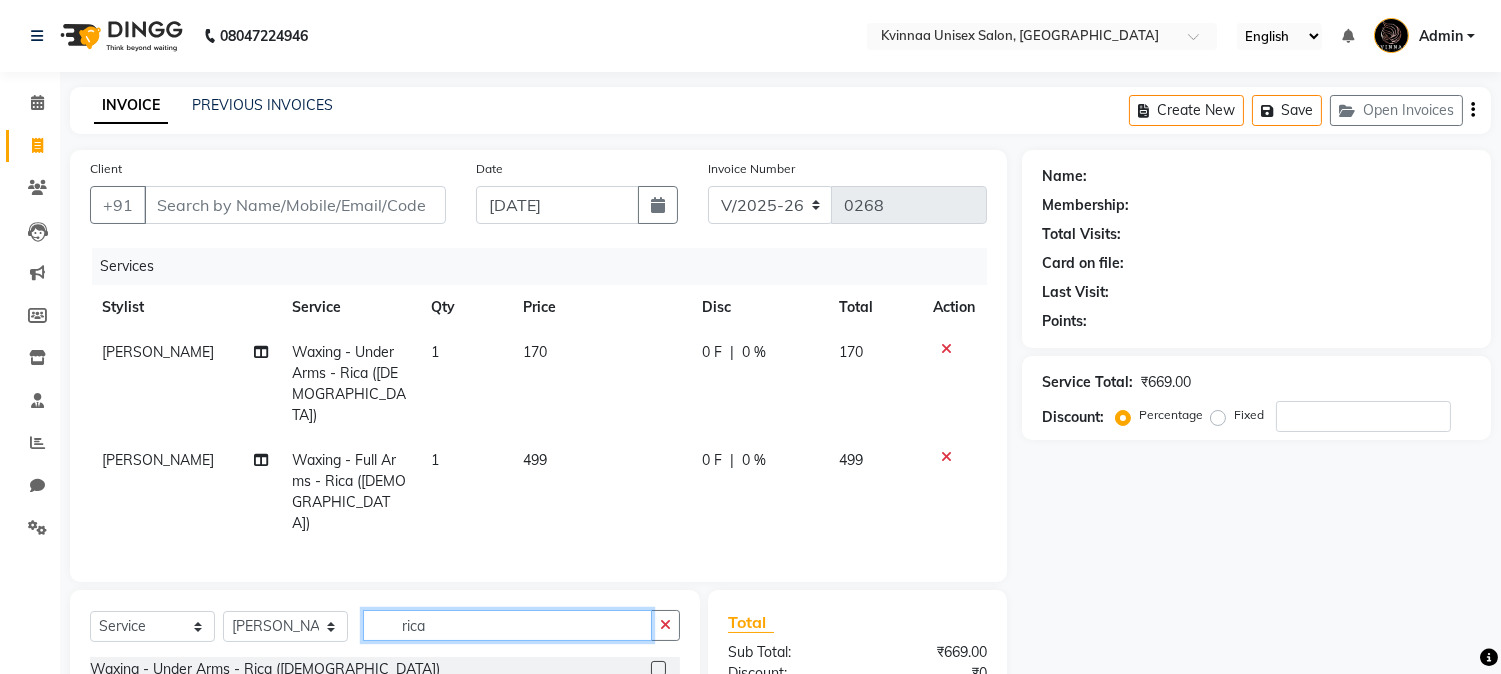 checkbox on "false" 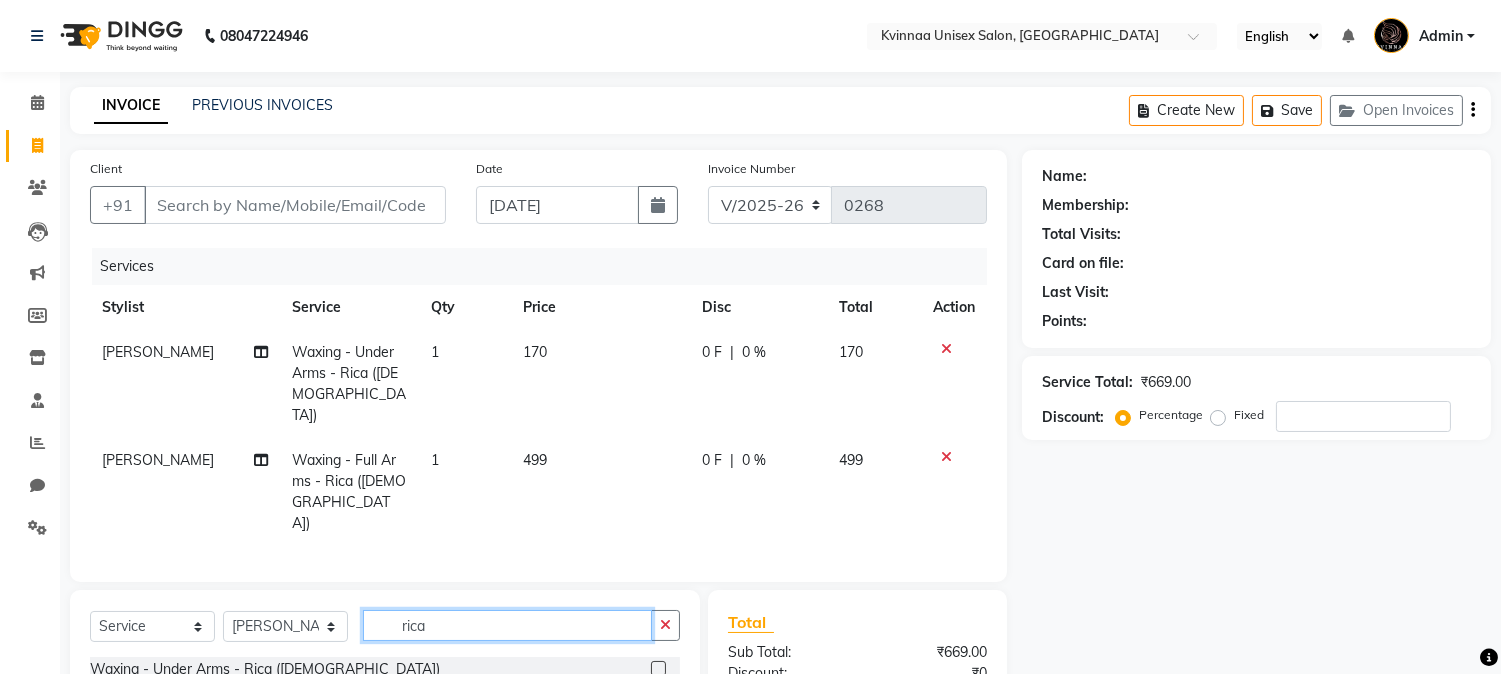 scroll, scrollTop: 215, scrollLeft: 0, axis: vertical 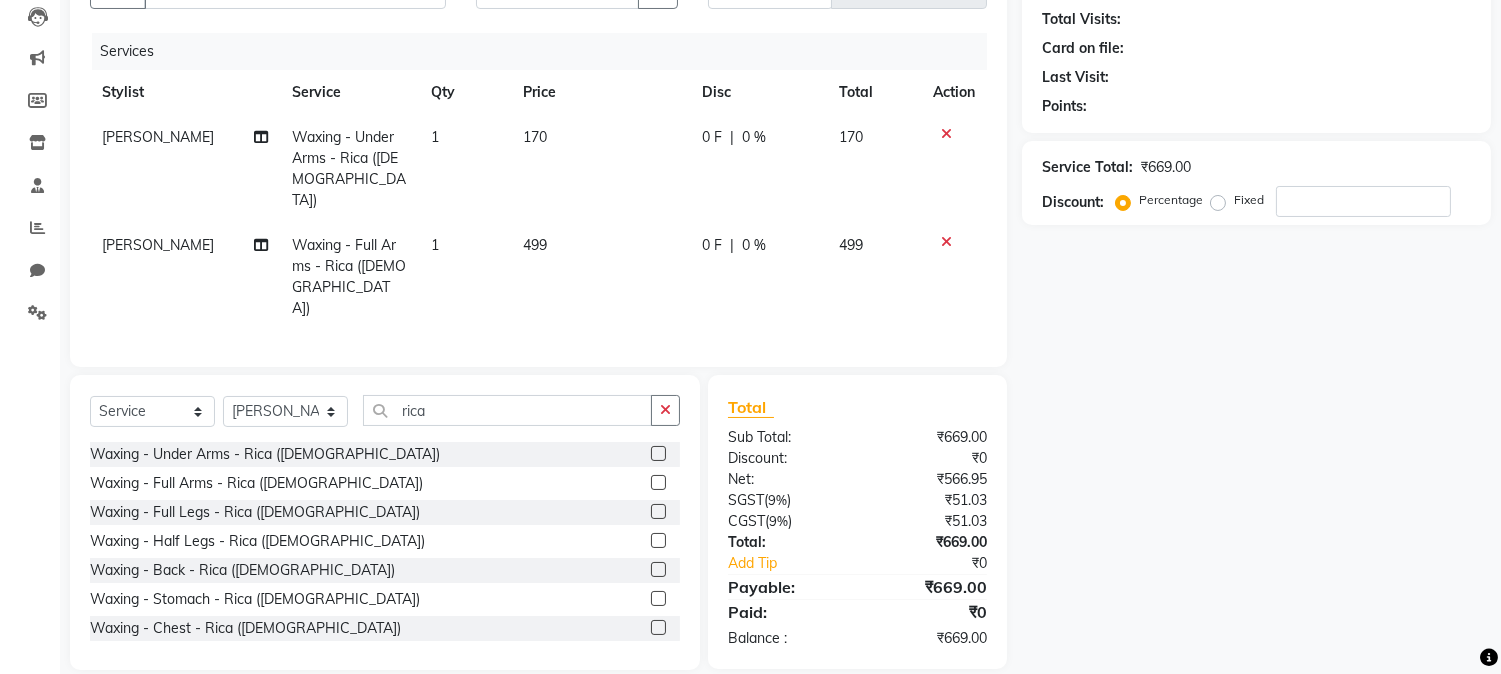 click 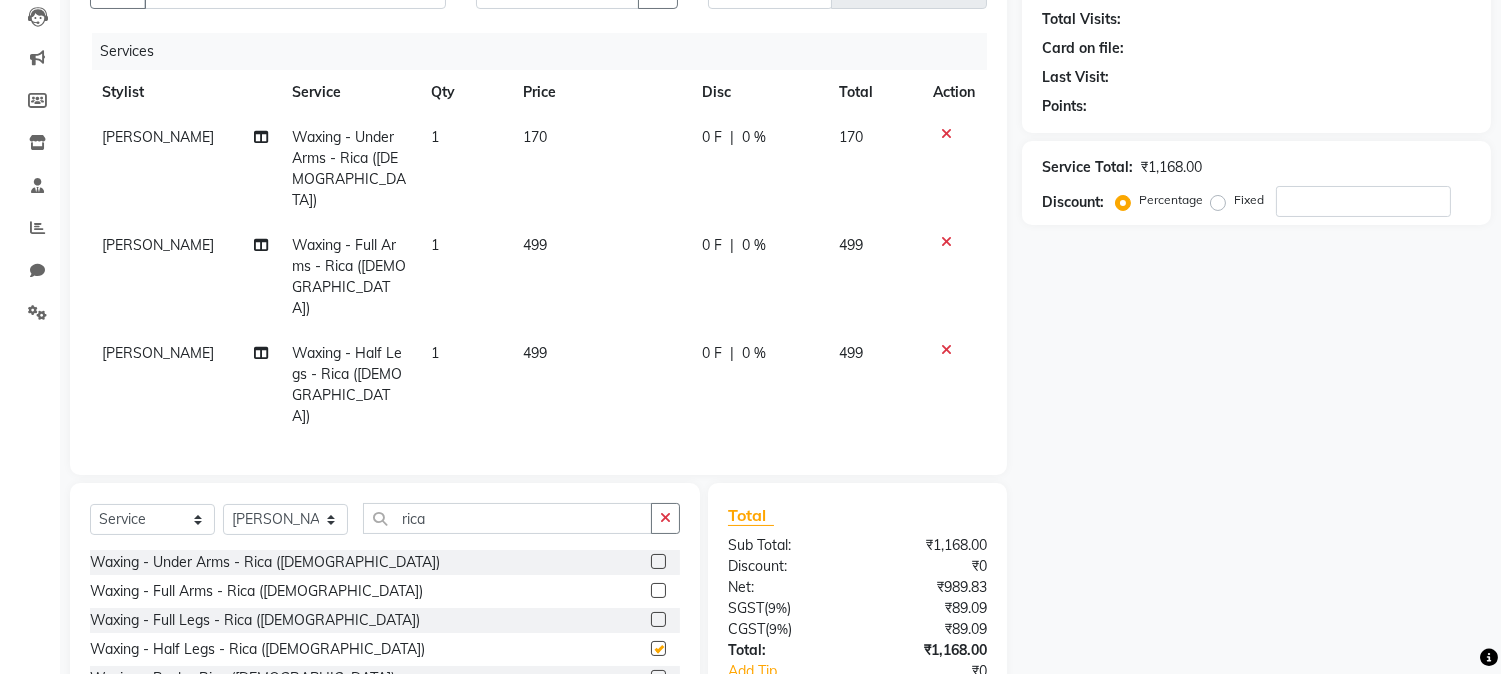 checkbox on "false" 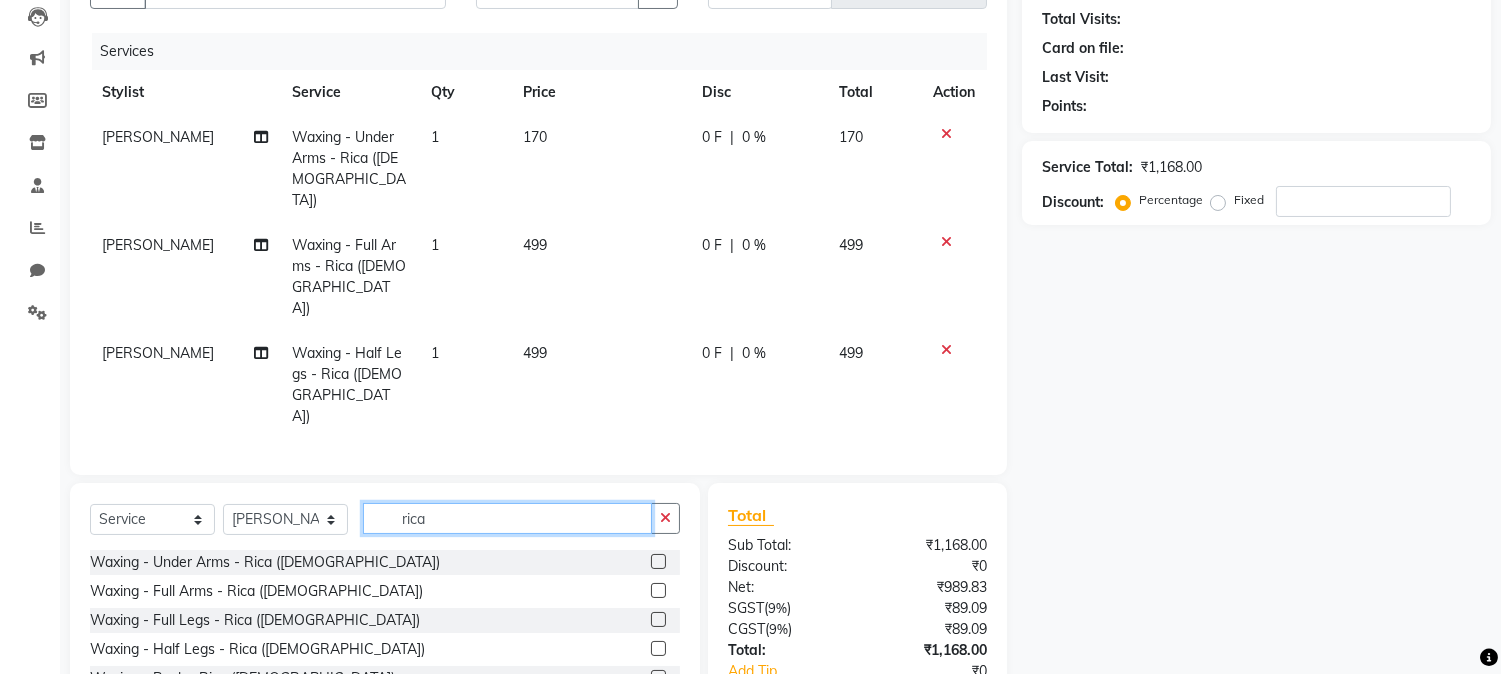 click on "rica" 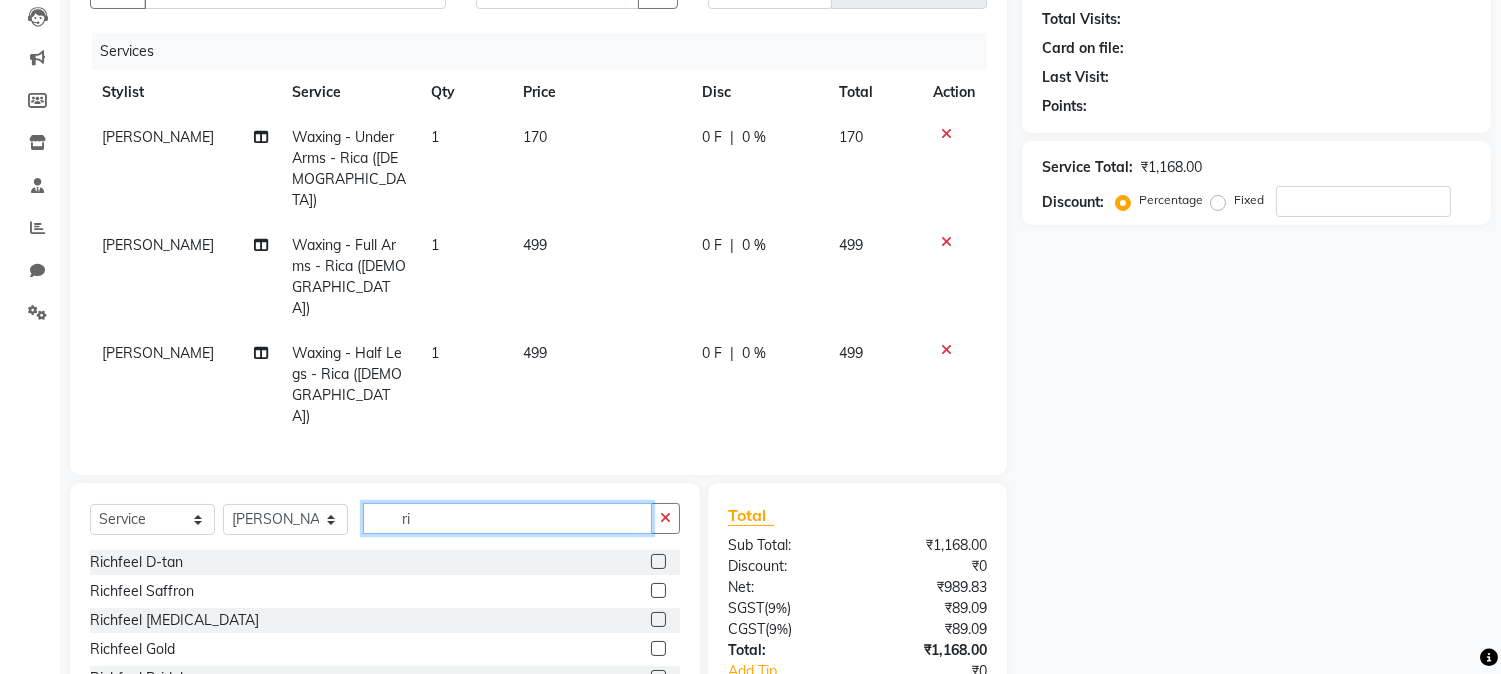 type on "r" 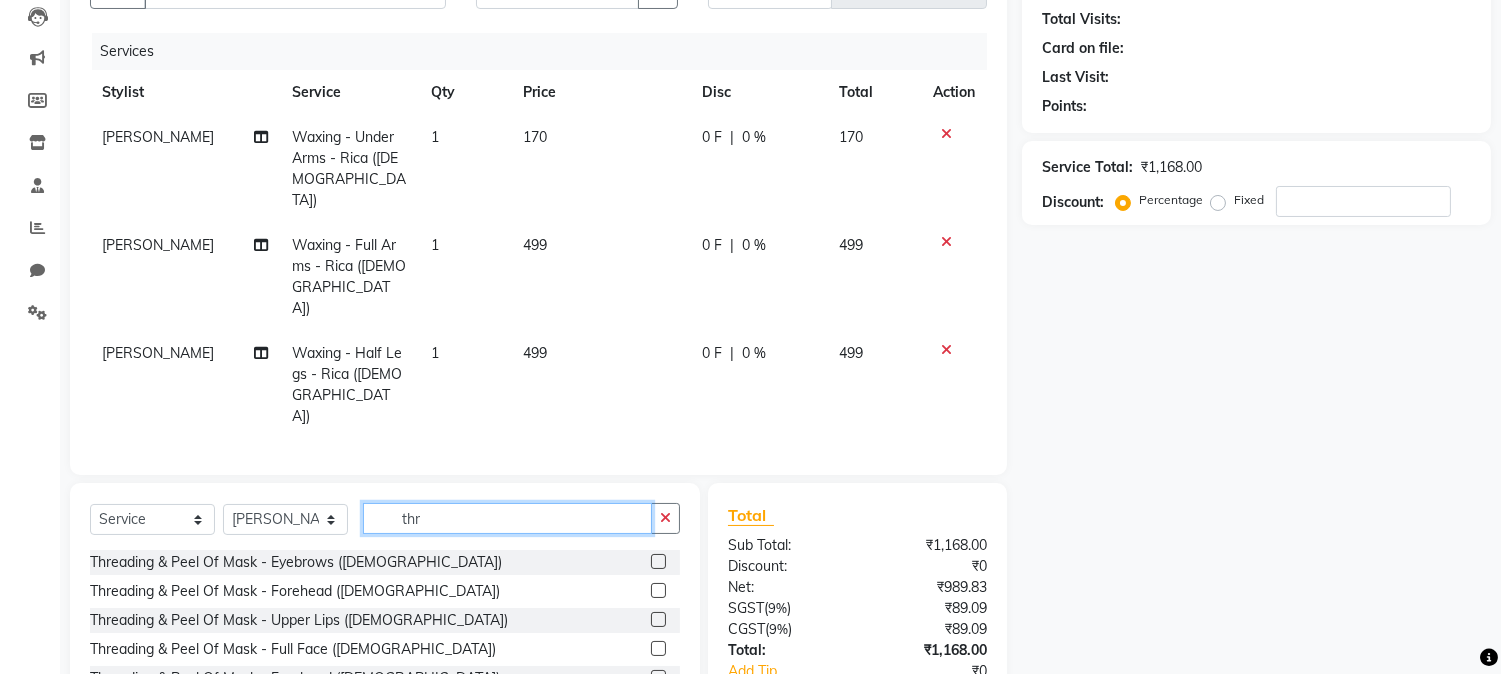 type on "thr" 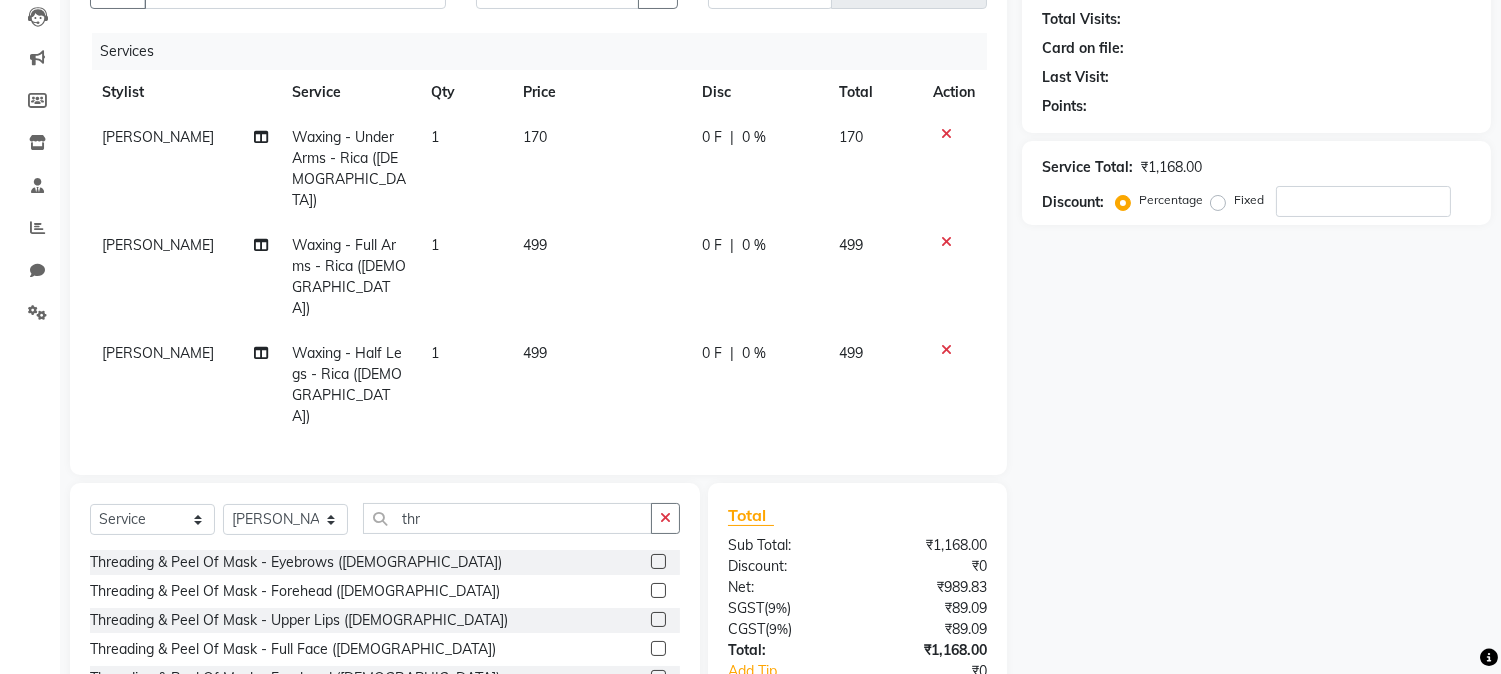 click on "1" 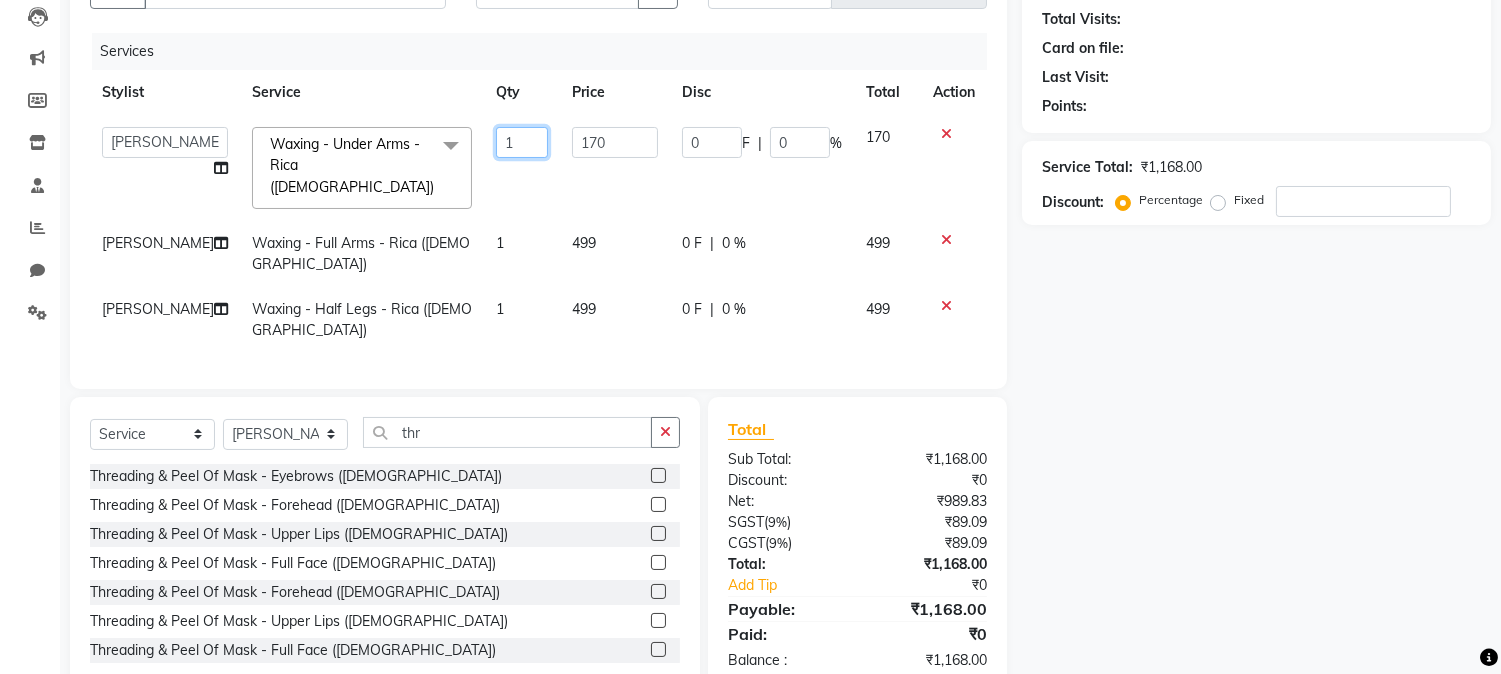 click on "1" 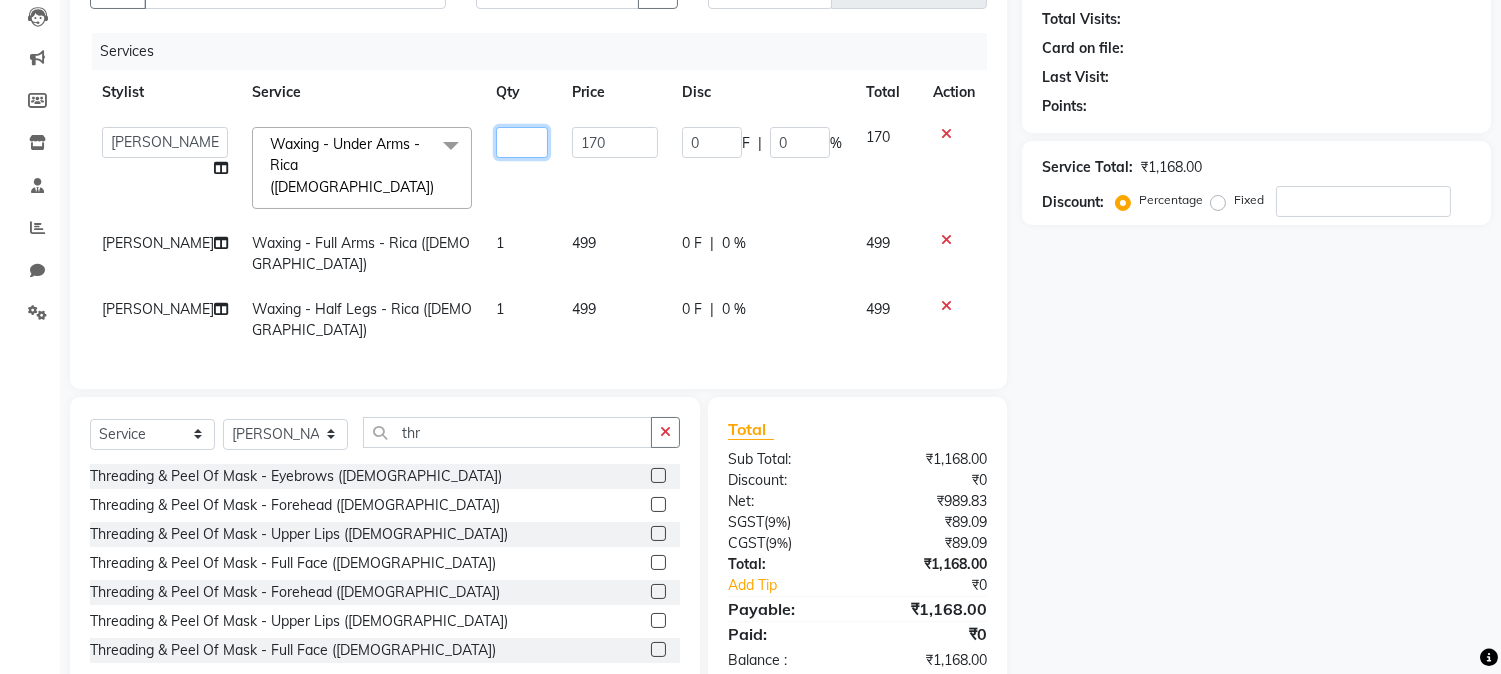 type on "2" 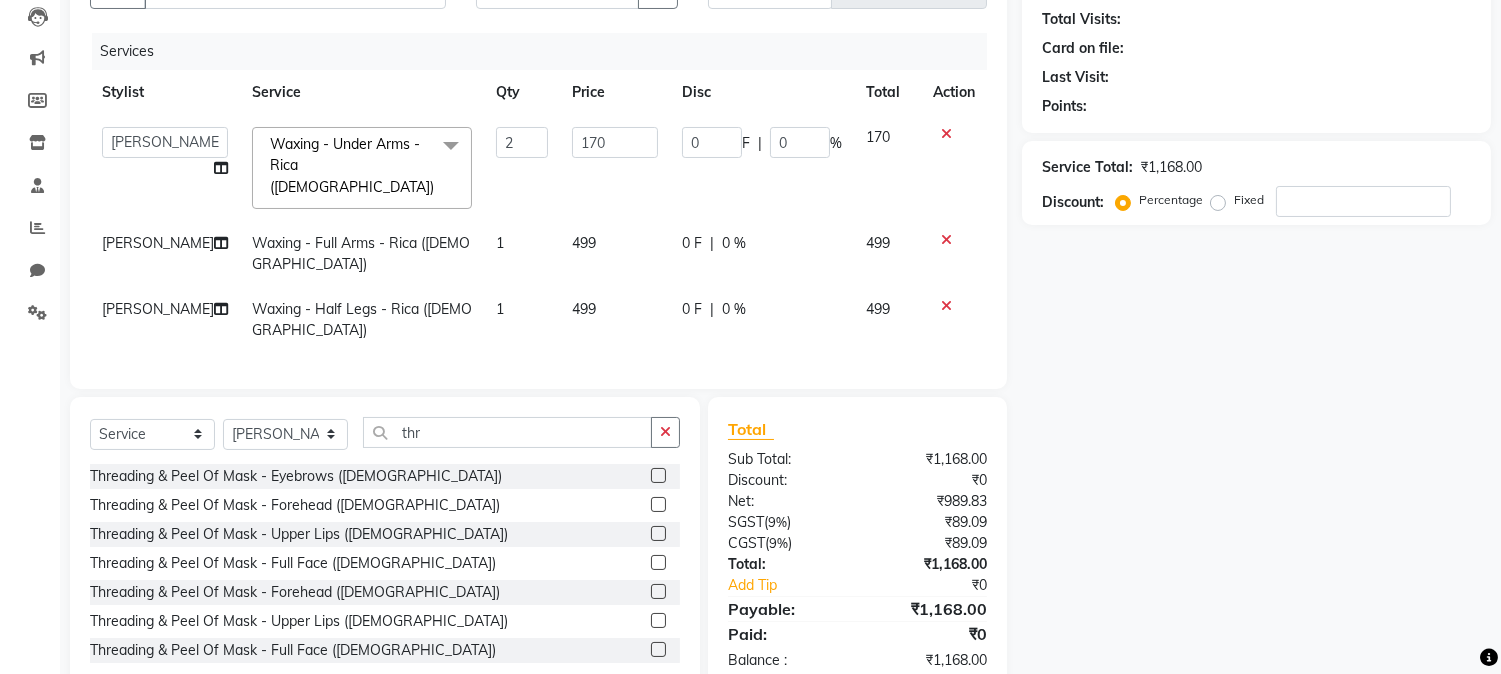 click on "Name: Membership: Total Visits: Card on file: Last Visit:  Points:  Service Total:  ₹1,168.00  Discount:  Percentage   Fixed" 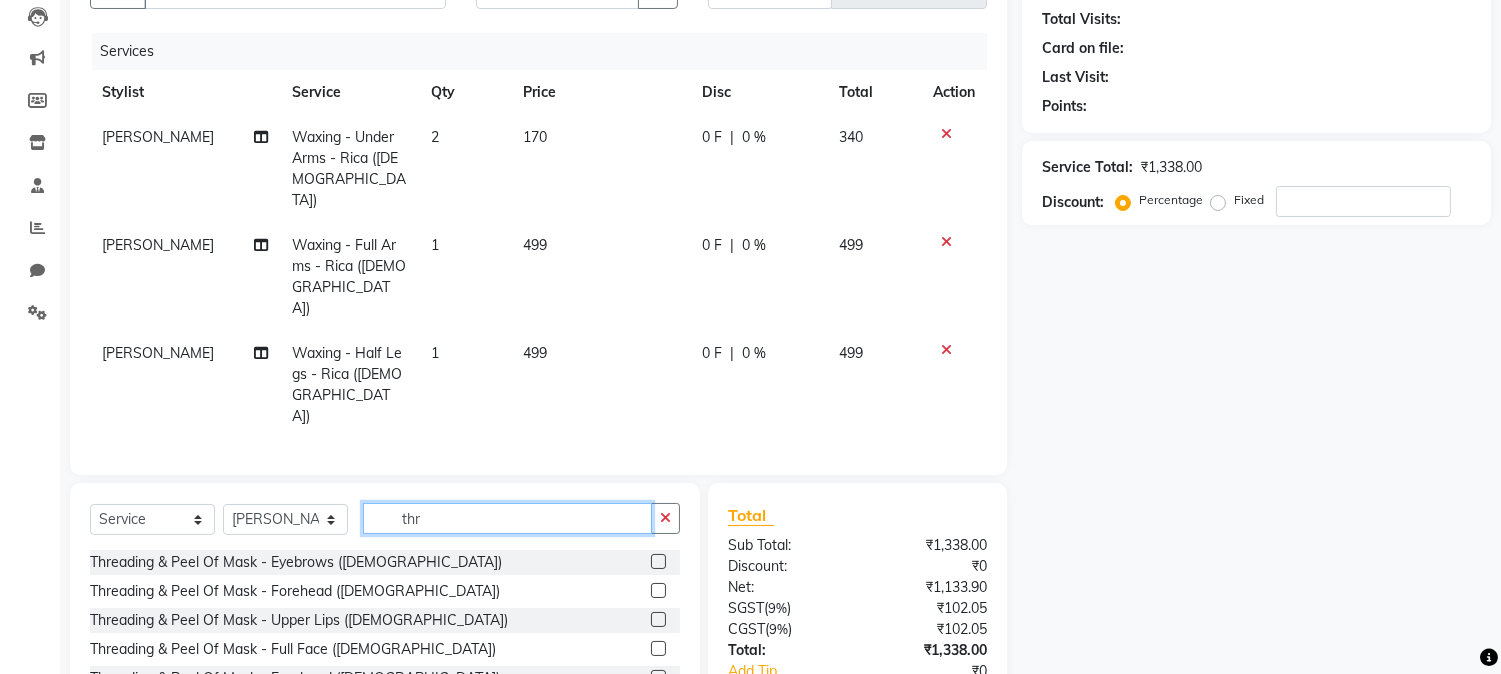 click on "thr" 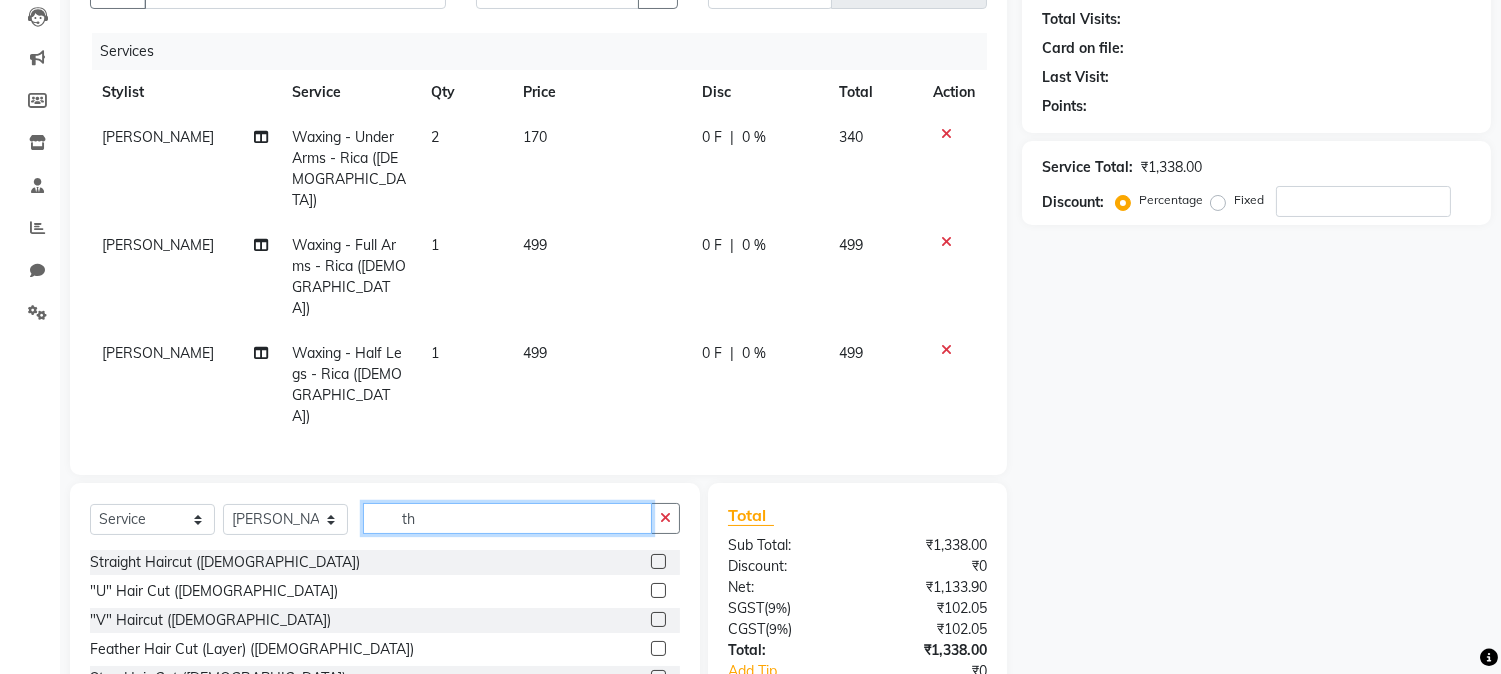 type on "thr" 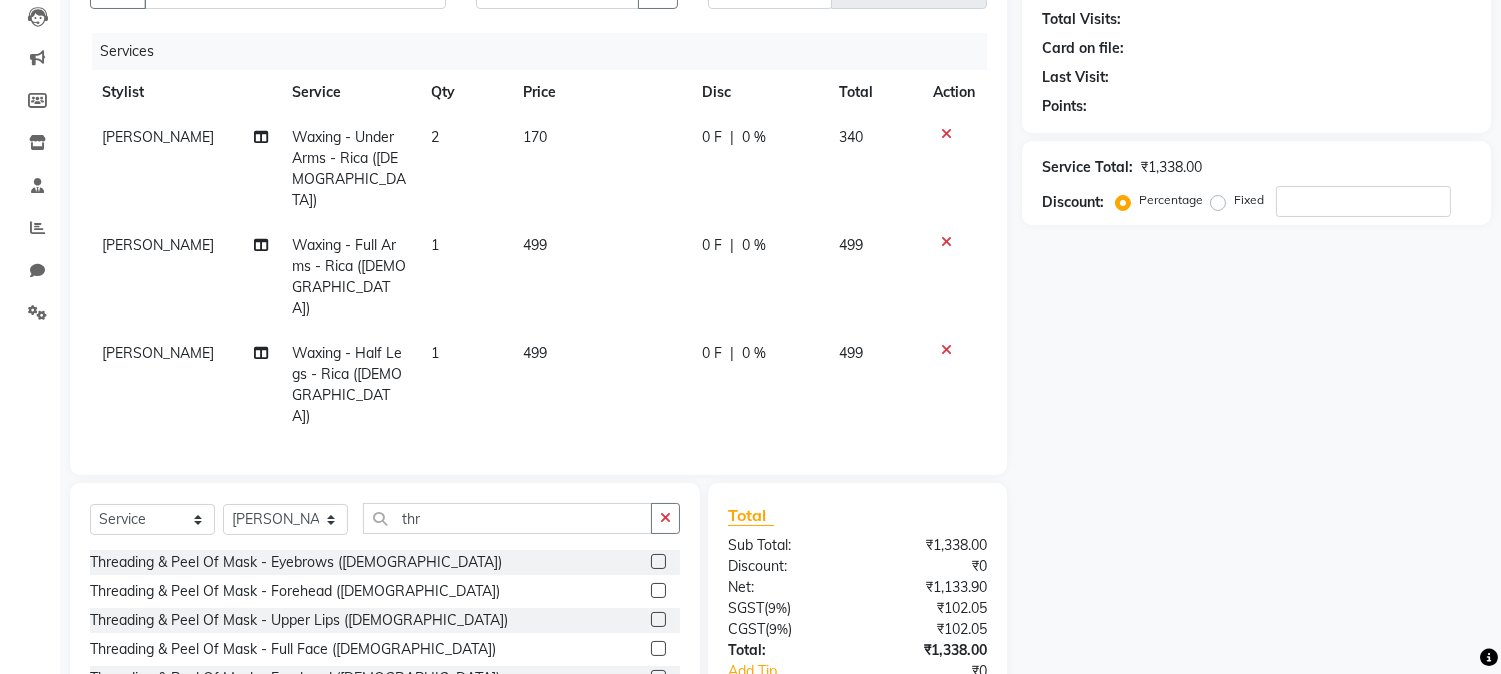 click 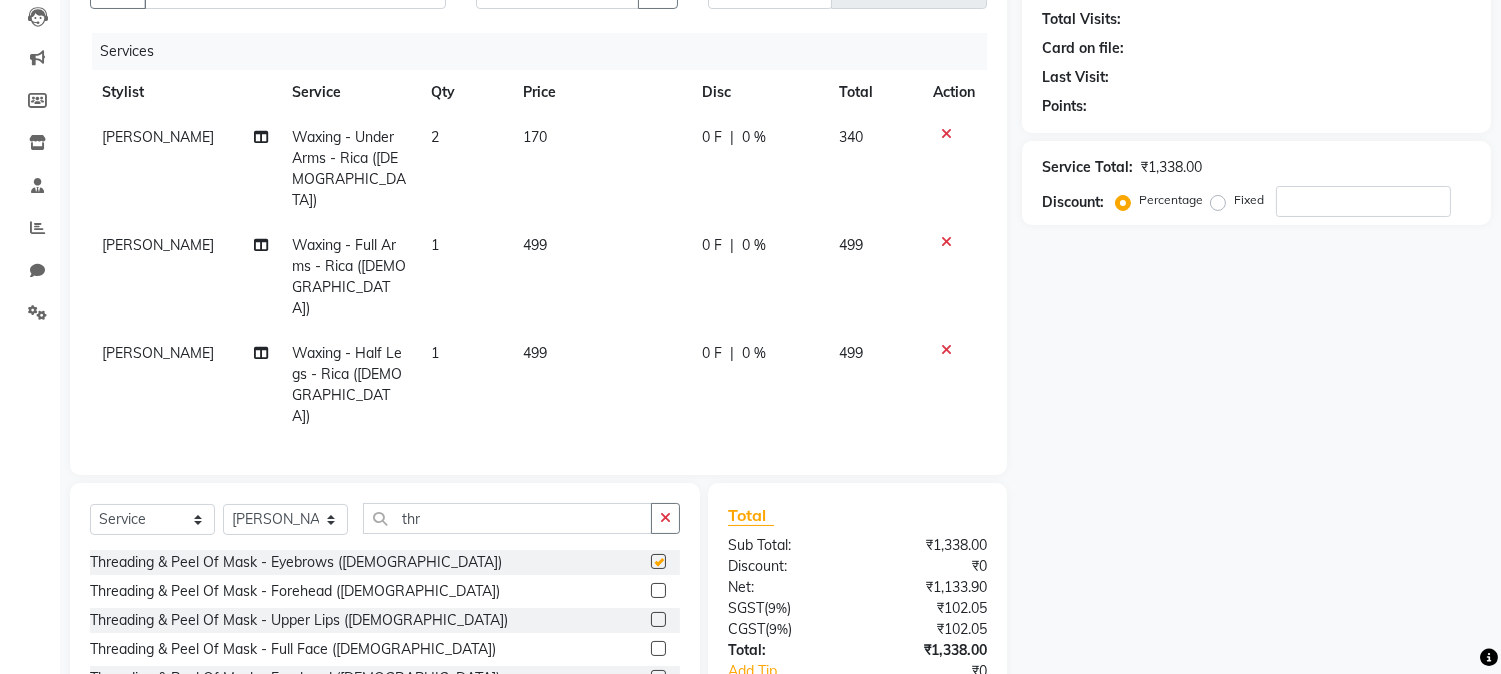 click on "Client +91 Date [DATE] Invoice Number V/2025 V/[PHONE_NUMBER] Services Stylist Service Qty Price Disc Total Action [PERSON_NAME] Waxing - Under Arms - Rica ([DEMOGRAPHIC_DATA]) 2 170 0 F | 0 % 340 [PERSON_NAME] Waxing - Full Arms - Rica ([DEMOGRAPHIC_DATA]) 1 499 0 F | 0 % 499 [PERSON_NAME] Waxing - Half Legs - Rica ([DEMOGRAPHIC_DATA]) 1 499 0 F | 0 % 499 Select  Service  Product  Membership  Package Voucher Prepaid Gift Card  Select Stylist Ashwini [PERSON_NAME] [PERSON_NAME] [PERSON_NAME] thr Threading & Peel Of Mask - Eyebrows ([DEMOGRAPHIC_DATA])  Threading & Peel Of Mask - Forehead ([DEMOGRAPHIC_DATA])  Threading & Peel Of Mask - Upper Lips ([DEMOGRAPHIC_DATA])  Threading & Peel Of Mask - Full Face ([DEMOGRAPHIC_DATA])  Threading & Peel Of Mask - Forehead ([DEMOGRAPHIC_DATA])  Threading & Peel Of Mask - Upper Lips ([DEMOGRAPHIC_DATA])  Threading & Peel Of Mask - Full Face ([DEMOGRAPHIC_DATA])  Total Sub Total: ₹1,338.00 Discount: ₹0 Net: ₹1,133.90 SGST  ( 9% ) ₹102.05 CGST  ( 9% ) ₹102.05 Total: ₹1,338.00 Add Tip ₹0 Payable: ₹1,338.00 Paid: ₹0 Balance   : ₹1,338.00" 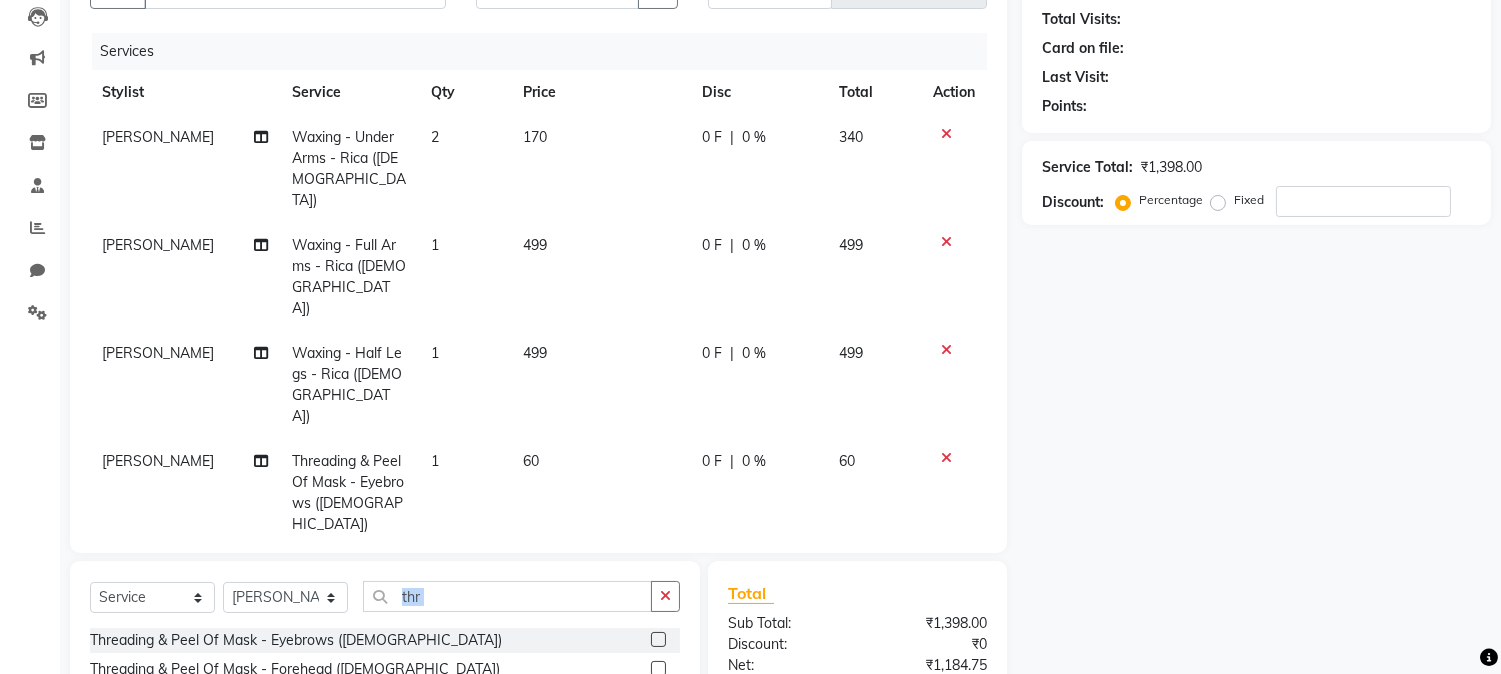 checkbox on "false" 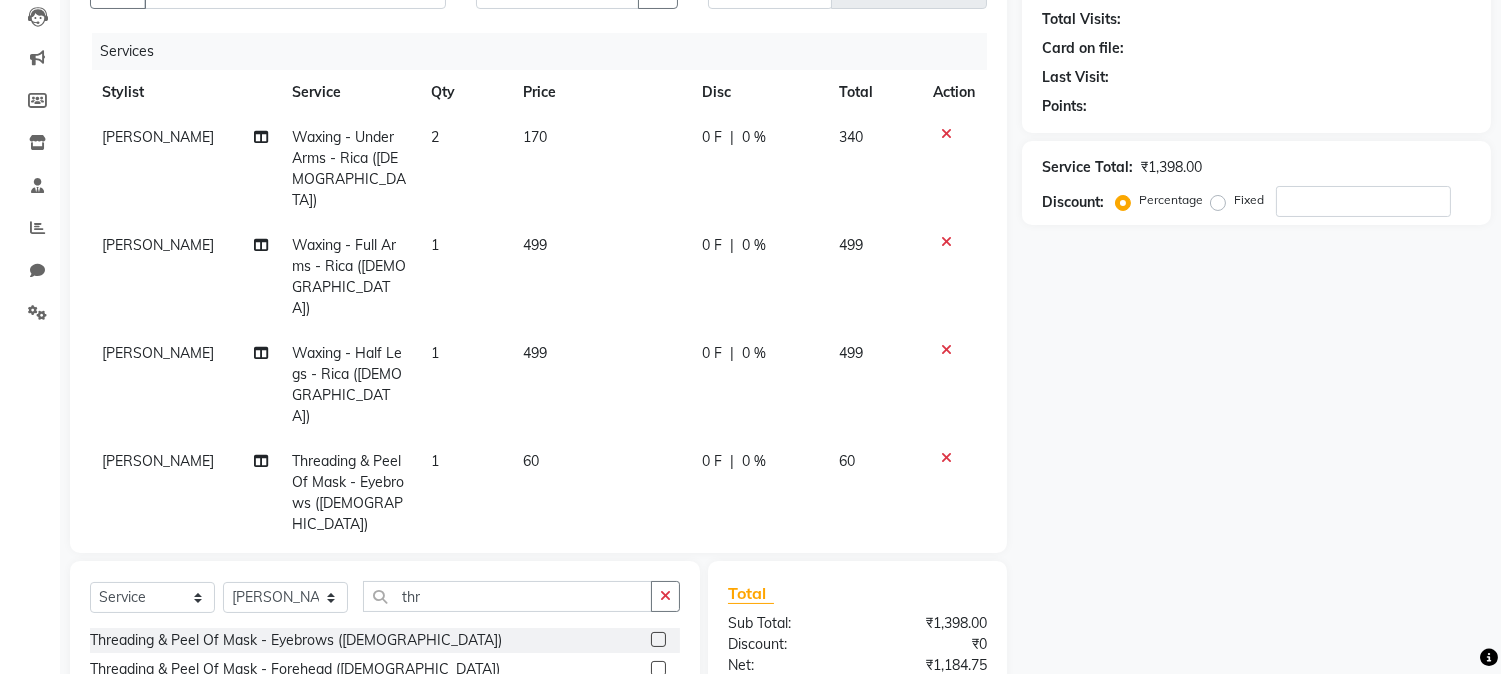 click 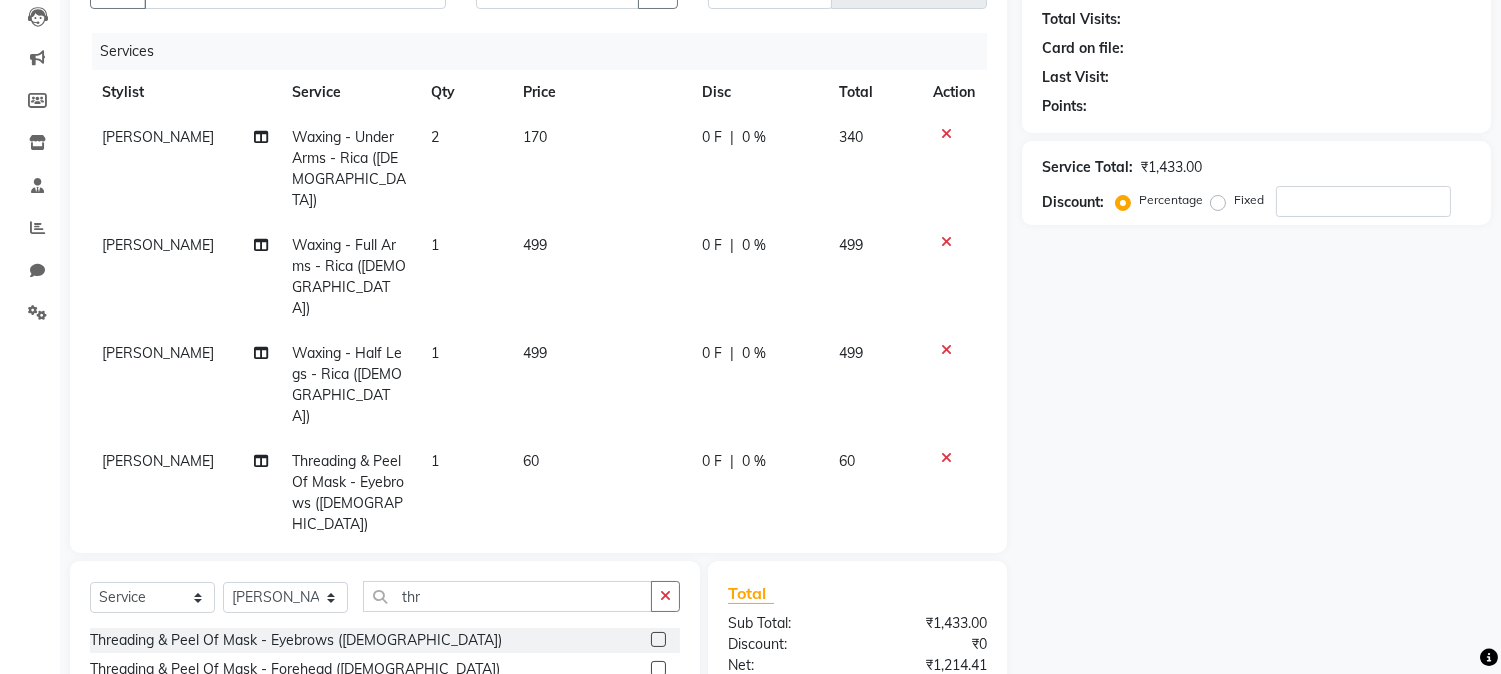 checkbox on "false" 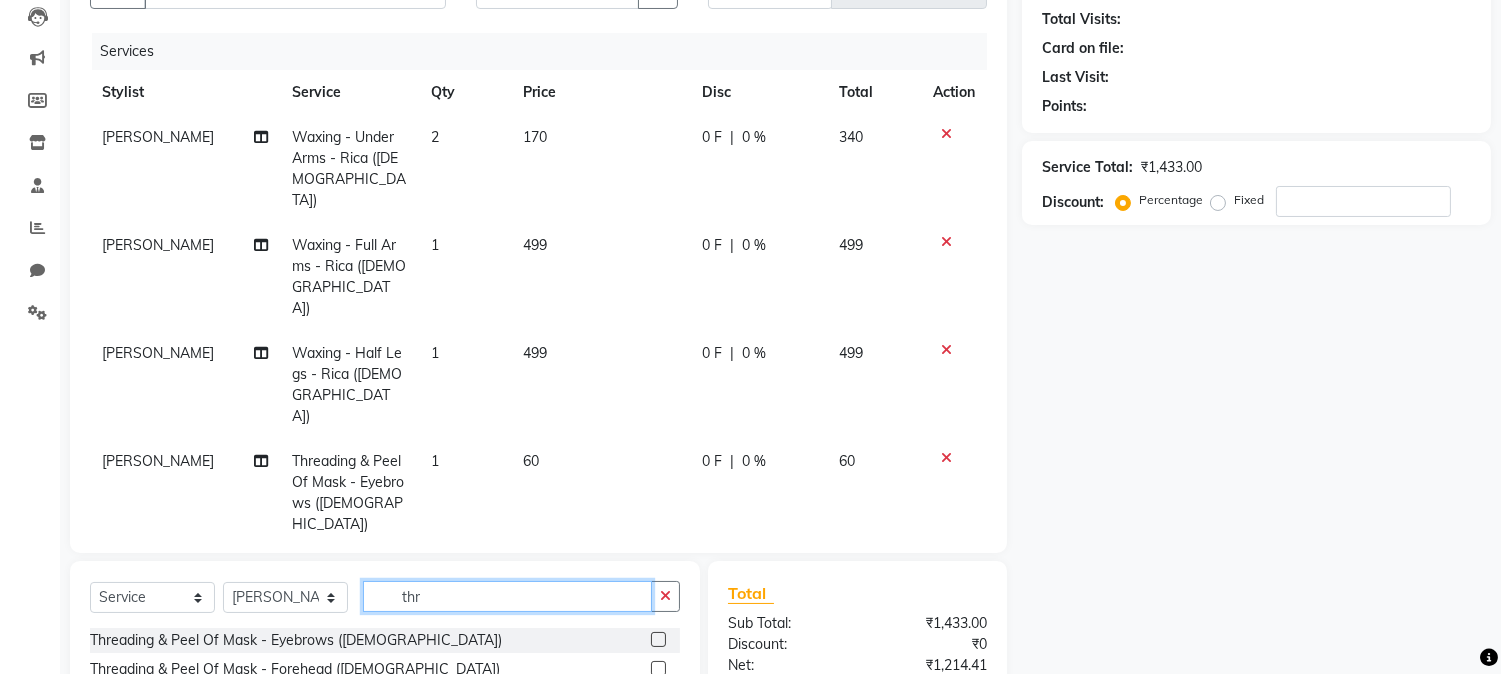 click on "thr" 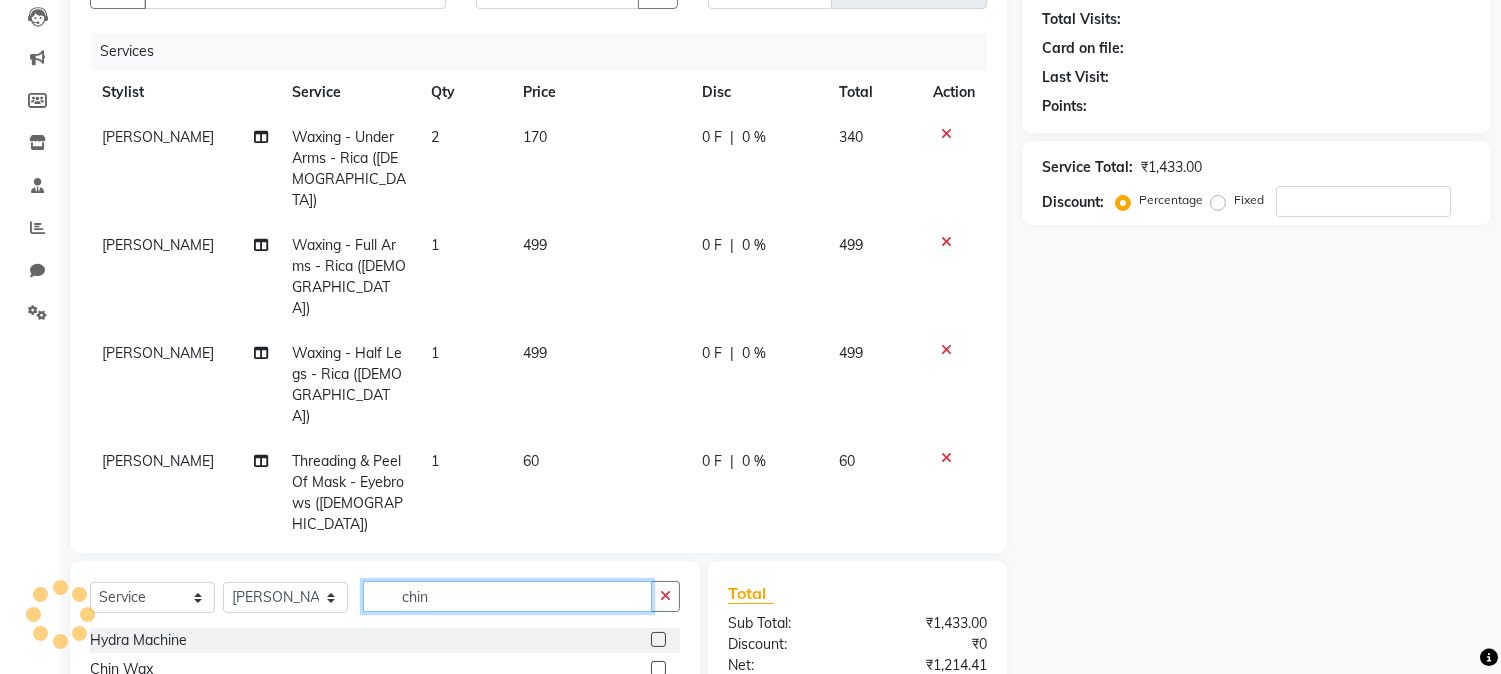scroll, scrollTop: 425, scrollLeft: 0, axis: vertical 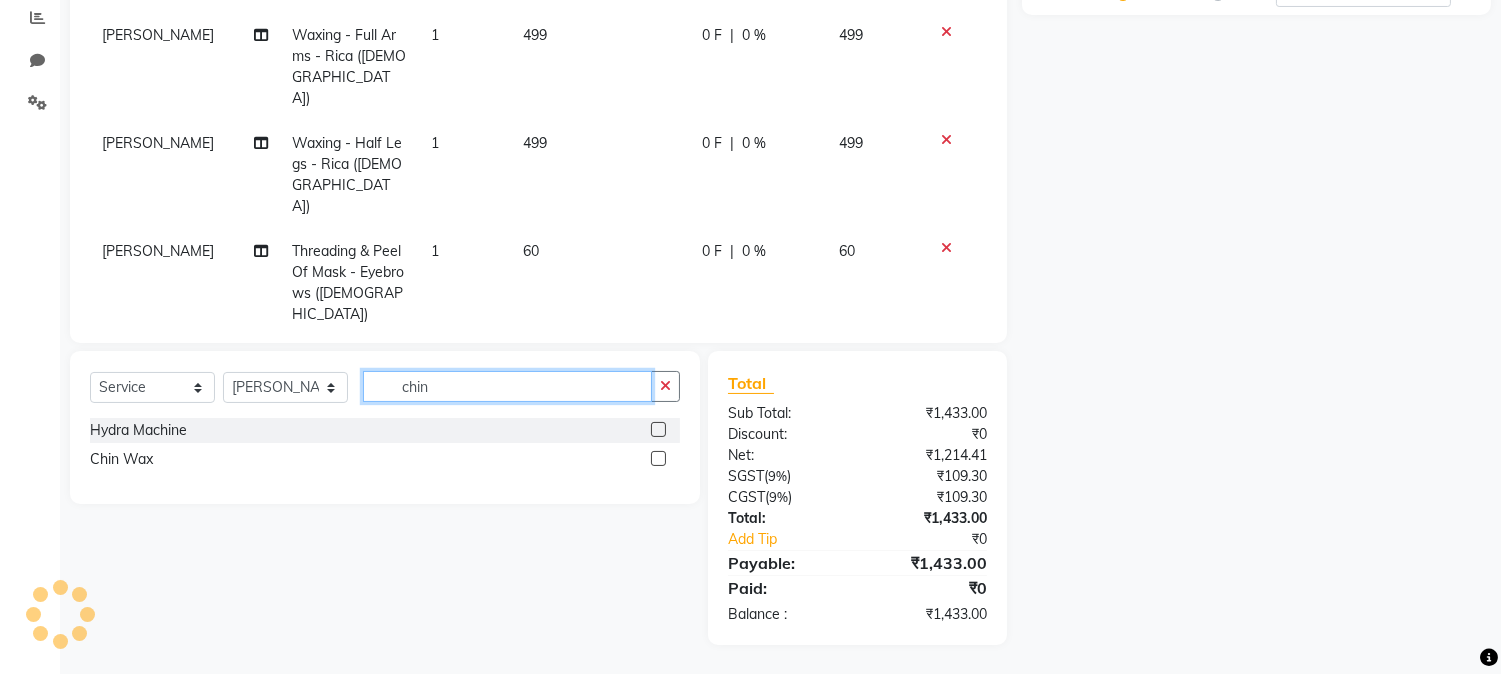type on "chin" 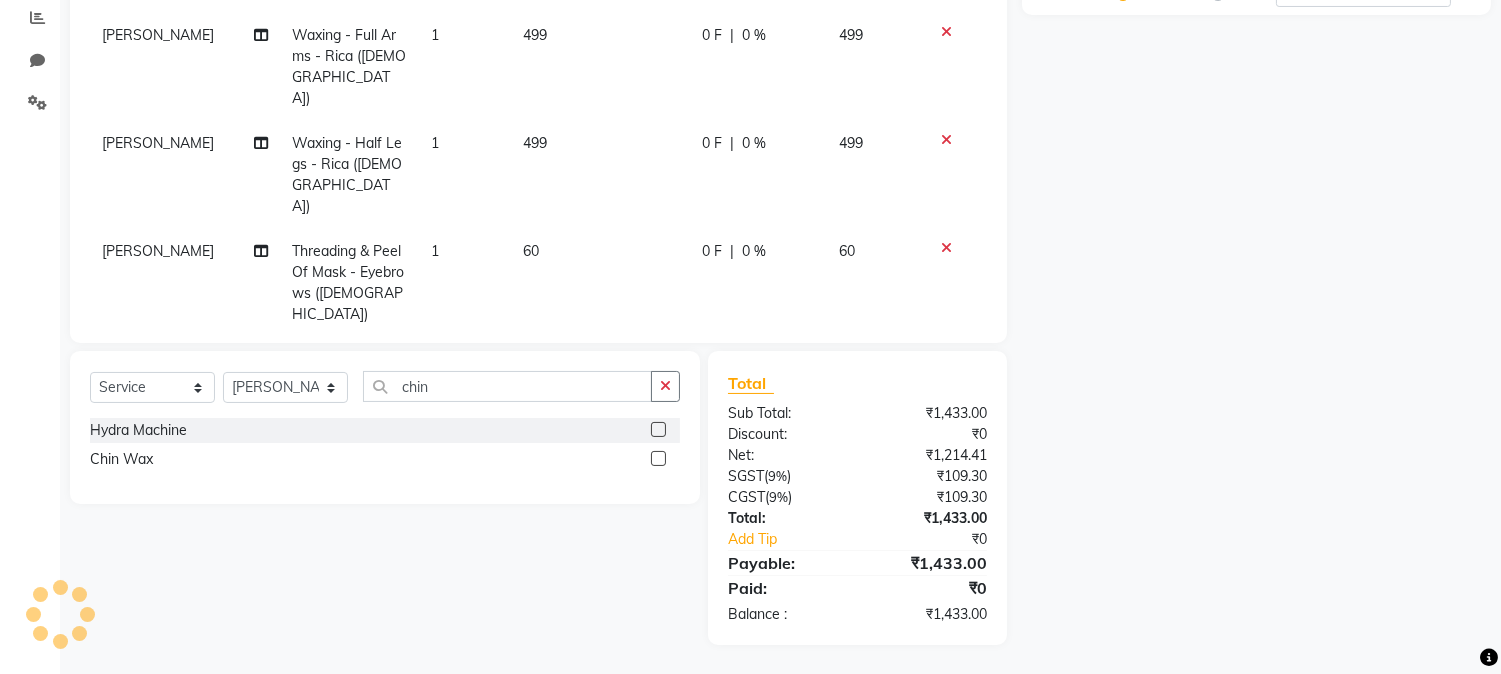 click 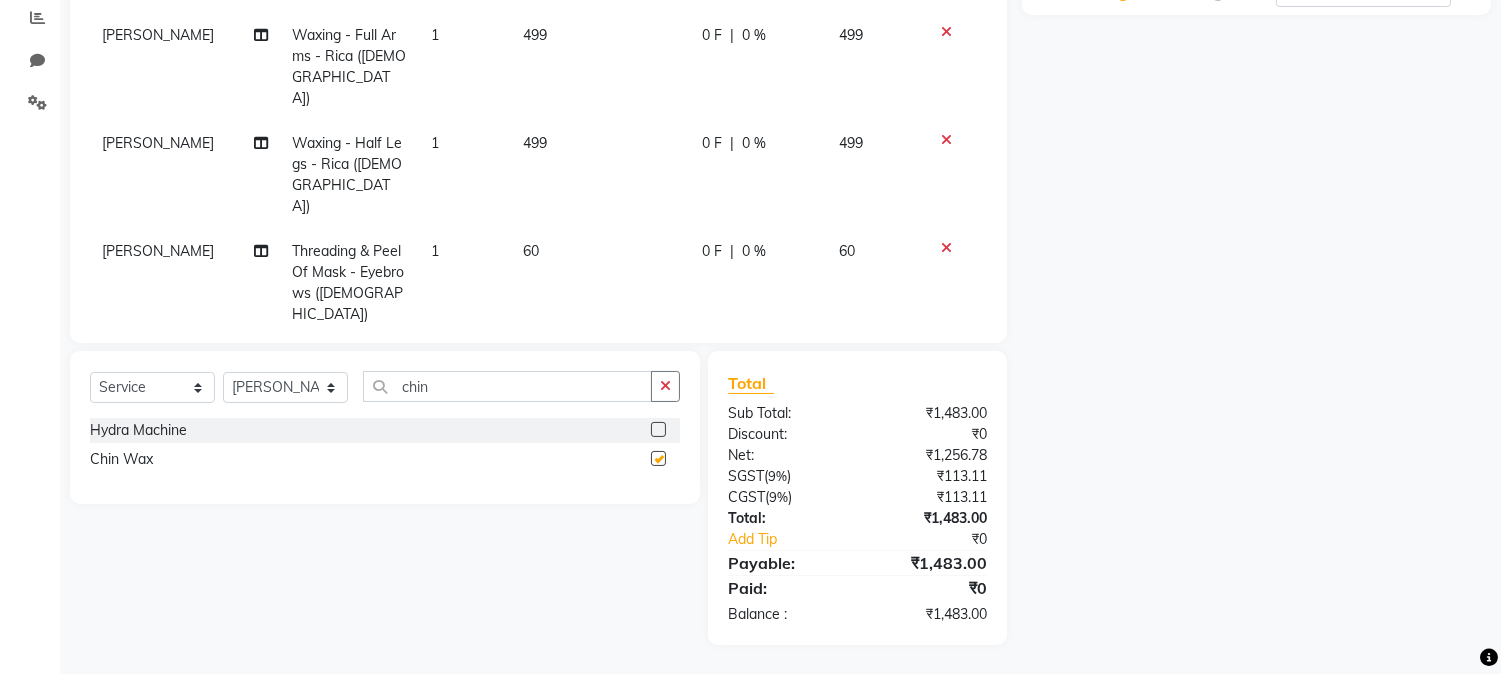 checkbox on "false" 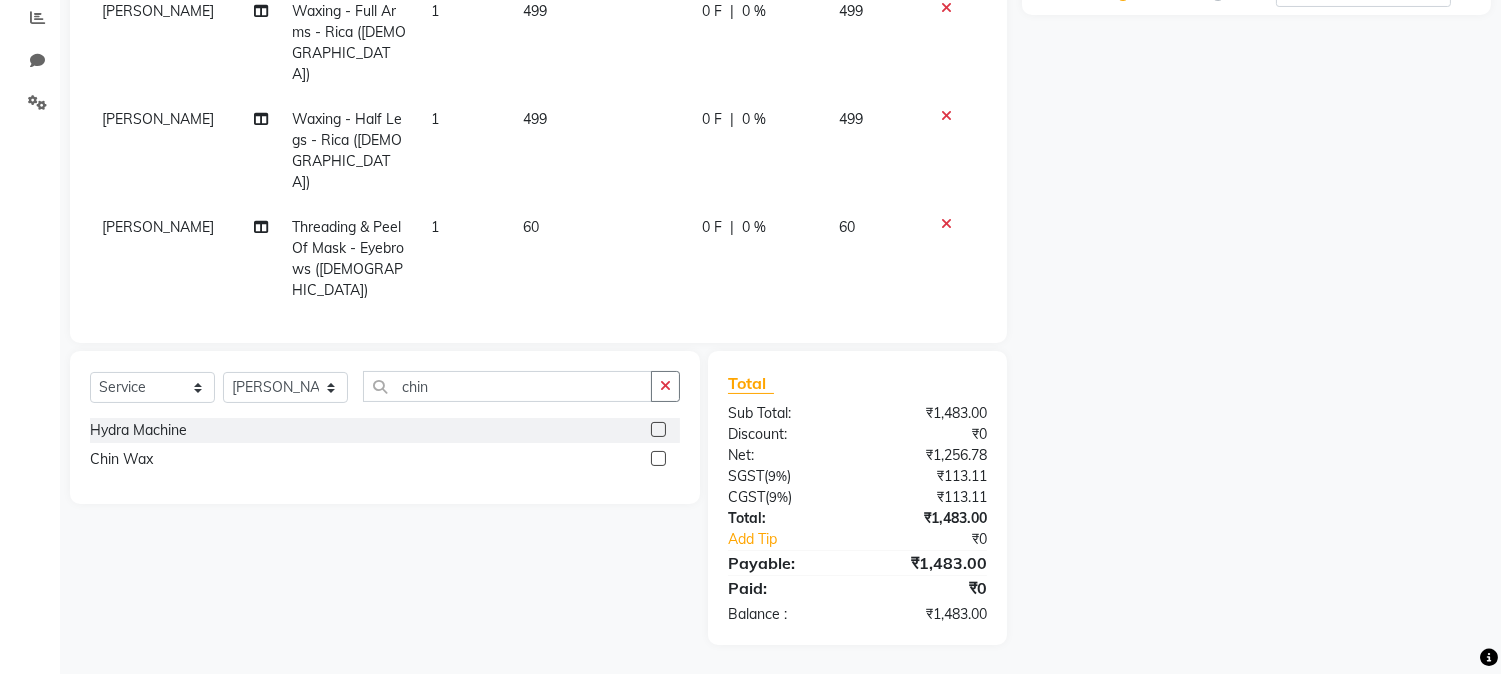 scroll, scrollTop: 94, scrollLeft: 0, axis: vertical 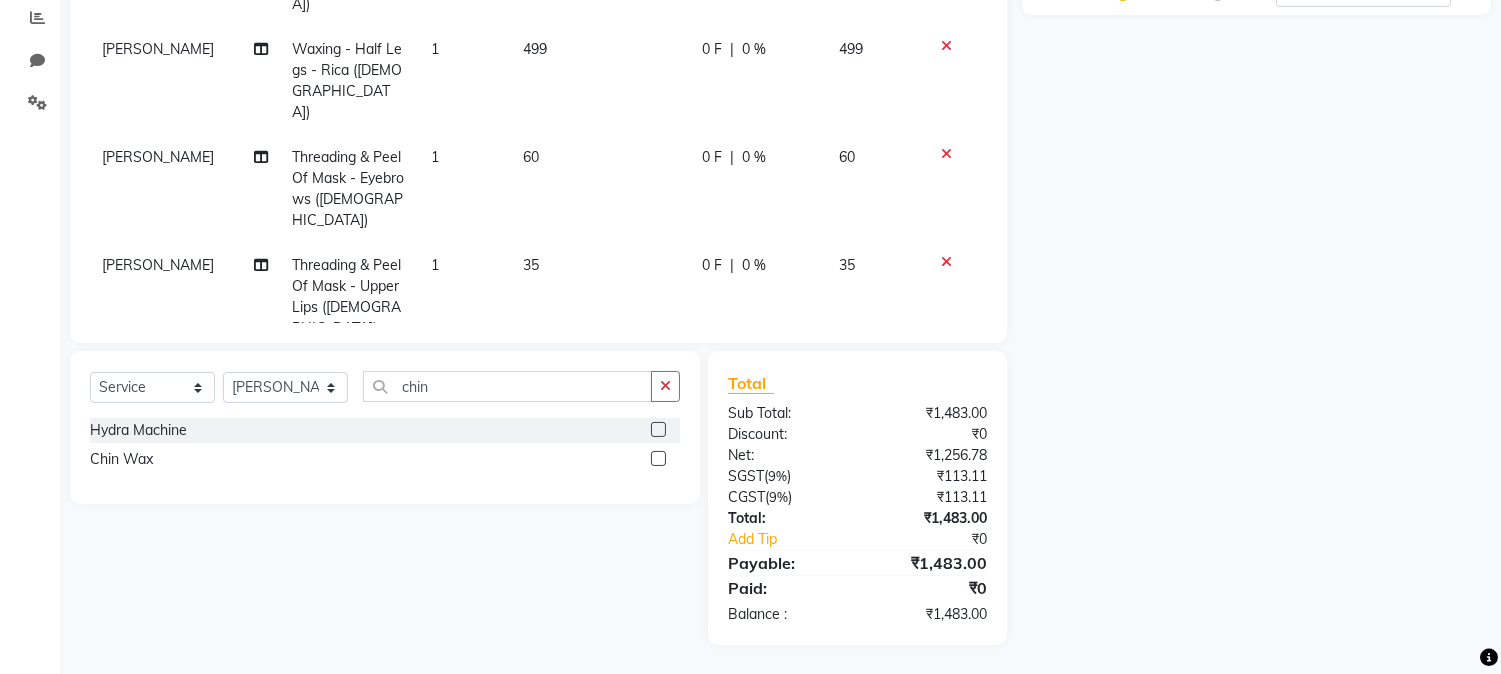 click on "0 F" 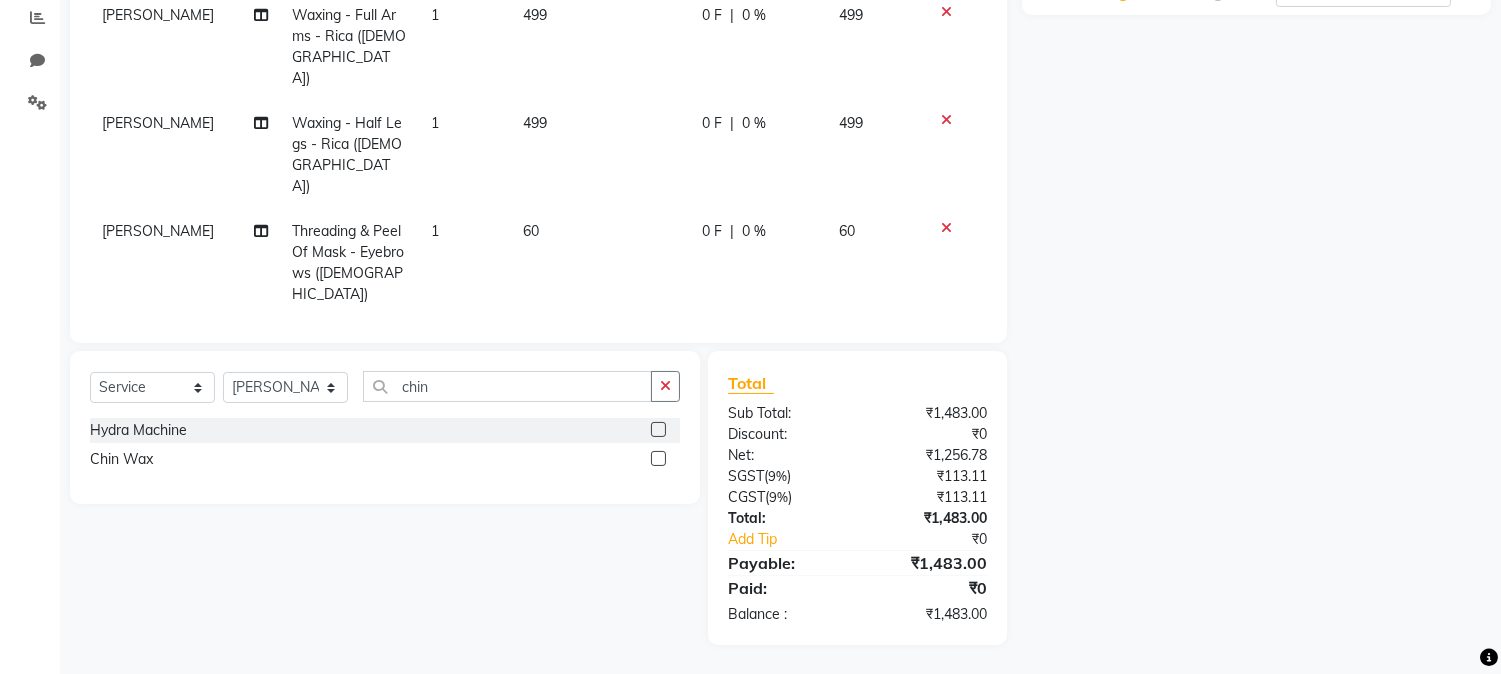 select on "8149" 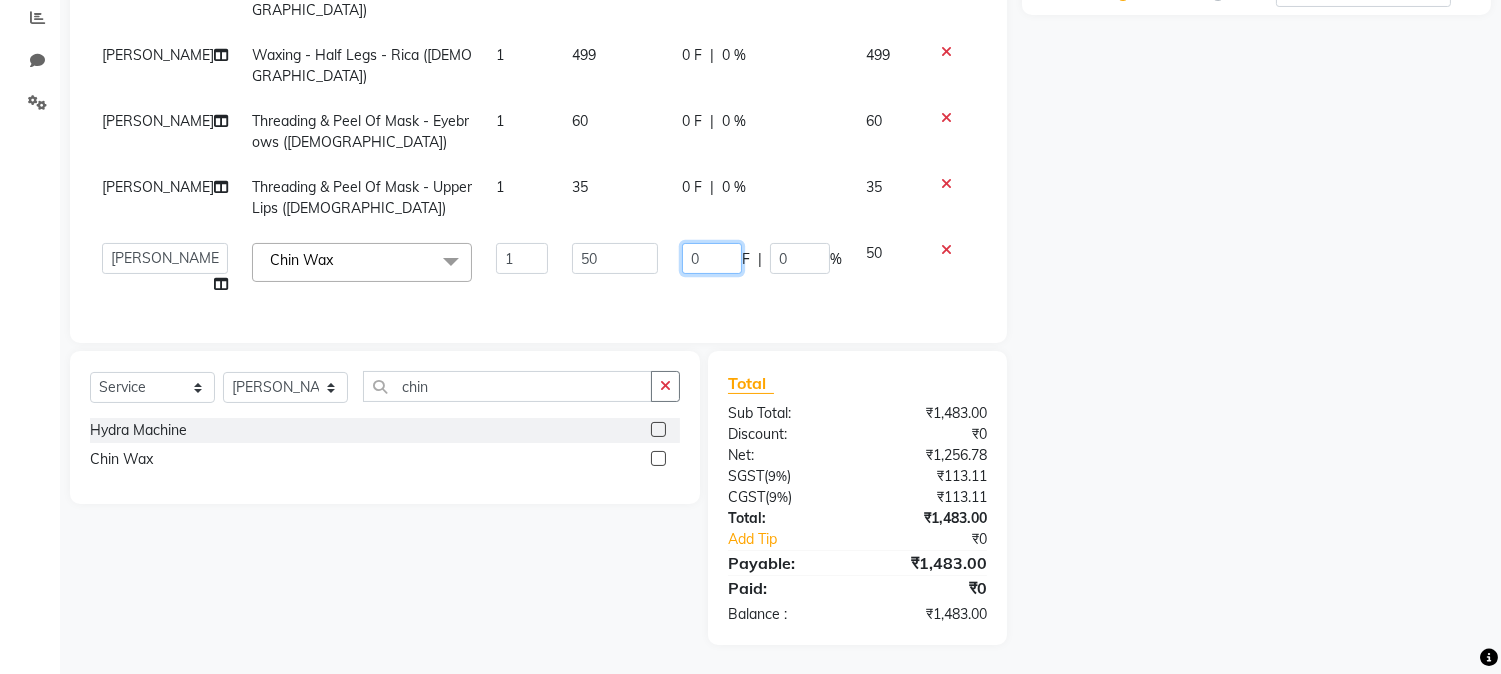 click on "0" 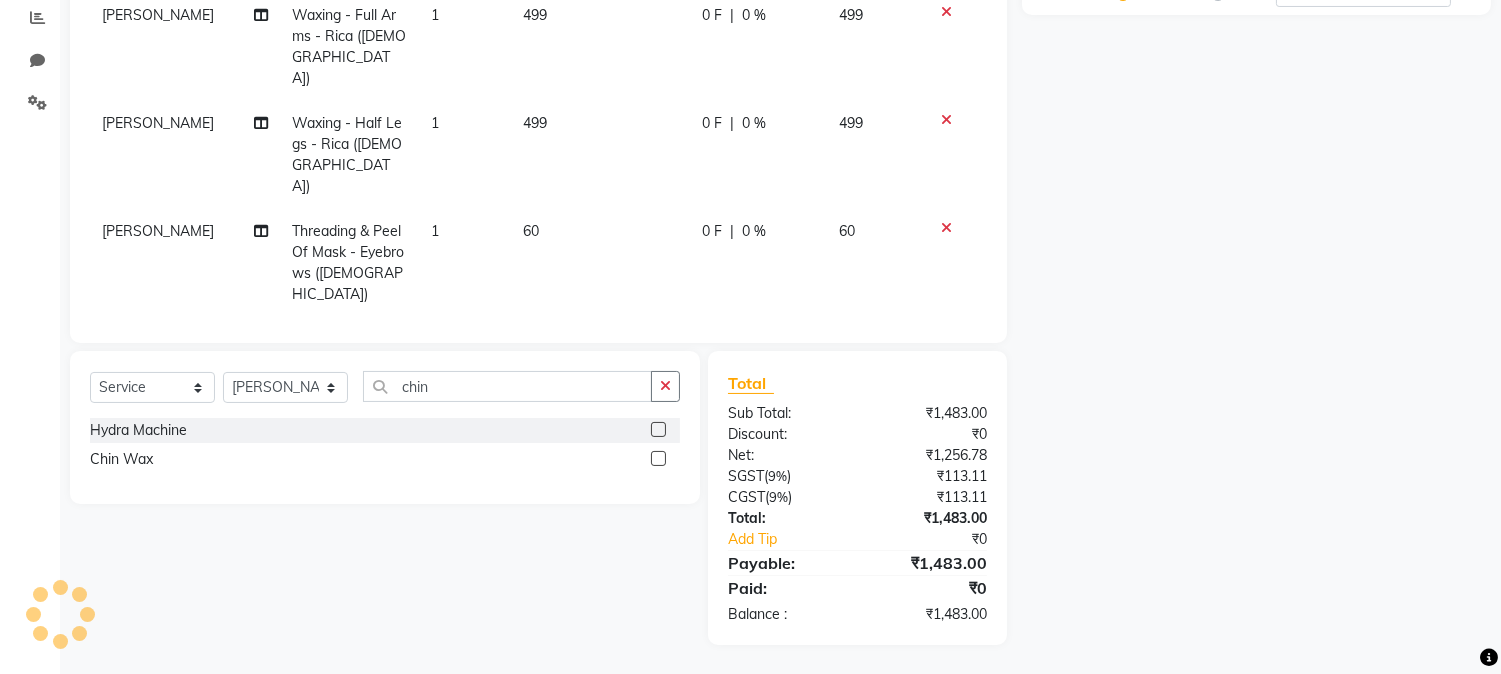 click on "35" 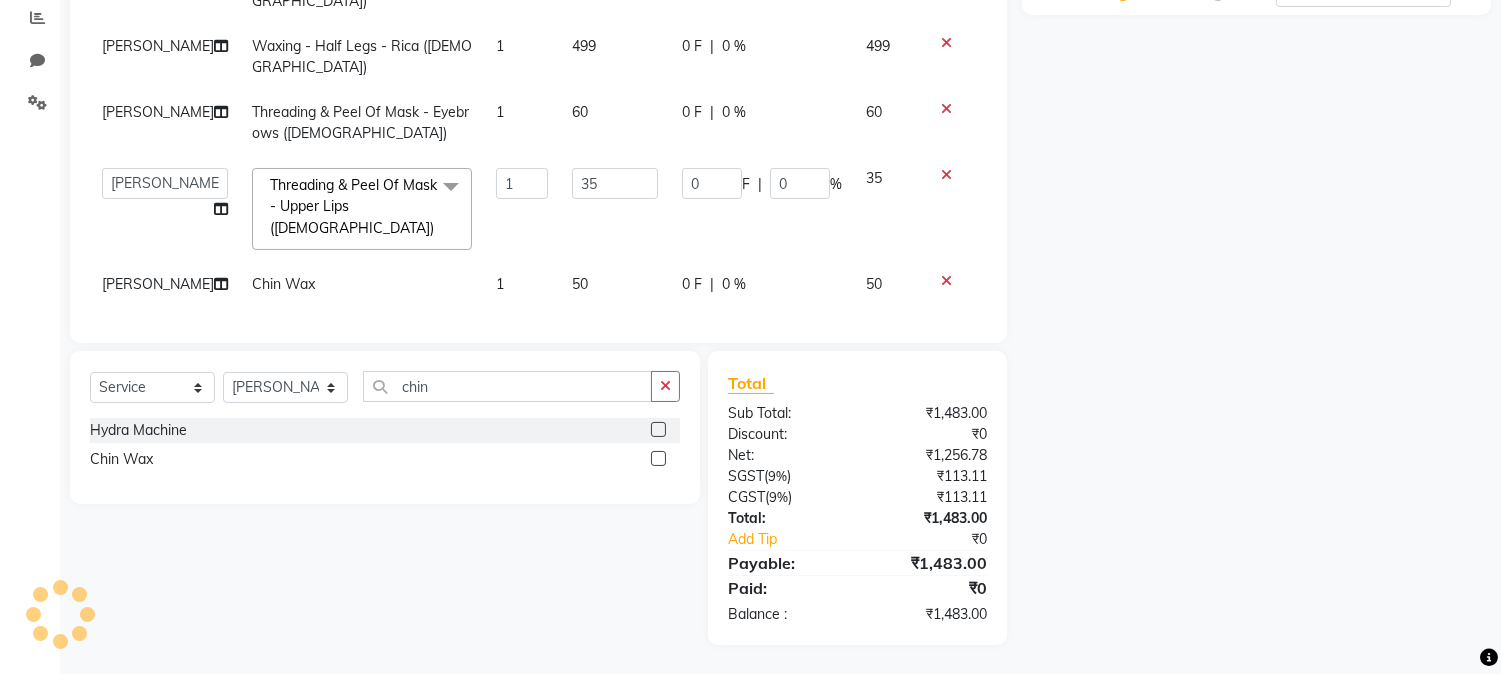 scroll, scrollTop: 30, scrollLeft: 0, axis: vertical 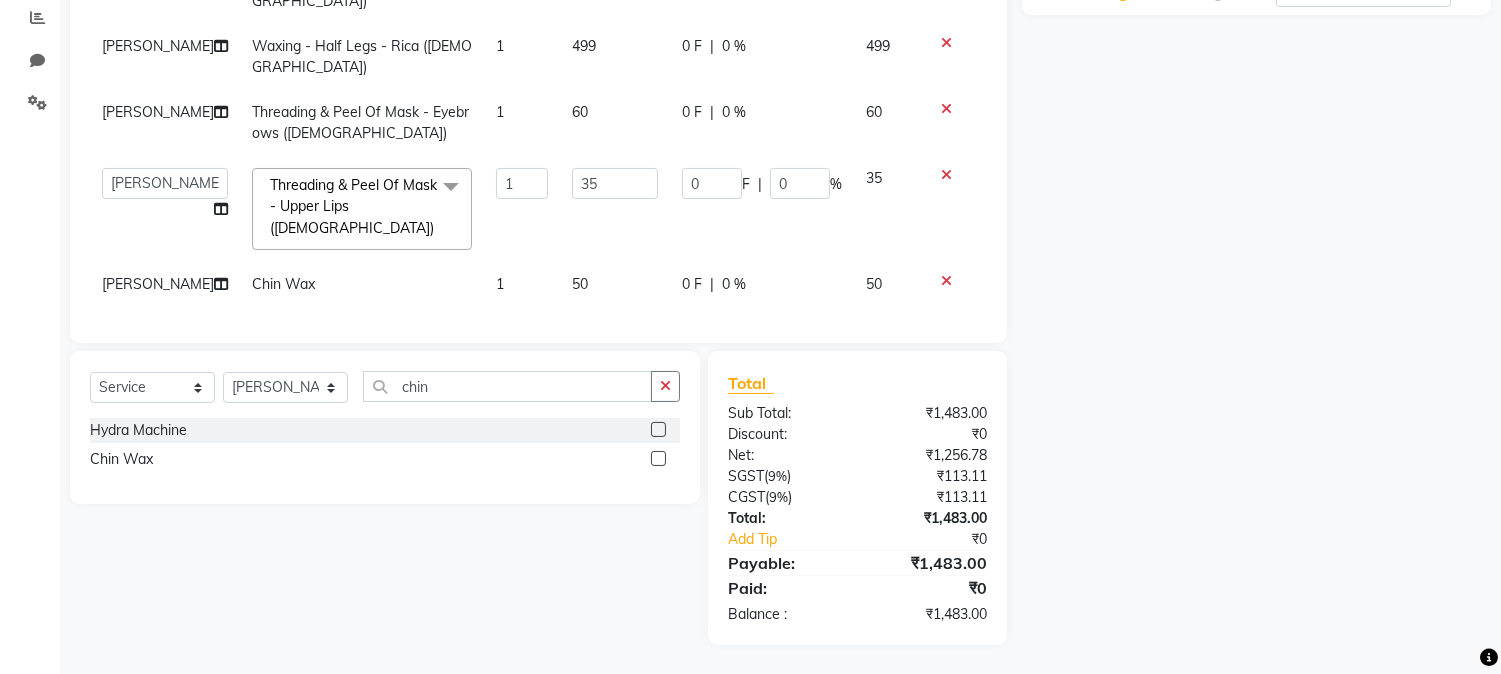 click on "50" 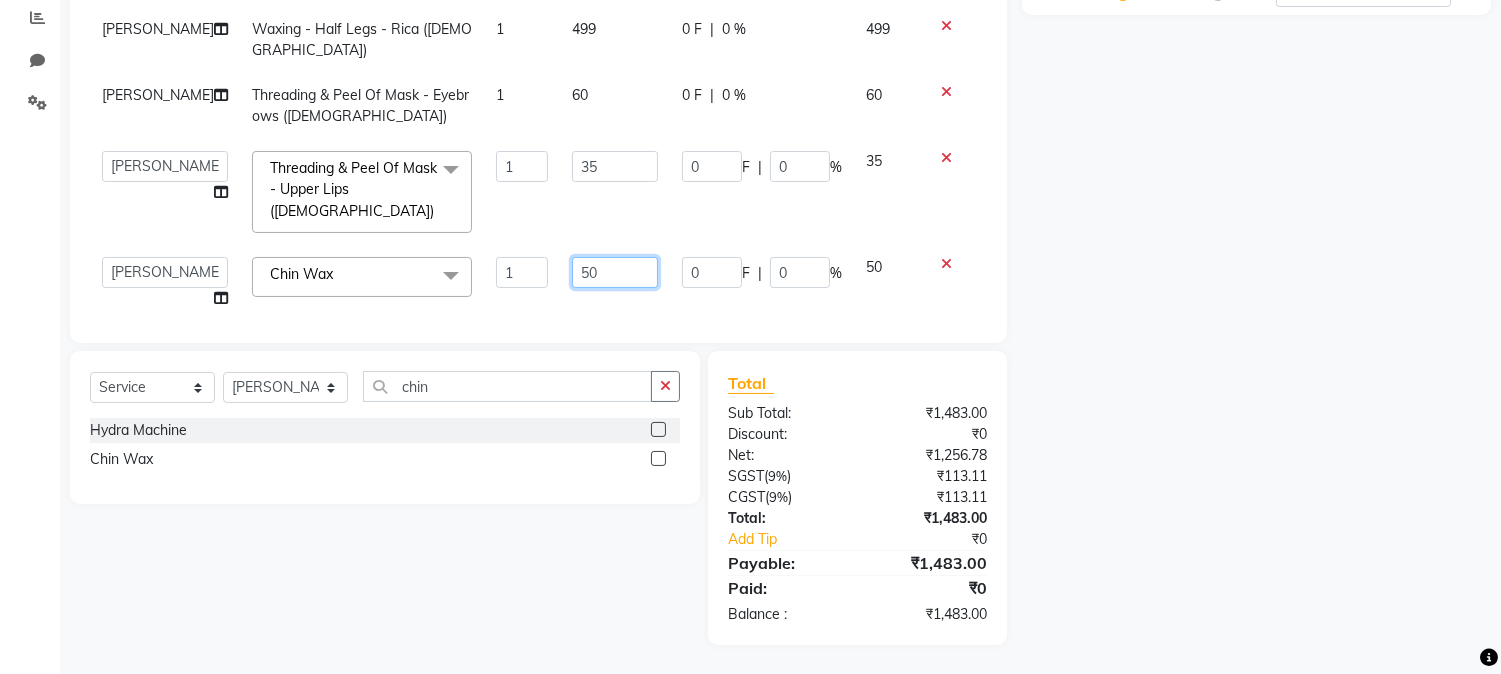 click on "50" 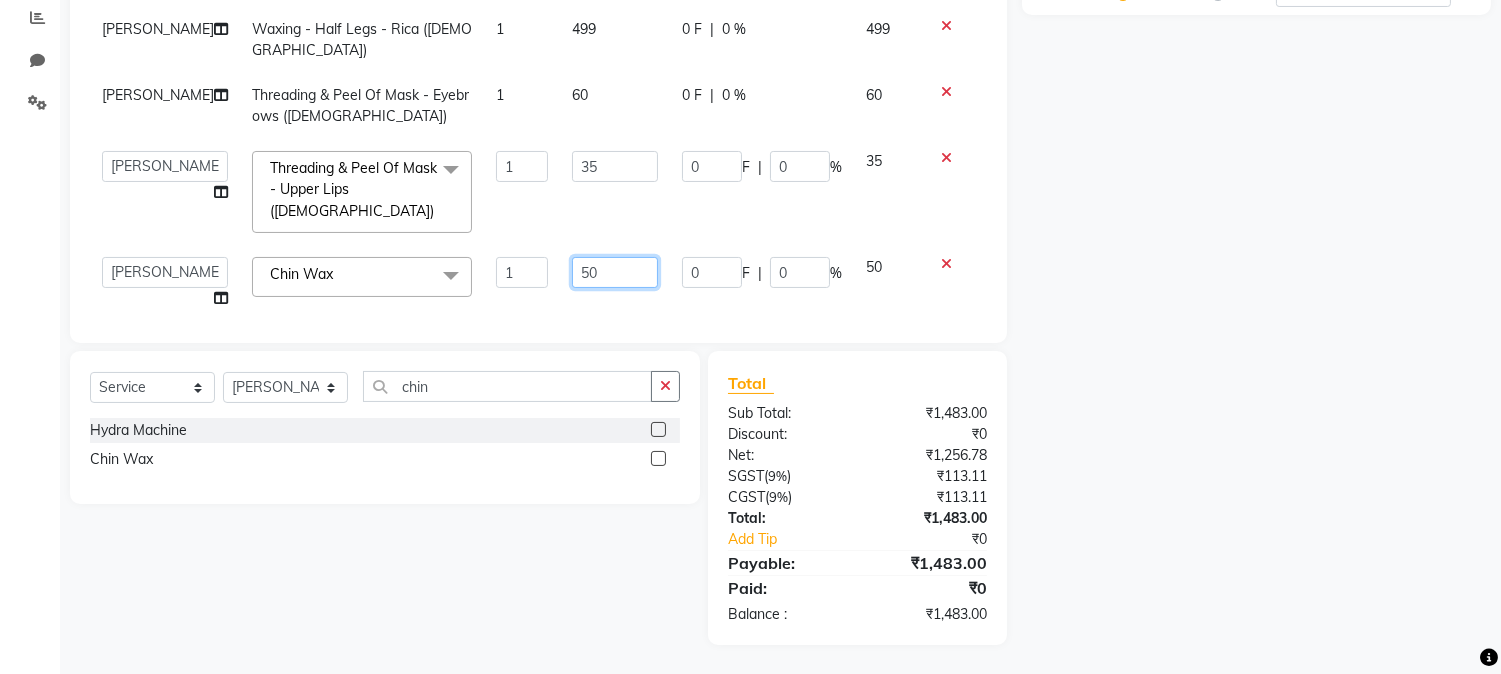 click on "50" 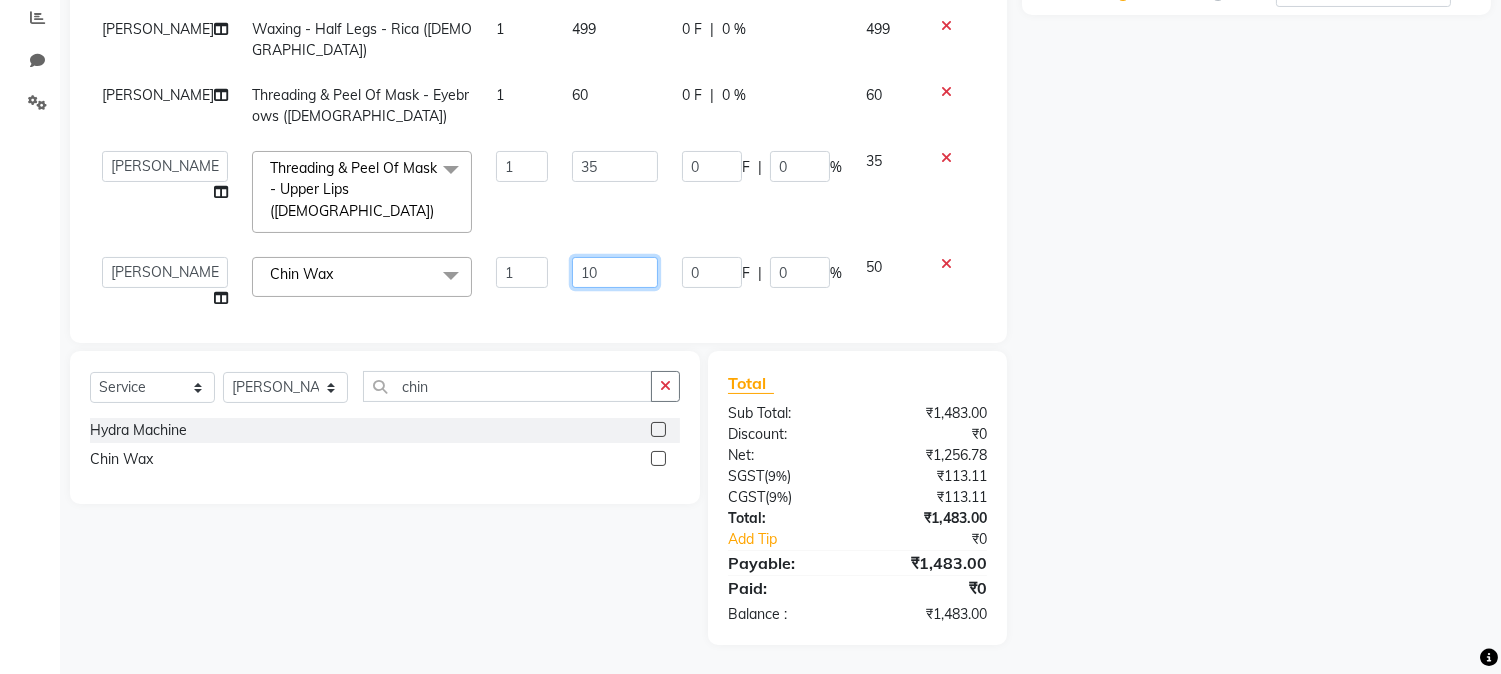 type on "100" 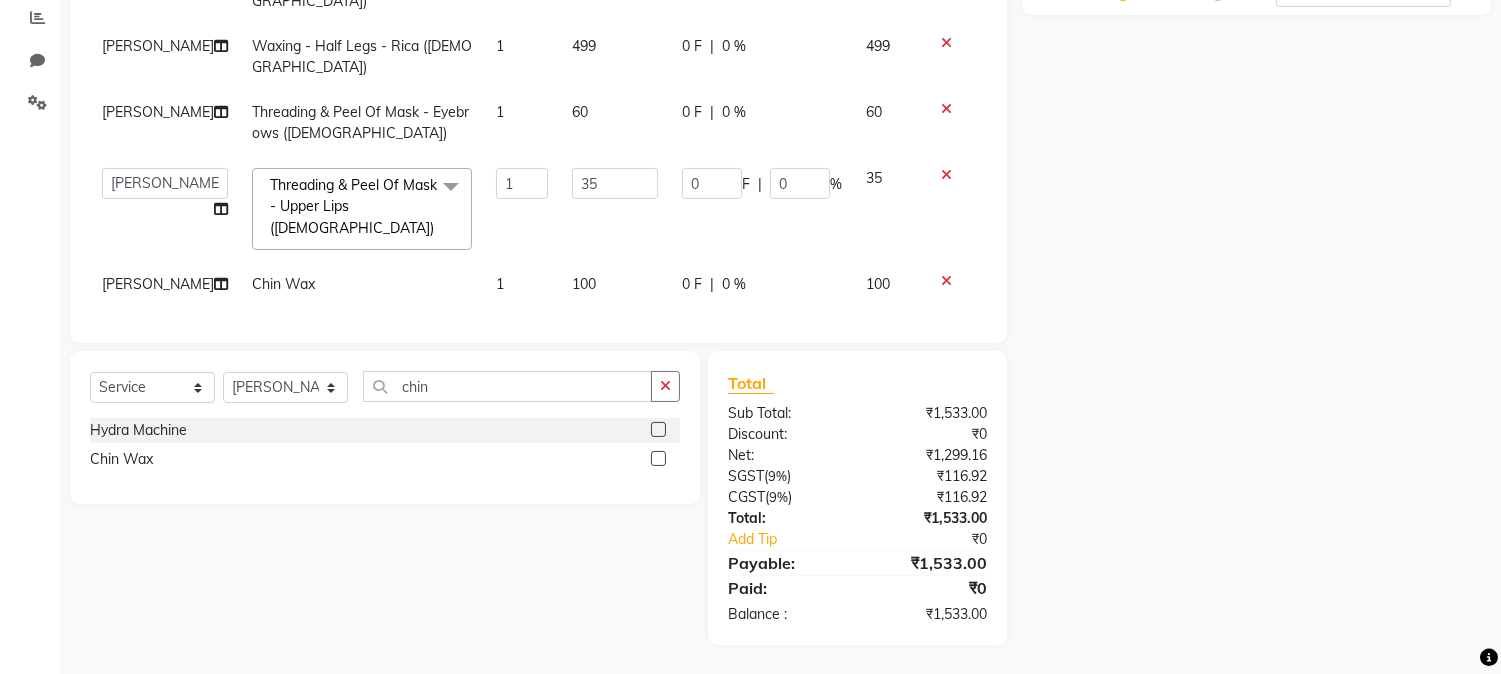 click on "Name: Membership: Total Visits: Card on file: Last Visit:  Points:  Service Total:  ₹1,533.00  Discount:  Percentage   Fixed" 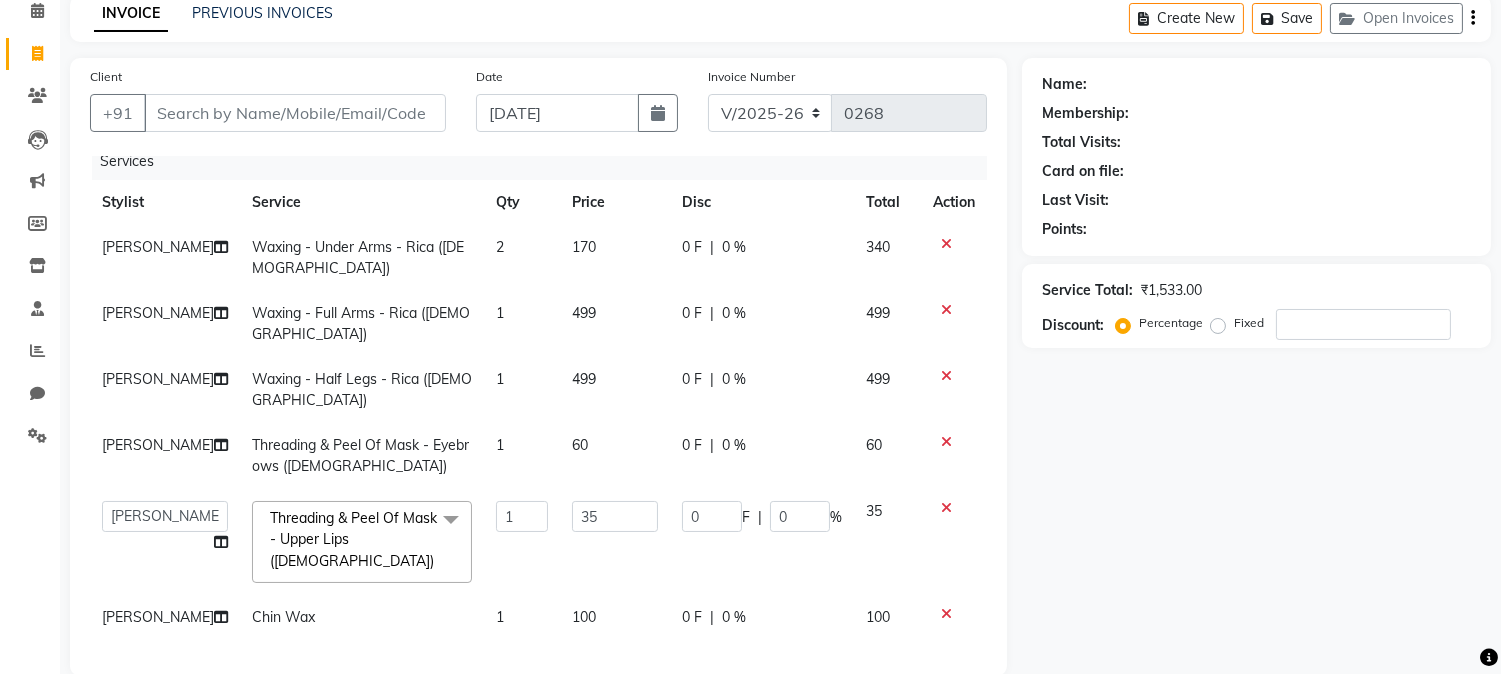 click on "0 F" 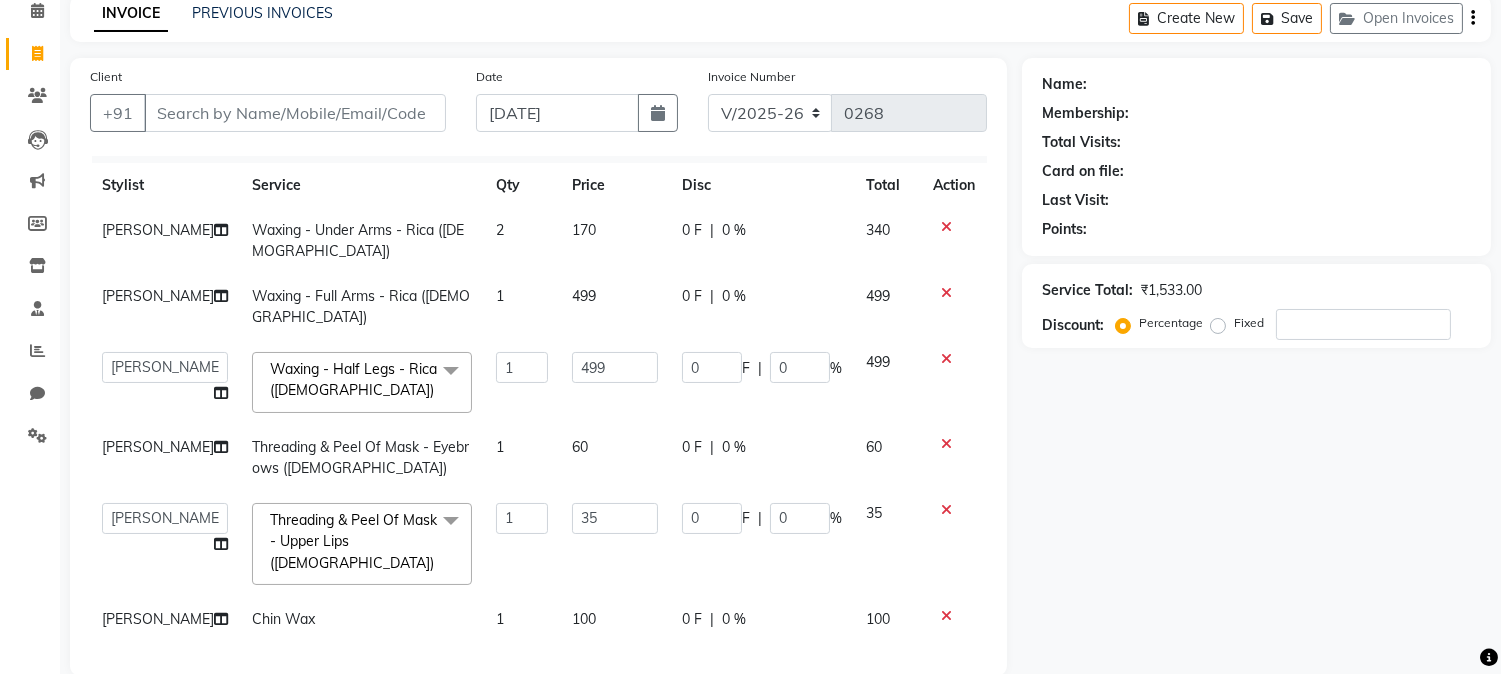 click on "0" 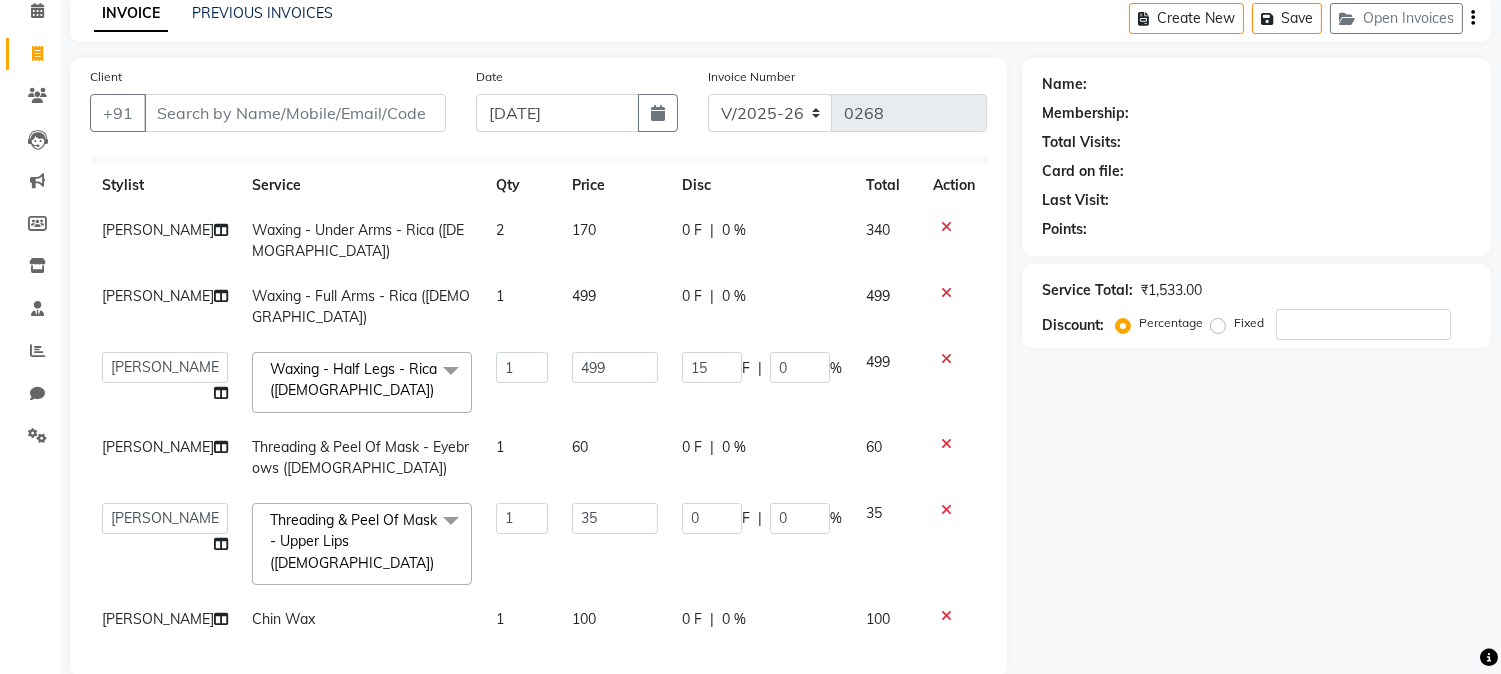 type on "150" 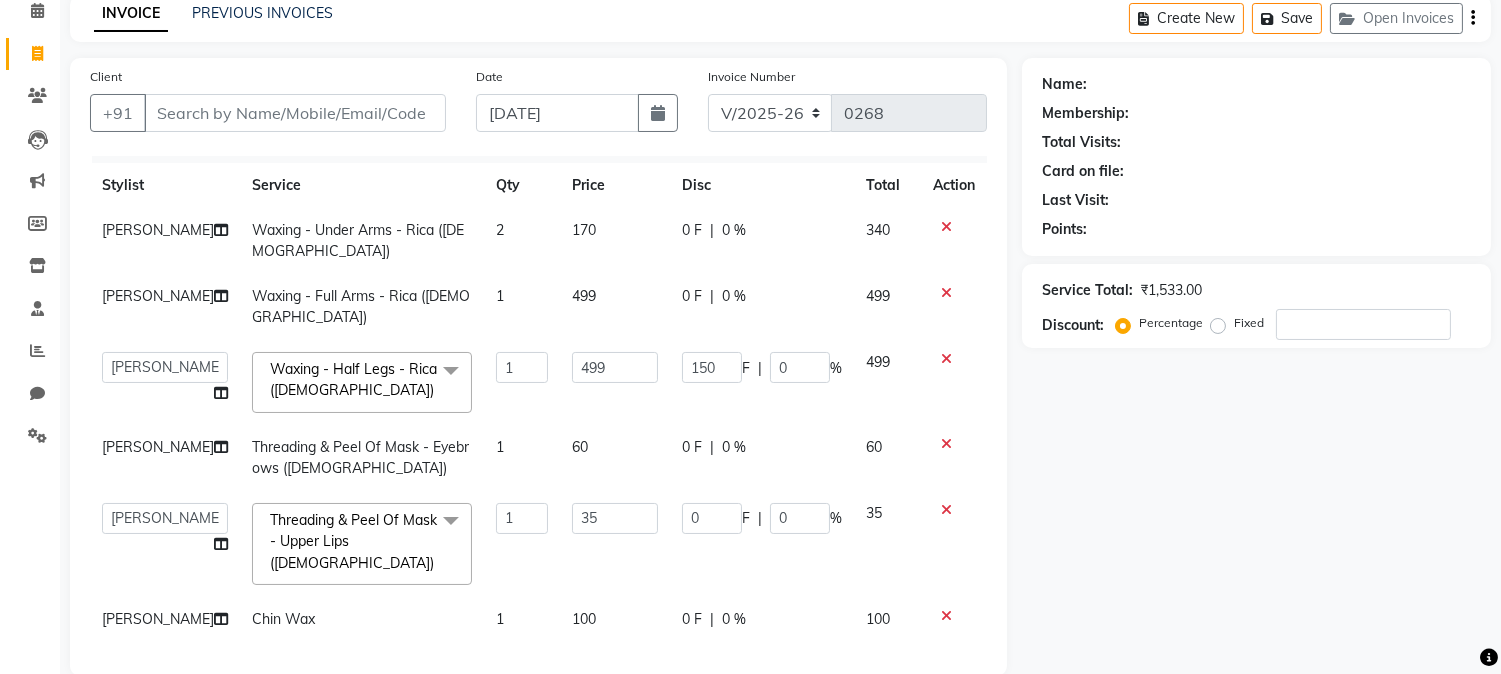 click on "Name: Membership: Total Visits: Card on file: Last Visit:  Points:  Service Total:  ₹1,533.00  Discount:  Percentage   Fixed" 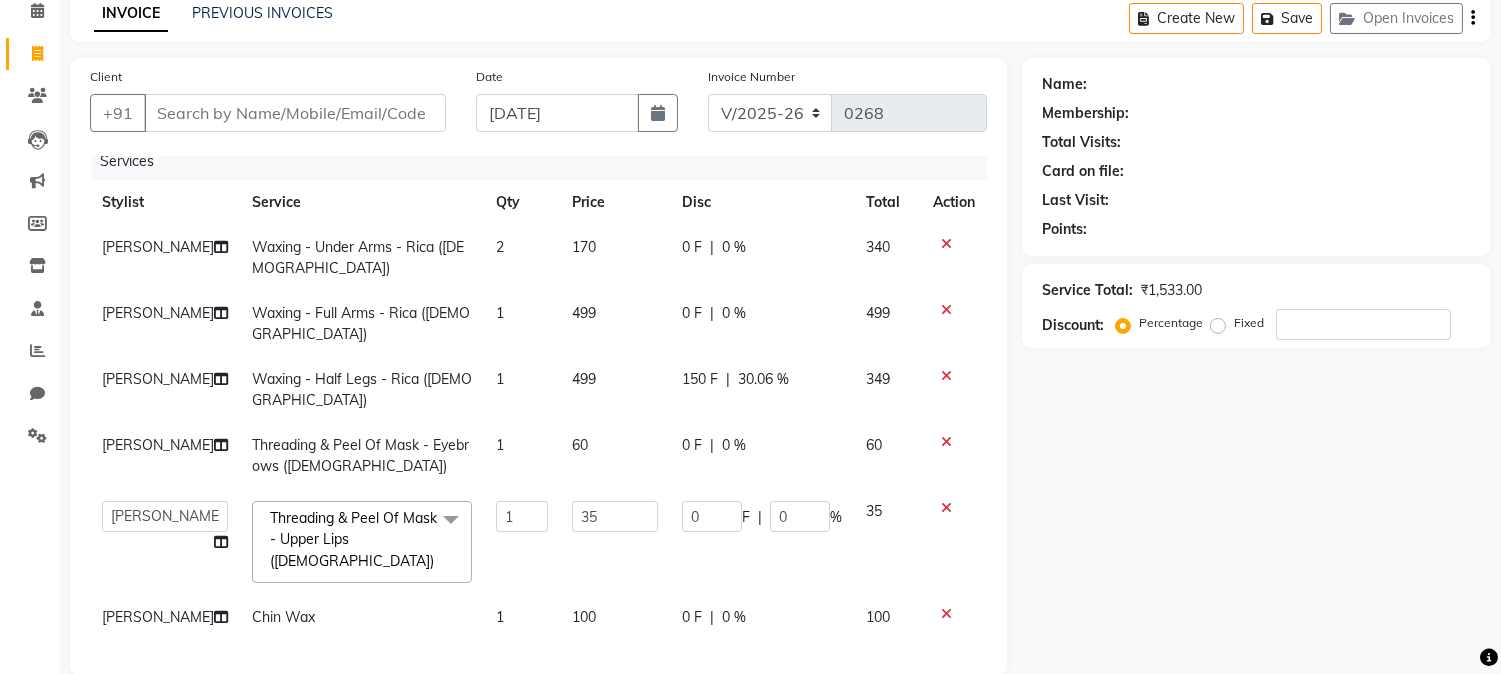 scroll, scrollTop: 314, scrollLeft: 0, axis: vertical 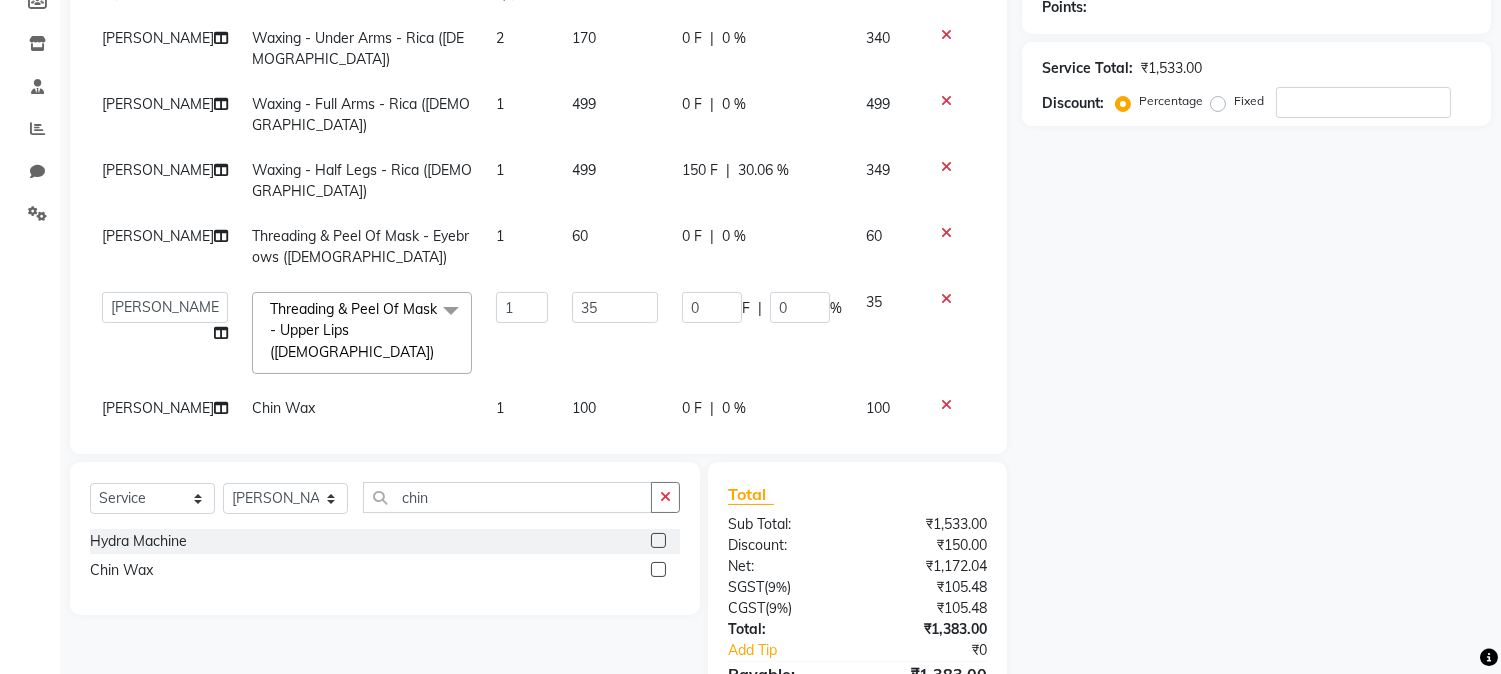 click on "Name: Membership: Total Visits: Card on file: Last Visit:  Points:  Service Total:  ₹1,533.00  Discount:  Percentage   Fixed" 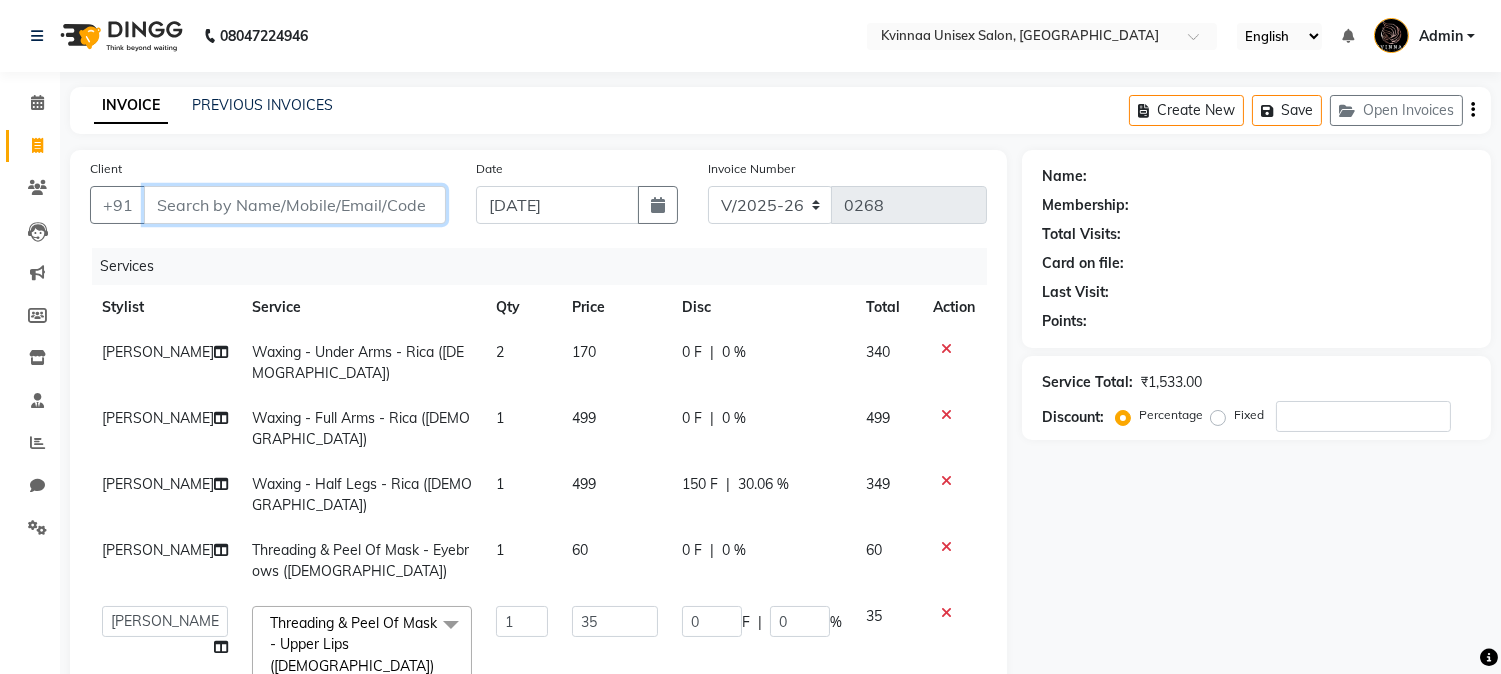 click on "Client" at bounding box center [295, 205] 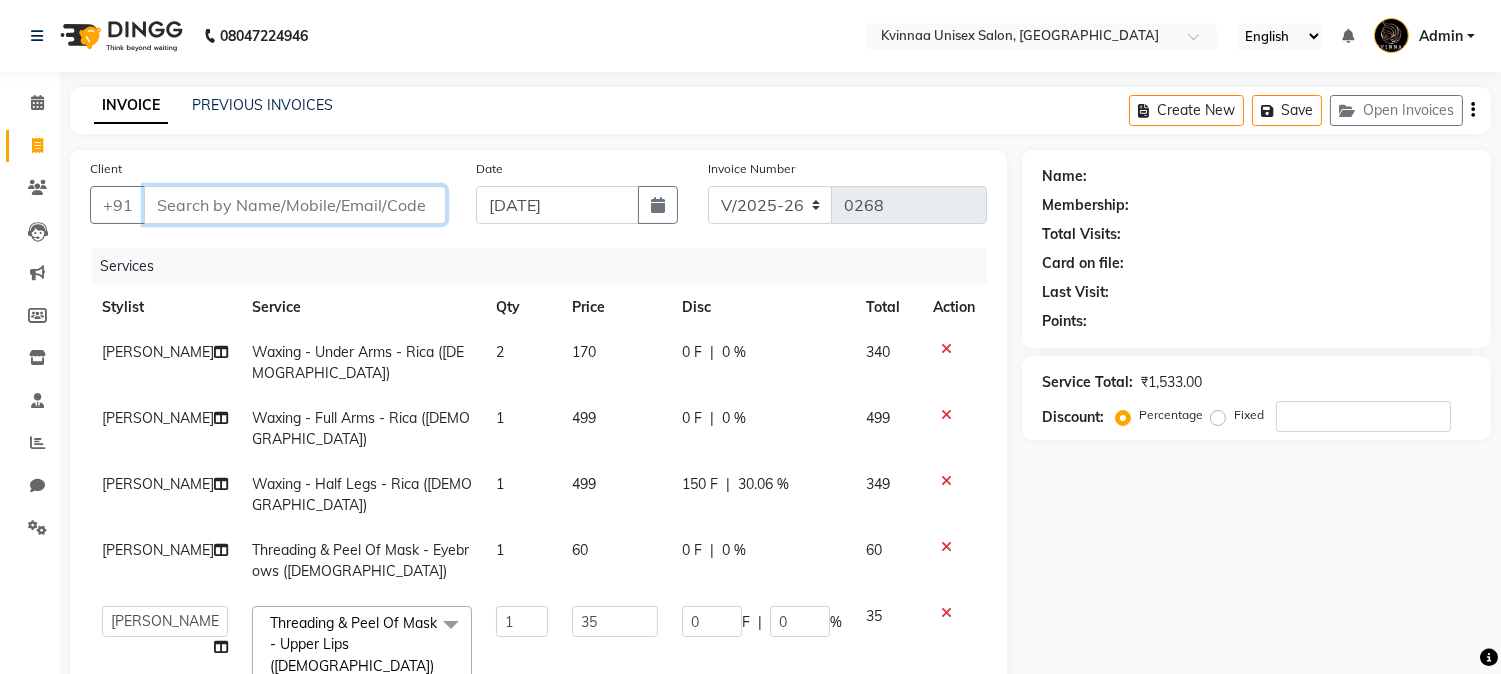 type on "s" 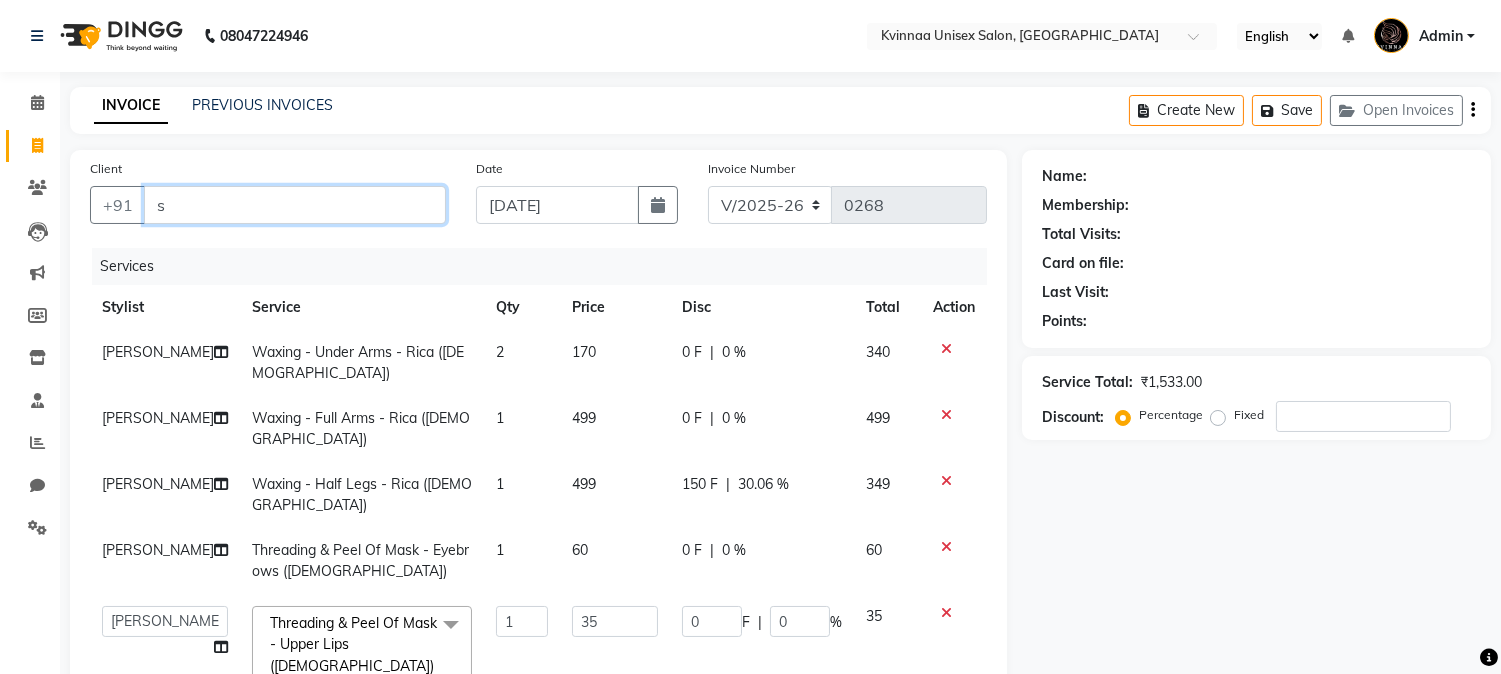 type on "0" 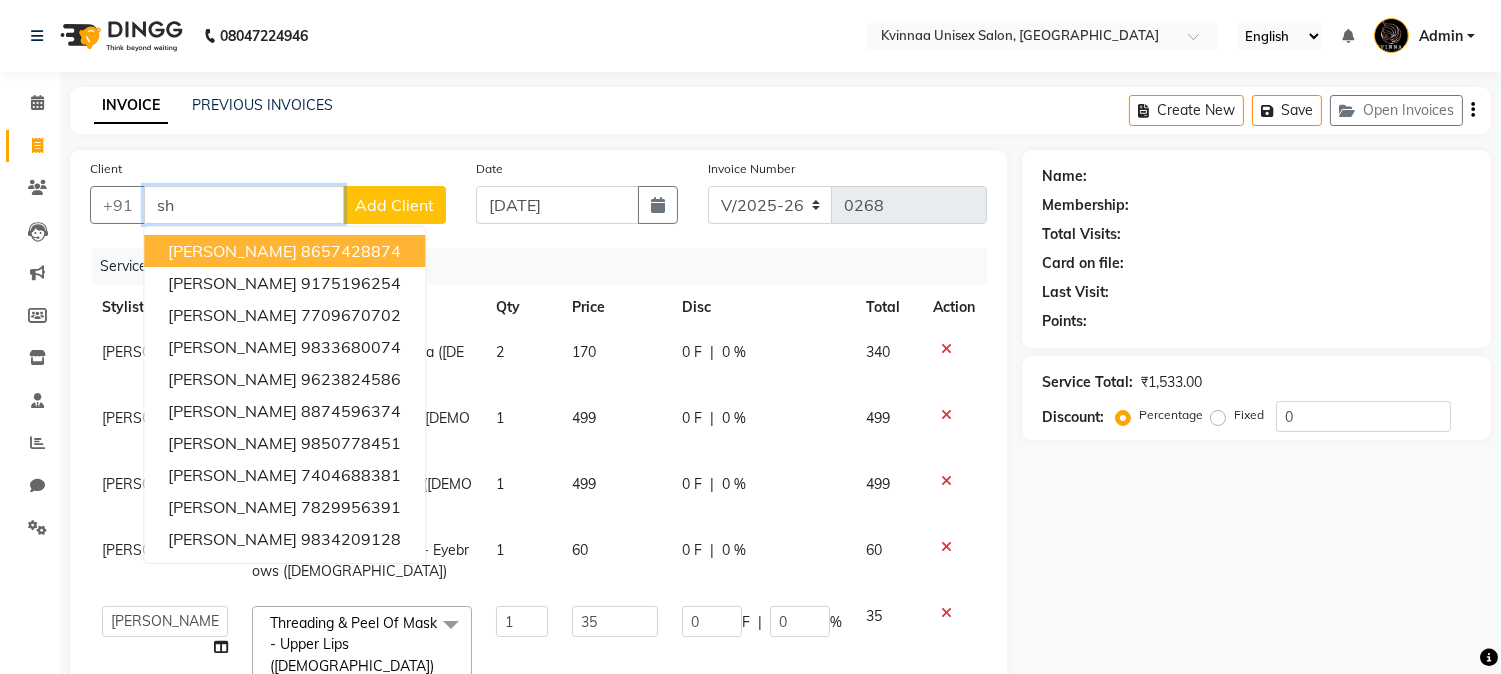 type on "s" 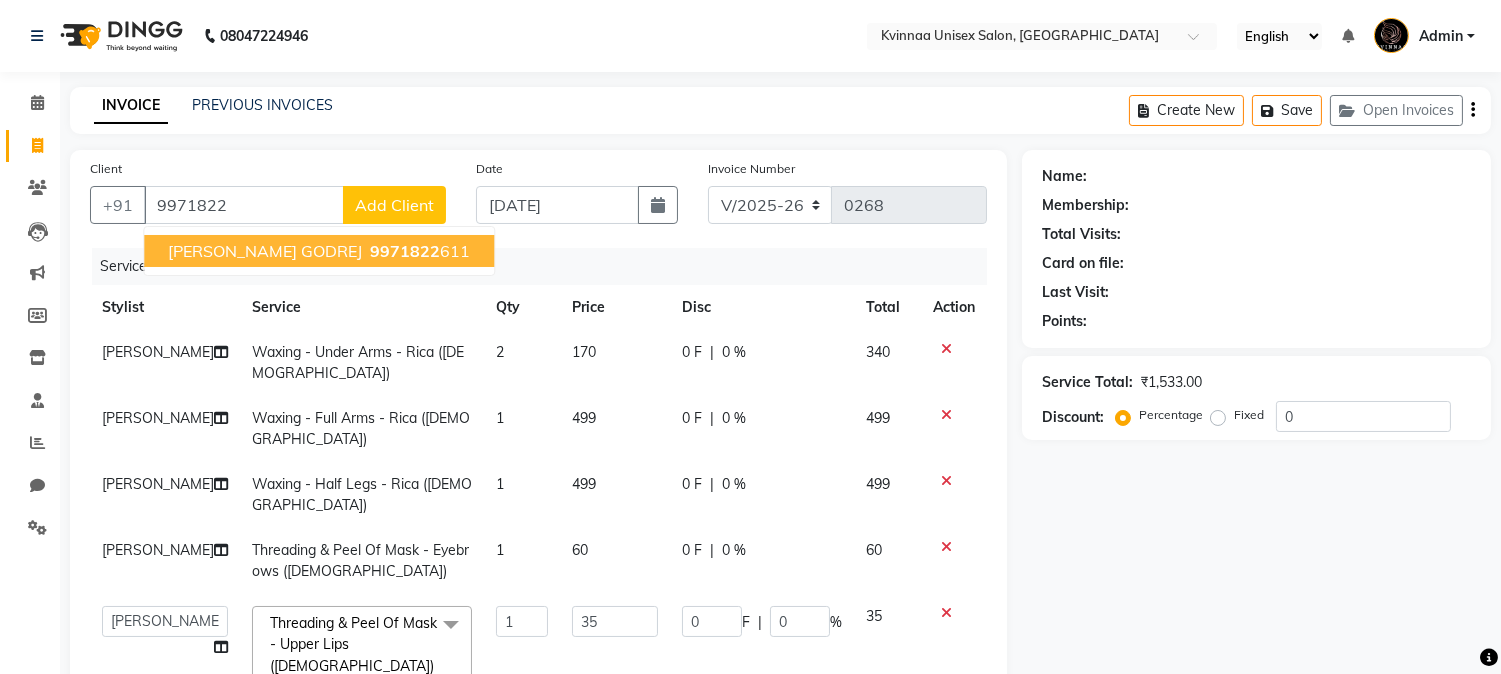 click on "Service" 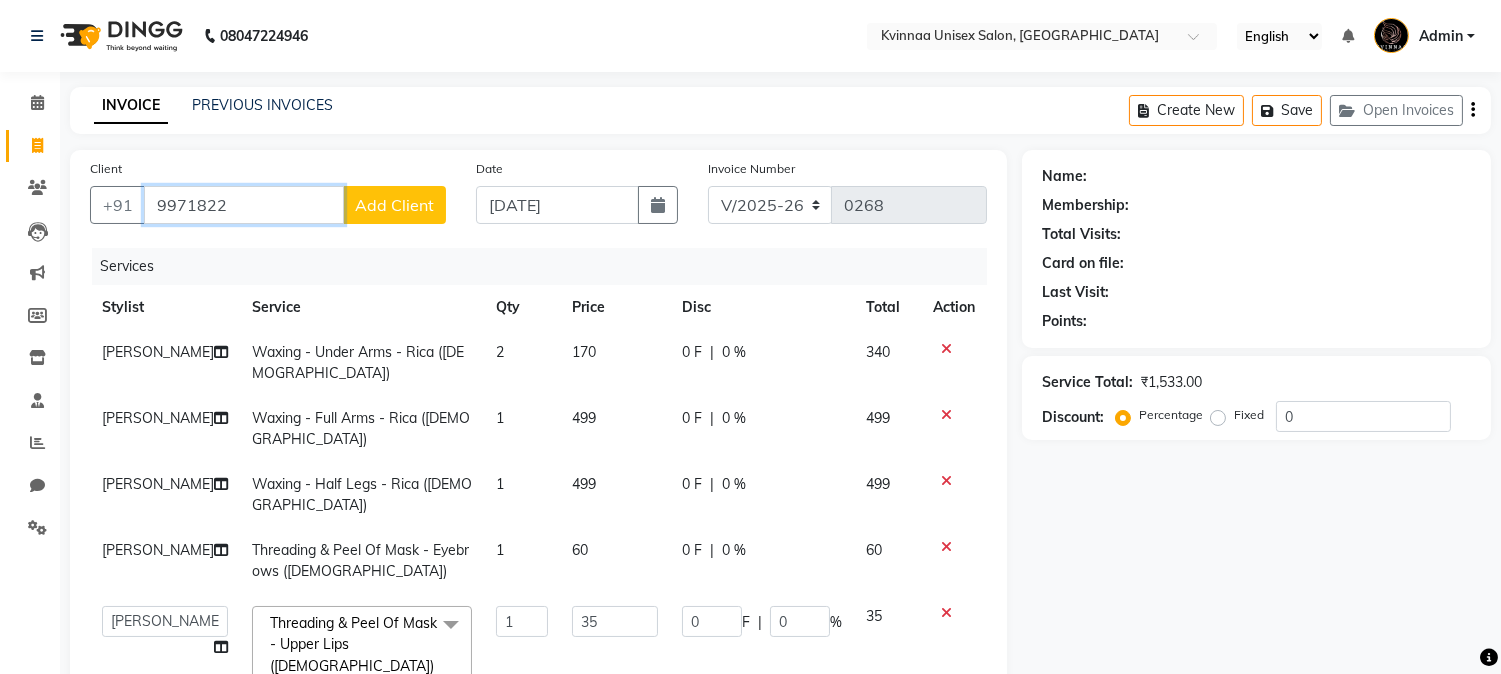click on "9971822" at bounding box center (244, 205) 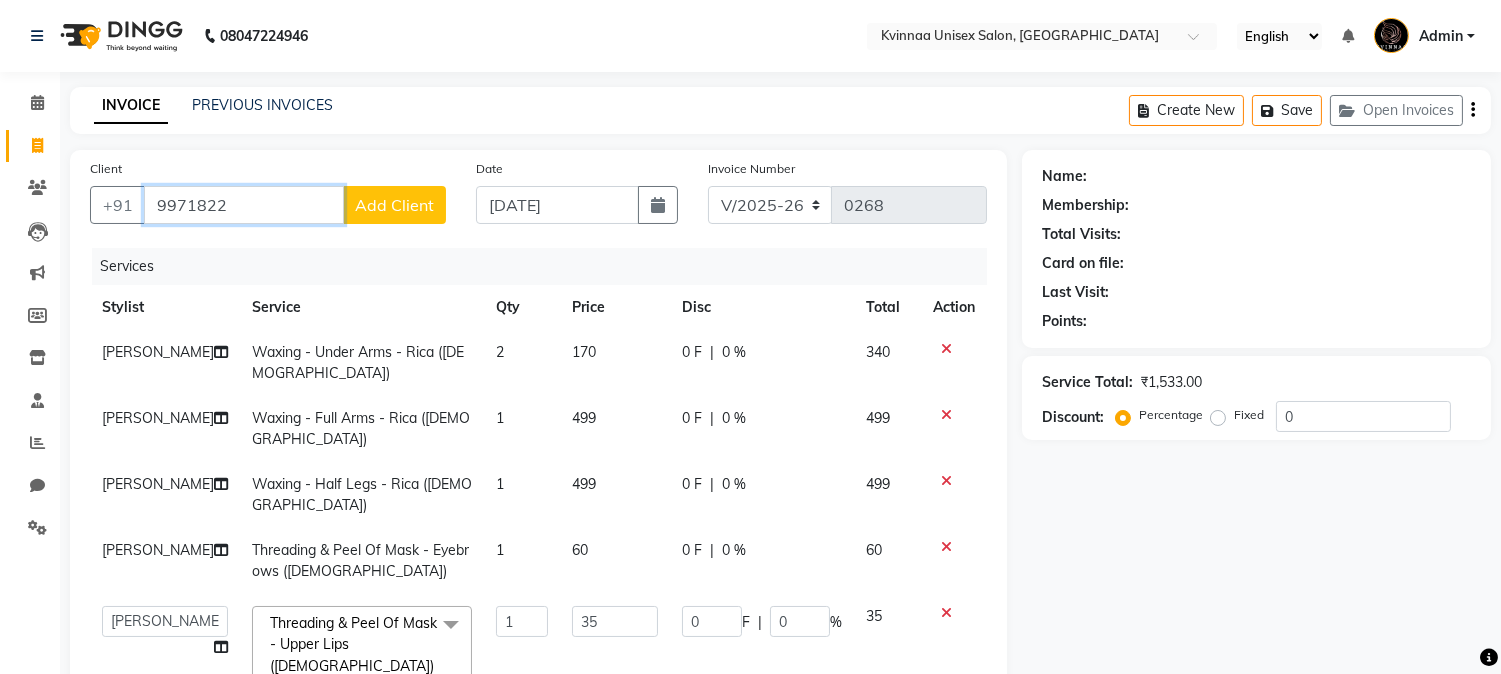 click on "9971822" at bounding box center (244, 205) 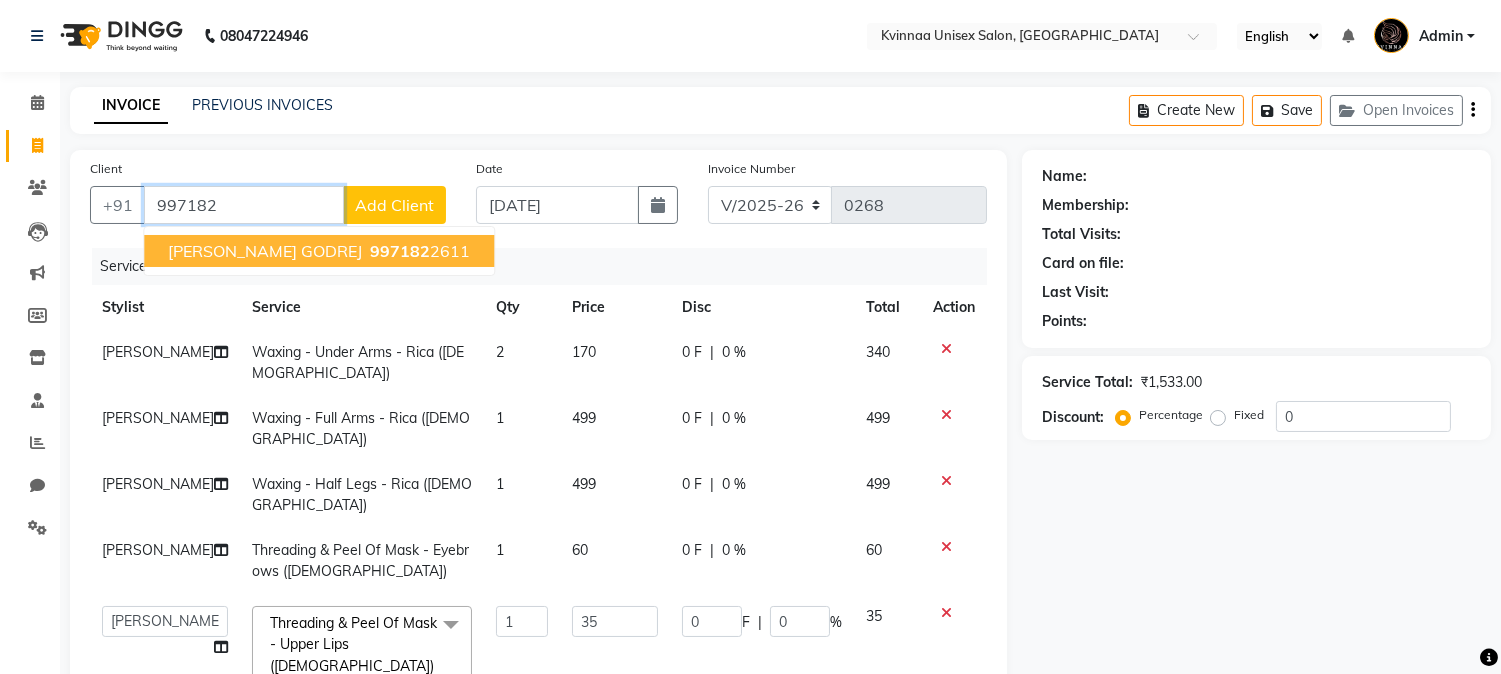 click on "997182" at bounding box center (400, 251) 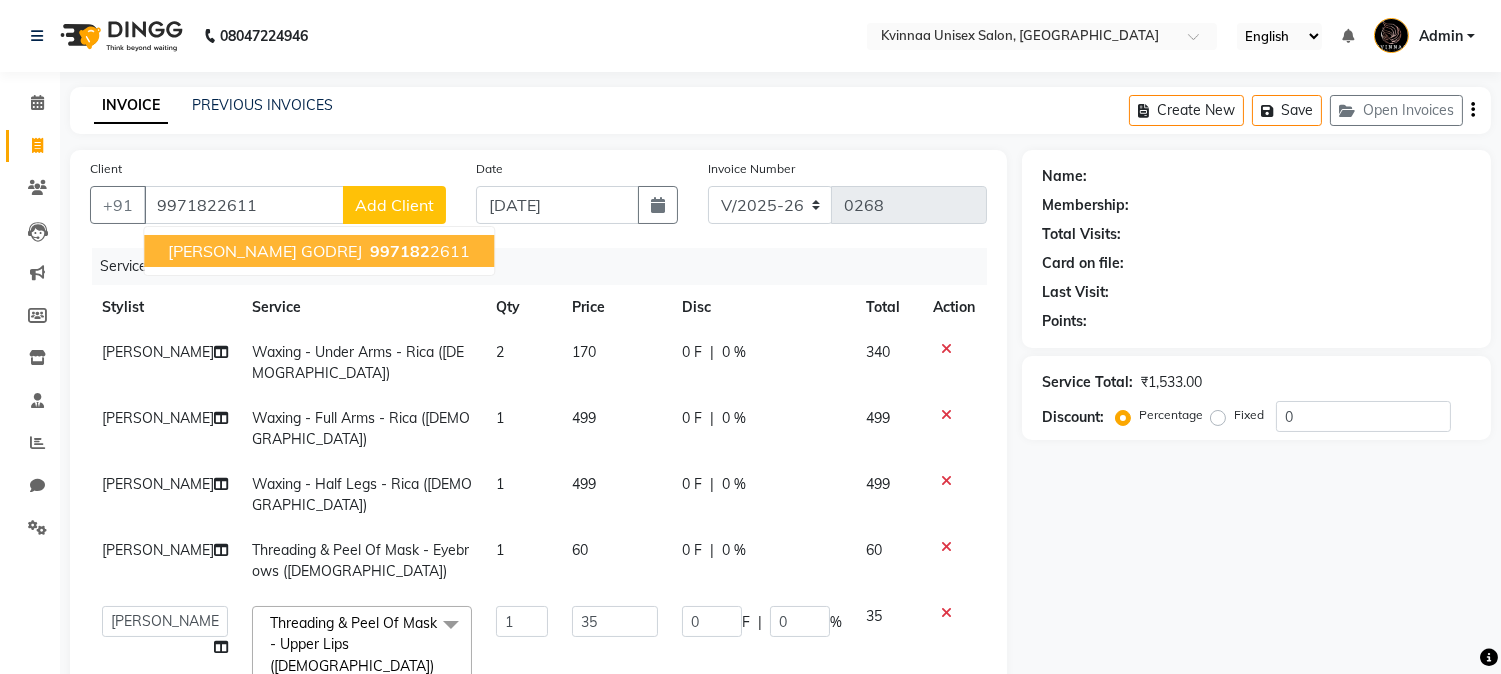click on "Services" 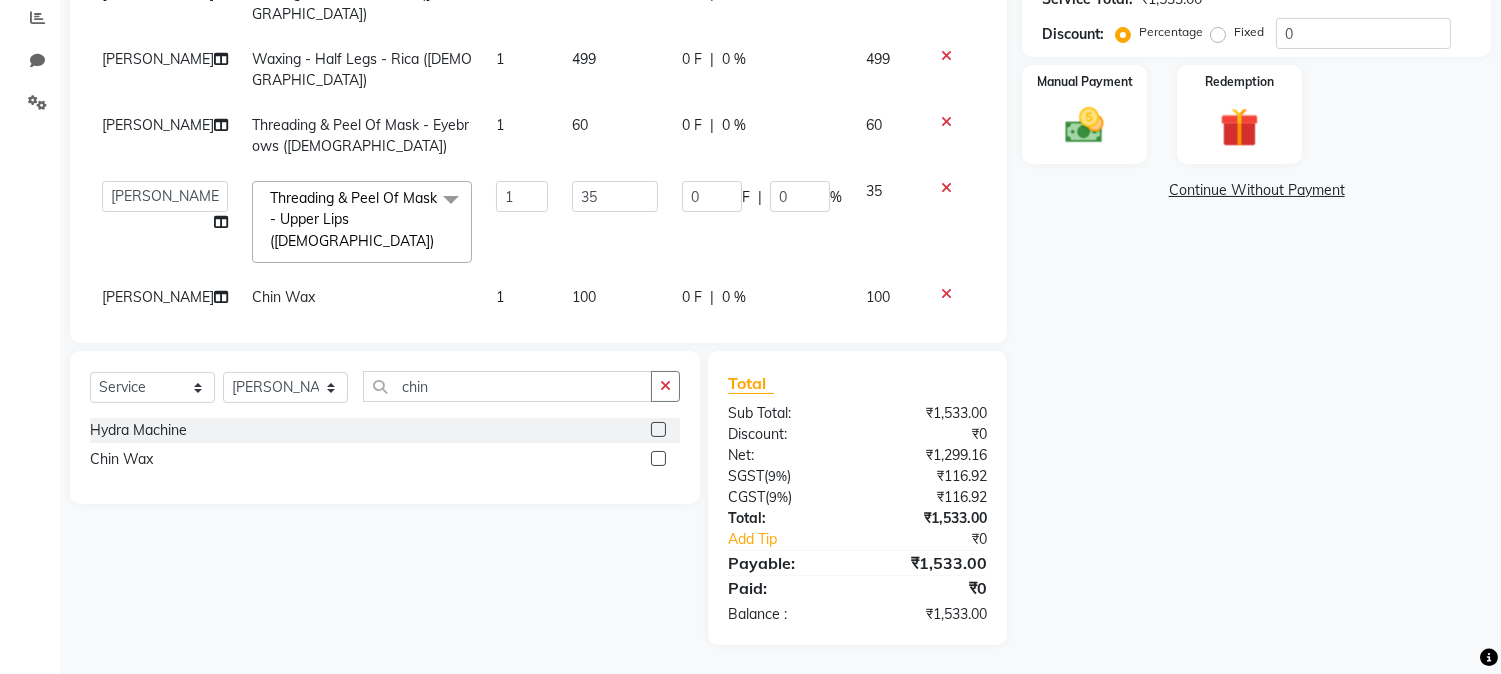 scroll, scrollTop: 92, scrollLeft: 0, axis: vertical 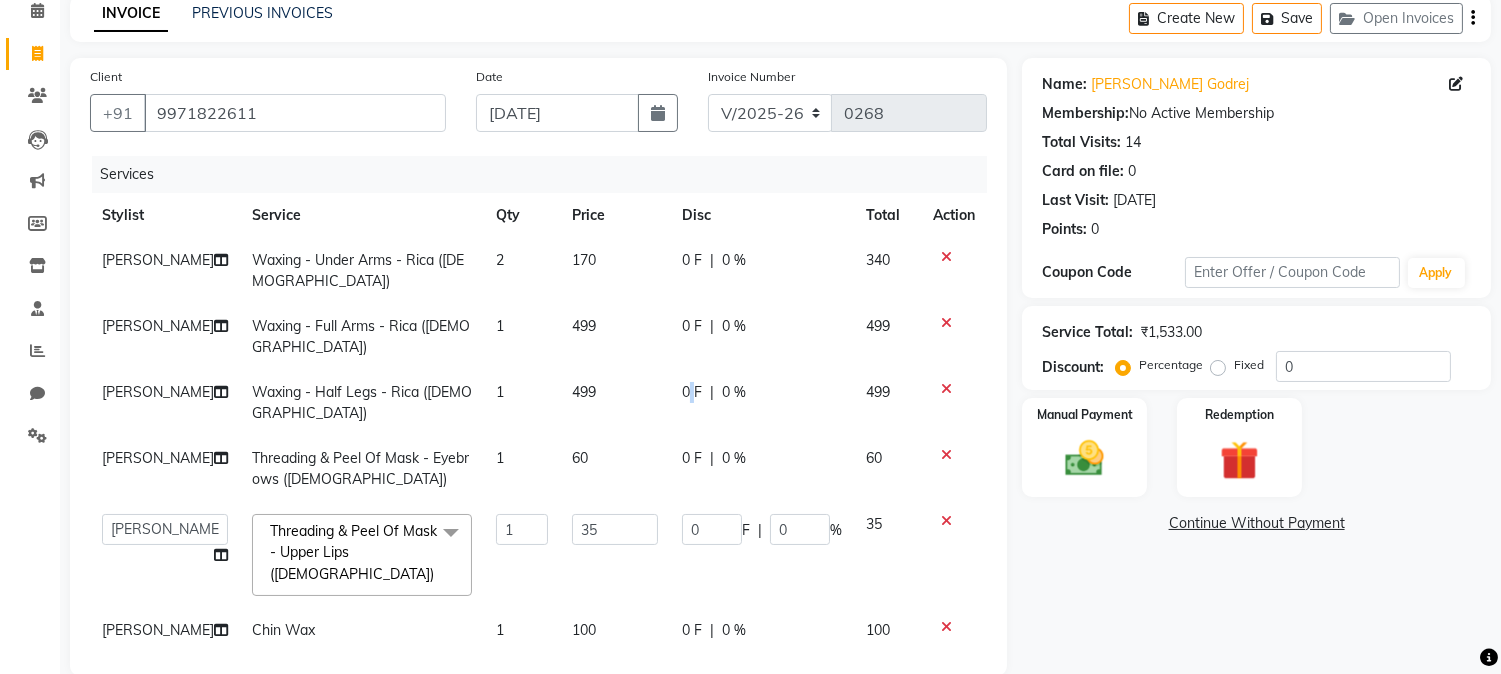 click on "0 F" 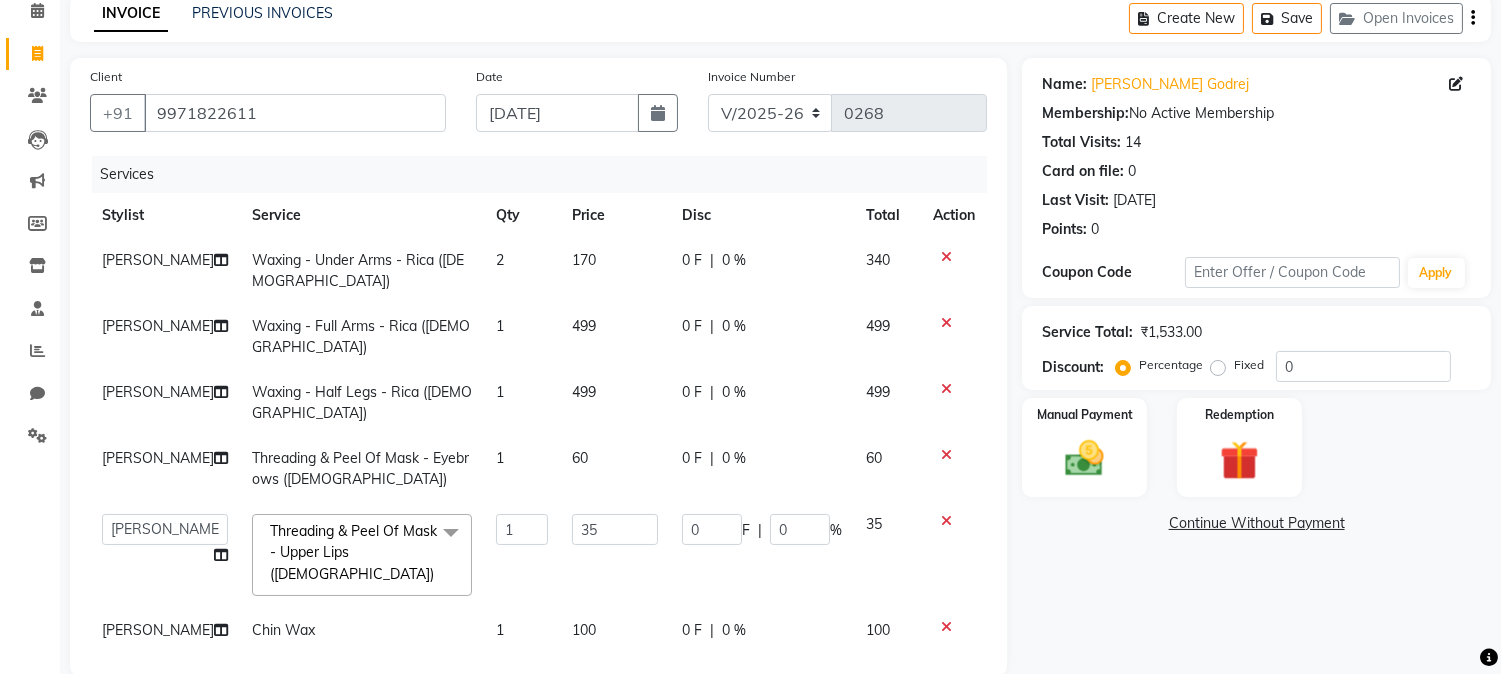 select on "8149" 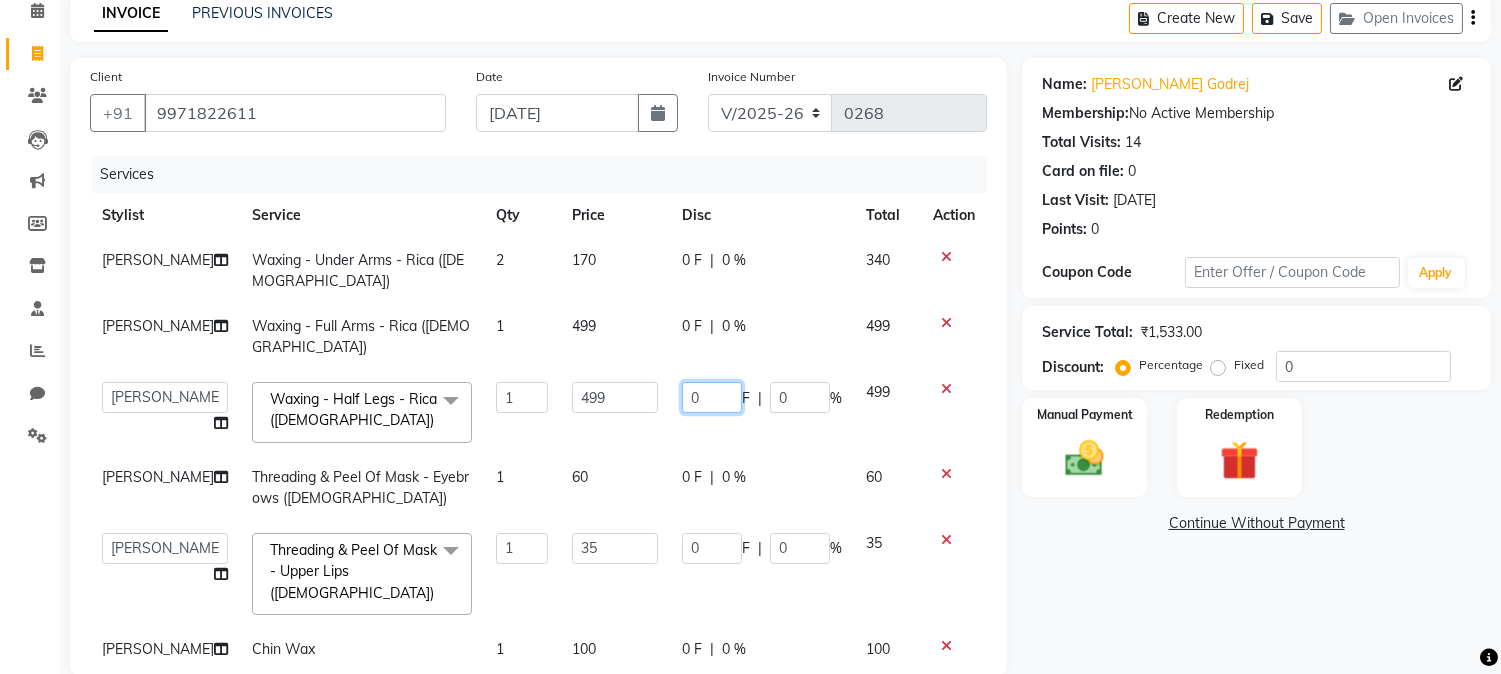 click on "0" 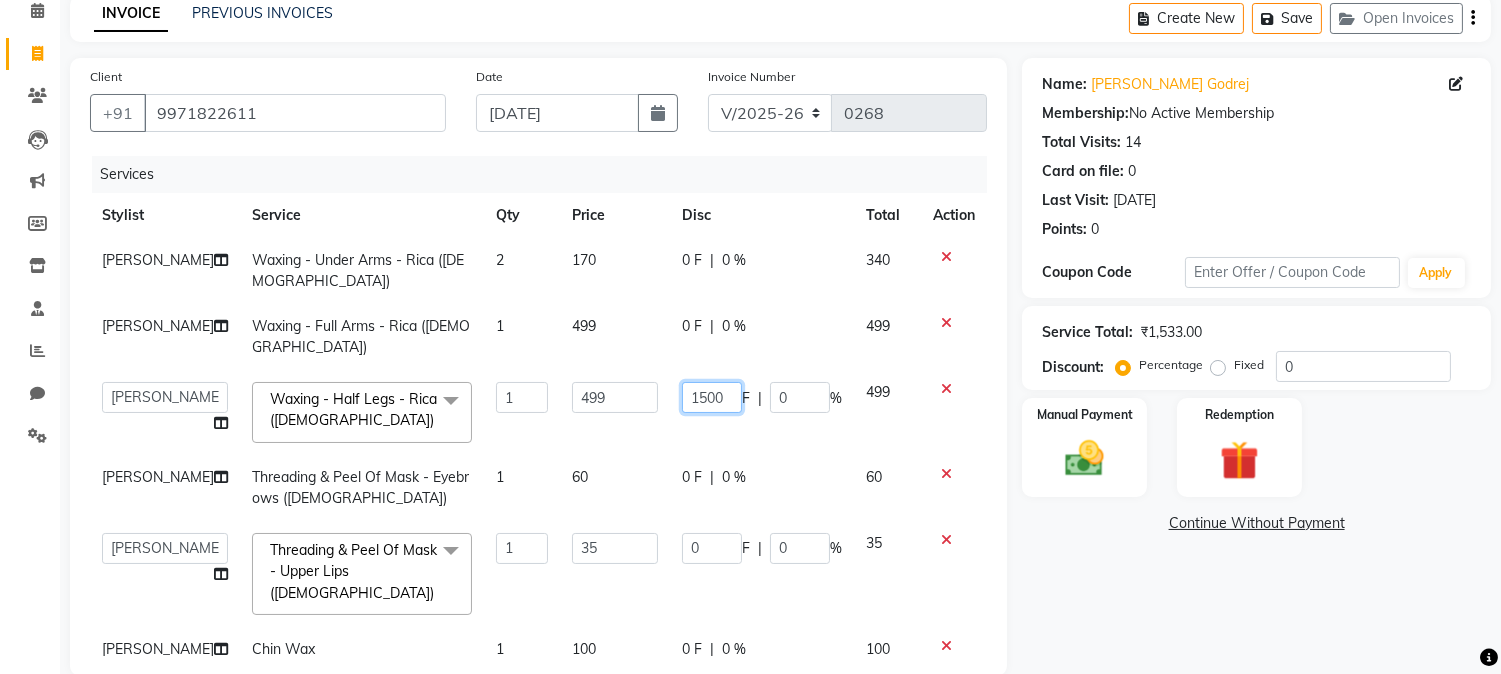 type on "150" 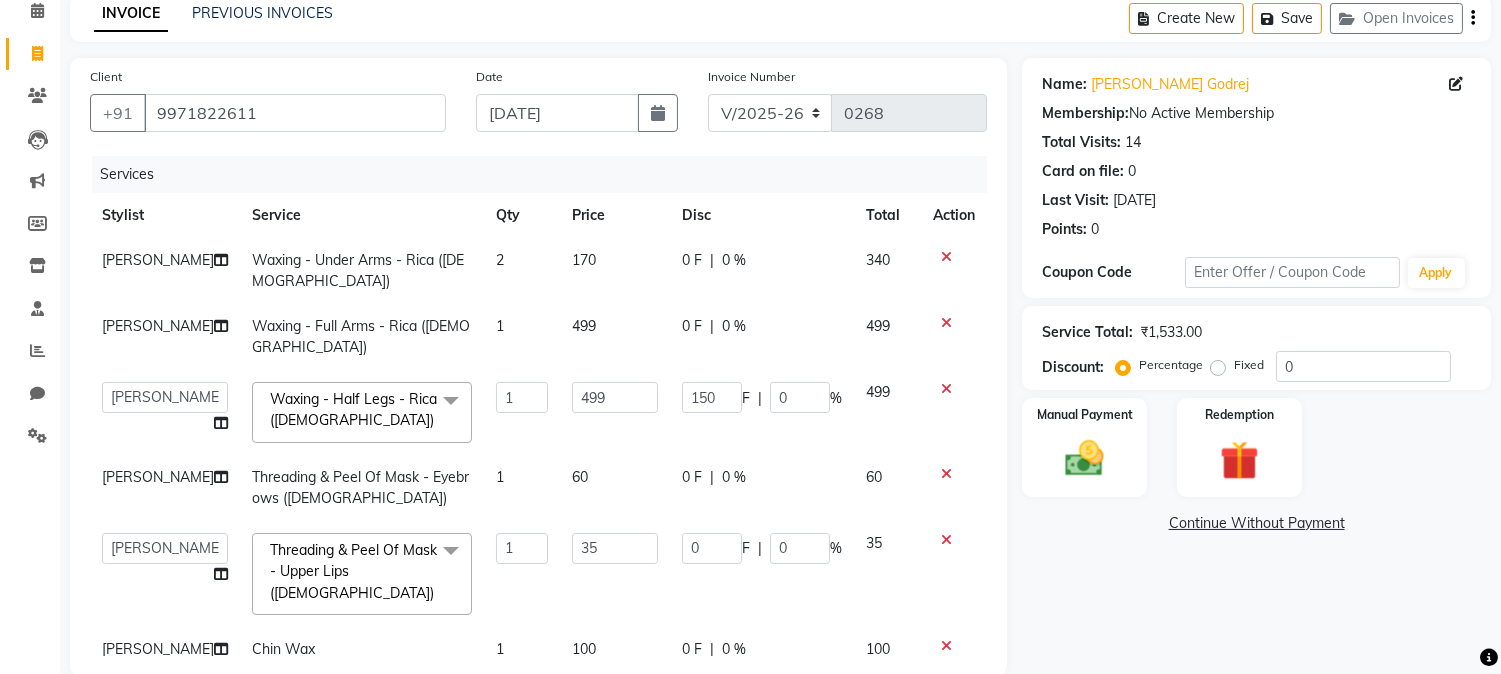 click on "Name: [PERSON_NAME] Godrej Membership:  No Active Membership  Total Visits:  14 Card on file:  0 Last Visit:   [DATE] Points:   0  Coupon Code Apply Service Total:  ₹1,533.00  Discount:  Percentage   Fixed  0 Manual Payment Redemption  Continue Without Payment" 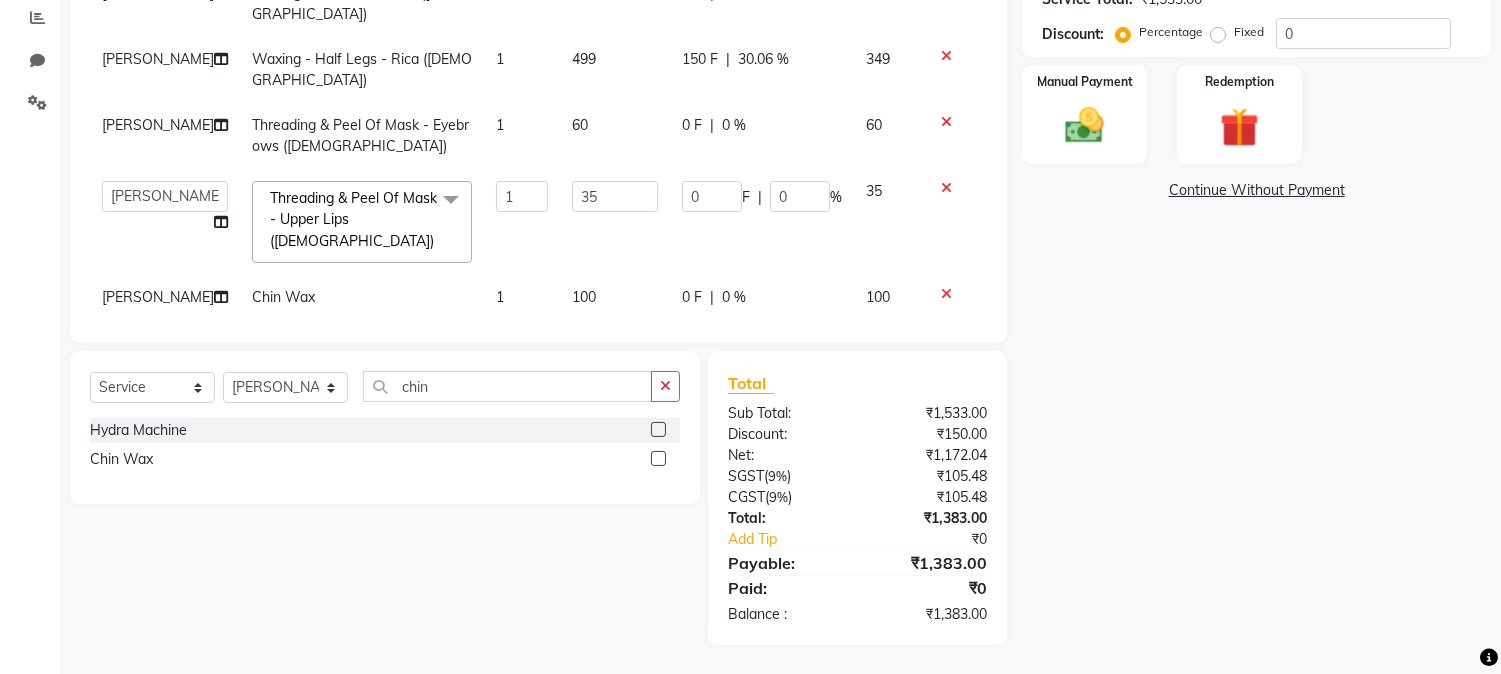 scroll, scrollTop: 203, scrollLeft: 0, axis: vertical 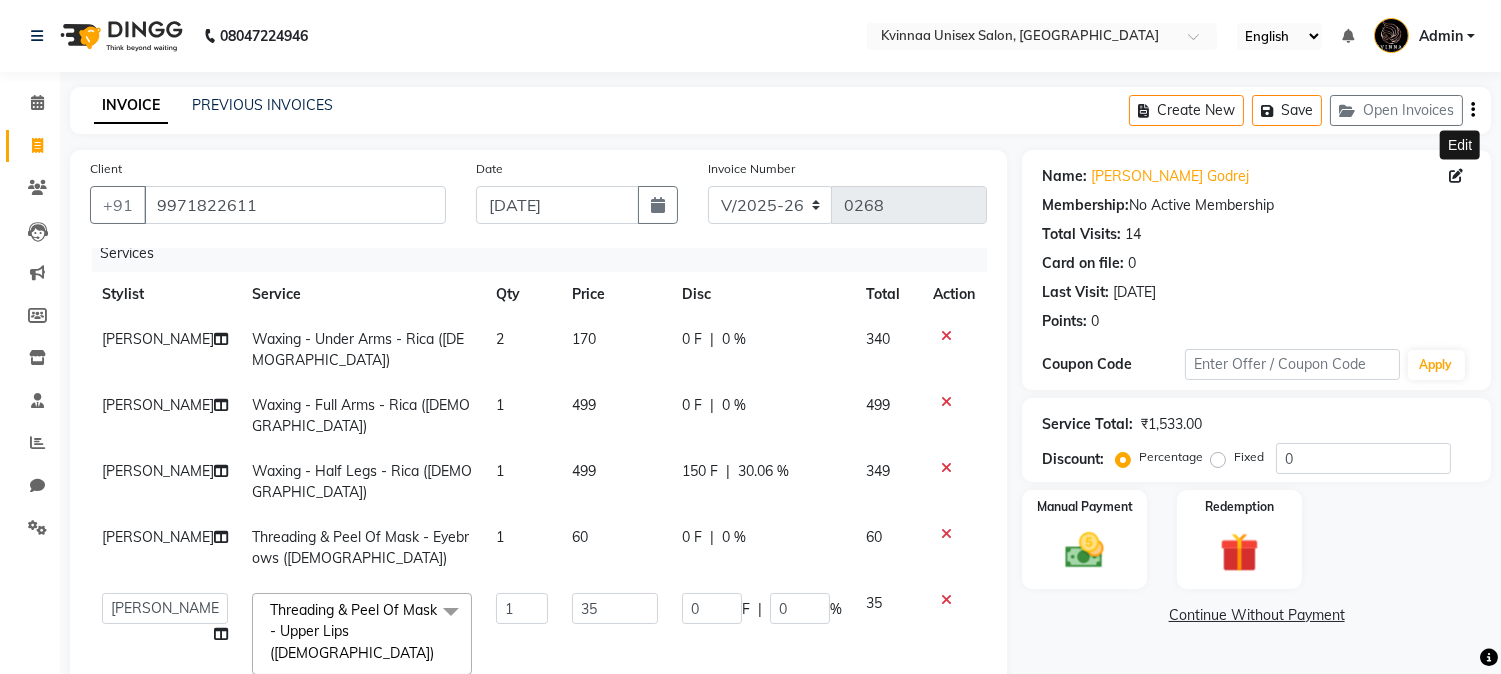 click 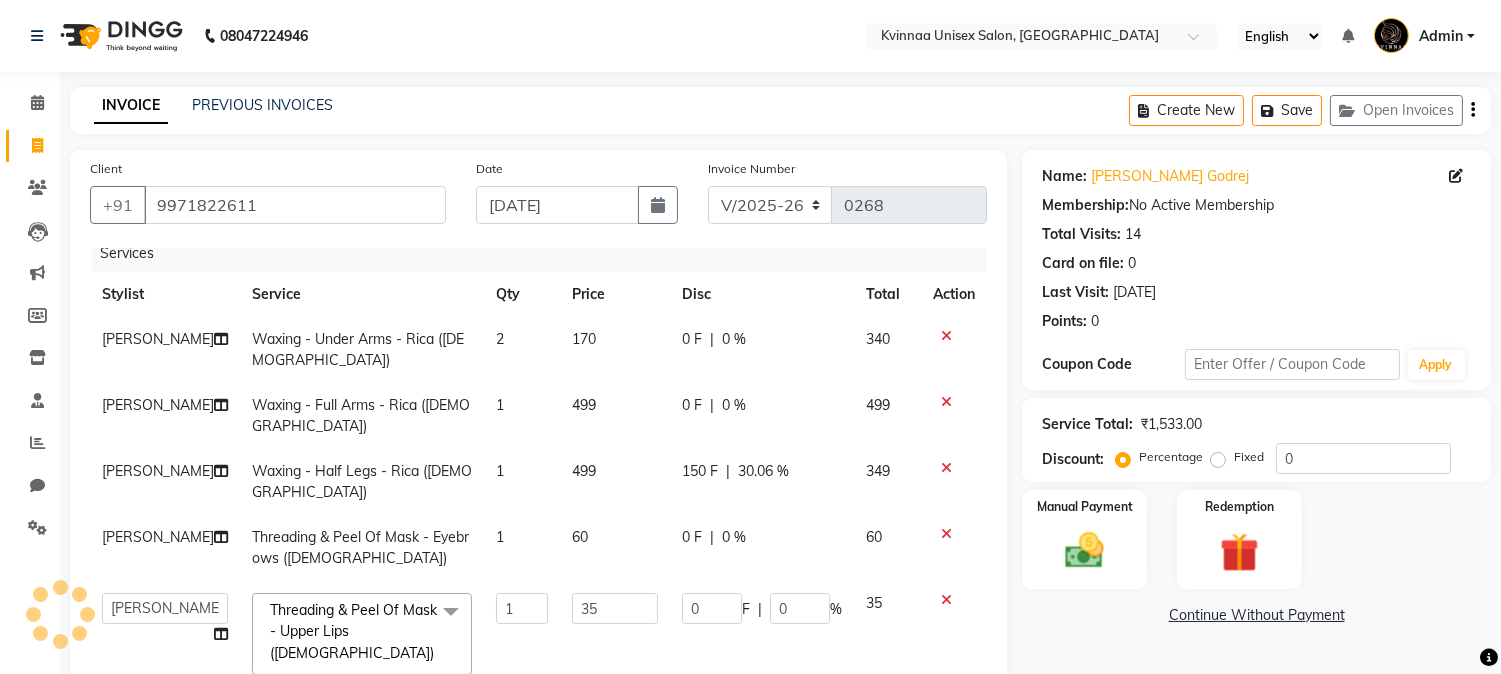 click 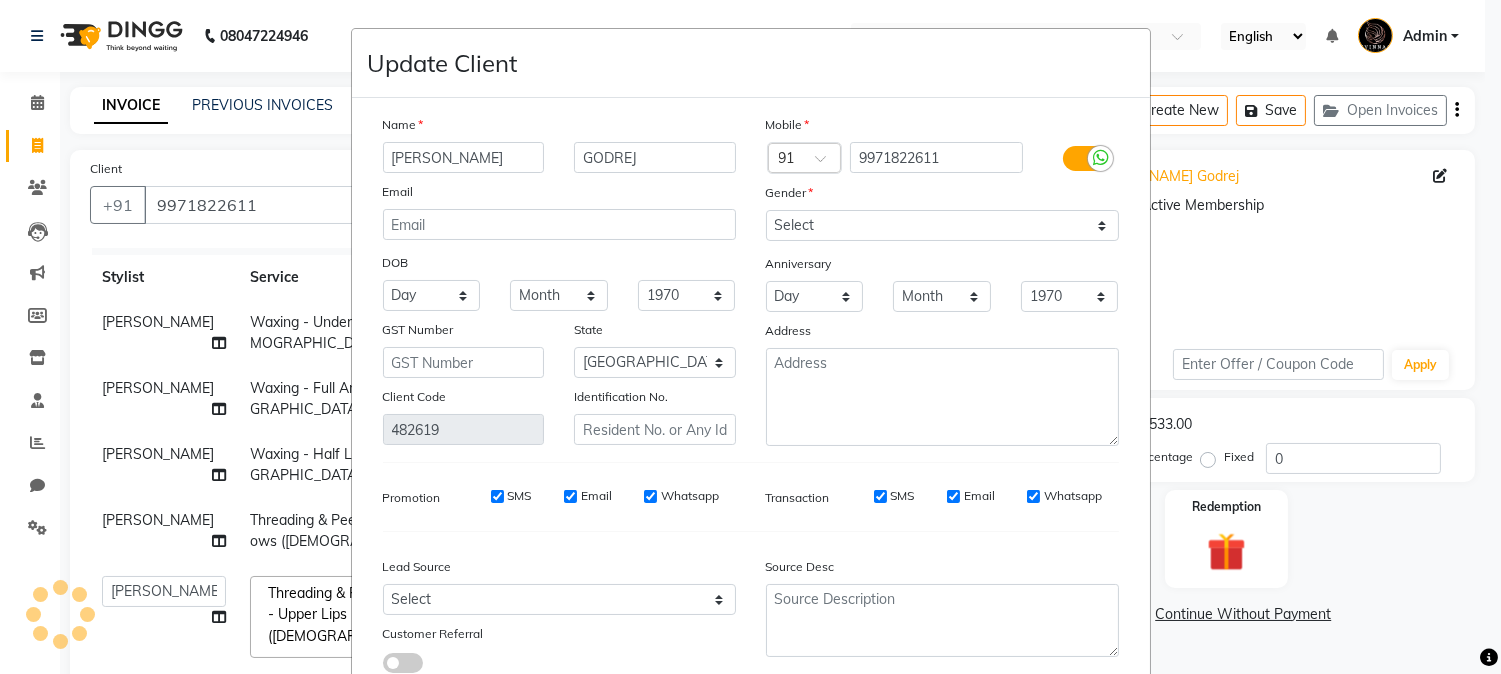 select on "[DEMOGRAPHIC_DATA]" 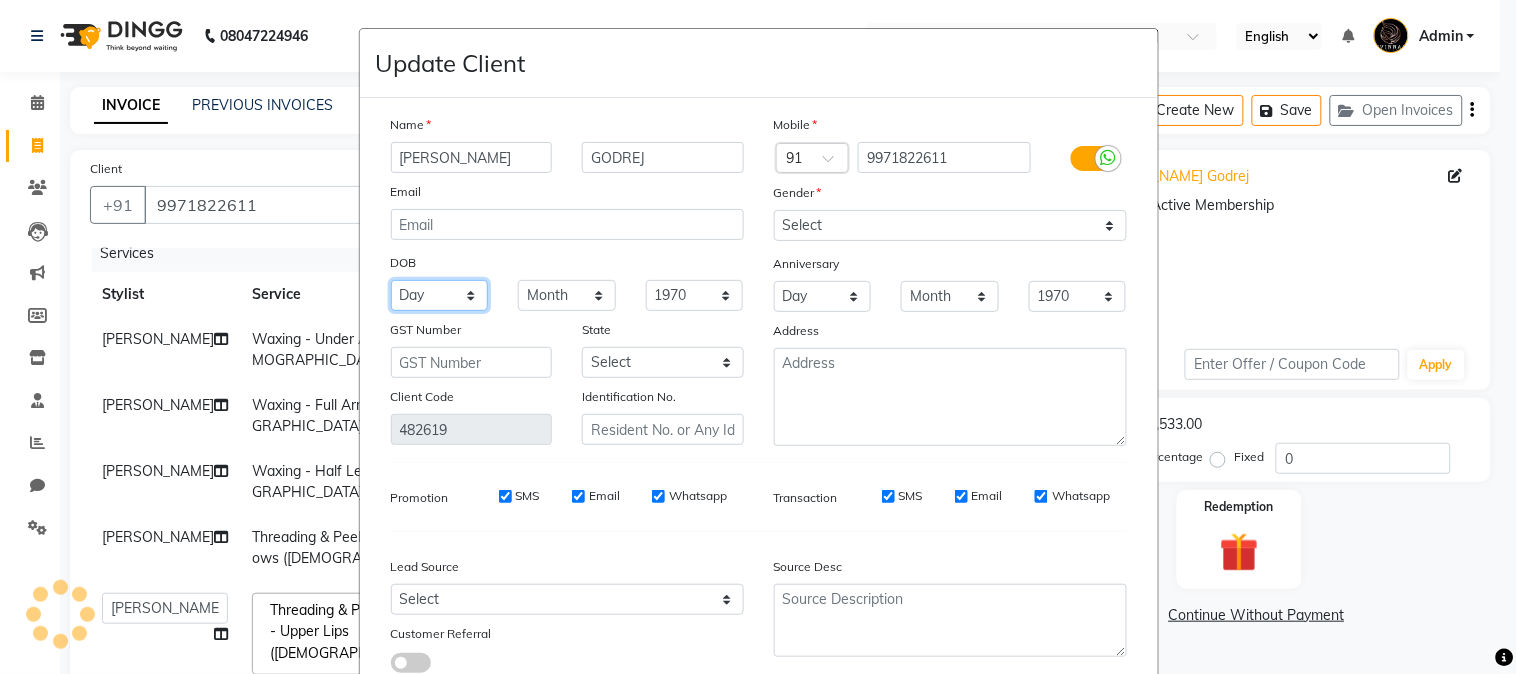 click on "Day 01 02 03 04 05 06 07 08 09 10 11 12 13 14 15 16 17 18 19 20 21 22 23 24 25 26 27 28 29 30 31" at bounding box center [440, 295] 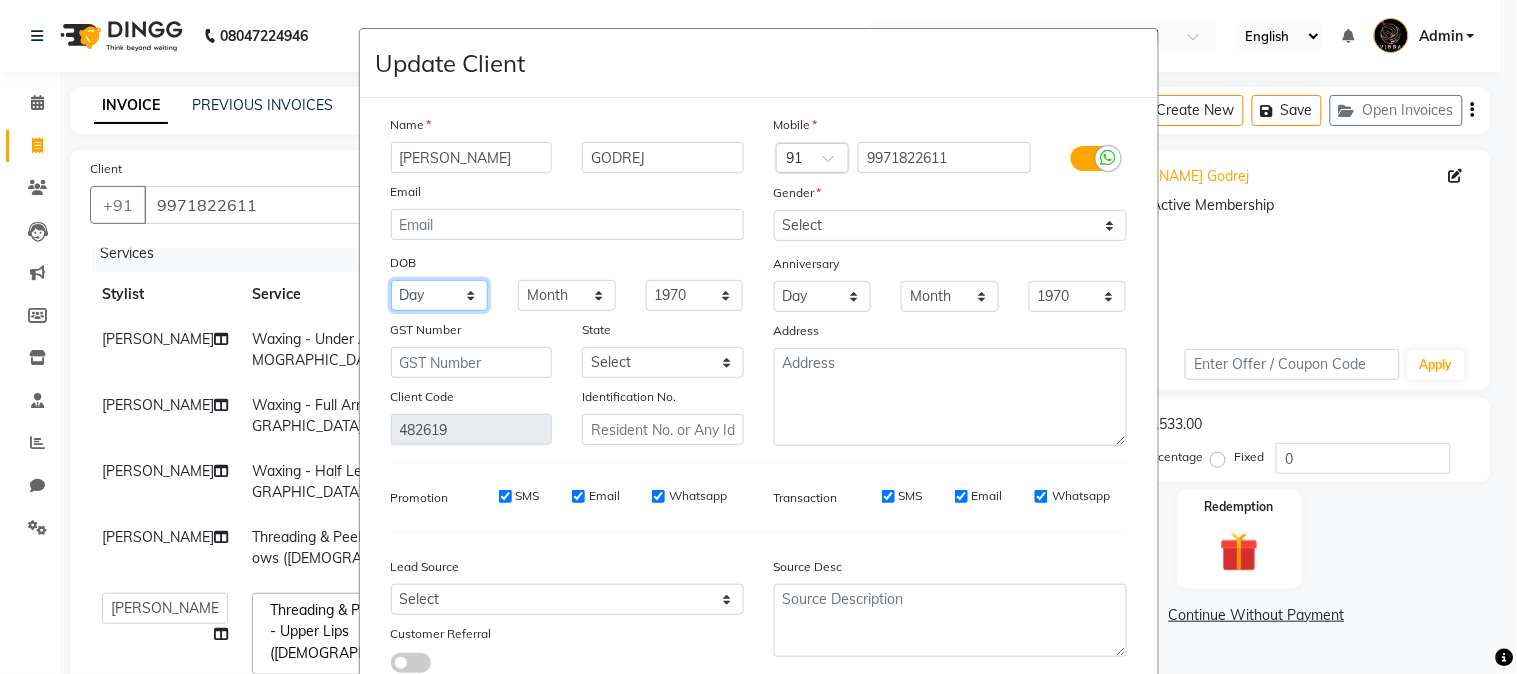 select on "25" 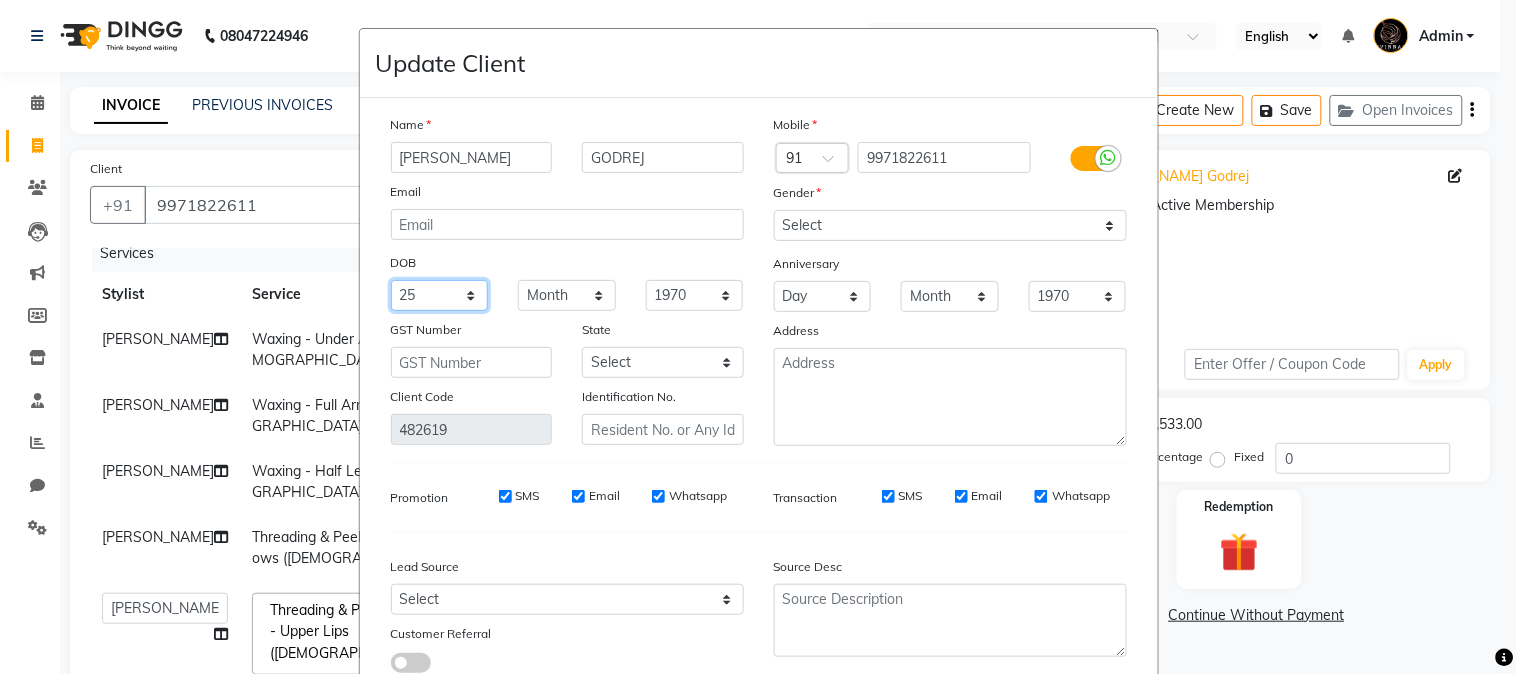 click on "Day 01 02 03 04 05 06 07 08 09 10 11 12 13 14 15 16 17 18 19 20 21 22 23 24 25 26 27 28 29 30 31" at bounding box center (440, 295) 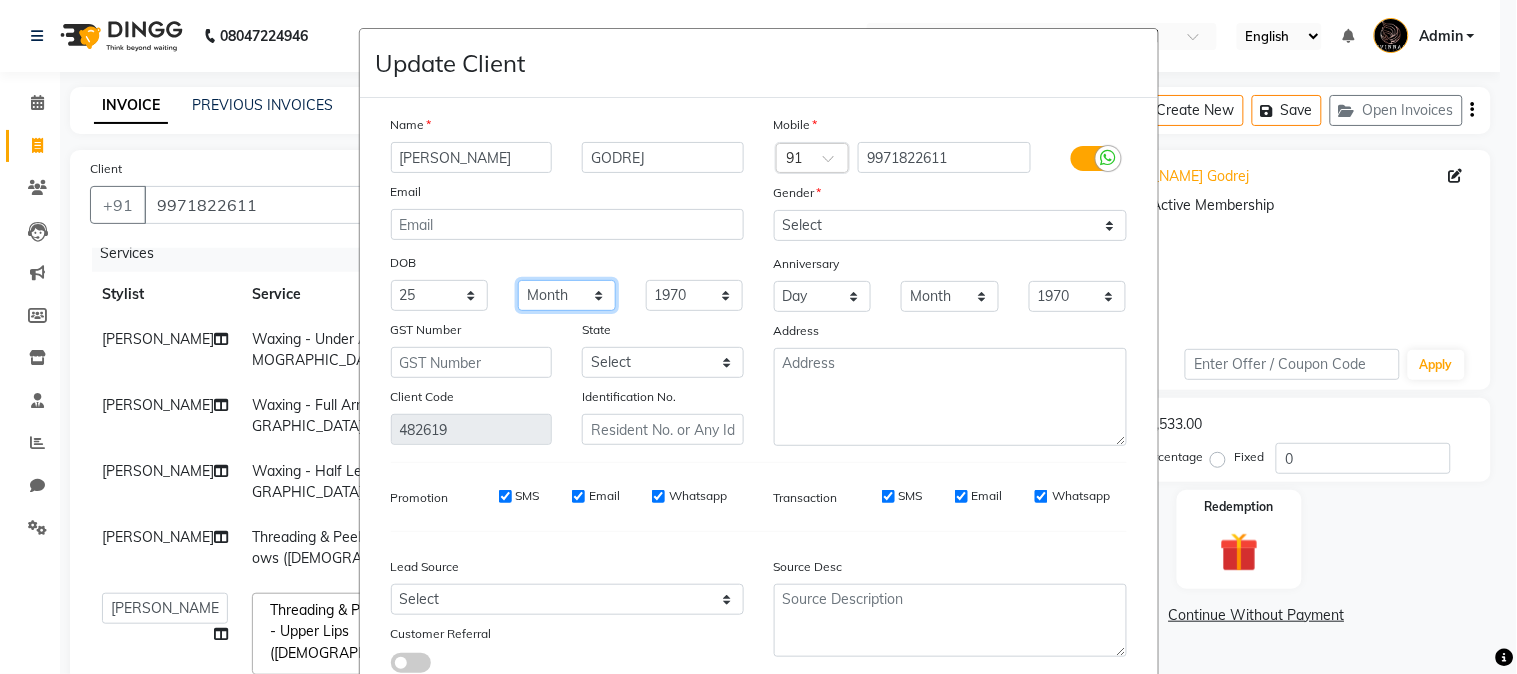 click on "Month January February March April May June July August September October November December" at bounding box center (567, 295) 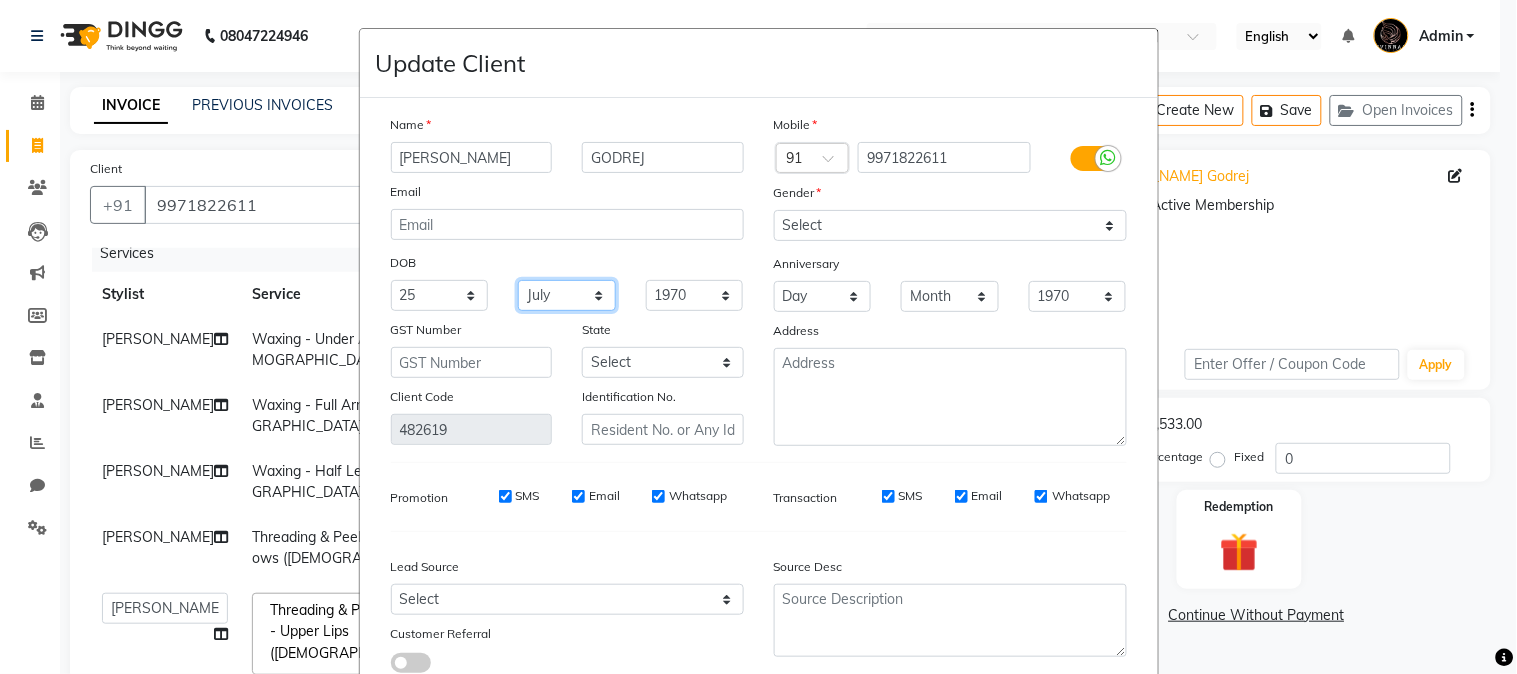 click on "Month January February March April May June July August September October November December" at bounding box center (567, 295) 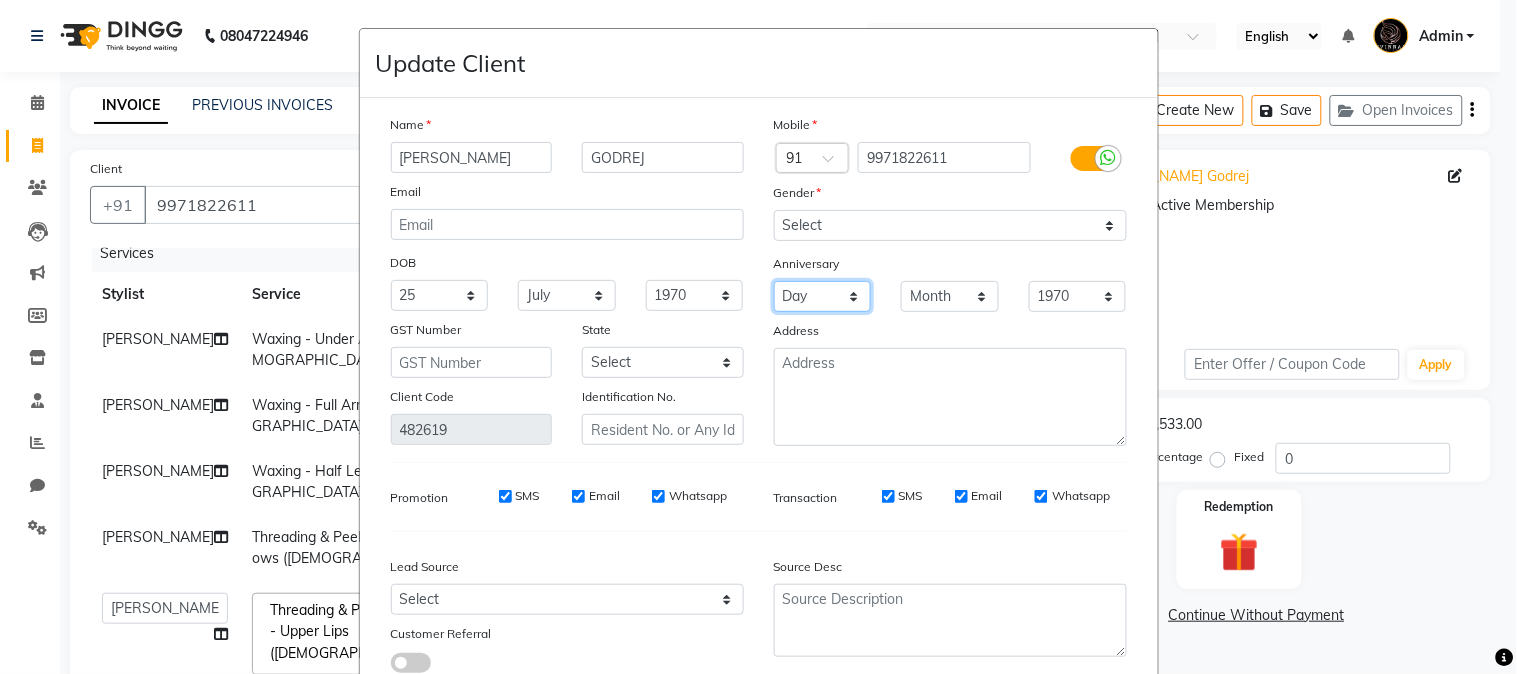 click on "Day 01 02 03 04 05 06 07 08 09 10 11 12 13 14 15 16 17 18 19 20 21 22 23 24 25 26 27 28 29 30 31" at bounding box center (823, 296) 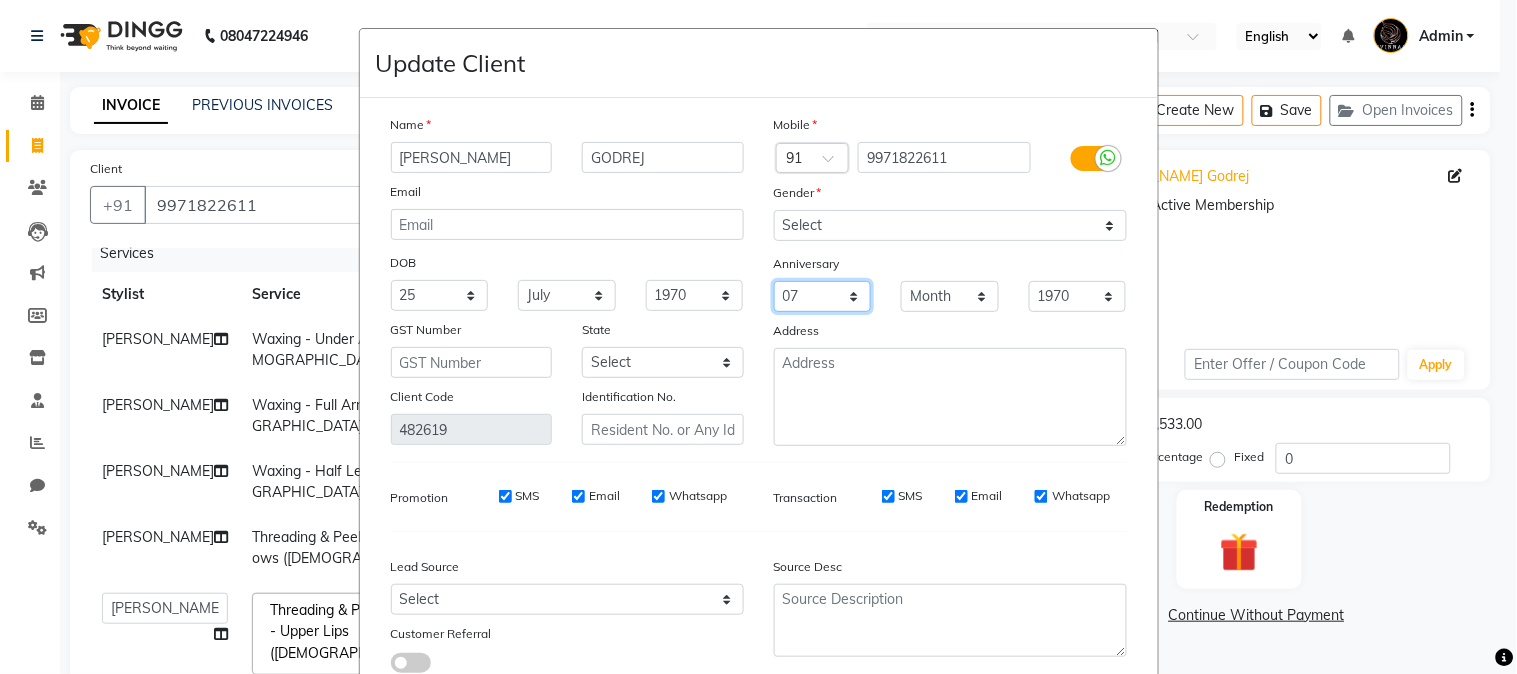 click on "Day 01 02 03 04 05 06 07 08 09 10 11 12 13 14 15 16 17 18 19 20 21 22 23 24 25 26 27 28 29 30 31" at bounding box center (823, 296) 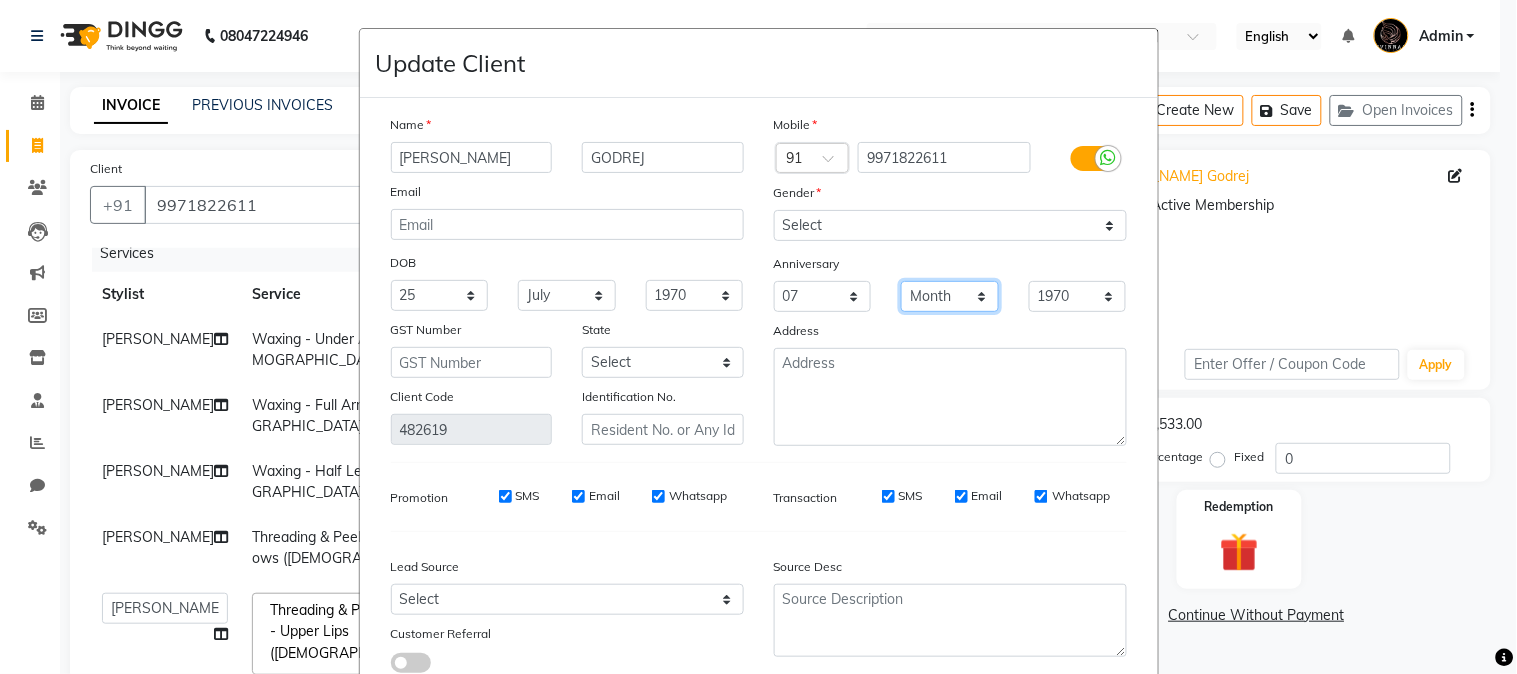 click on "Month January February March April May June July August September October November December" at bounding box center [950, 296] 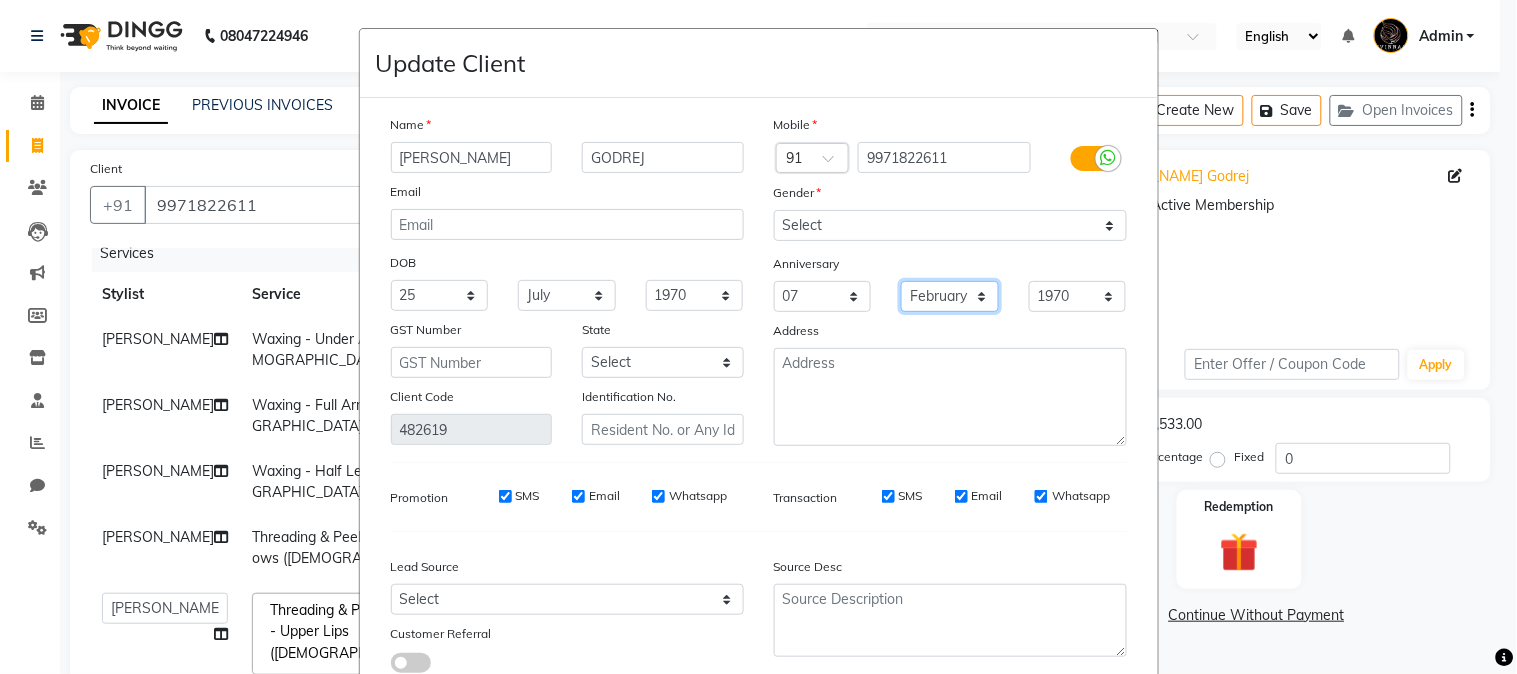 click on "Month January February March April May June July August September October November December" at bounding box center (950, 296) 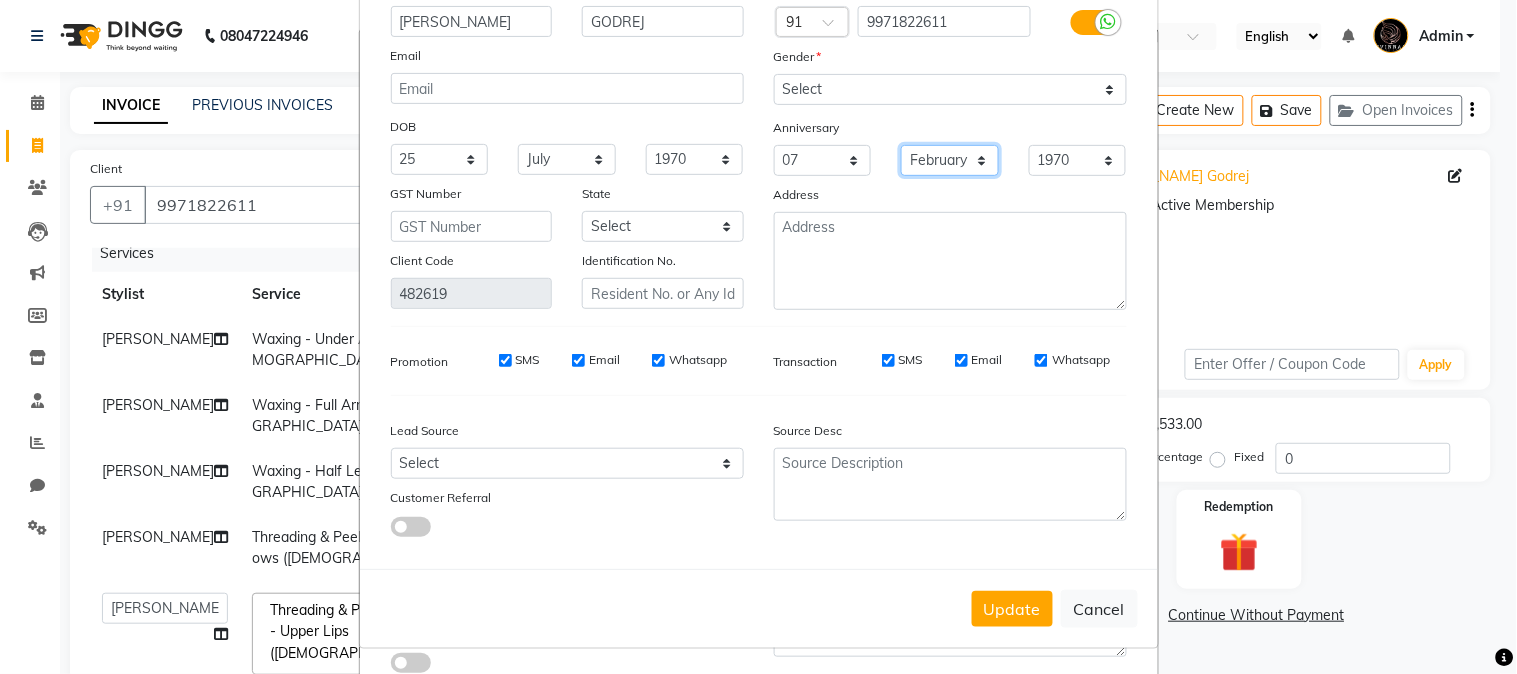 scroll, scrollTop: 141, scrollLeft: 0, axis: vertical 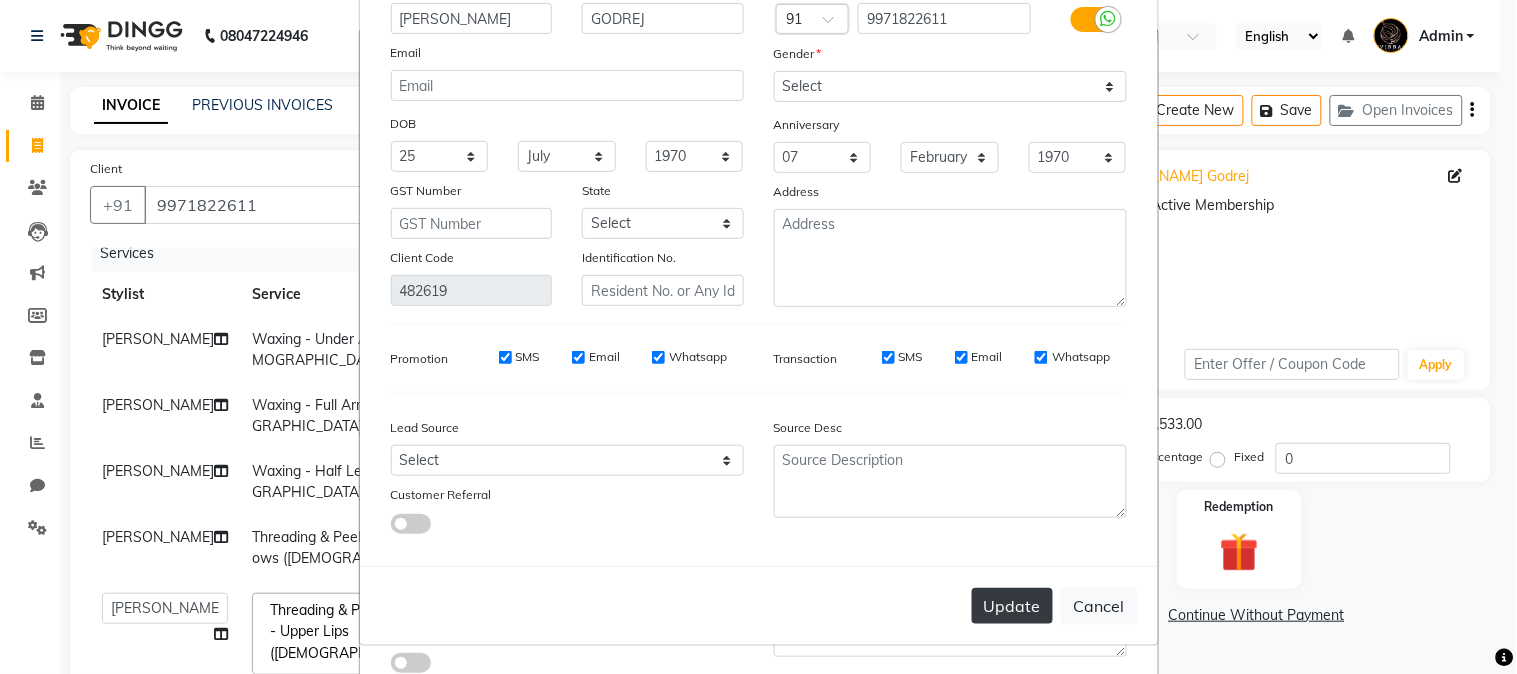 click on "Update" at bounding box center (1012, 606) 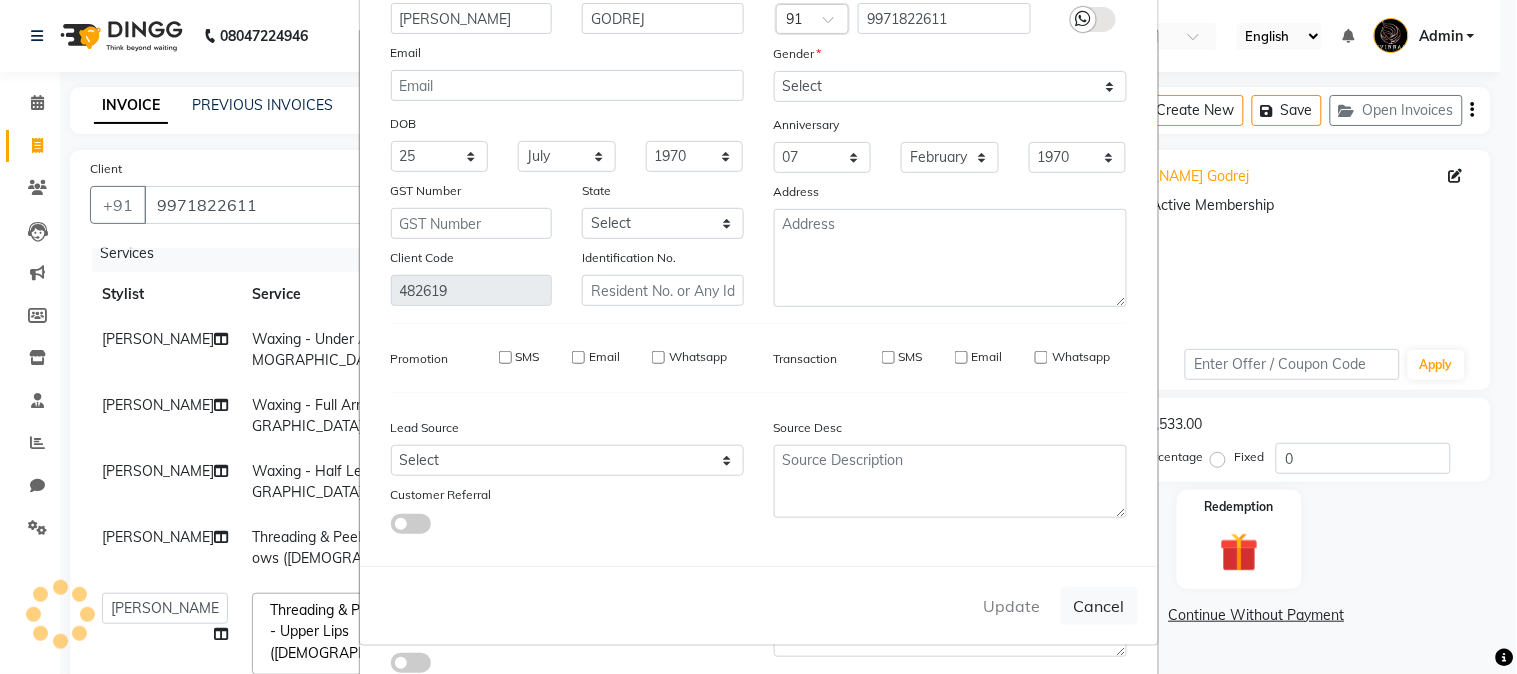 type 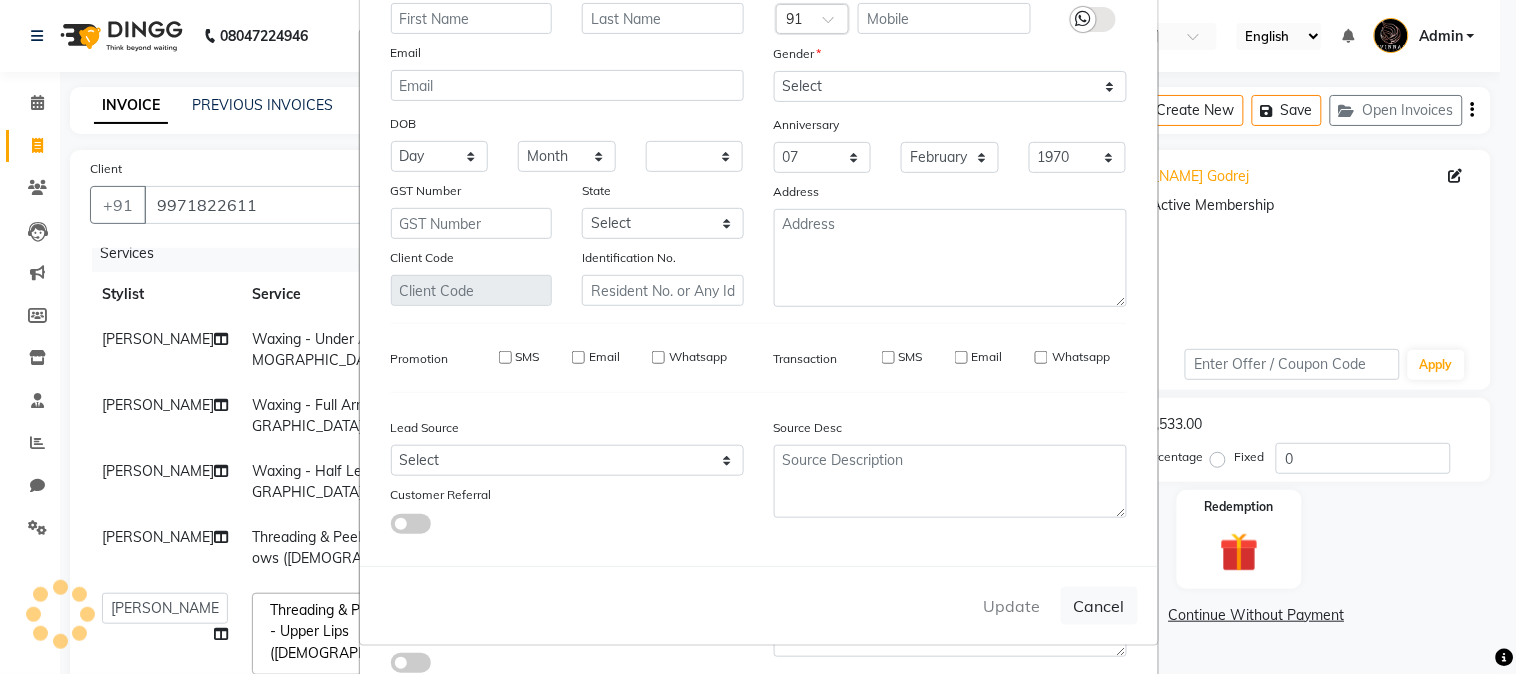 select 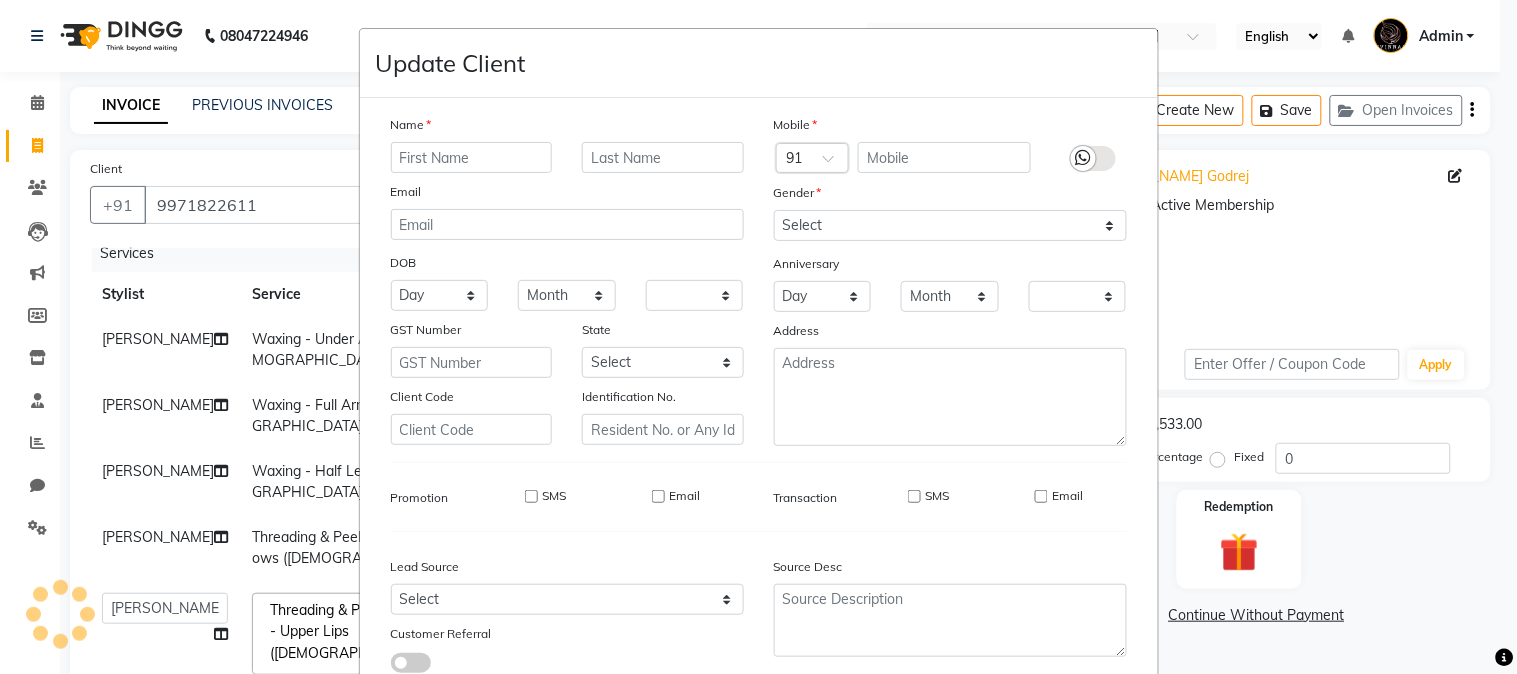 click on "Update Client Name Email DOB Day 01 02 03 04 05 06 07 08 09 10 11 12 13 14 15 16 17 18 19 20 21 22 23 24 25 26 27 28 29 30 31 Month January February March April May June July August September October November [DATE] 1941 1942 1943 1944 1945 1946 1947 1948 1949 1950 1951 1952 1953 1954 1955 1956 1957 1958 1959 1960 1961 1962 1963 1964 1965 1966 1967 1968 1969 1970 1971 1972 1973 1974 1975 1976 1977 1978 1979 1980 1981 1982 1983 1984 1985 1986 1987 1988 1989 1990 1991 1992 1993 1994 1995 1996 1997 1998 1999 2000 2001 2002 2003 2004 2005 2006 2007 2008 2009 2010 2011 2012 2013 2014 2015 2016 2017 2018 2019 2020 2021 2022 2023 2024 GST Number State Select [GEOGRAPHIC_DATA] and [GEOGRAPHIC_DATA] [GEOGRAPHIC_DATA] [GEOGRAPHIC_DATA] [GEOGRAPHIC_DATA] [GEOGRAPHIC_DATA] [GEOGRAPHIC_DATA] [GEOGRAPHIC_DATA] [GEOGRAPHIC_DATA] [GEOGRAPHIC_DATA] [GEOGRAPHIC_DATA] [GEOGRAPHIC_DATA] [GEOGRAPHIC_DATA] [GEOGRAPHIC_DATA] [GEOGRAPHIC_DATA] [GEOGRAPHIC_DATA] [GEOGRAPHIC_DATA] [GEOGRAPHIC_DATA] [GEOGRAPHIC_DATA] [GEOGRAPHIC_DATA] [GEOGRAPHIC_DATA] [GEOGRAPHIC_DATA] [GEOGRAPHIC_DATA] [GEOGRAPHIC_DATA] [GEOGRAPHIC_DATA] [GEOGRAPHIC_DATA] [GEOGRAPHIC_DATA] [GEOGRAPHIC_DATA] [GEOGRAPHIC_DATA] [GEOGRAPHIC_DATA] [GEOGRAPHIC_DATA] [GEOGRAPHIC_DATA] Tripura" at bounding box center [758, 337] 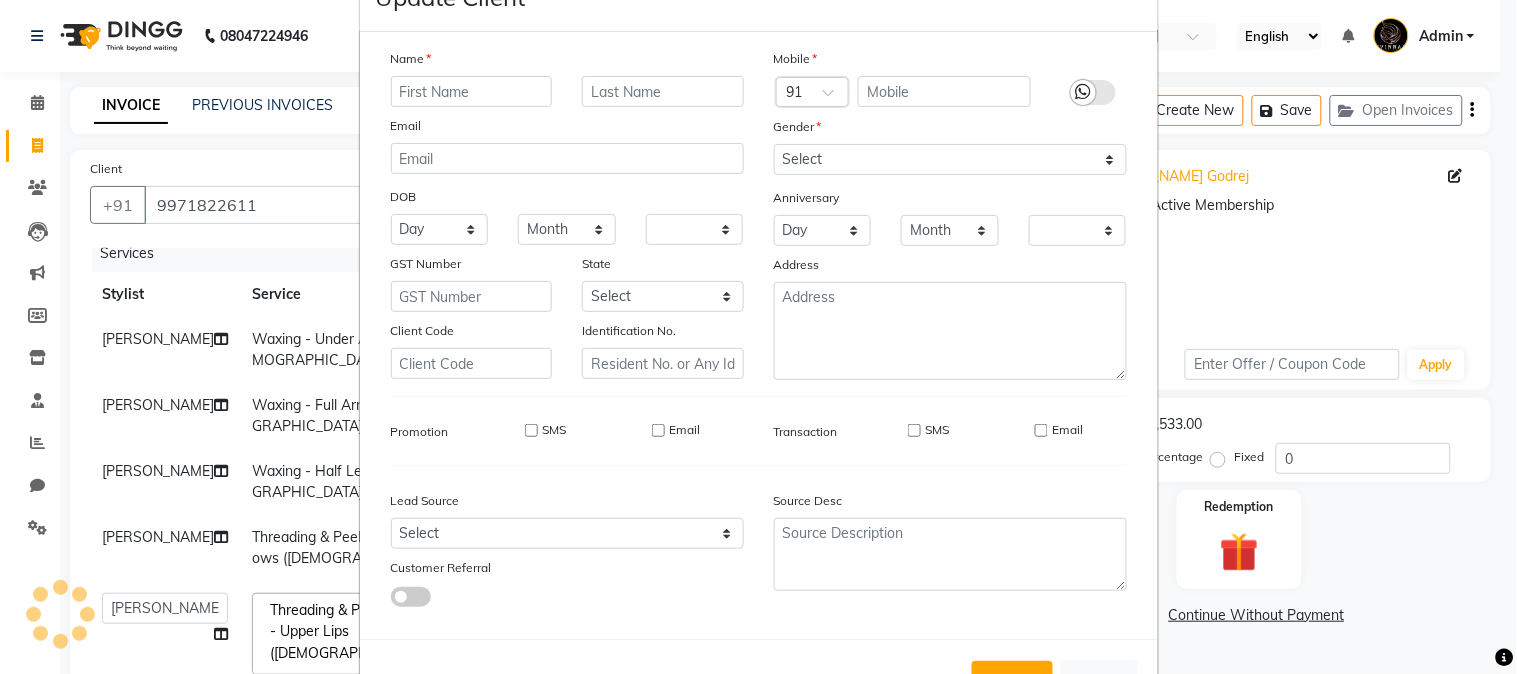 scroll, scrollTop: 141, scrollLeft: 0, axis: vertical 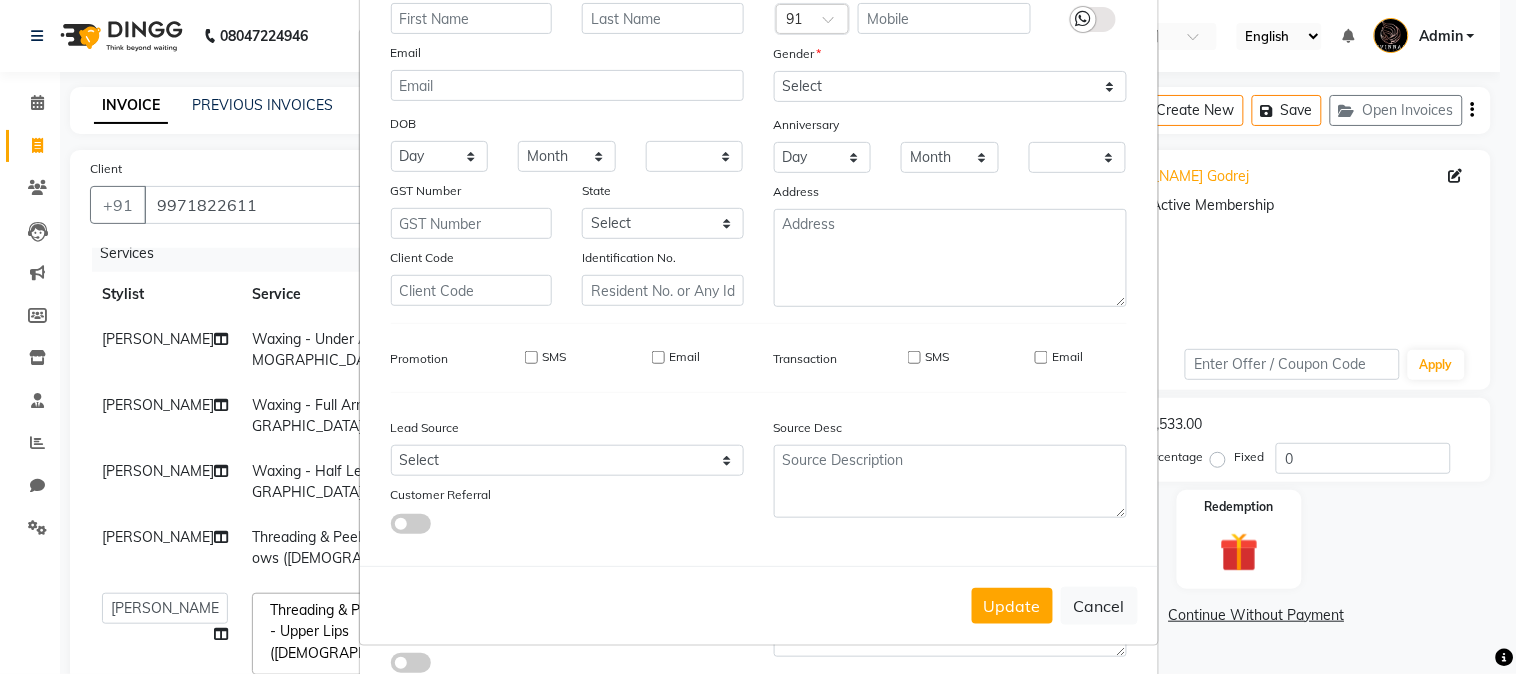 click on "Update Client Name Email DOB Day 01 02 03 04 05 06 07 08 09 10 11 12 13 14 15 16 17 18 19 20 21 22 23 24 25 26 27 28 29 30 31 Month January February March April May June July August September October November [DATE] 1941 1942 1943 1944 1945 1946 1947 1948 1949 1950 1951 1952 1953 1954 1955 1956 1957 1958 1959 1960 1961 1962 1963 1964 1965 1966 1967 1968 1969 1970 1971 1972 1973 1974 1975 1976 1977 1978 1979 1980 1981 1982 1983 1984 1985 1986 1987 1988 1989 1990 1991 1992 1993 1994 1995 1996 1997 1998 1999 2000 2001 2002 2003 2004 2005 2006 2007 2008 2009 2010 2011 2012 2013 2014 2015 2016 2017 2018 2019 2020 2021 2022 2023 2024 GST Number State Select [GEOGRAPHIC_DATA] and [GEOGRAPHIC_DATA] [GEOGRAPHIC_DATA] [GEOGRAPHIC_DATA] [GEOGRAPHIC_DATA] [GEOGRAPHIC_DATA] [GEOGRAPHIC_DATA] [GEOGRAPHIC_DATA] [GEOGRAPHIC_DATA] [GEOGRAPHIC_DATA] [GEOGRAPHIC_DATA] [GEOGRAPHIC_DATA] [GEOGRAPHIC_DATA] [GEOGRAPHIC_DATA] [GEOGRAPHIC_DATA] [GEOGRAPHIC_DATA] [GEOGRAPHIC_DATA] [GEOGRAPHIC_DATA] [GEOGRAPHIC_DATA] [GEOGRAPHIC_DATA] [GEOGRAPHIC_DATA] [GEOGRAPHIC_DATA] [GEOGRAPHIC_DATA] [GEOGRAPHIC_DATA] [GEOGRAPHIC_DATA] [GEOGRAPHIC_DATA] [GEOGRAPHIC_DATA] [GEOGRAPHIC_DATA] [GEOGRAPHIC_DATA] [GEOGRAPHIC_DATA] [GEOGRAPHIC_DATA] [GEOGRAPHIC_DATA] Tripura" at bounding box center [758, 337] 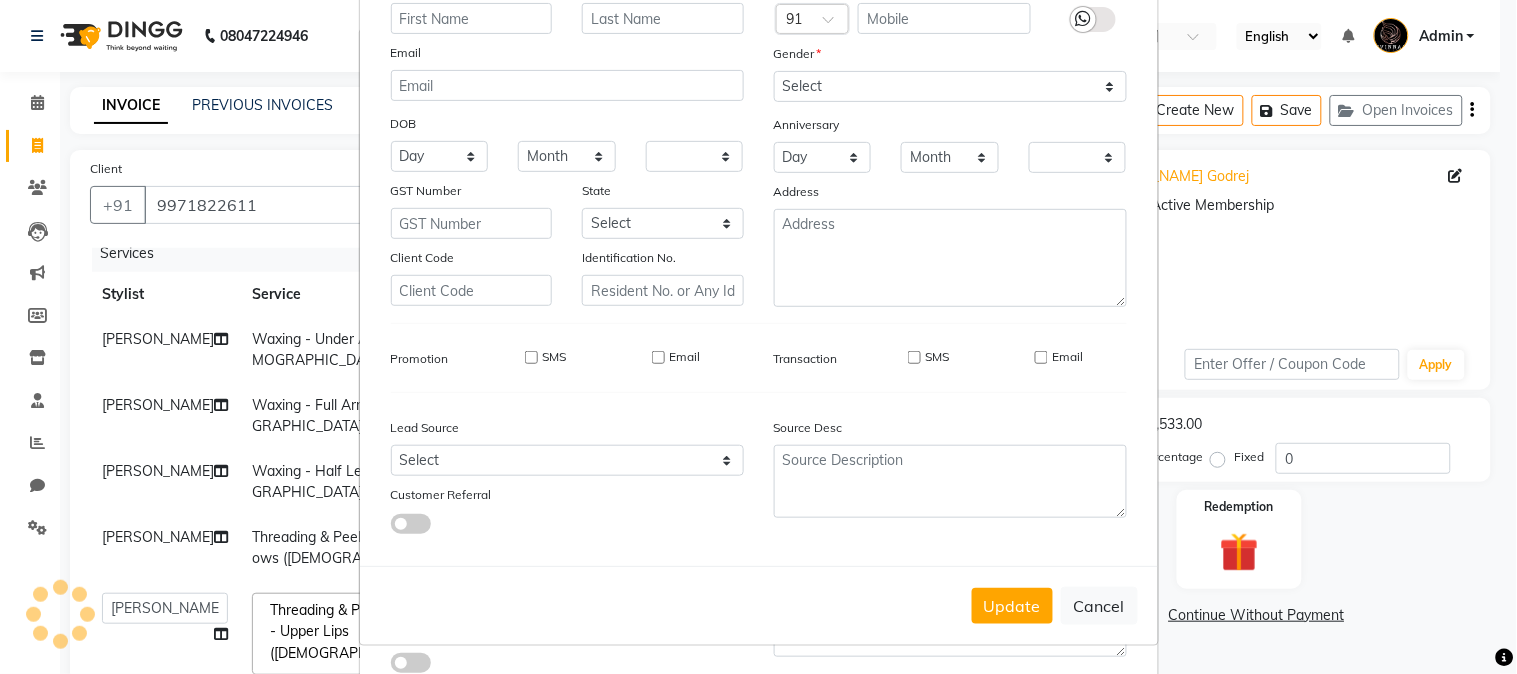 click on "Update Client Name Email DOB Day 01 02 03 04 05 06 07 08 09 10 11 12 13 14 15 16 17 18 19 20 21 22 23 24 25 26 27 28 29 30 31 Month January February March April May June July August September October November [DATE] 1941 1942 1943 1944 1945 1946 1947 1948 1949 1950 1951 1952 1953 1954 1955 1956 1957 1958 1959 1960 1961 1962 1963 1964 1965 1966 1967 1968 1969 1970 1971 1972 1973 1974 1975 1976 1977 1978 1979 1980 1981 1982 1983 1984 1985 1986 1987 1988 1989 1990 1991 1992 1993 1994 1995 1996 1997 1998 1999 2000 2001 2002 2003 2004 2005 2006 2007 2008 2009 2010 2011 2012 2013 2014 2015 2016 2017 2018 2019 2020 2021 2022 2023 2024 GST Number State Select [GEOGRAPHIC_DATA] and [GEOGRAPHIC_DATA] [GEOGRAPHIC_DATA] [GEOGRAPHIC_DATA] [GEOGRAPHIC_DATA] [GEOGRAPHIC_DATA] [GEOGRAPHIC_DATA] [GEOGRAPHIC_DATA] [GEOGRAPHIC_DATA] [GEOGRAPHIC_DATA] [GEOGRAPHIC_DATA] [GEOGRAPHIC_DATA] [GEOGRAPHIC_DATA] [GEOGRAPHIC_DATA] [GEOGRAPHIC_DATA] [GEOGRAPHIC_DATA] [GEOGRAPHIC_DATA] [GEOGRAPHIC_DATA] [GEOGRAPHIC_DATA] [GEOGRAPHIC_DATA] [GEOGRAPHIC_DATA] [GEOGRAPHIC_DATA] [GEOGRAPHIC_DATA] [GEOGRAPHIC_DATA] [GEOGRAPHIC_DATA] [GEOGRAPHIC_DATA] [GEOGRAPHIC_DATA] [GEOGRAPHIC_DATA] [GEOGRAPHIC_DATA] [GEOGRAPHIC_DATA] [GEOGRAPHIC_DATA] [GEOGRAPHIC_DATA] Tripura" at bounding box center (758, 337) 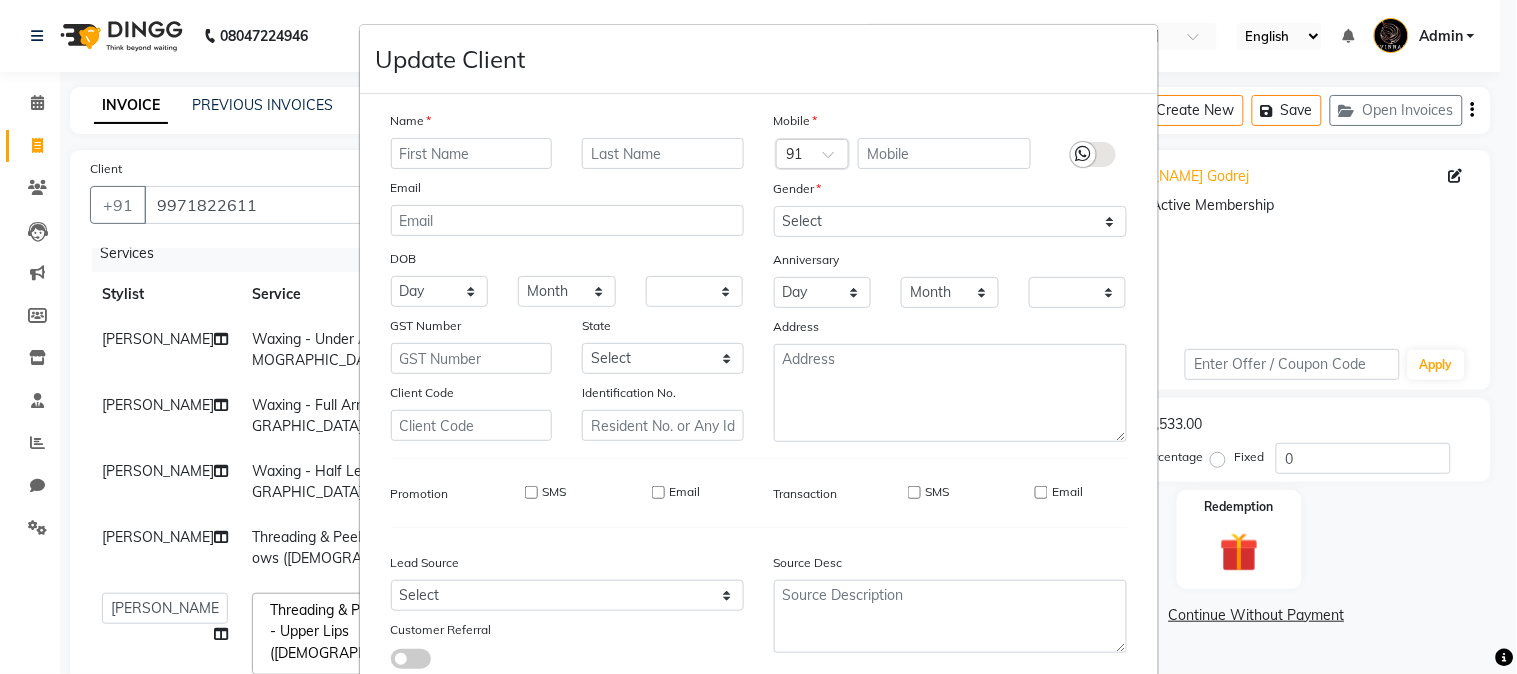 scroll, scrollTop: 0, scrollLeft: 0, axis: both 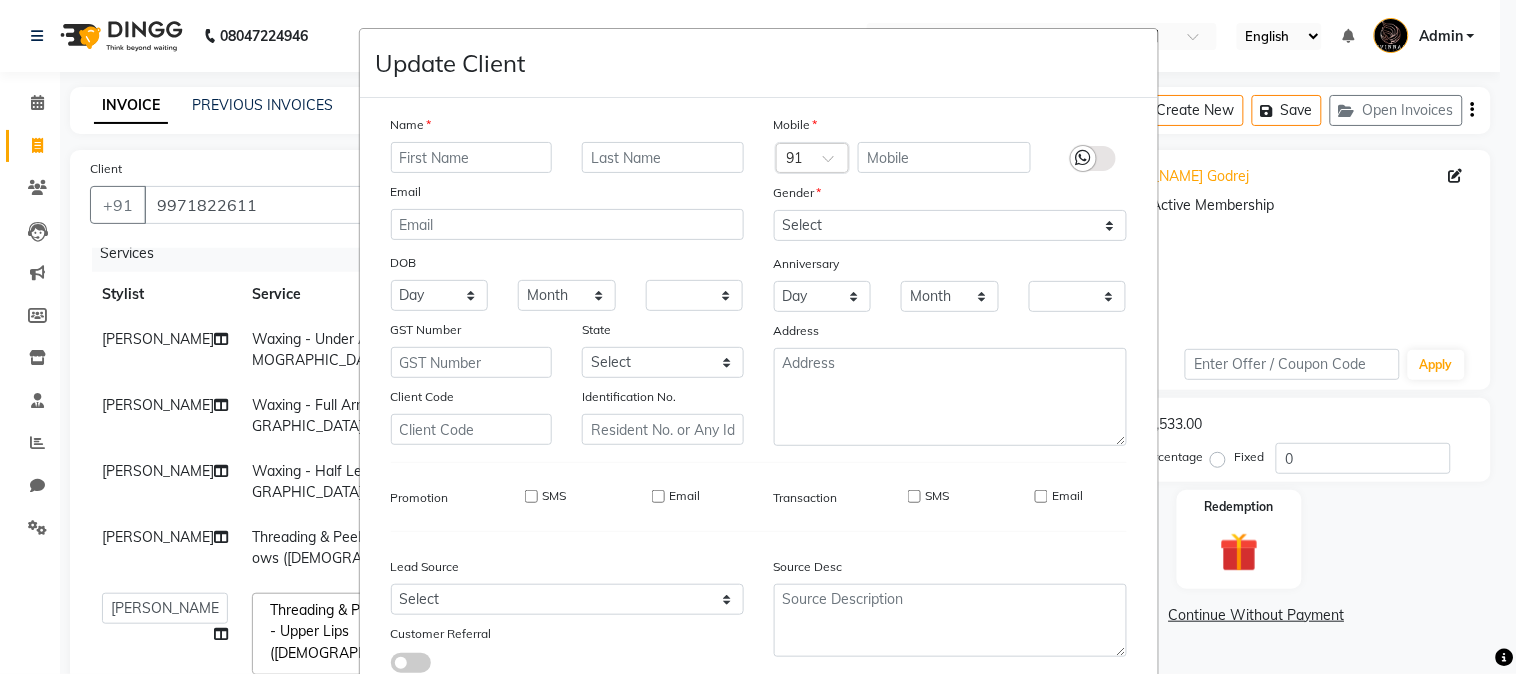 click on "Update Client Name Email DOB Day 01 02 03 04 05 06 07 08 09 10 11 12 13 14 15 16 17 18 19 20 21 22 23 24 25 26 27 28 29 30 31 Month January February March April May June July August September October November [DATE] 1941 1942 1943 1944 1945 1946 1947 1948 1949 1950 1951 1952 1953 1954 1955 1956 1957 1958 1959 1960 1961 1962 1963 1964 1965 1966 1967 1968 1969 1970 1971 1972 1973 1974 1975 1976 1977 1978 1979 1980 1981 1982 1983 1984 1985 1986 1987 1988 1989 1990 1991 1992 1993 1994 1995 1996 1997 1998 1999 2000 2001 2002 2003 2004 2005 2006 2007 2008 2009 2010 2011 2012 2013 2014 2015 2016 2017 2018 2019 2020 2021 2022 2023 2024 GST Number State Select [GEOGRAPHIC_DATA] and [GEOGRAPHIC_DATA] [GEOGRAPHIC_DATA] [GEOGRAPHIC_DATA] [GEOGRAPHIC_DATA] [GEOGRAPHIC_DATA] [GEOGRAPHIC_DATA] [GEOGRAPHIC_DATA] [GEOGRAPHIC_DATA] [GEOGRAPHIC_DATA] [GEOGRAPHIC_DATA] [GEOGRAPHIC_DATA] [GEOGRAPHIC_DATA] [GEOGRAPHIC_DATA] [GEOGRAPHIC_DATA] [GEOGRAPHIC_DATA] [GEOGRAPHIC_DATA] [GEOGRAPHIC_DATA] [GEOGRAPHIC_DATA] [GEOGRAPHIC_DATA] [GEOGRAPHIC_DATA] [GEOGRAPHIC_DATA] [GEOGRAPHIC_DATA] [GEOGRAPHIC_DATA] [GEOGRAPHIC_DATA] [GEOGRAPHIC_DATA] [GEOGRAPHIC_DATA] [GEOGRAPHIC_DATA] [GEOGRAPHIC_DATA] [GEOGRAPHIC_DATA] [GEOGRAPHIC_DATA] [GEOGRAPHIC_DATA] Tripura" at bounding box center (758, 337) 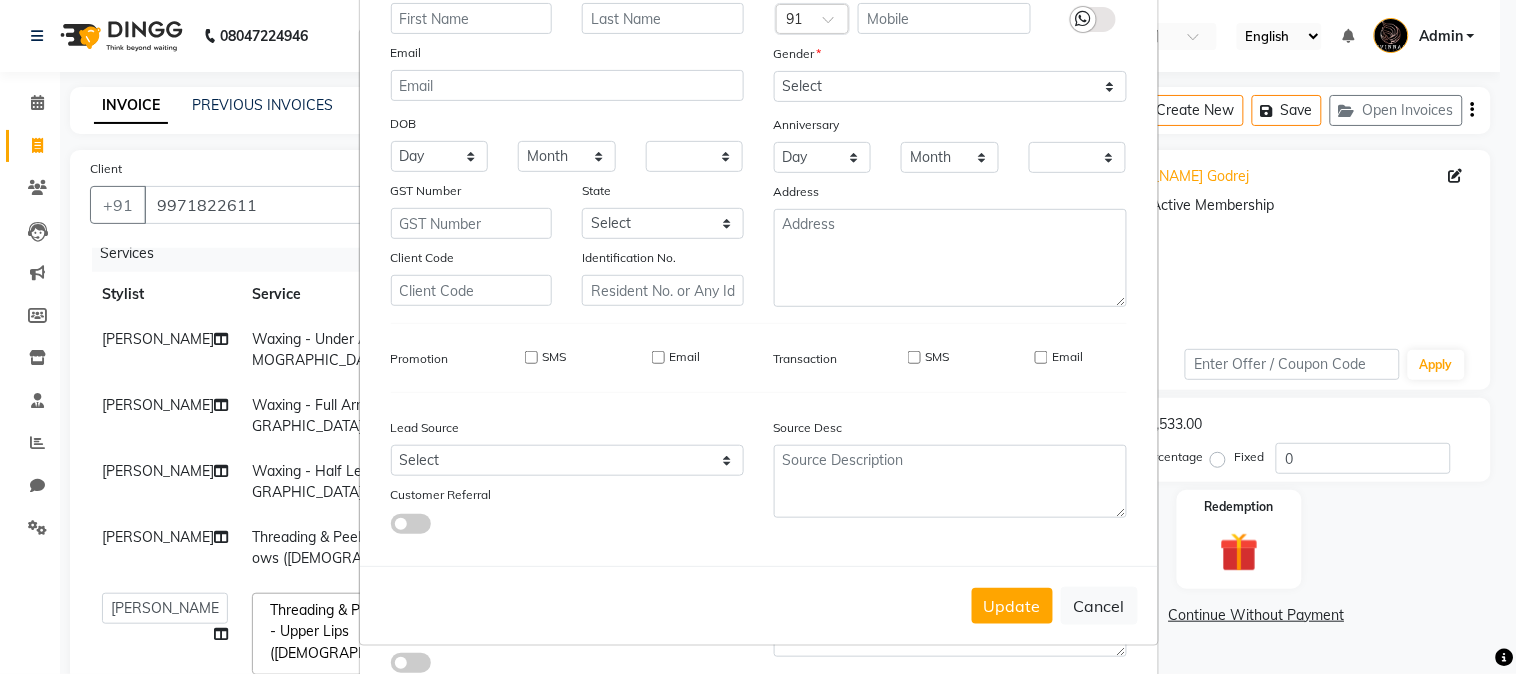 scroll, scrollTop: 141, scrollLeft: 0, axis: vertical 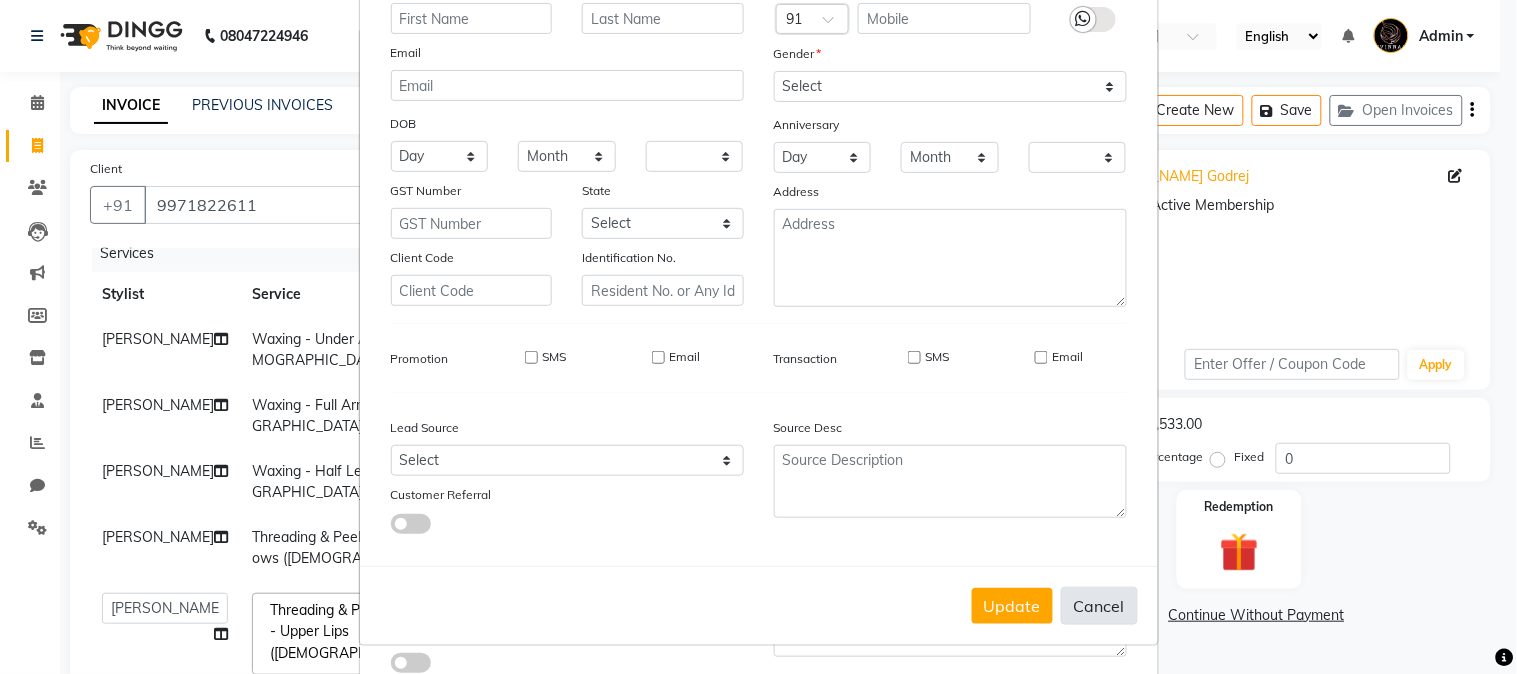 click on "Cancel" at bounding box center [1099, 606] 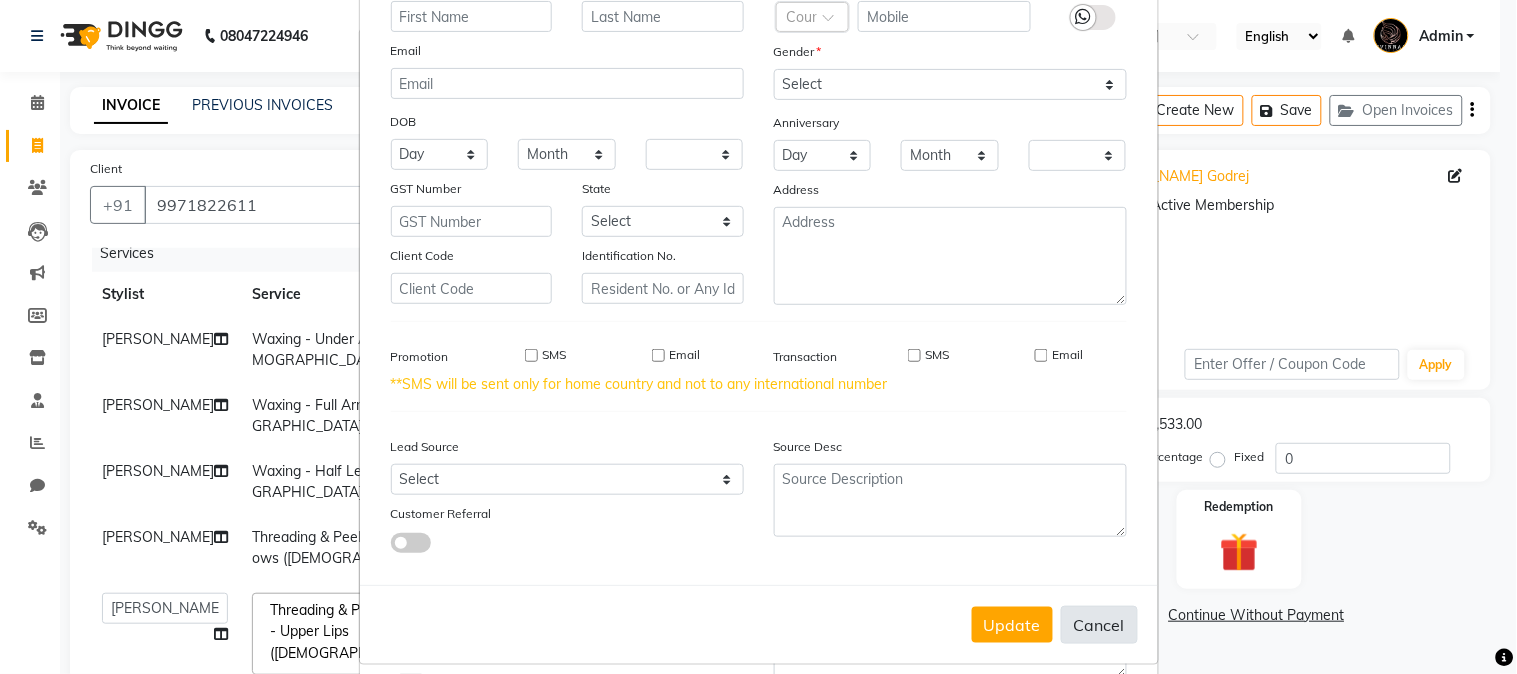 scroll, scrollTop: 162, scrollLeft: 0, axis: vertical 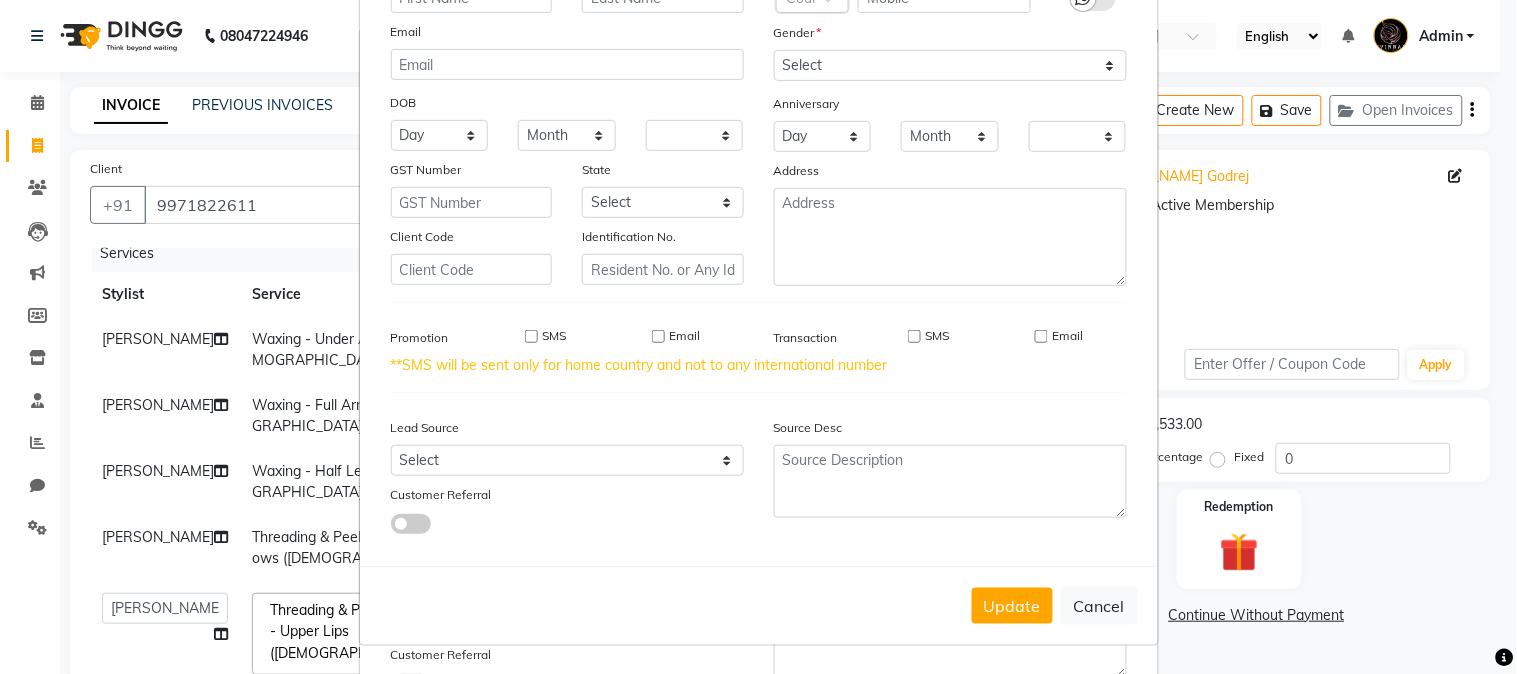 click on "Update Client Name Email DOB Day 01 02 03 04 05 06 07 08 09 10 11 12 13 14 15 16 17 18 19 20 21 22 23 24 25 26 27 28 29 30 31 Month January February March April May June July August September October November [DATE] 1941 1942 1943 1944 1945 1946 1947 1948 1949 1950 1951 1952 1953 1954 1955 1956 1957 1958 1959 1960 1961 1962 1963 1964 1965 1966 1967 1968 1969 1970 1971 1972 1973 1974 1975 1976 1977 1978 1979 1980 1981 1982 1983 1984 1985 1986 1987 1988 1989 1990 1991 1992 1993 1994 1995 1996 1997 1998 1999 2000 2001 2002 2003 2004 2005 2006 2007 2008 2009 2010 2011 2012 2013 2014 2015 2016 2017 2018 2019 2020 2021 2022 2023 2024 GST Number State Select [GEOGRAPHIC_DATA] and [GEOGRAPHIC_DATA] [GEOGRAPHIC_DATA] [GEOGRAPHIC_DATA] [GEOGRAPHIC_DATA] [GEOGRAPHIC_DATA] [GEOGRAPHIC_DATA] [GEOGRAPHIC_DATA] [GEOGRAPHIC_DATA] [GEOGRAPHIC_DATA] [GEOGRAPHIC_DATA] [GEOGRAPHIC_DATA] [GEOGRAPHIC_DATA] [GEOGRAPHIC_DATA] [GEOGRAPHIC_DATA] [GEOGRAPHIC_DATA] [GEOGRAPHIC_DATA] [GEOGRAPHIC_DATA] [GEOGRAPHIC_DATA] [GEOGRAPHIC_DATA] [GEOGRAPHIC_DATA] [GEOGRAPHIC_DATA] [GEOGRAPHIC_DATA] [GEOGRAPHIC_DATA] [GEOGRAPHIC_DATA] [GEOGRAPHIC_DATA] [GEOGRAPHIC_DATA] [GEOGRAPHIC_DATA] [GEOGRAPHIC_DATA] [GEOGRAPHIC_DATA] [GEOGRAPHIC_DATA] [GEOGRAPHIC_DATA] Tripura" at bounding box center (758, 337) 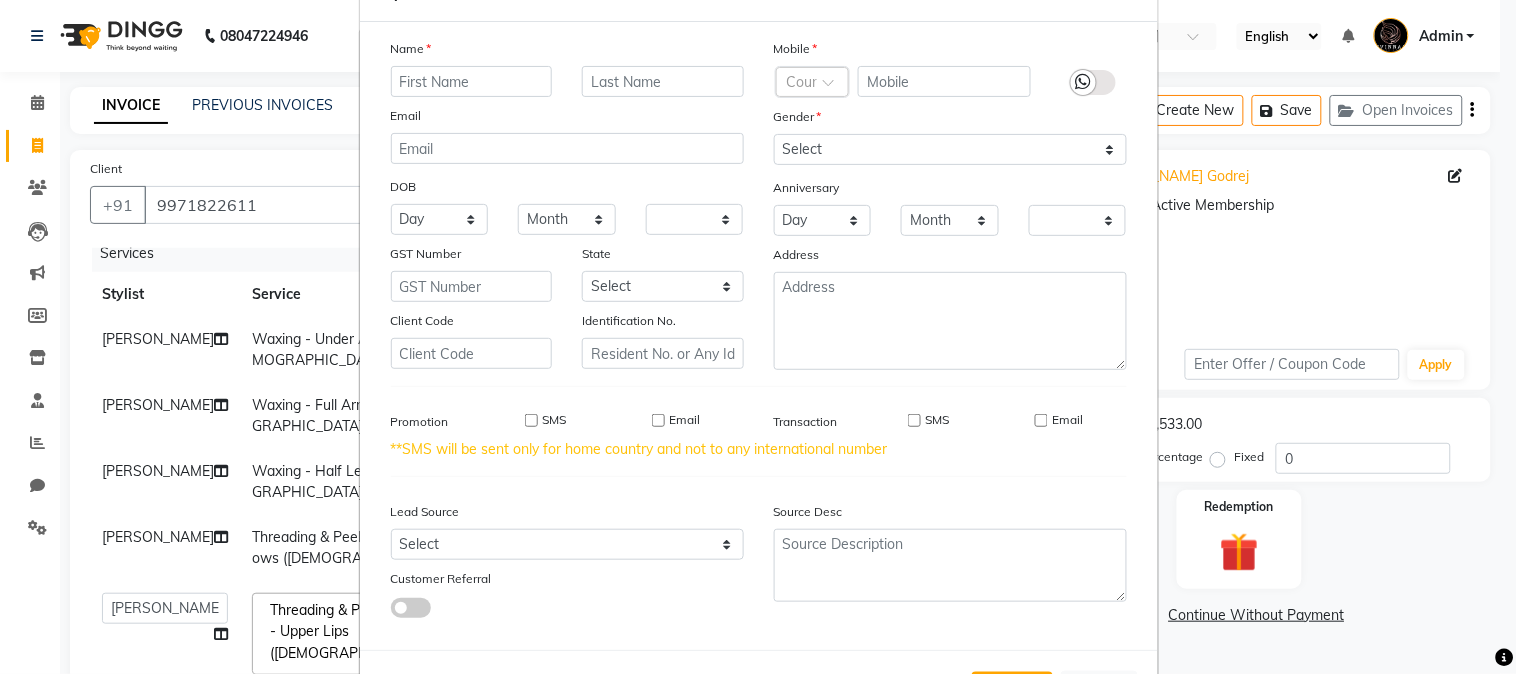 scroll, scrollTop: 0, scrollLeft: 0, axis: both 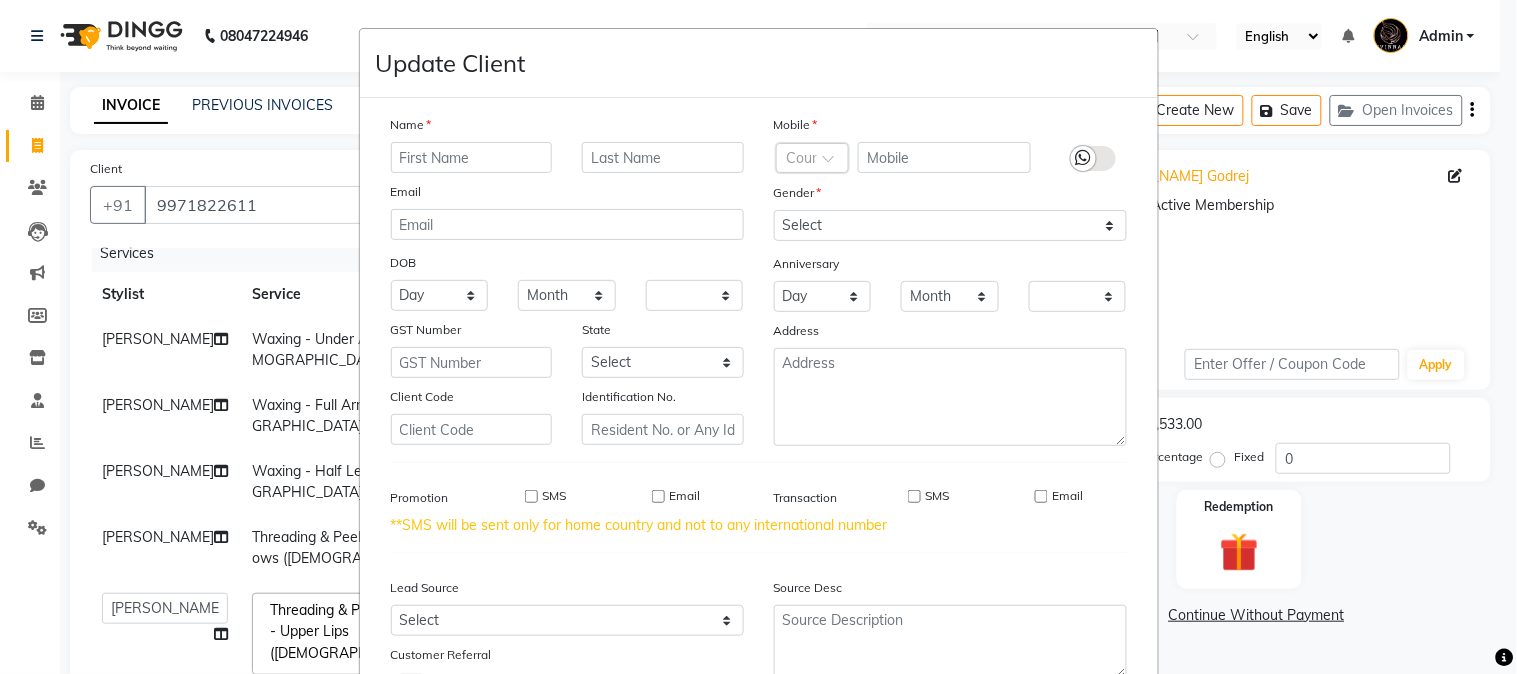 drag, startPoint x: 1363, startPoint y: 551, endPoint x: 1355, endPoint y: 543, distance: 11.313708 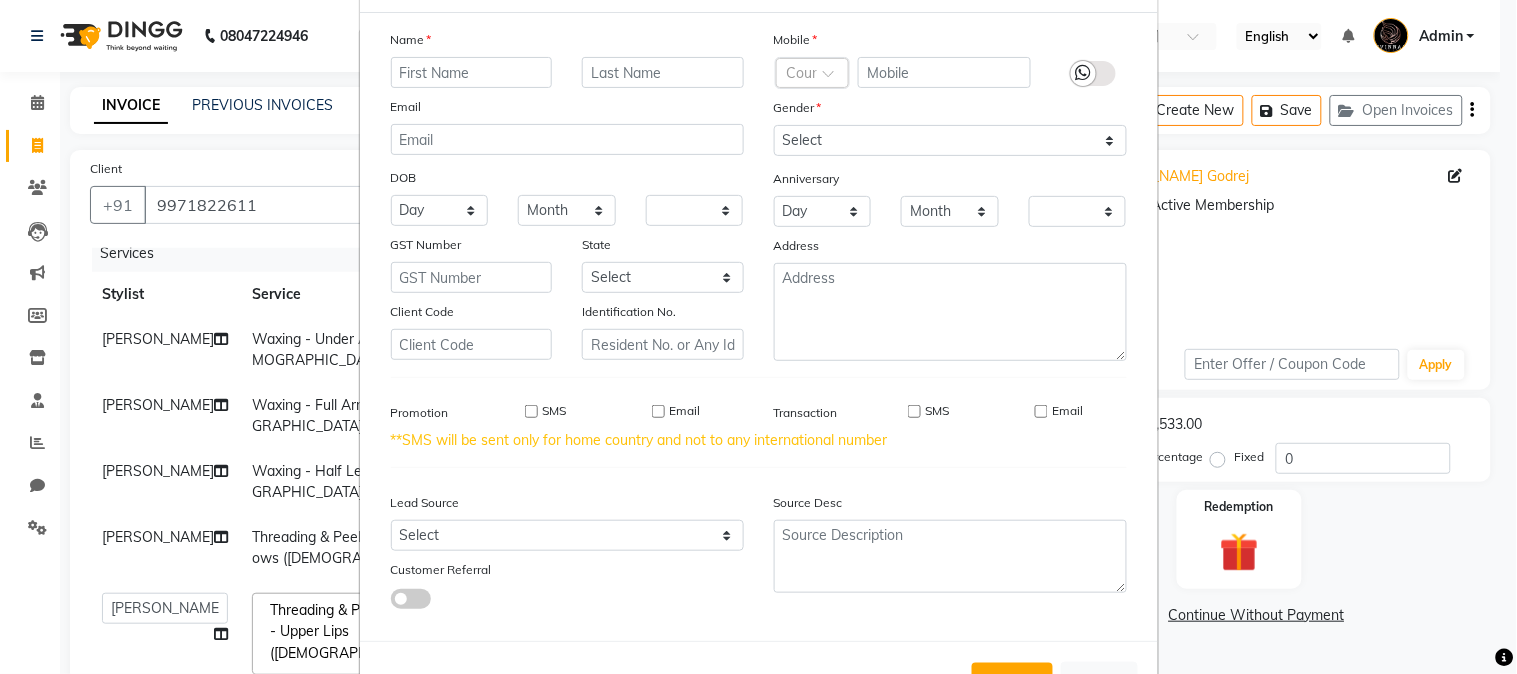 scroll, scrollTop: 162, scrollLeft: 0, axis: vertical 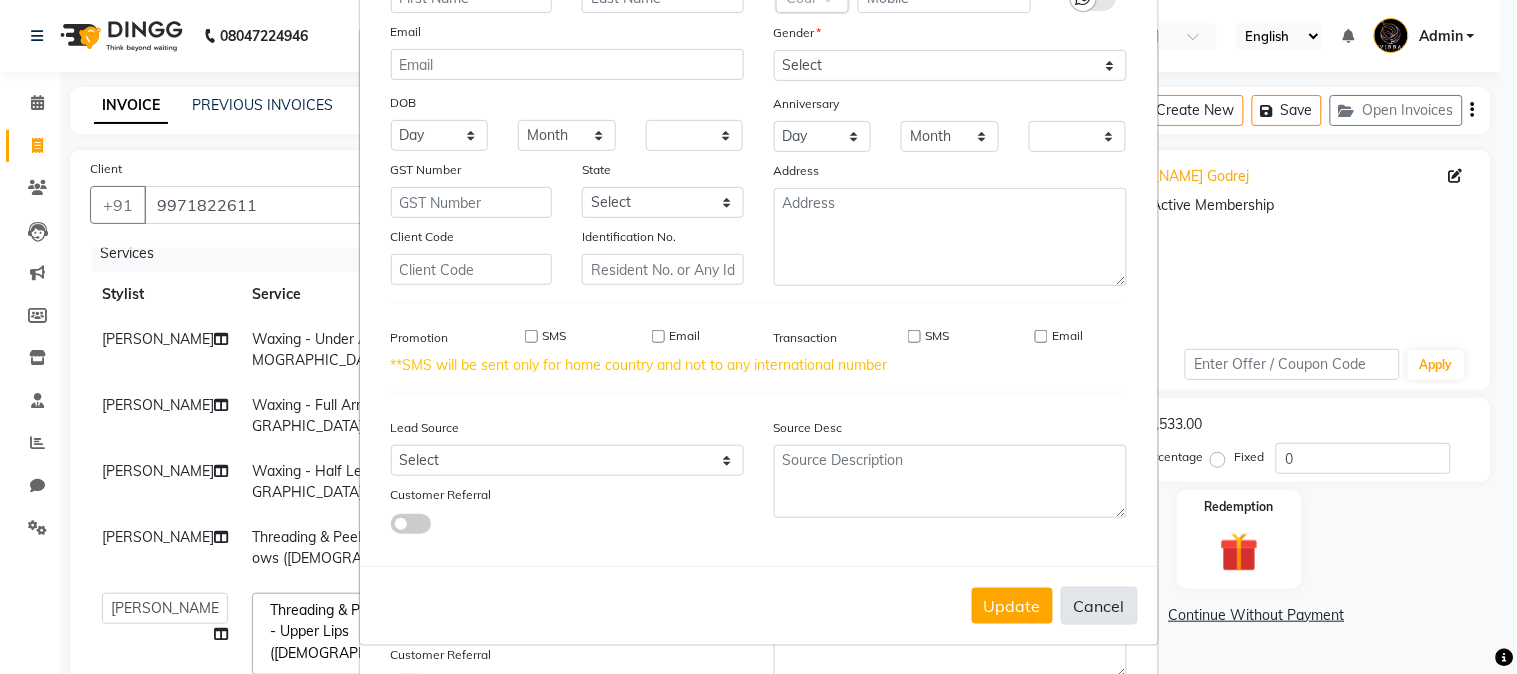 click on "Cancel" at bounding box center (1099, 606) 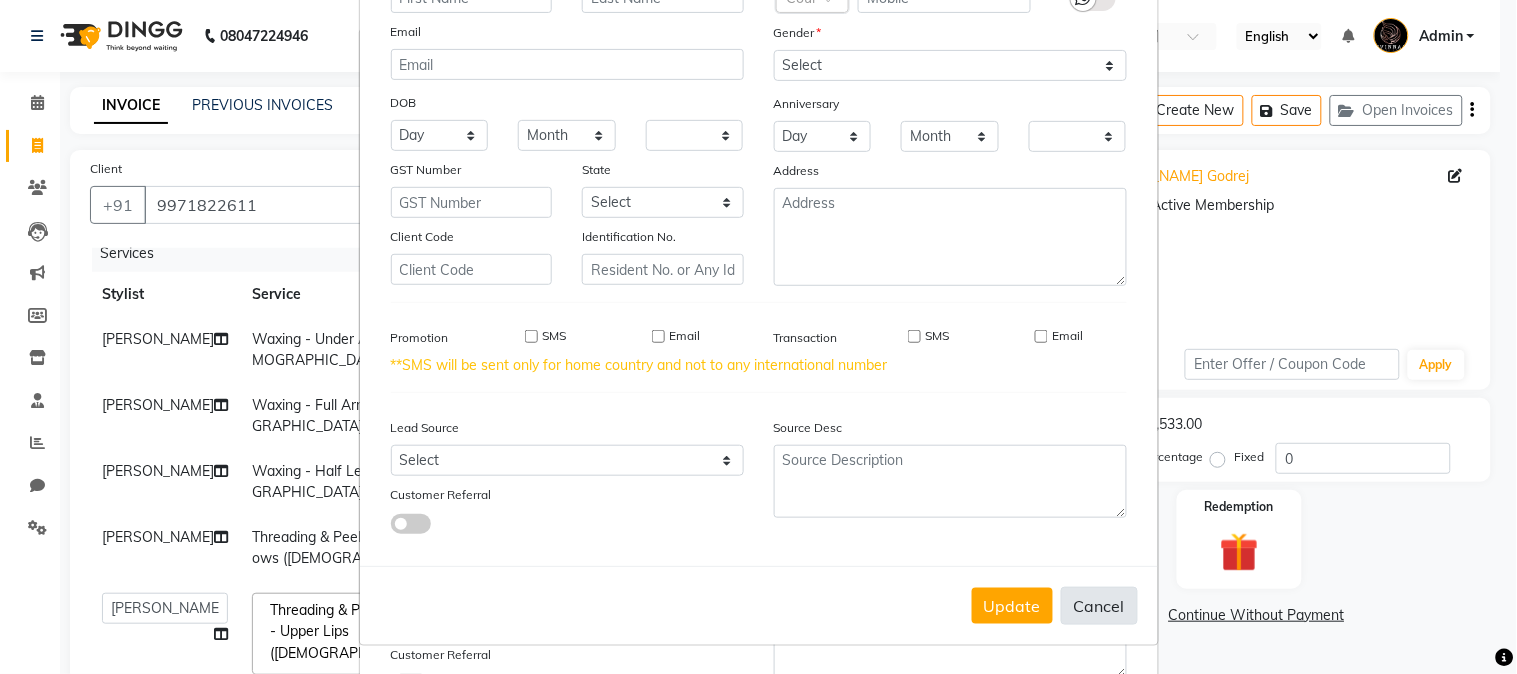 click on "Cancel" at bounding box center [1099, 606] 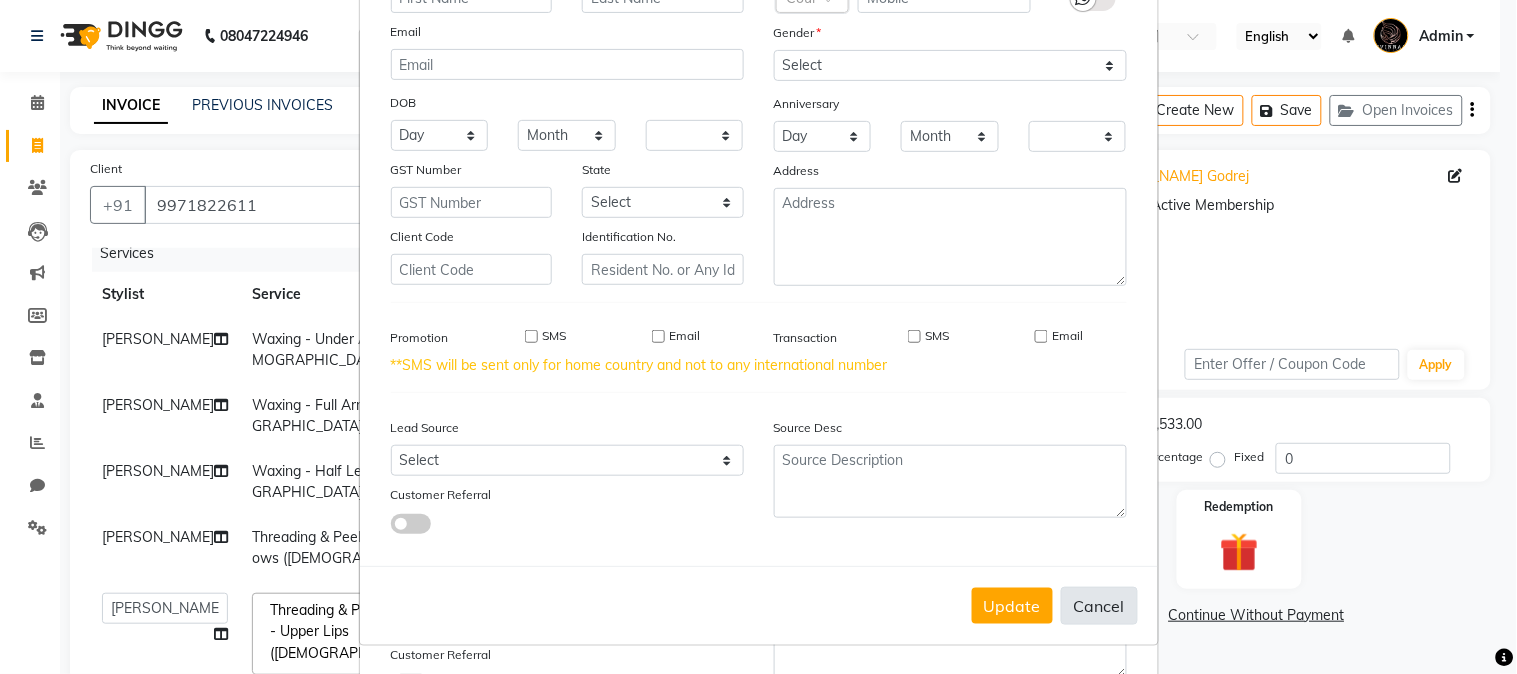 click on "Cancel" at bounding box center (1099, 606) 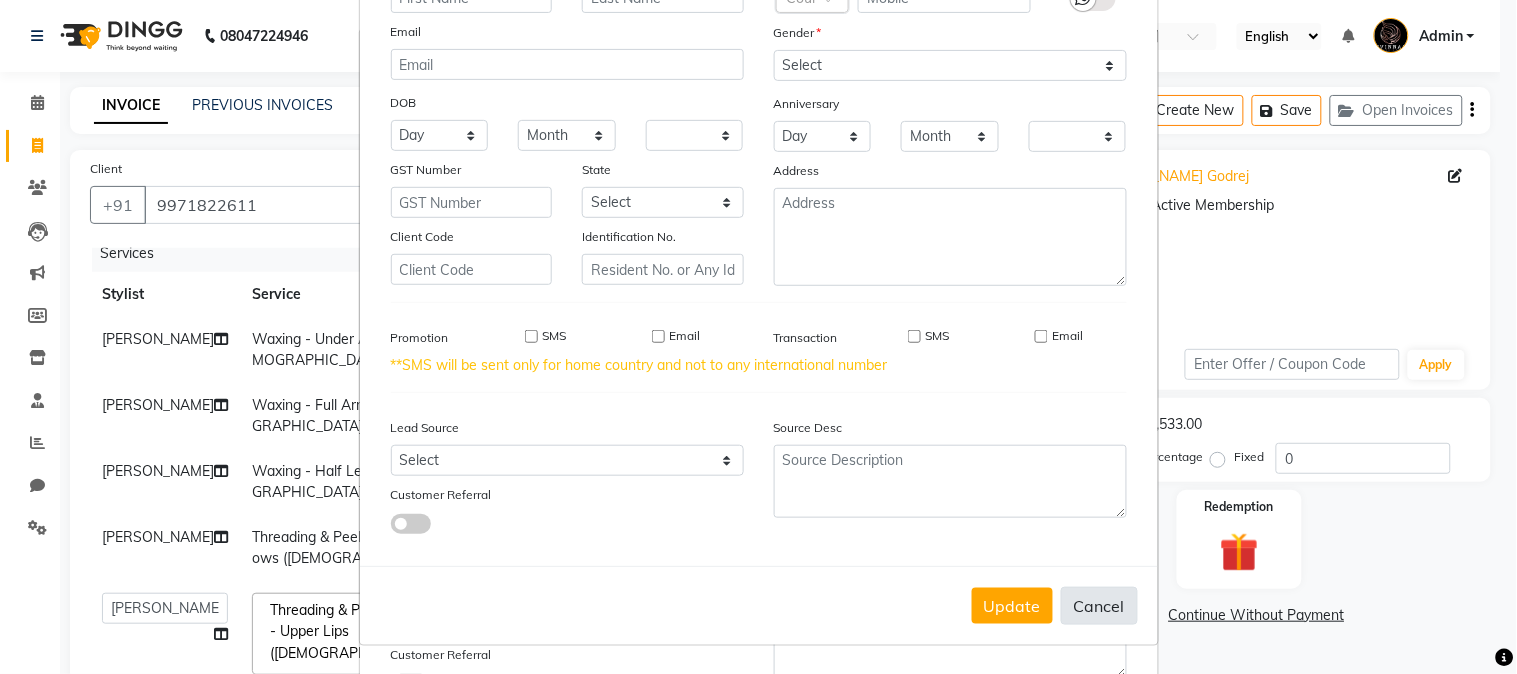 click on "Cancel" at bounding box center (1099, 606) 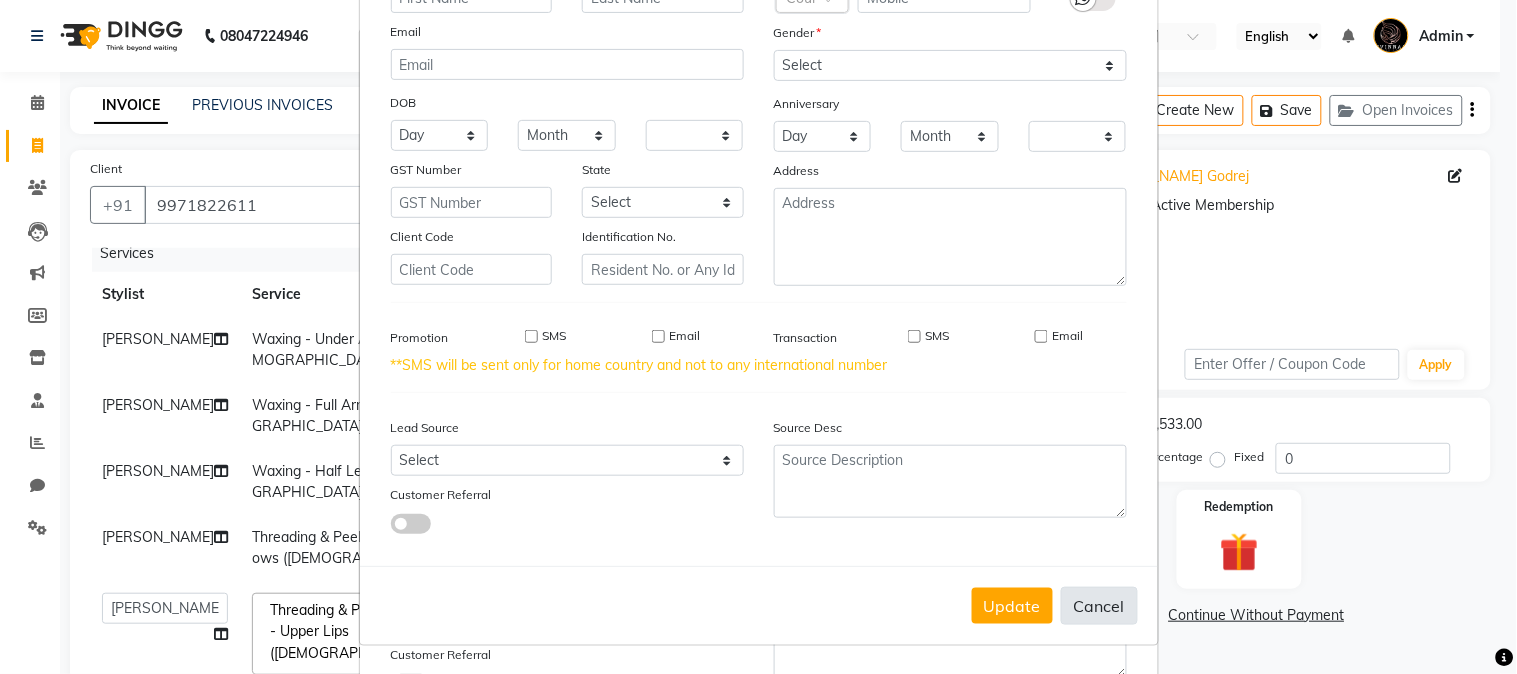 click on "Cancel" at bounding box center (1099, 606) 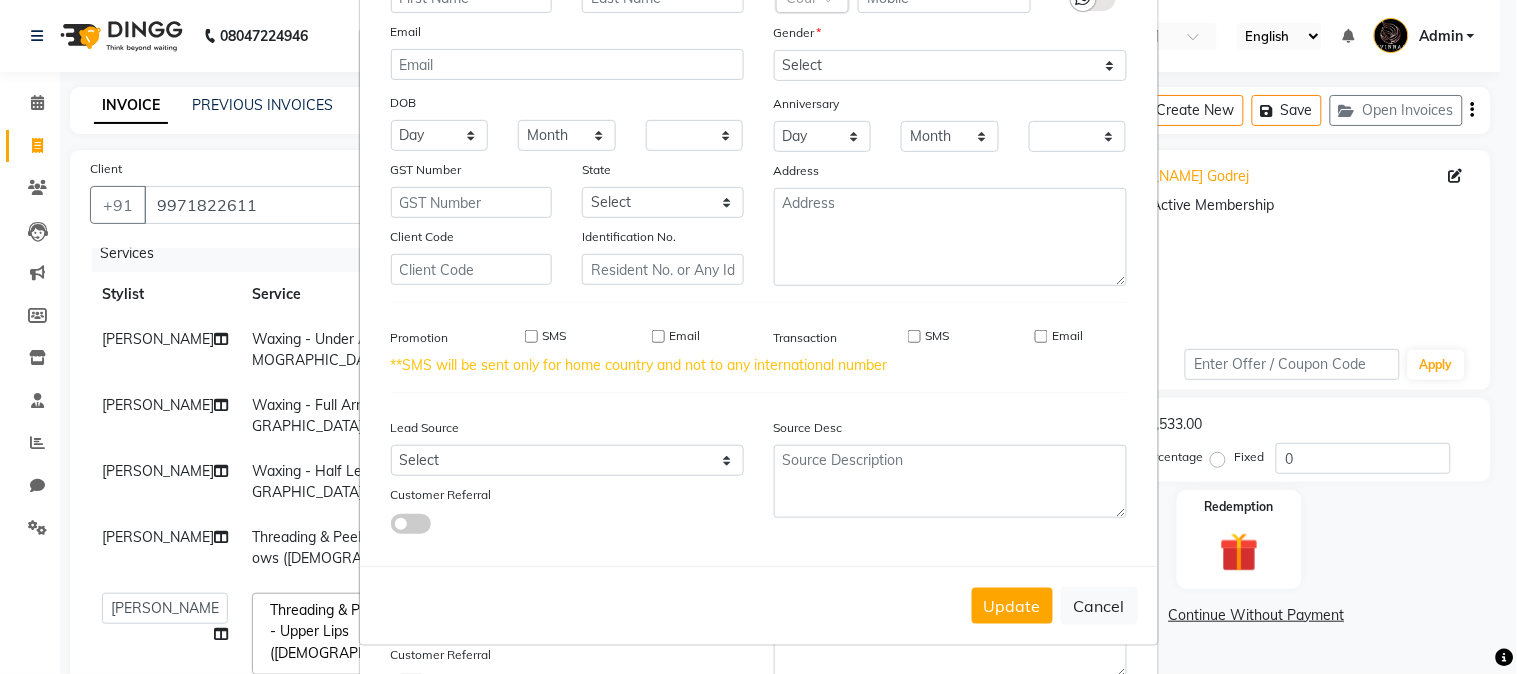 click on "Update Client Name Email DOB Day 01 02 03 04 05 06 07 08 09 10 11 12 13 14 15 16 17 18 19 20 21 22 23 24 25 26 27 28 29 30 31 Month January February March April May June July August September October November [DATE] 1941 1942 1943 1944 1945 1946 1947 1948 1949 1950 1951 1952 1953 1954 1955 1956 1957 1958 1959 1960 1961 1962 1963 1964 1965 1966 1967 1968 1969 1970 1971 1972 1973 1974 1975 1976 1977 1978 1979 1980 1981 1982 1983 1984 1985 1986 1987 1988 1989 1990 1991 1992 1993 1994 1995 1996 1997 1998 1999 2000 2001 2002 2003 2004 2005 2006 2007 2008 2009 2010 2011 2012 2013 2014 2015 2016 2017 2018 2019 2020 2021 2022 2023 2024 GST Number State Select [GEOGRAPHIC_DATA] and [GEOGRAPHIC_DATA] [GEOGRAPHIC_DATA] [GEOGRAPHIC_DATA] [GEOGRAPHIC_DATA] [GEOGRAPHIC_DATA] [GEOGRAPHIC_DATA] [GEOGRAPHIC_DATA] [GEOGRAPHIC_DATA] [GEOGRAPHIC_DATA] [GEOGRAPHIC_DATA] [GEOGRAPHIC_DATA] [GEOGRAPHIC_DATA] [GEOGRAPHIC_DATA] [GEOGRAPHIC_DATA] [GEOGRAPHIC_DATA] [GEOGRAPHIC_DATA] [GEOGRAPHIC_DATA] [GEOGRAPHIC_DATA] [GEOGRAPHIC_DATA] [GEOGRAPHIC_DATA] [GEOGRAPHIC_DATA] [GEOGRAPHIC_DATA] [GEOGRAPHIC_DATA] [GEOGRAPHIC_DATA] [GEOGRAPHIC_DATA] [GEOGRAPHIC_DATA] [GEOGRAPHIC_DATA] [GEOGRAPHIC_DATA] [GEOGRAPHIC_DATA] [GEOGRAPHIC_DATA] [GEOGRAPHIC_DATA] Tripura" at bounding box center (758, 337) 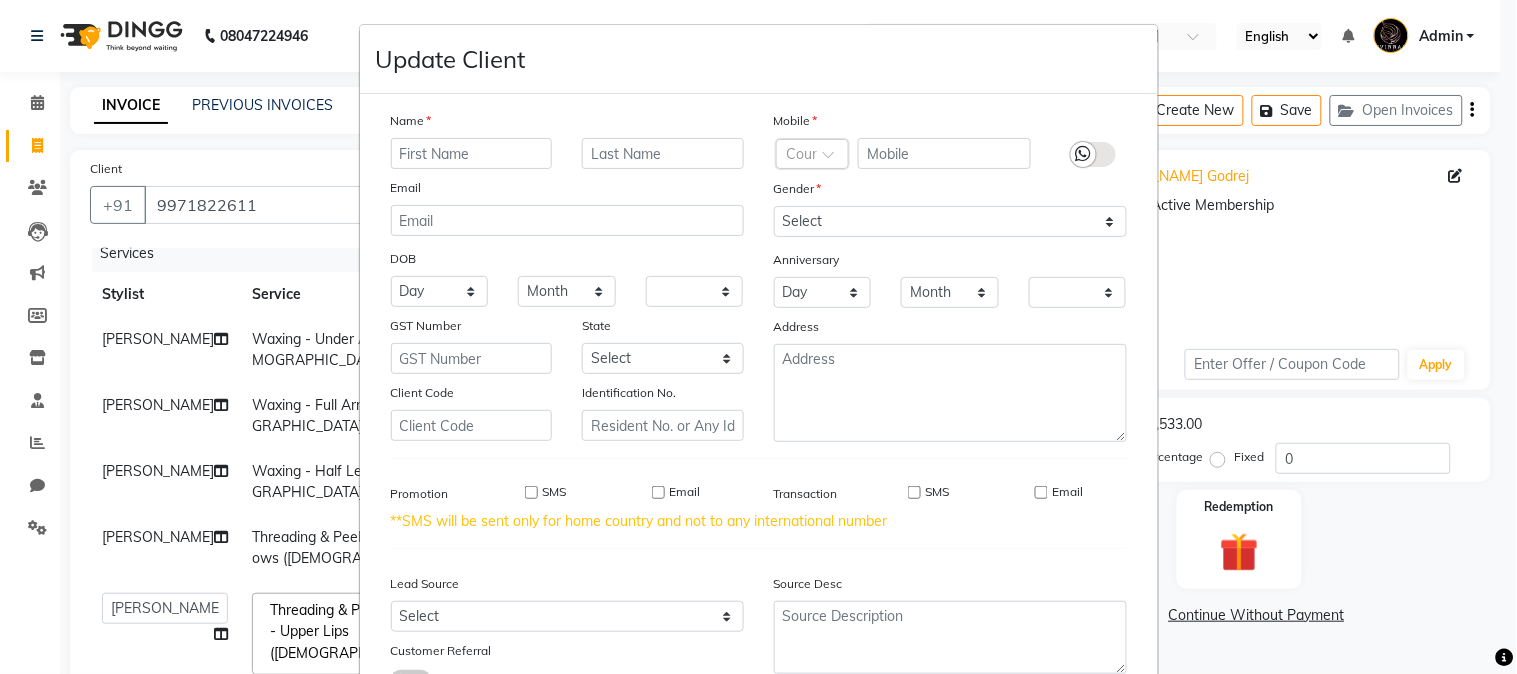 scroll, scrollTop: 0, scrollLeft: 0, axis: both 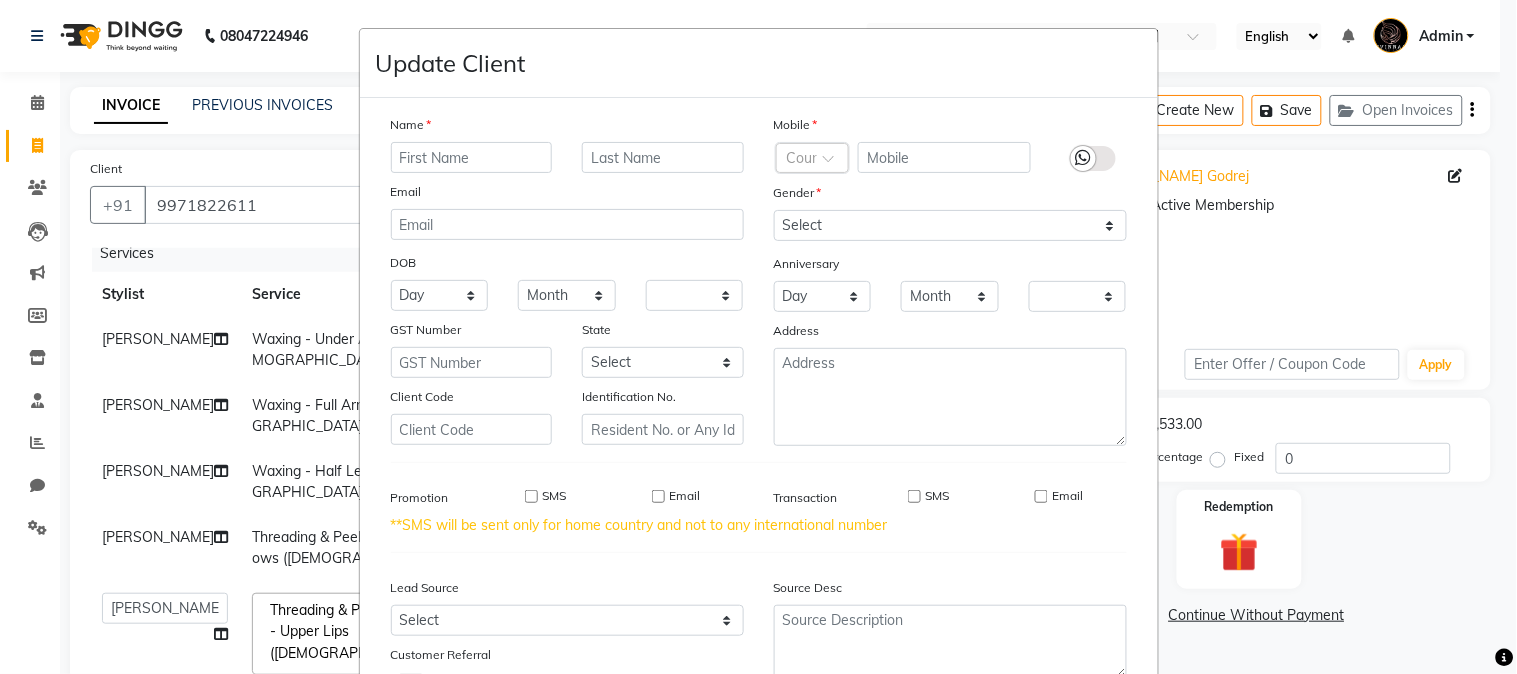 click on "Update Client Name Email DOB Day 01 02 03 04 05 06 07 08 09 10 11 12 13 14 15 16 17 18 19 20 21 22 23 24 25 26 27 28 29 30 31 Month January February March April May June July August September October November [DATE] 1941 1942 1943 1944 1945 1946 1947 1948 1949 1950 1951 1952 1953 1954 1955 1956 1957 1958 1959 1960 1961 1962 1963 1964 1965 1966 1967 1968 1969 1970 1971 1972 1973 1974 1975 1976 1977 1978 1979 1980 1981 1982 1983 1984 1985 1986 1987 1988 1989 1990 1991 1992 1993 1994 1995 1996 1997 1998 1999 2000 2001 2002 2003 2004 2005 2006 2007 2008 2009 2010 2011 2012 2013 2014 2015 2016 2017 2018 2019 2020 2021 2022 2023 2024 GST Number State Select [GEOGRAPHIC_DATA] and [GEOGRAPHIC_DATA] [GEOGRAPHIC_DATA] [GEOGRAPHIC_DATA] [GEOGRAPHIC_DATA] [GEOGRAPHIC_DATA] [GEOGRAPHIC_DATA] [GEOGRAPHIC_DATA] [GEOGRAPHIC_DATA] [GEOGRAPHIC_DATA] [GEOGRAPHIC_DATA] [GEOGRAPHIC_DATA] [GEOGRAPHIC_DATA] [GEOGRAPHIC_DATA] [GEOGRAPHIC_DATA] [GEOGRAPHIC_DATA] [GEOGRAPHIC_DATA] [GEOGRAPHIC_DATA] [GEOGRAPHIC_DATA] [GEOGRAPHIC_DATA] [GEOGRAPHIC_DATA] [GEOGRAPHIC_DATA] [GEOGRAPHIC_DATA] [GEOGRAPHIC_DATA] [GEOGRAPHIC_DATA] [GEOGRAPHIC_DATA] [GEOGRAPHIC_DATA] [GEOGRAPHIC_DATA] [GEOGRAPHIC_DATA] [GEOGRAPHIC_DATA] [GEOGRAPHIC_DATA] [GEOGRAPHIC_DATA] Tripura" at bounding box center [758, 337] 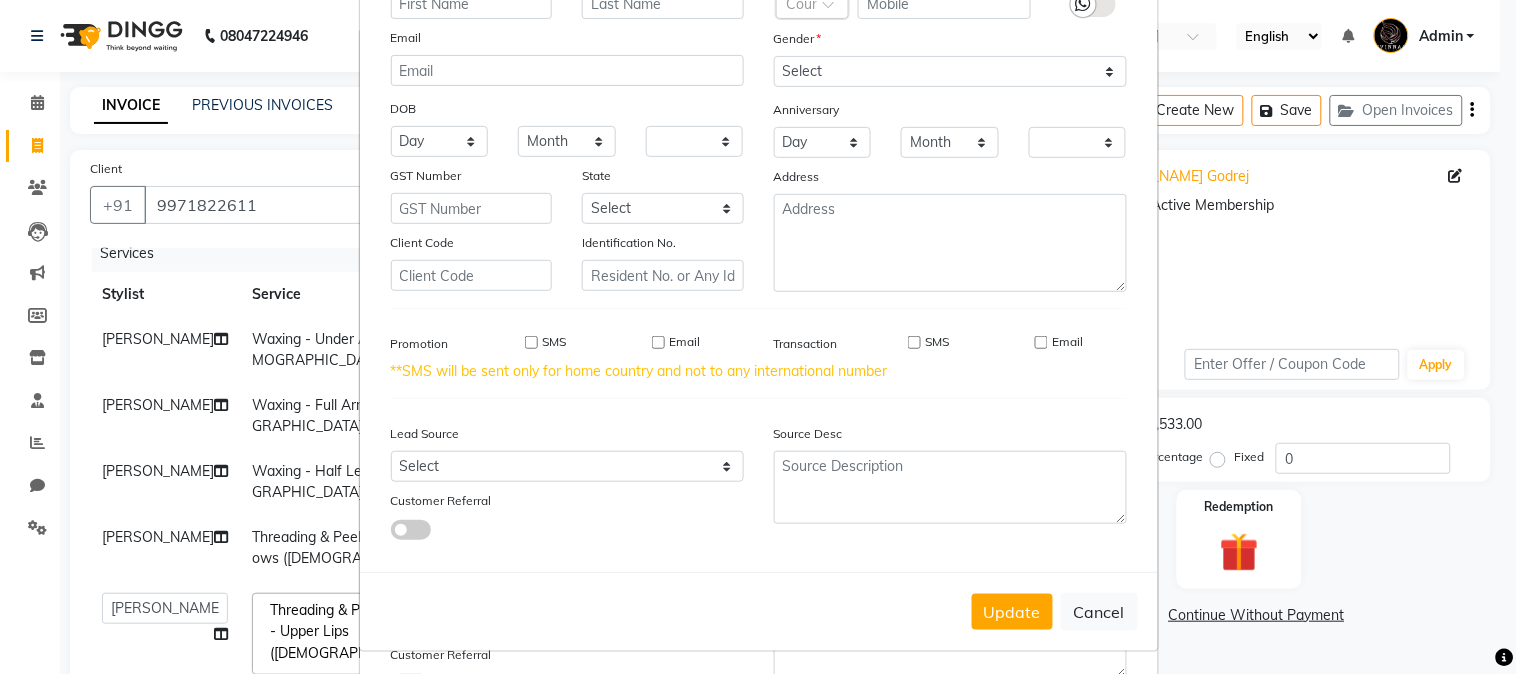 scroll, scrollTop: 162, scrollLeft: 0, axis: vertical 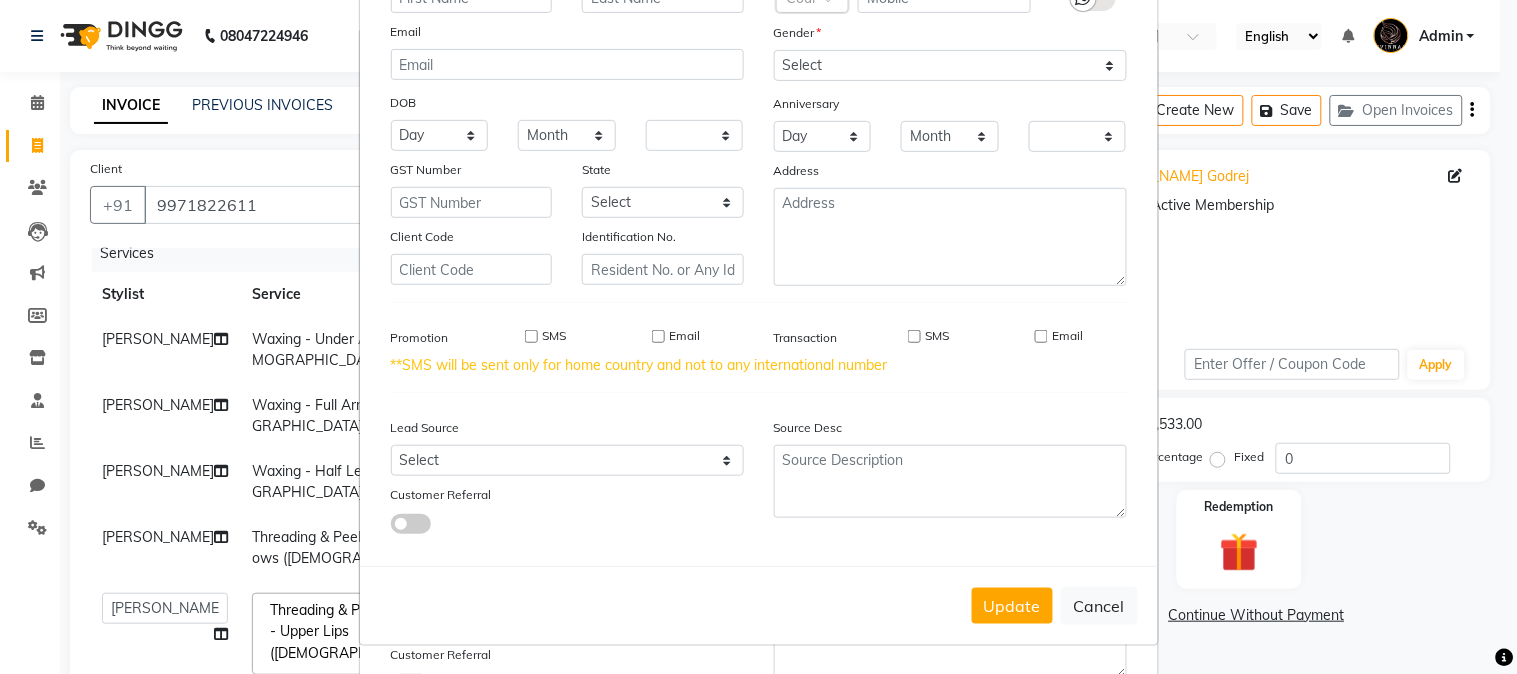 click on "Update" at bounding box center [1012, 606] 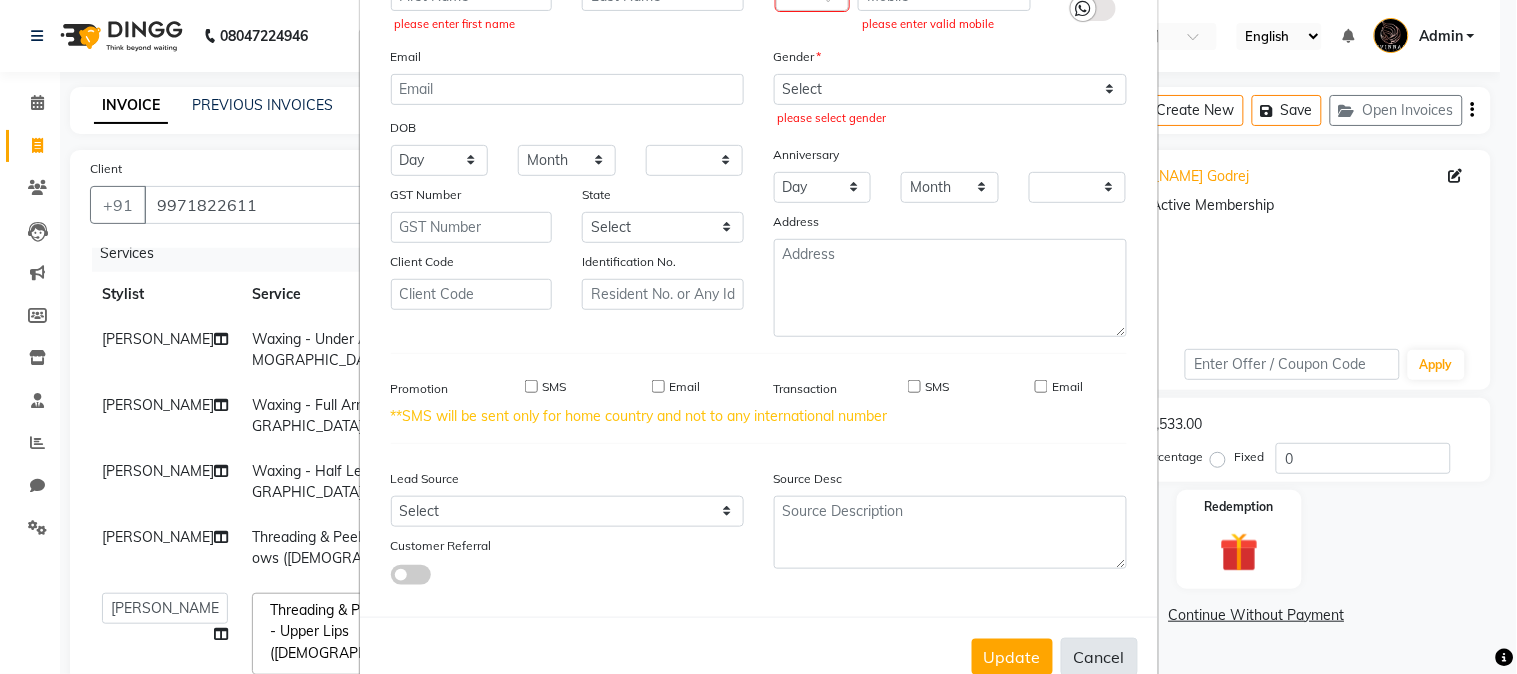 click on "Cancel" at bounding box center (1099, 657) 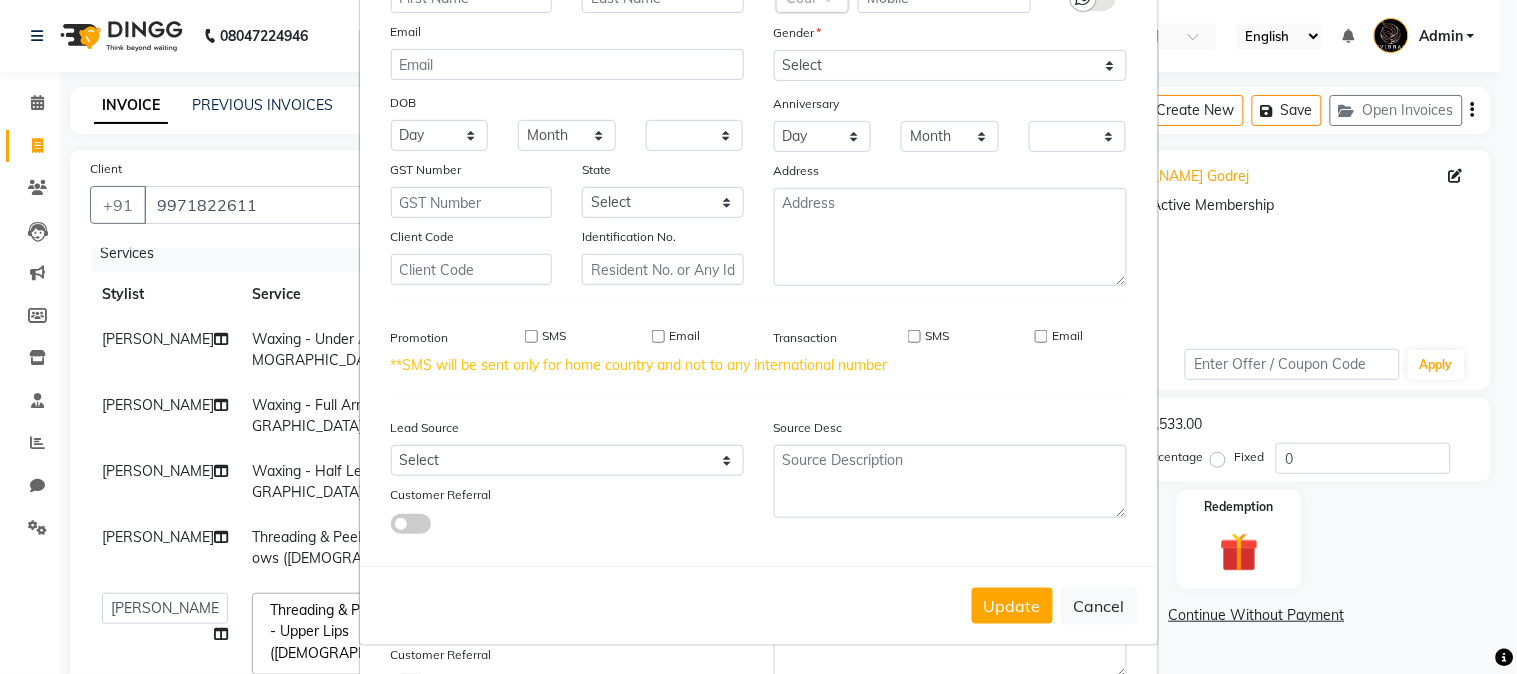 click on "Update Client Name Email DOB Day 01 02 03 04 05 06 07 08 09 10 11 12 13 14 15 16 17 18 19 20 21 22 23 24 25 26 27 28 29 30 31 Month January February March April May June July August September October November [DATE] 1941 1942 1943 1944 1945 1946 1947 1948 1949 1950 1951 1952 1953 1954 1955 1956 1957 1958 1959 1960 1961 1962 1963 1964 1965 1966 1967 1968 1969 1970 1971 1972 1973 1974 1975 1976 1977 1978 1979 1980 1981 1982 1983 1984 1985 1986 1987 1988 1989 1990 1991 1992 1993 1994 1995 1996 1997 1998 1999 2000 2001 2002 2003 2004 2005 2006 2007 2008 2009 2010 2011 2012 2013 2014 2015 2016 2017 2018 2019 2020 2021 2022 2023 2024 GST Number State Select [GEOGRAPHIC_DATA] and [GEOGRAPHIC_DATA] [GEOGRAPHIC_DATA] [GEOGRAPHIC_DATA] [GEOGRAPHIC_DATA] [GEOGRAPHIC_DATA] [GEOGRAPHIC_DATA] [GEOGRAPHIC_DATA] [GEOGRAPHIC_DATA] [GEOGRAPHIC_DATA] [GEOGRAPHIC_DATA] [GEOGRAPHIC_DATA] [GEOGRAPHIC_DATA] [GEOGRAPHIC_DATA] [GEOGRAPHIC_DATA] [GEOGRAPHIC_DATA] [GEOGRAPHIC_DATA] [GEOGRAPHIC_DATA] [GEOGRAPHIC_DATA] [GEOGRAPHIC_DATA] [GEOGRAPHIC_DATA] [GEOGRAPHIC_DATA] [GEOGRAPHIC_DATA] [GEOGRAPHIC_DATA] [GEOGRAPHIC_DATA] [GEOGRAPHIC_DATA] [GEOGRAPHIC_DATA] [GEOGRAPHIC_DATA] [GEOGRAPHIC_DATA] [GEOGRAPHIC_DATA] [GEOGRAPHIC_DATA] [GEOGRAPHIC_DATA] Tripura" at bounding box center (758, 337) 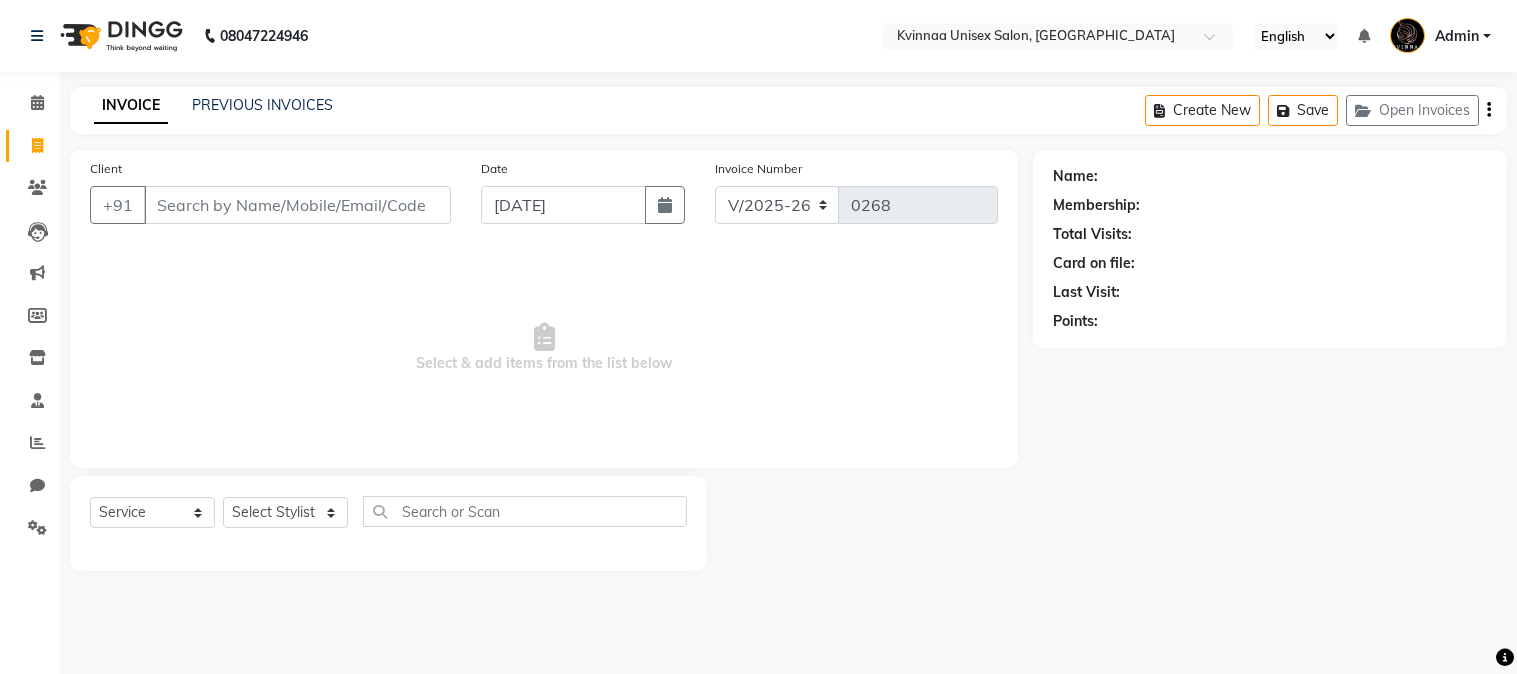 select on "147" 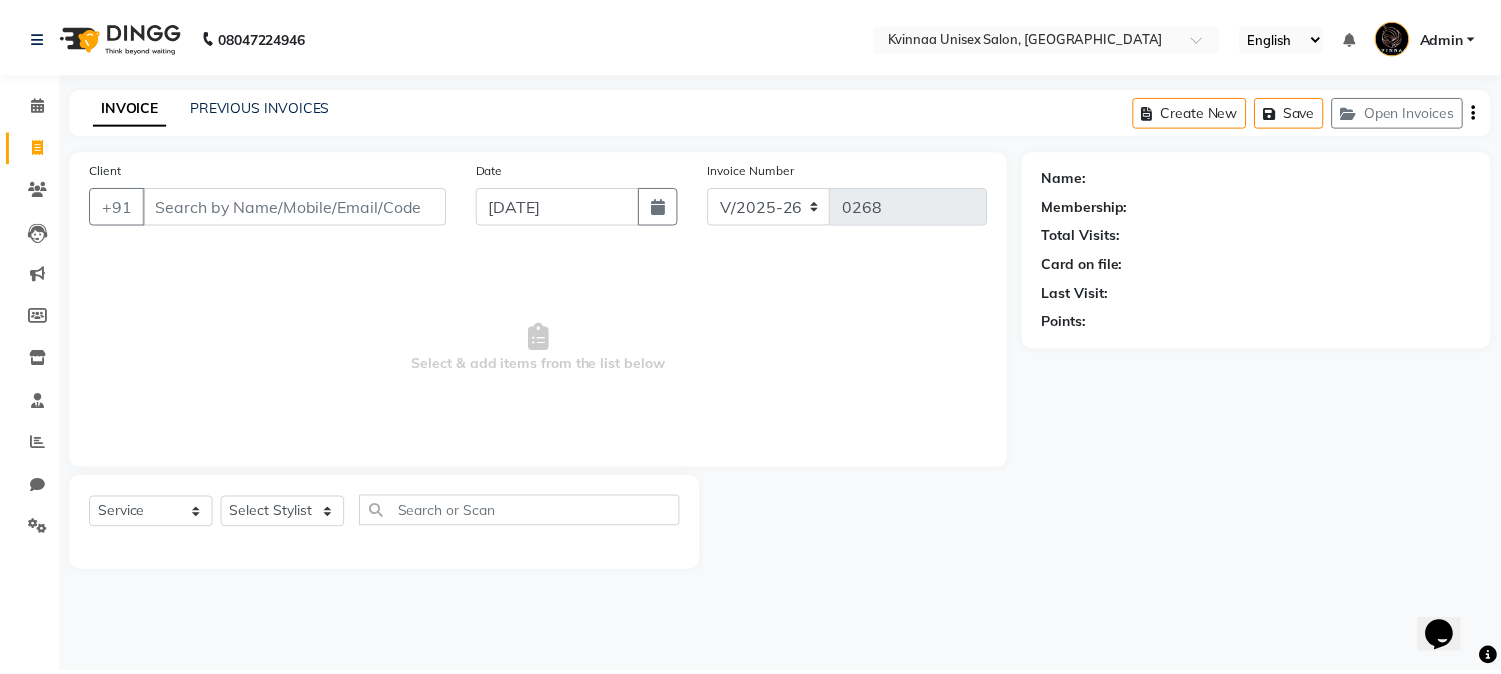 scroll, scrollTop: 0, scrollLeft: 0, axis: both 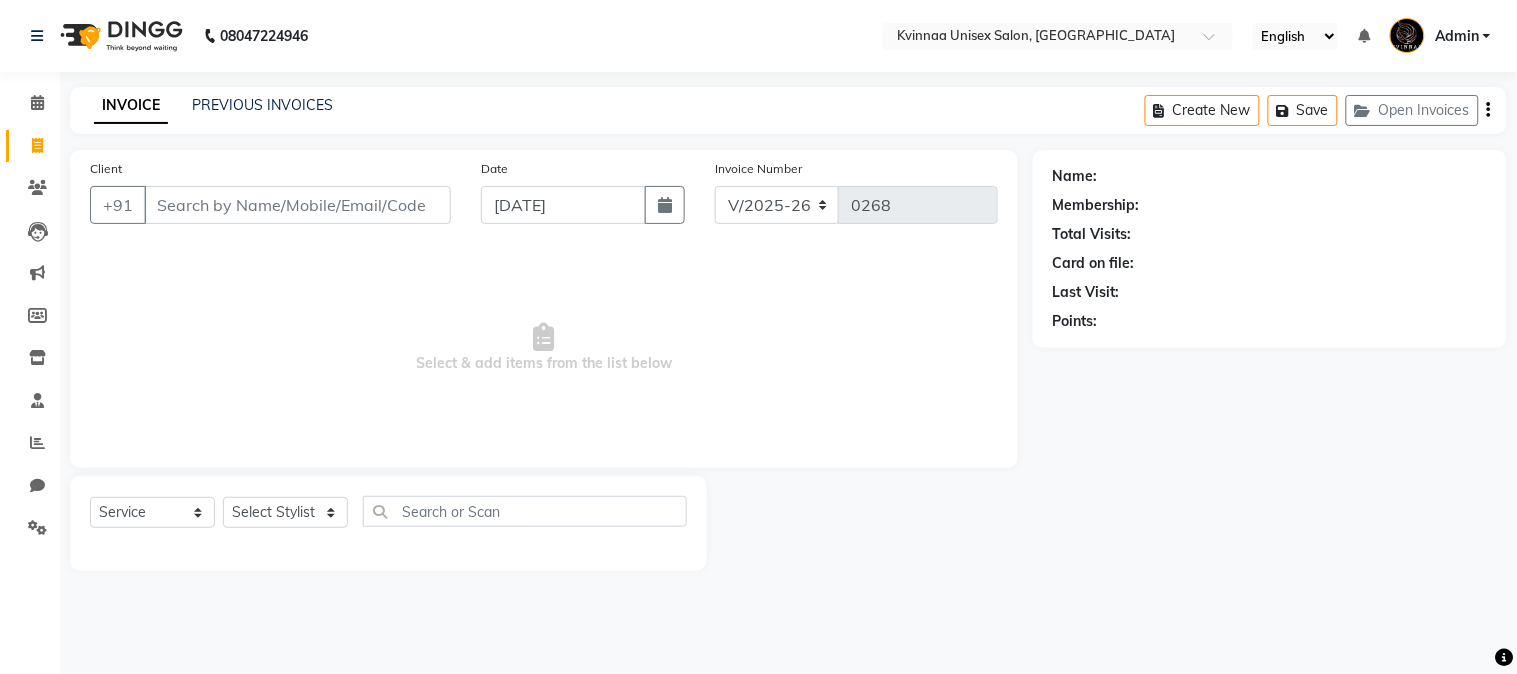 click on "Client" at bounding box center (297, 205) 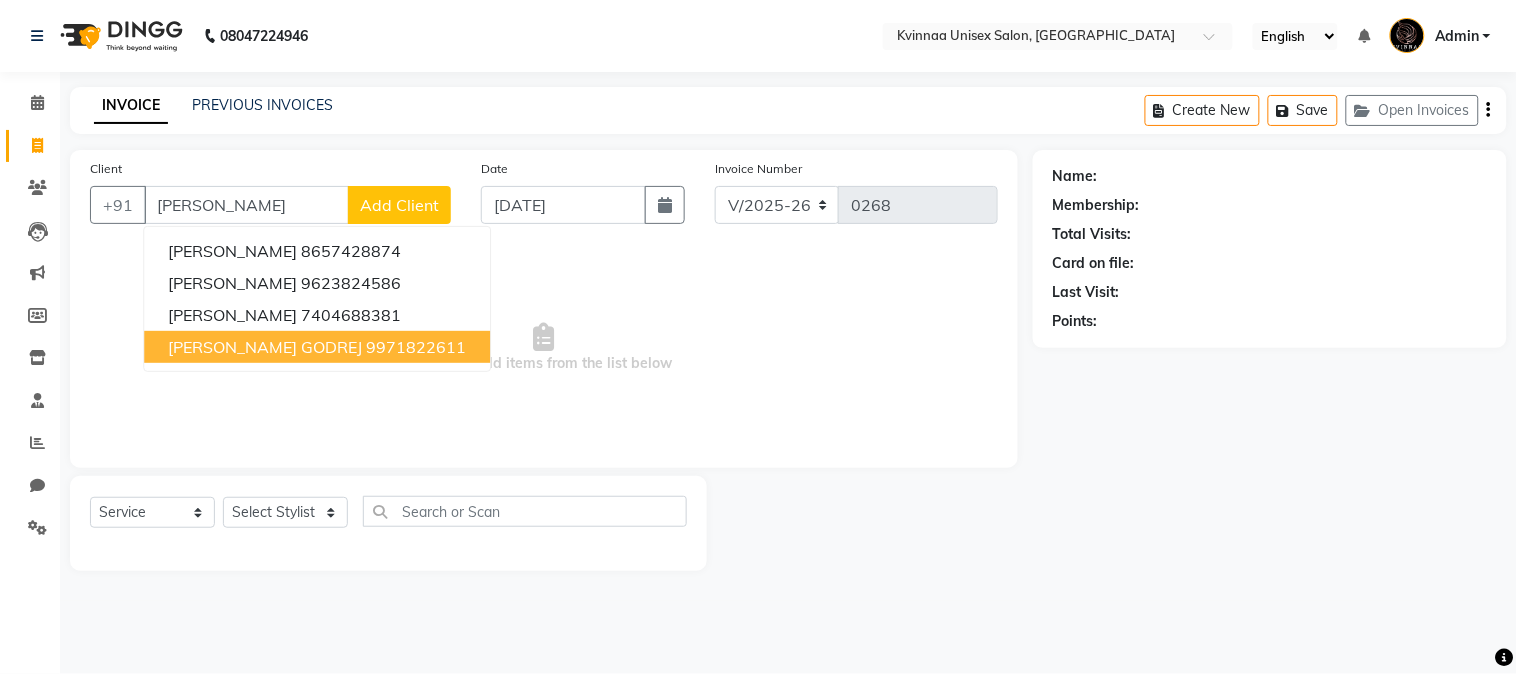 click on "9971822611" at bounding box center (416, 347) 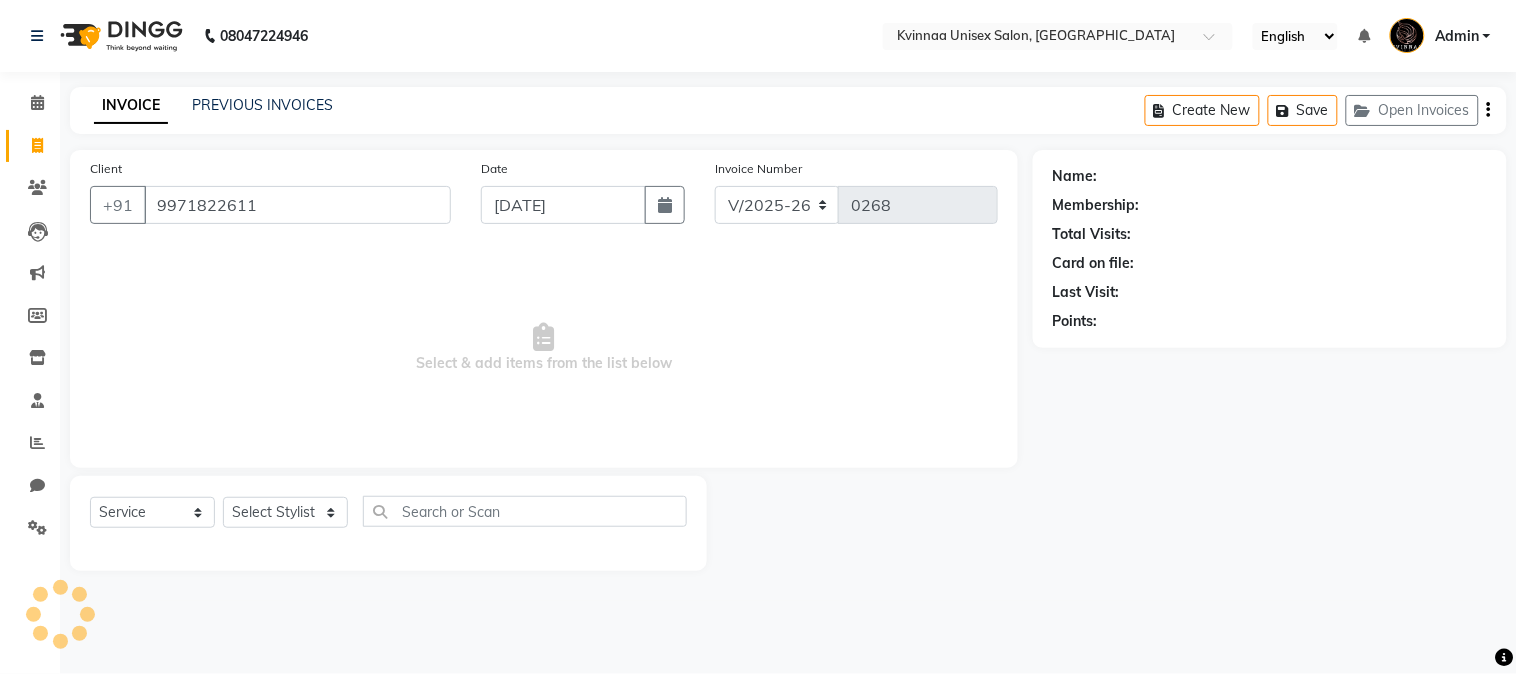 type on "9971822611" 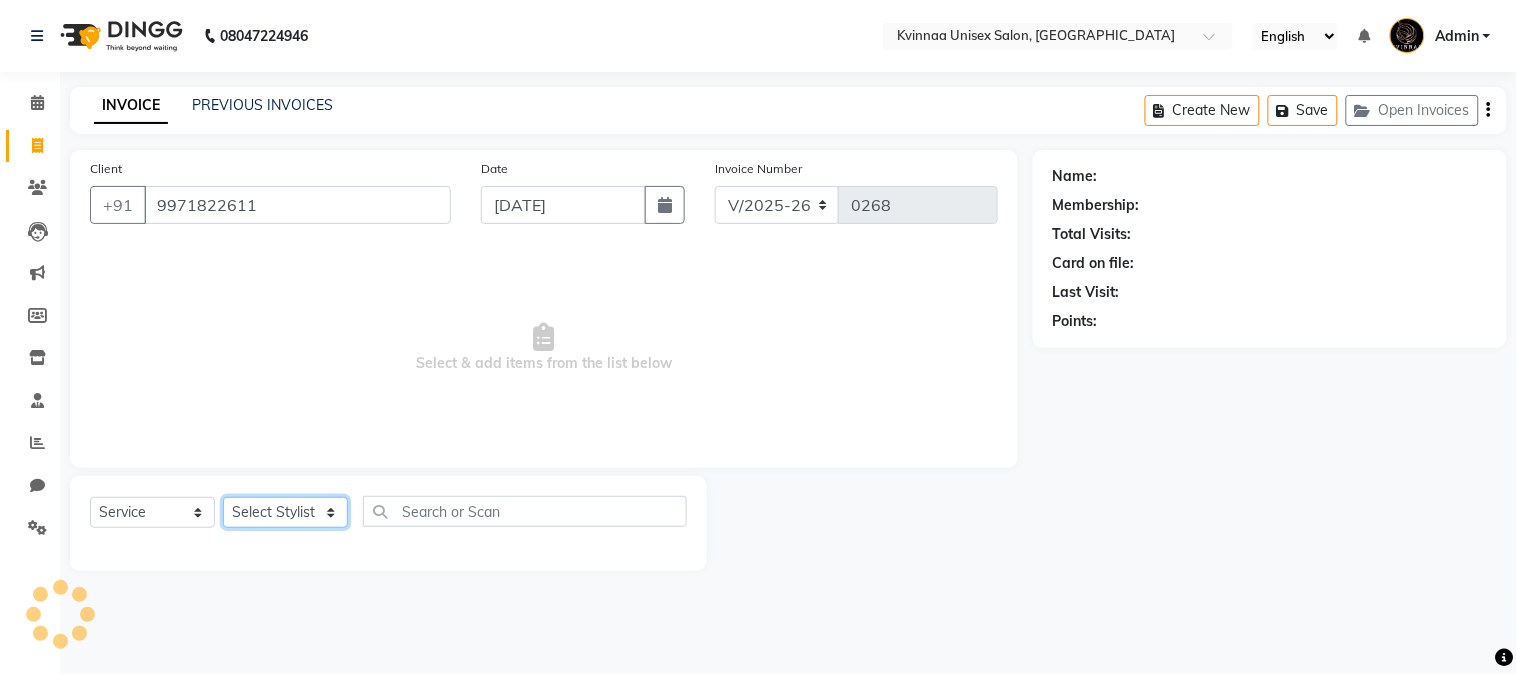 click on "Select Stylist Ashwini [PERSON_NAME] [PERSON_NAME] [PERSON_NAME]" 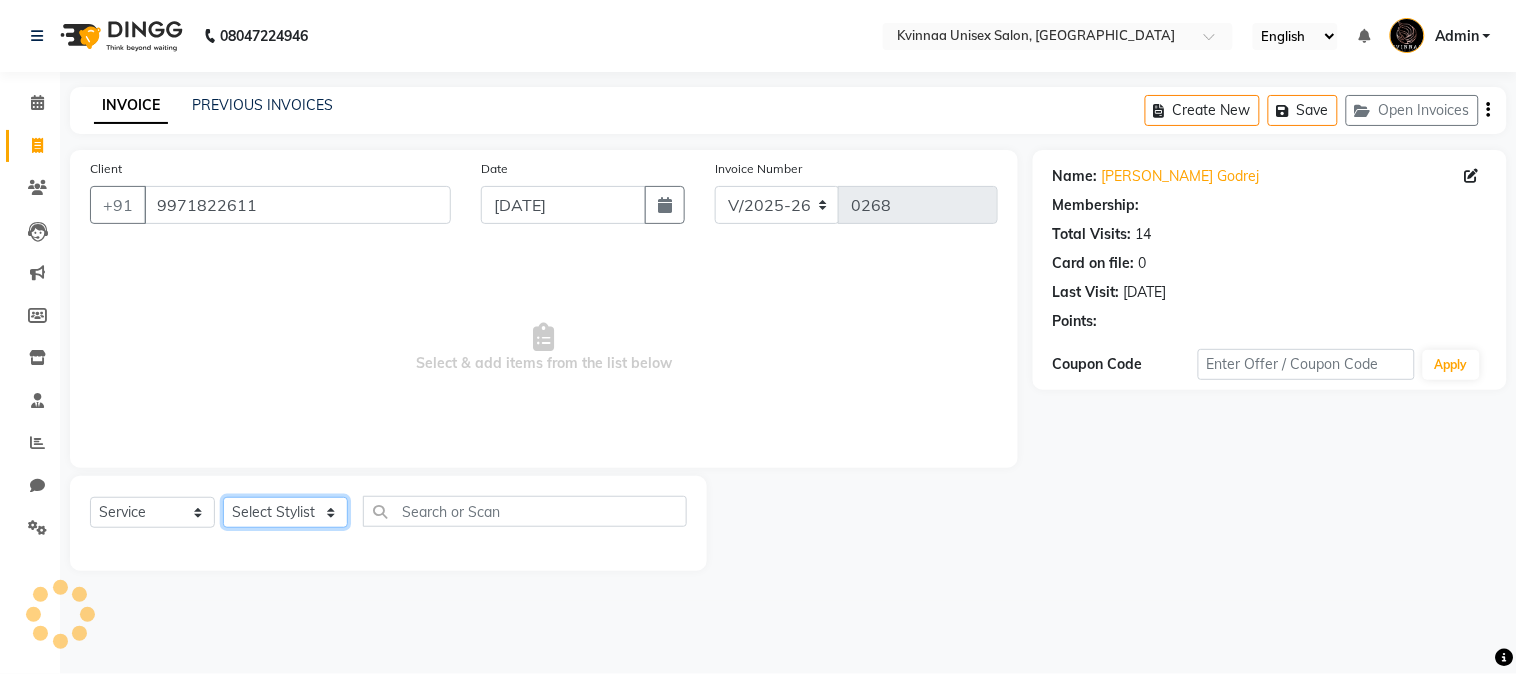 click on "Select Stylist Ashwini [PERSON_NAME] [PERSON_NAME] [PERSON_NAME]" 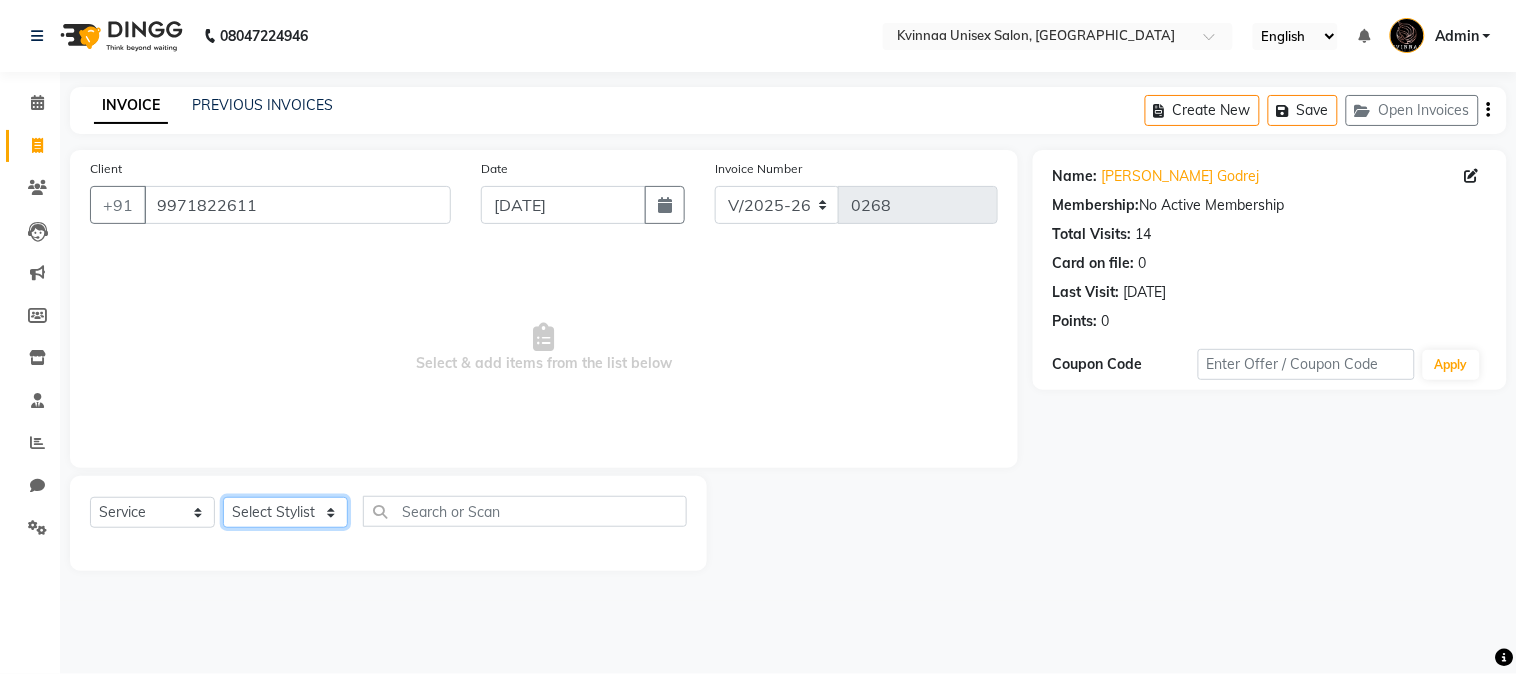 select on "8149" 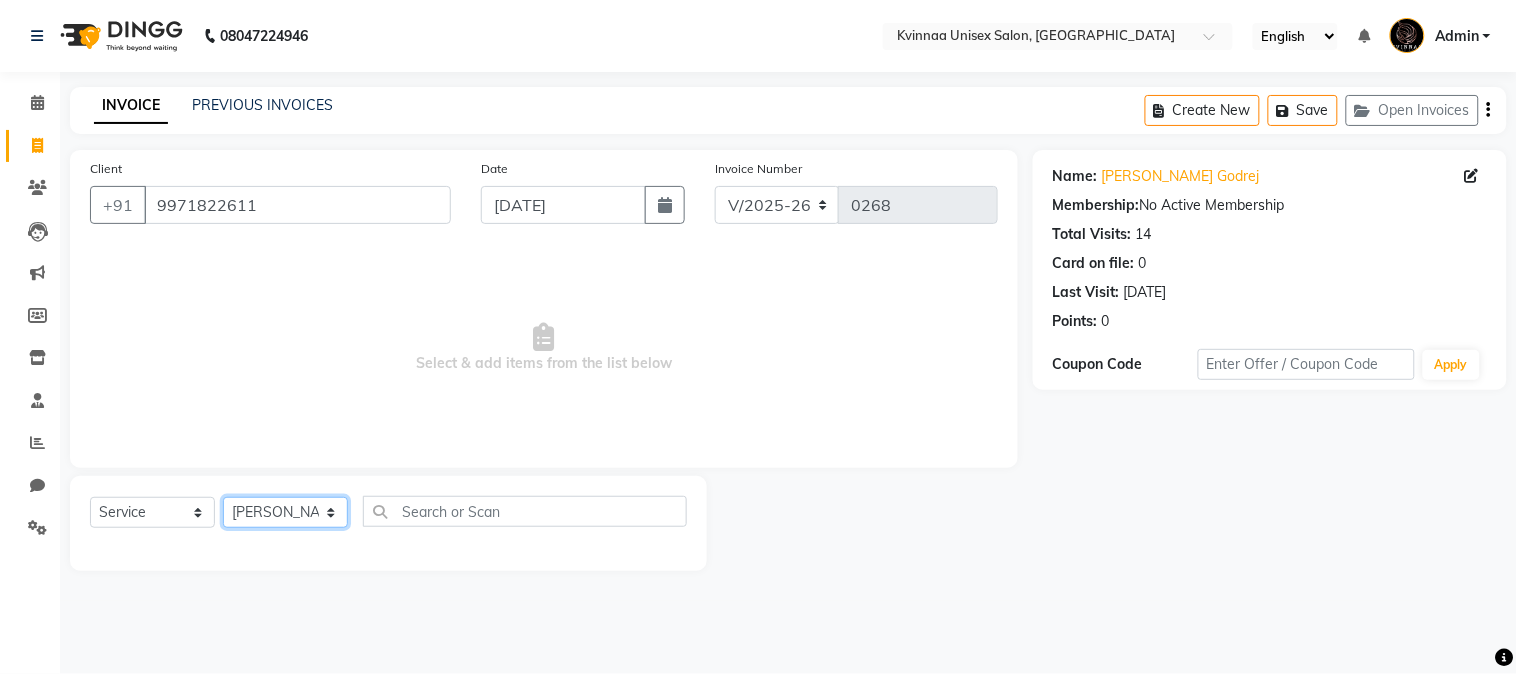 click on "Select Stylist Ashwini [PERSON_NAME] [PERSON_NAME] [PERSON_NAME]" 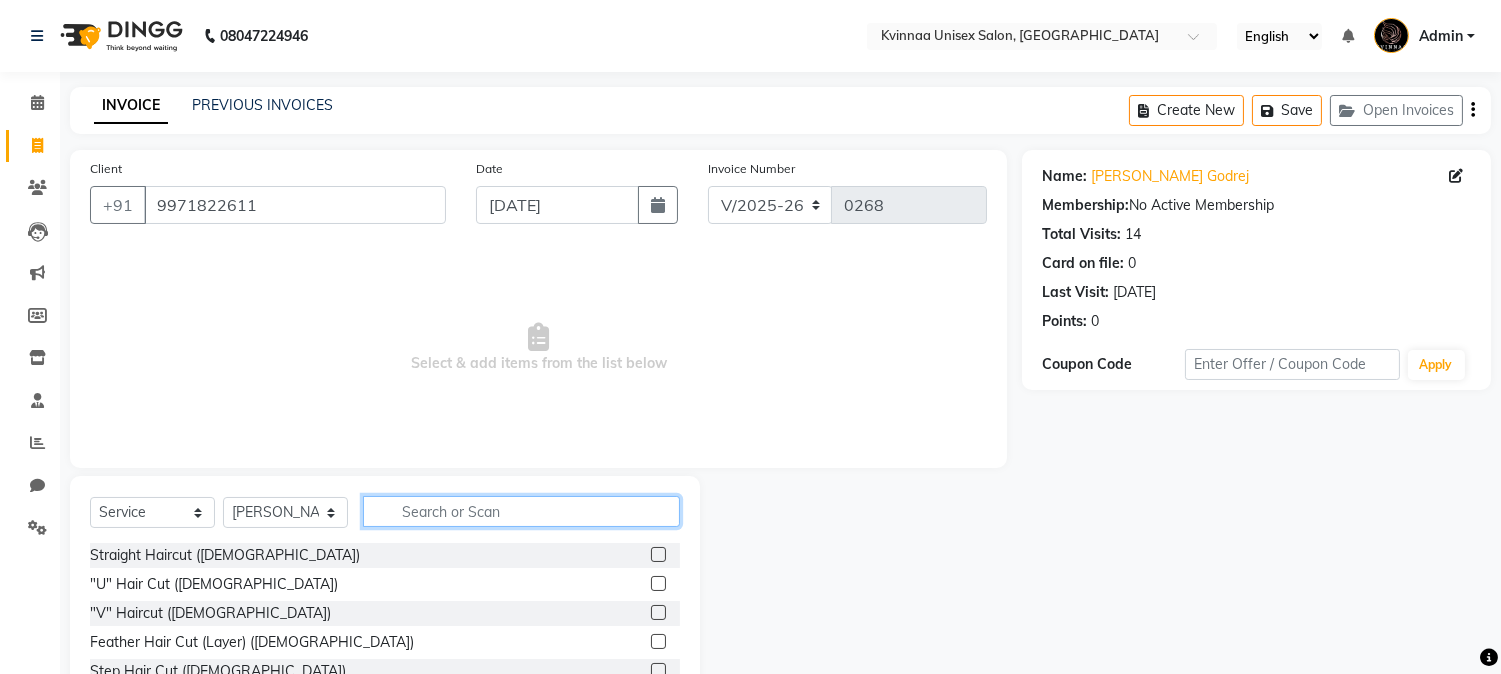 click 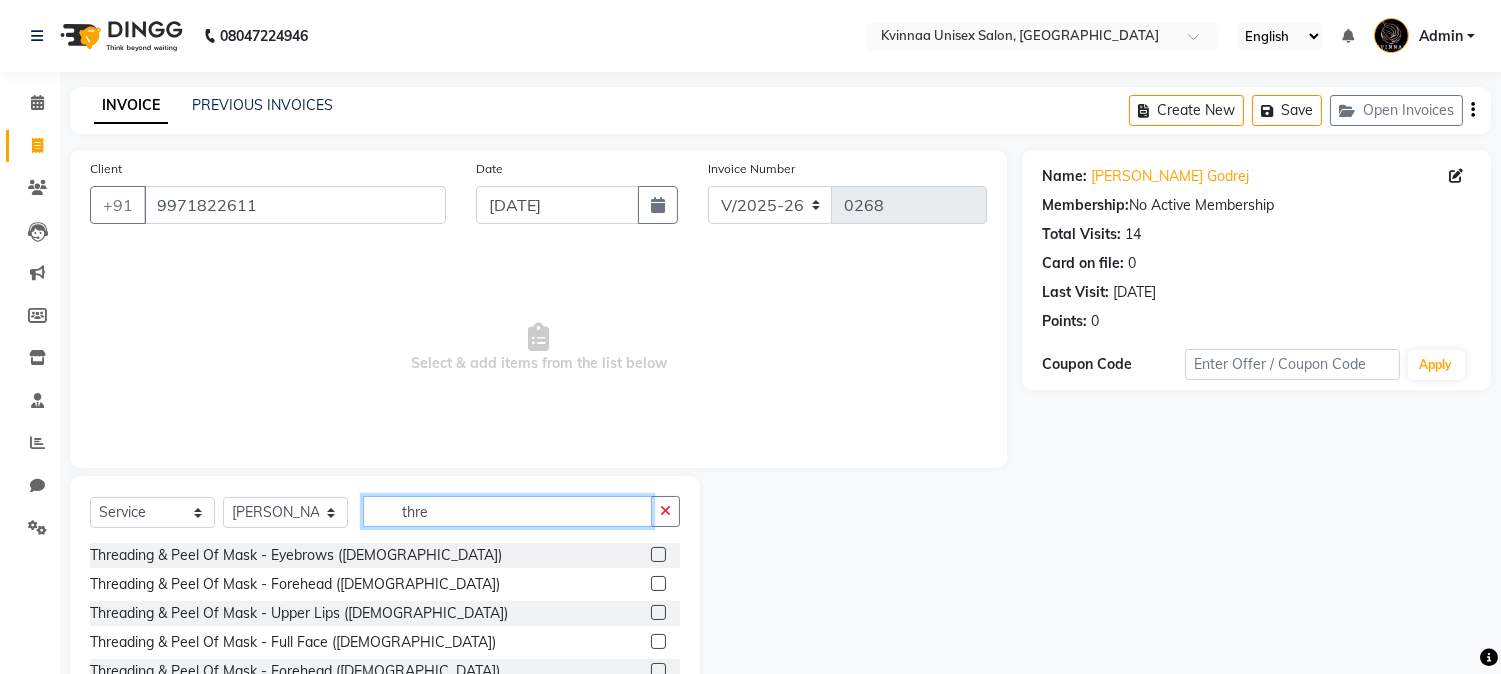 type on "thre" 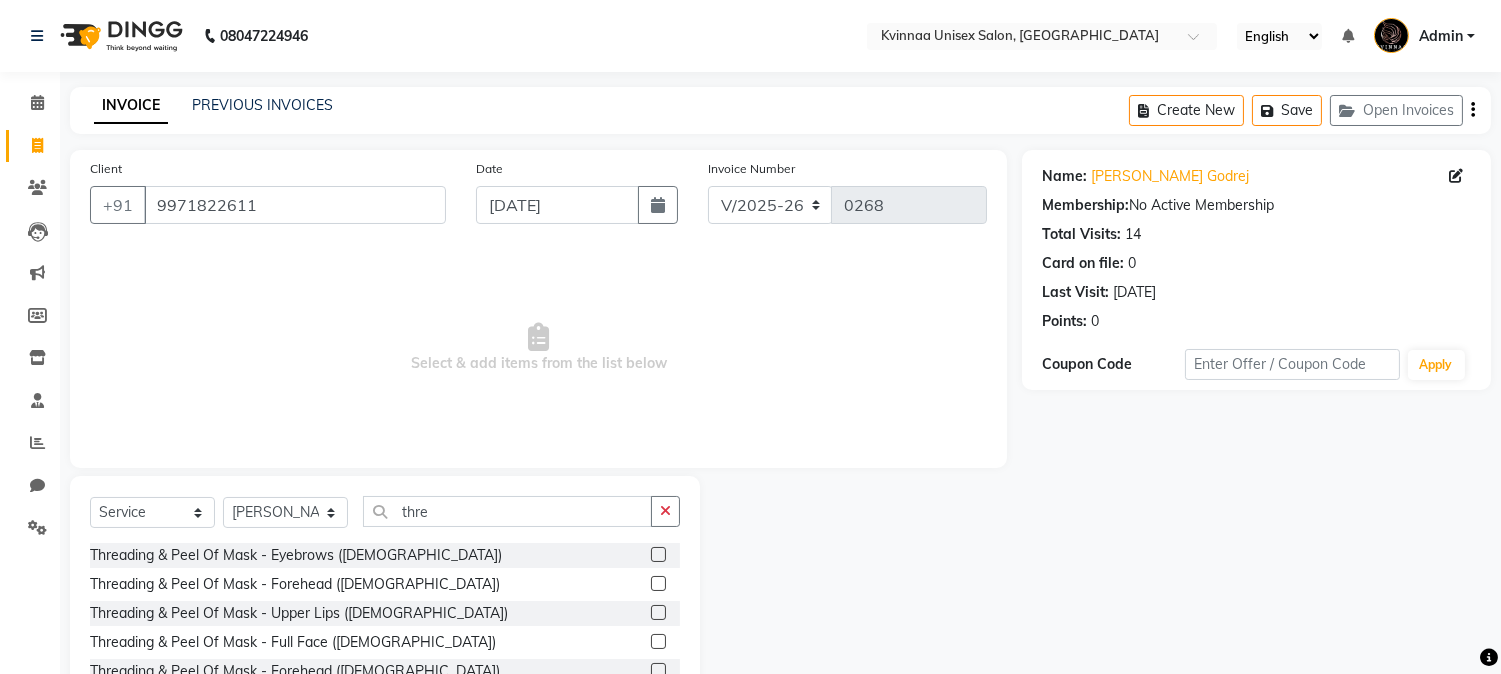 click 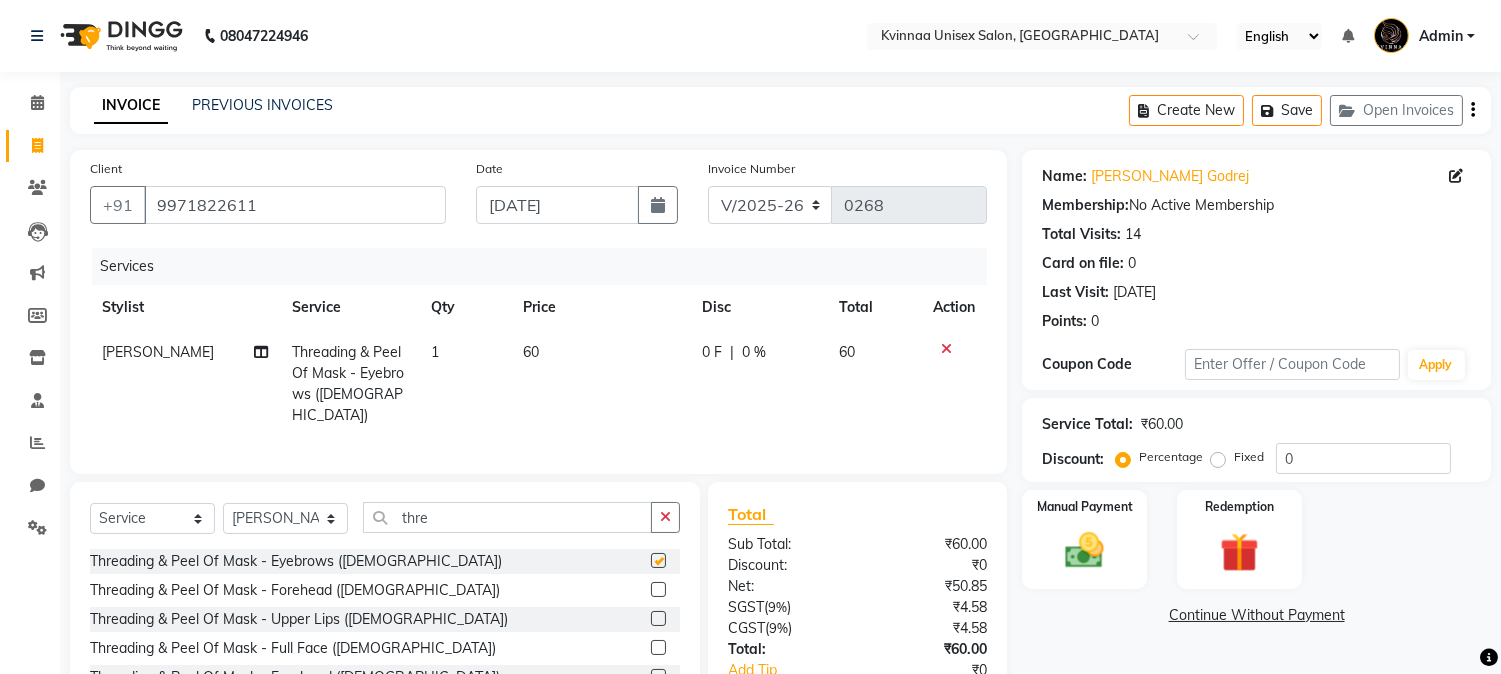 checkbox on "false" 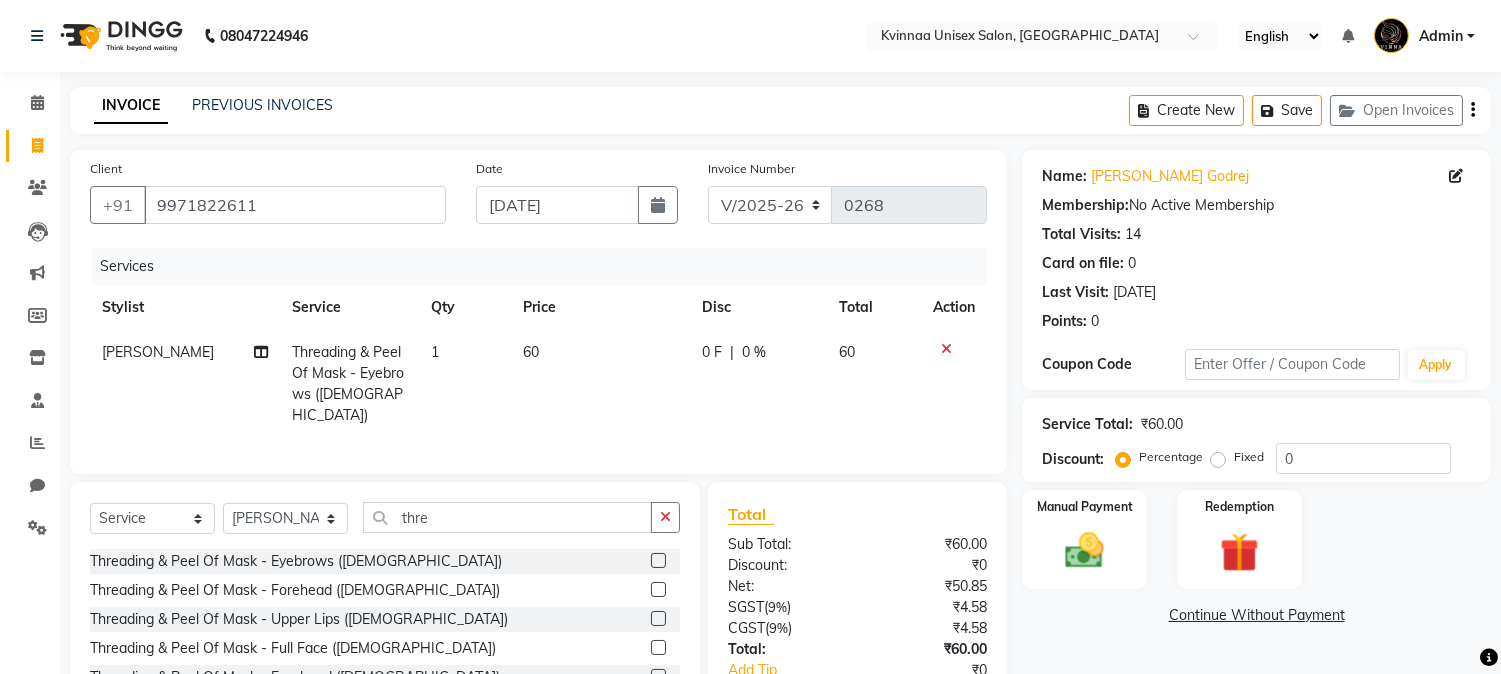 click 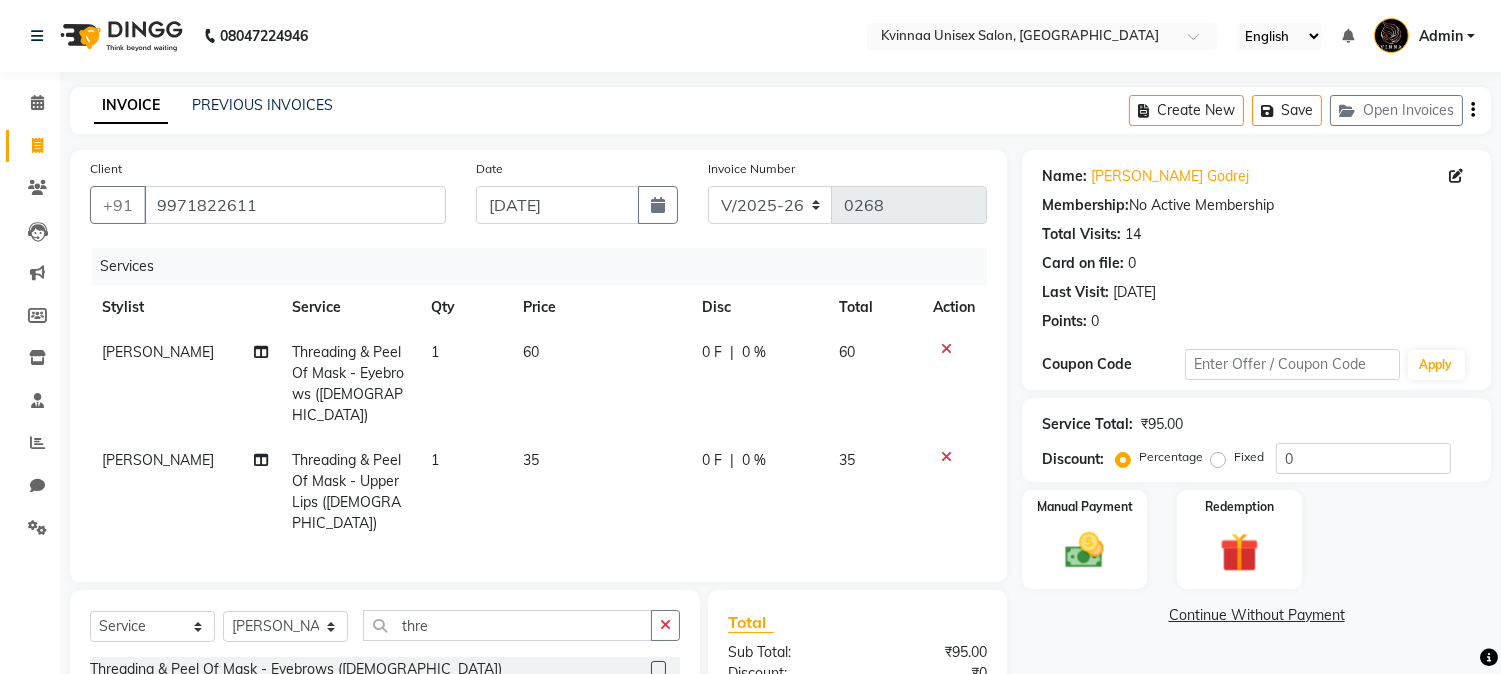 checkbox on "false" 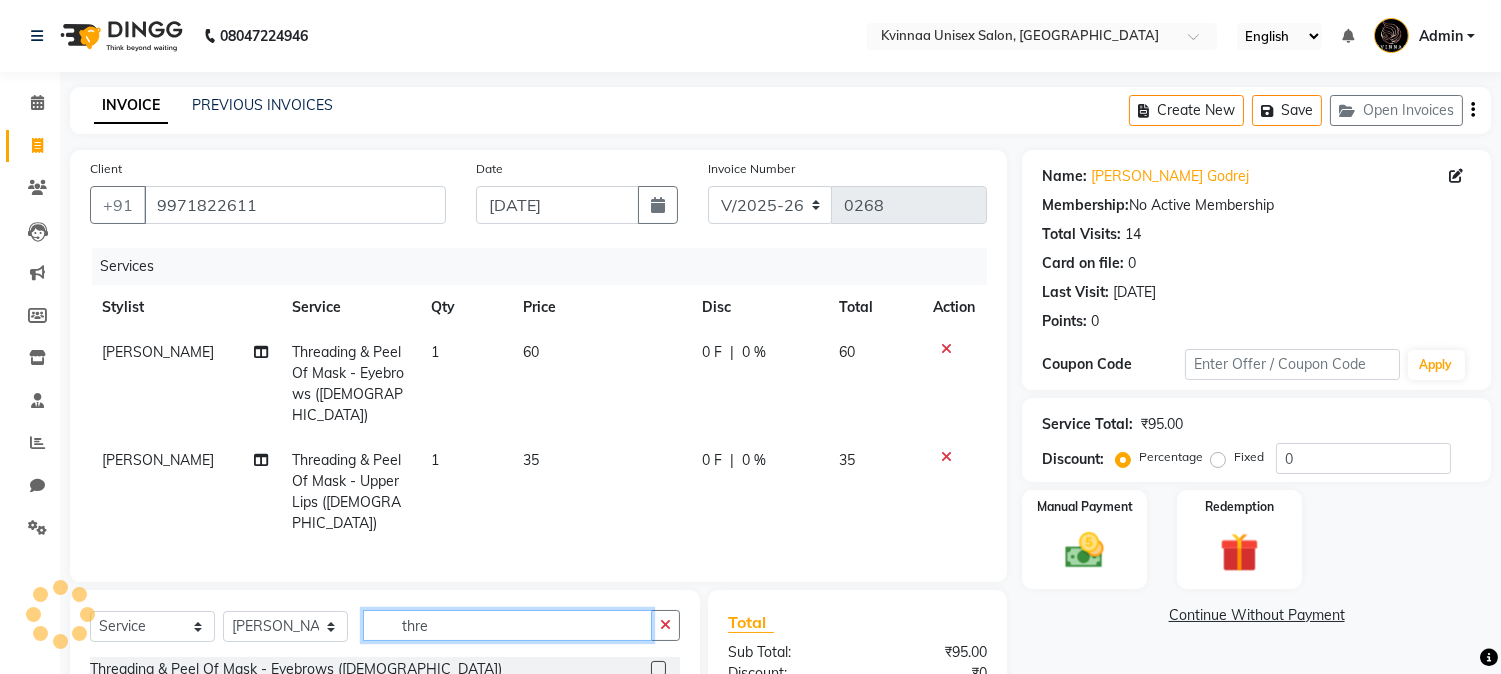 click on "thre" 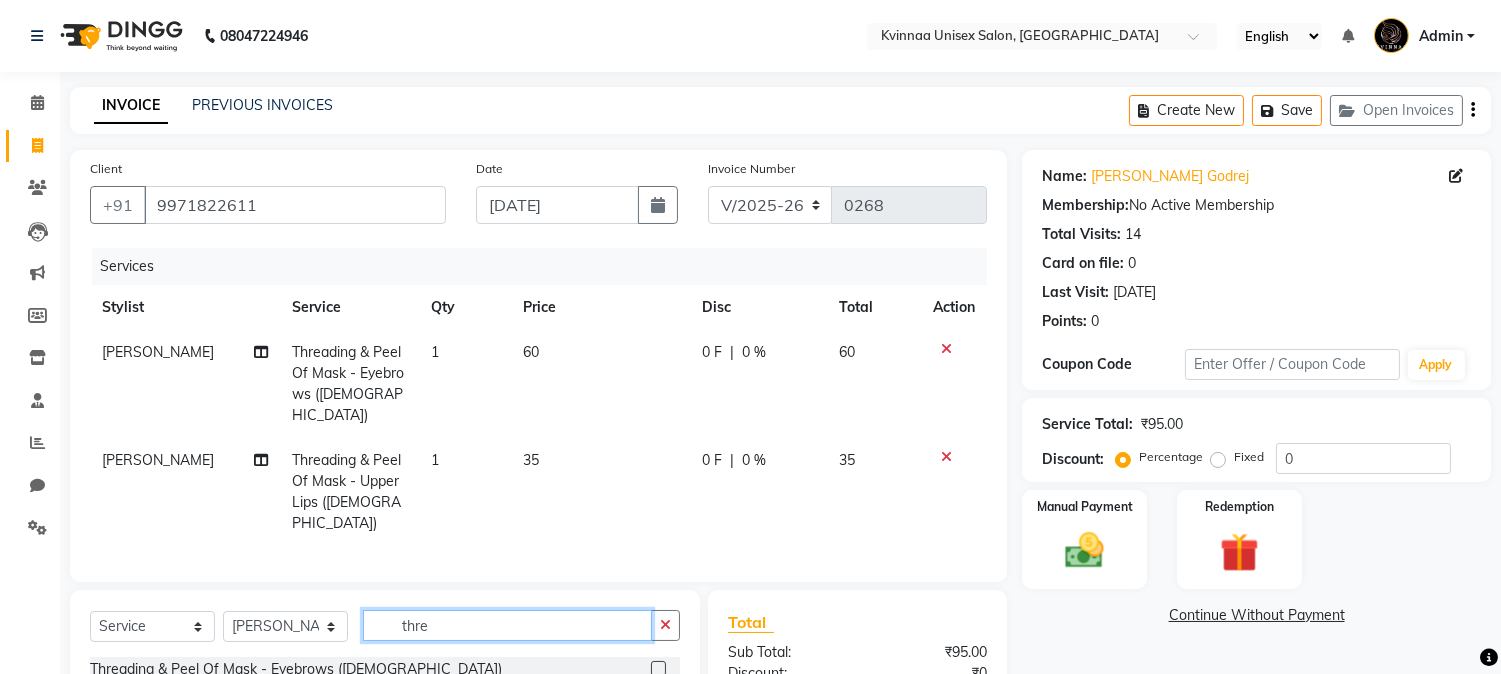 click on "thre" 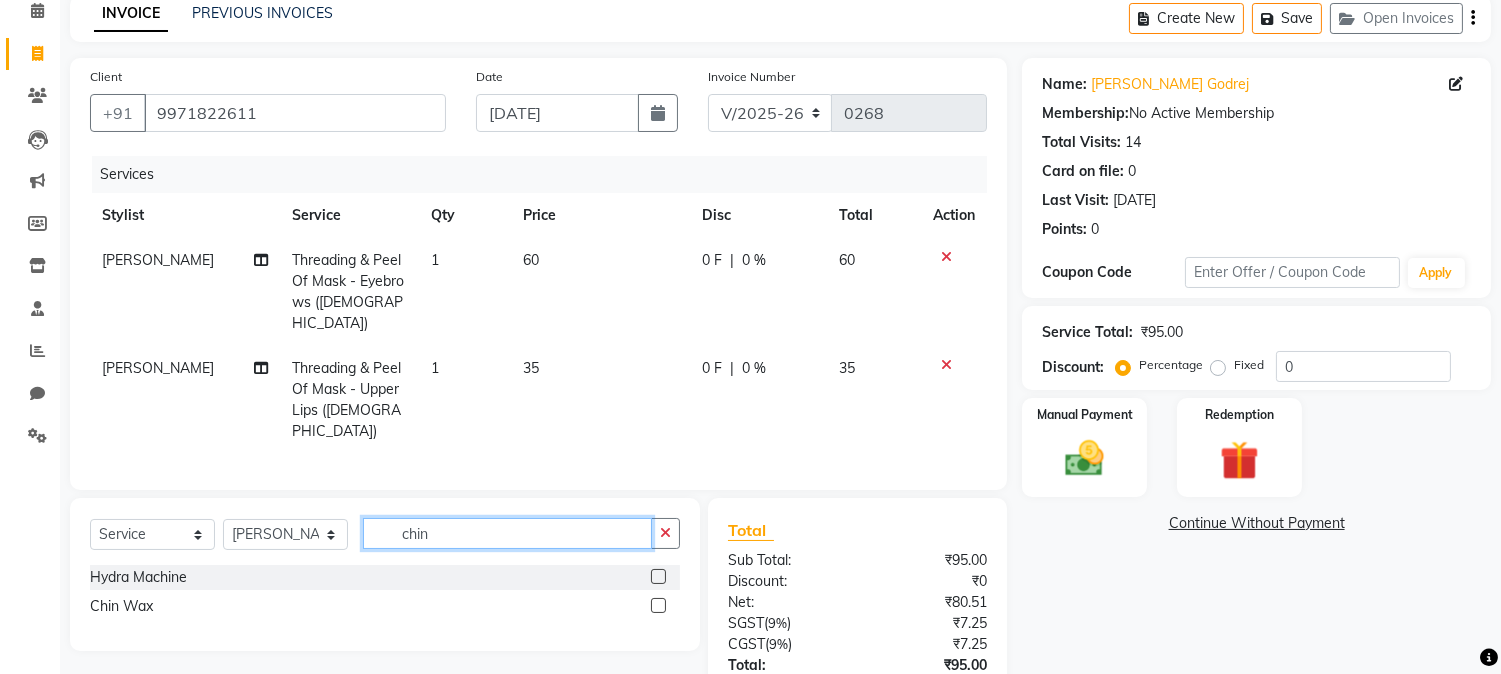 scroll, scrollTop: 214, scrollLeft: 0, axis: vertical 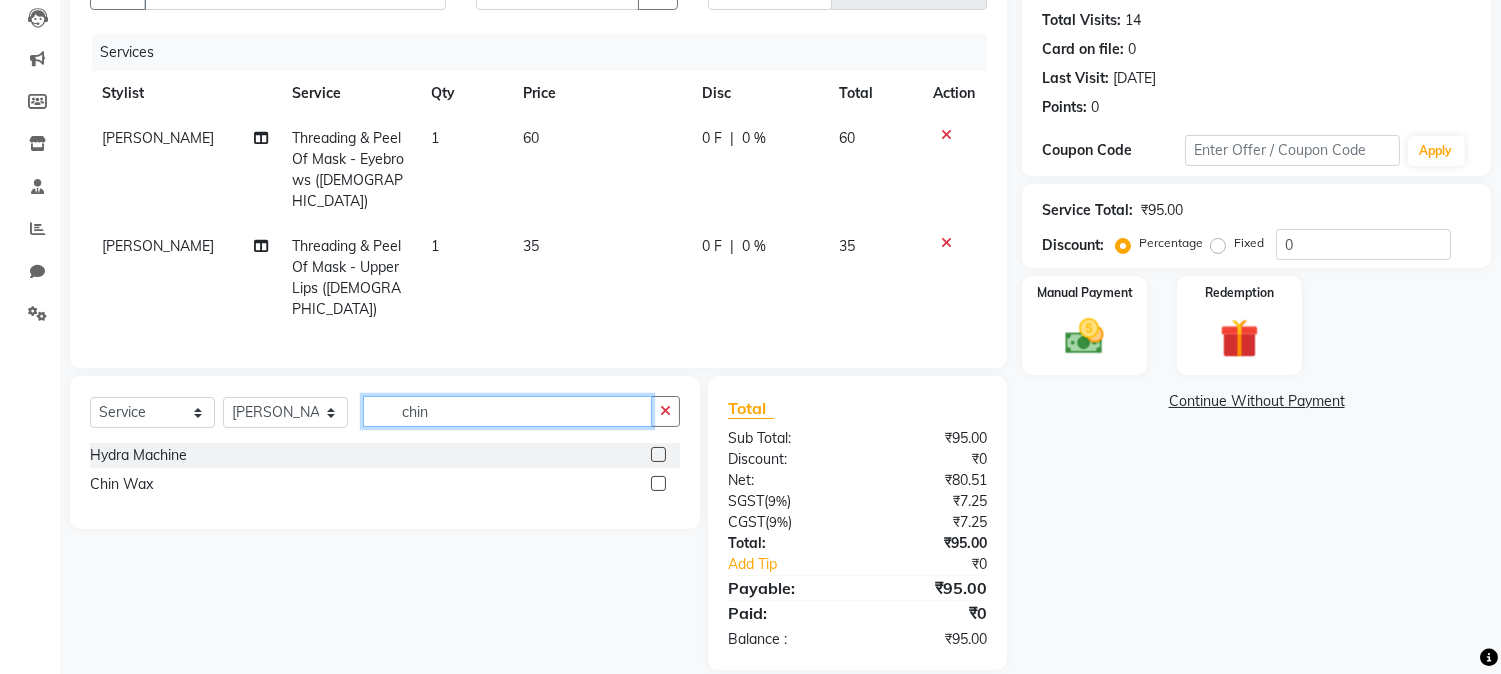 type on "chin" 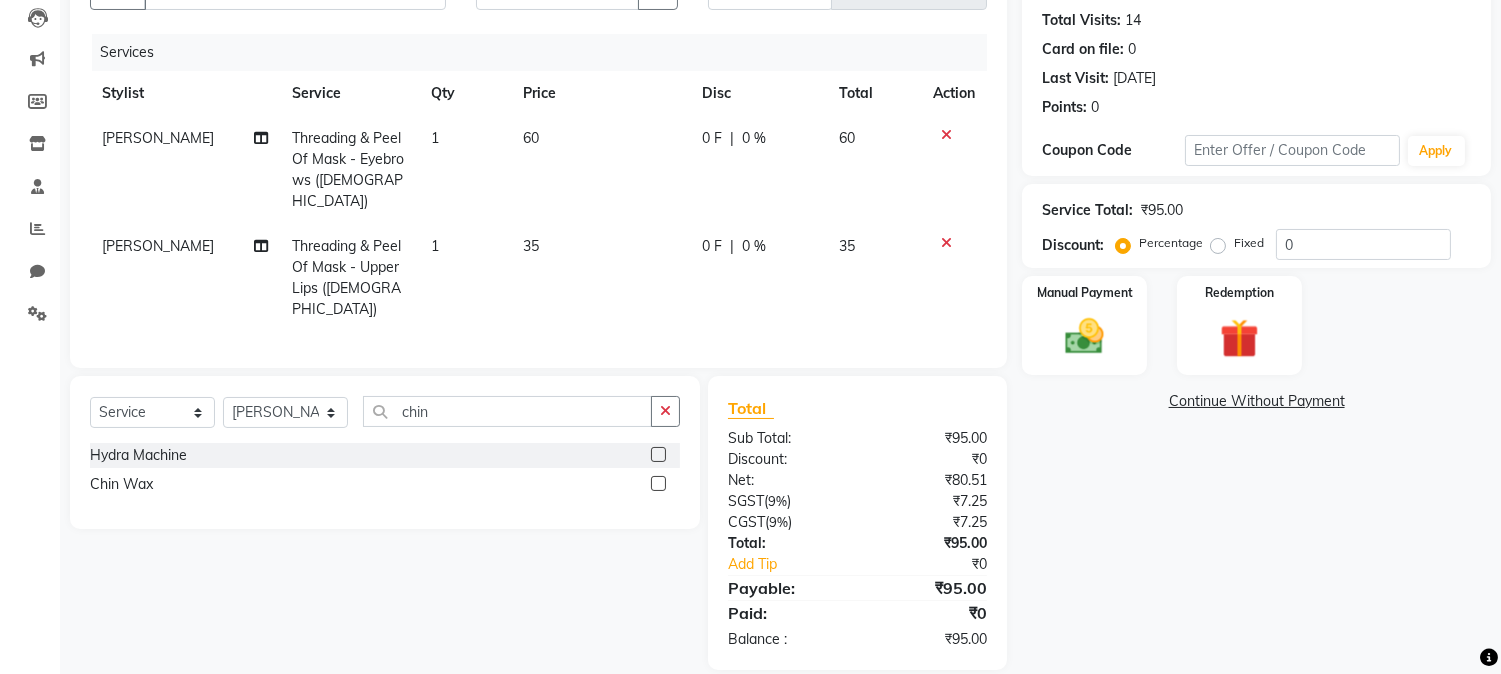 click 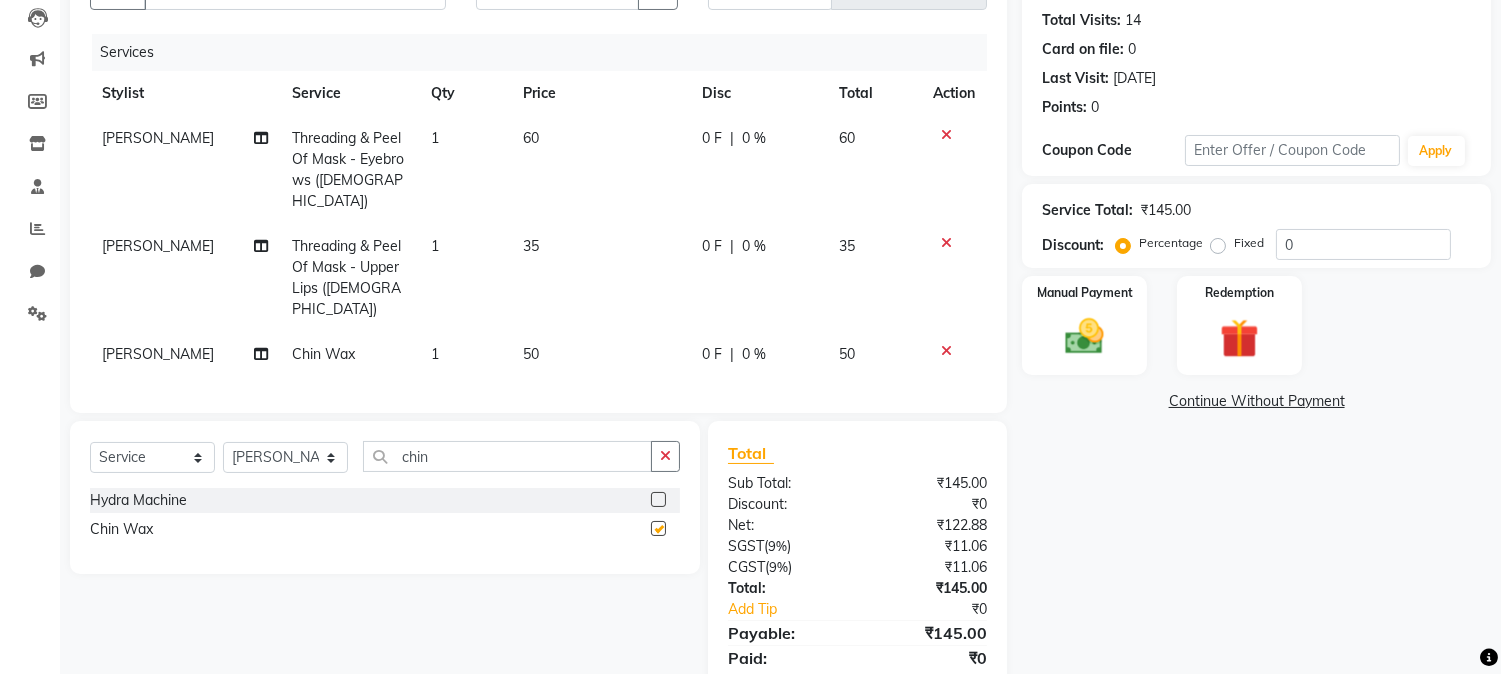 checkbox on "false" 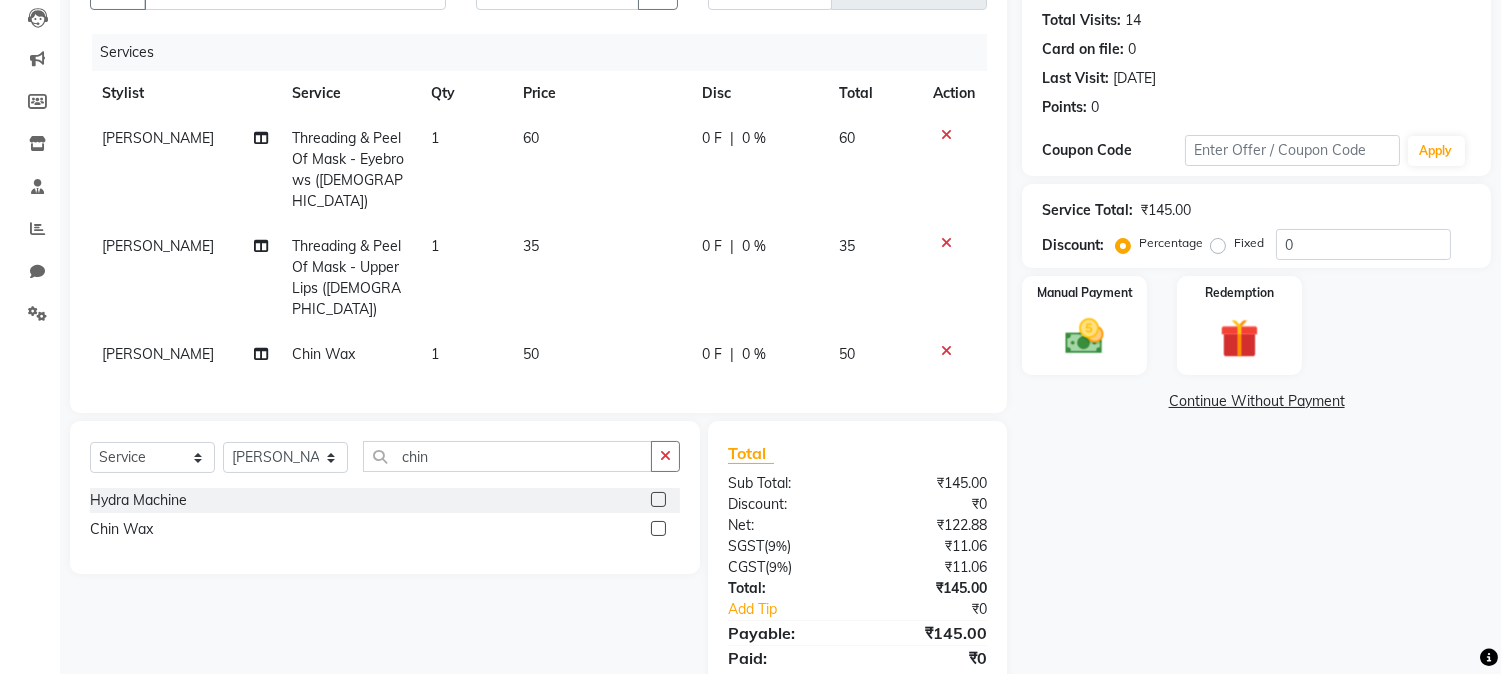 click on "50" 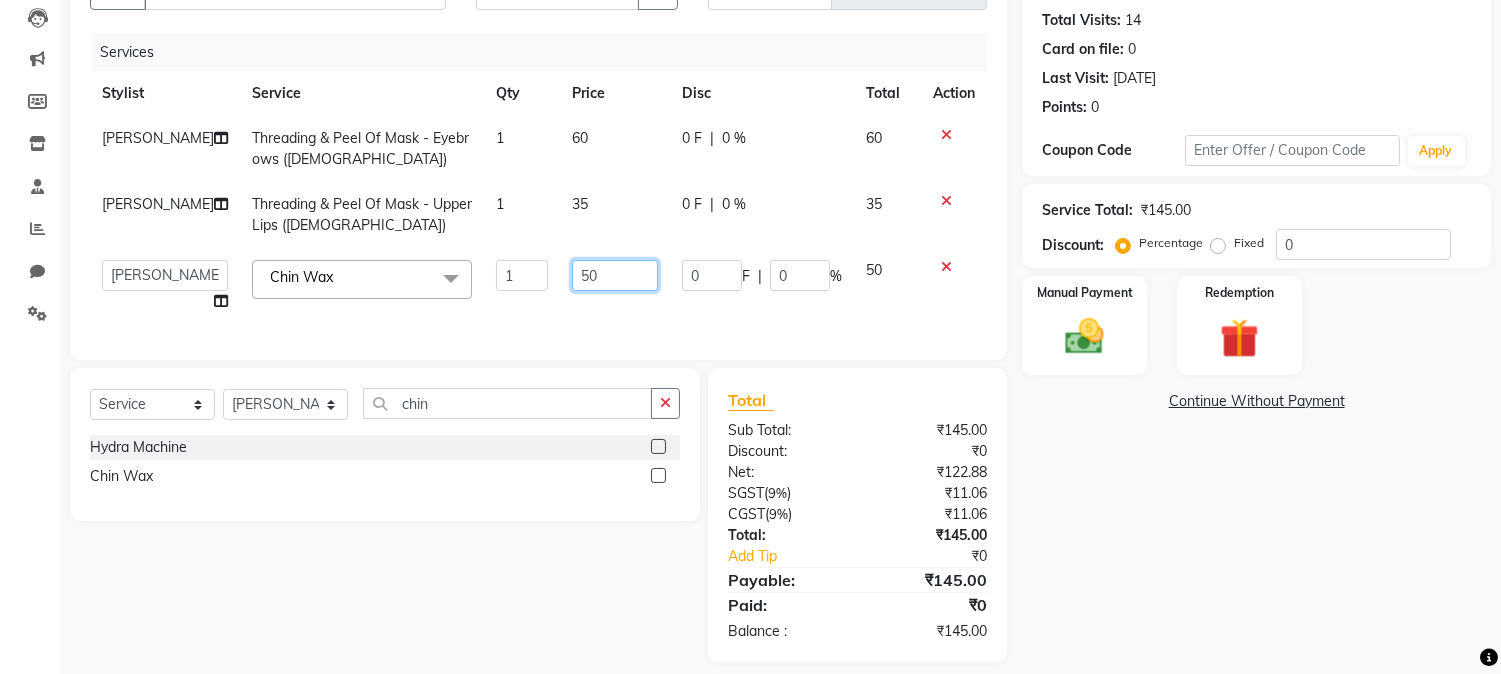 click on "50" 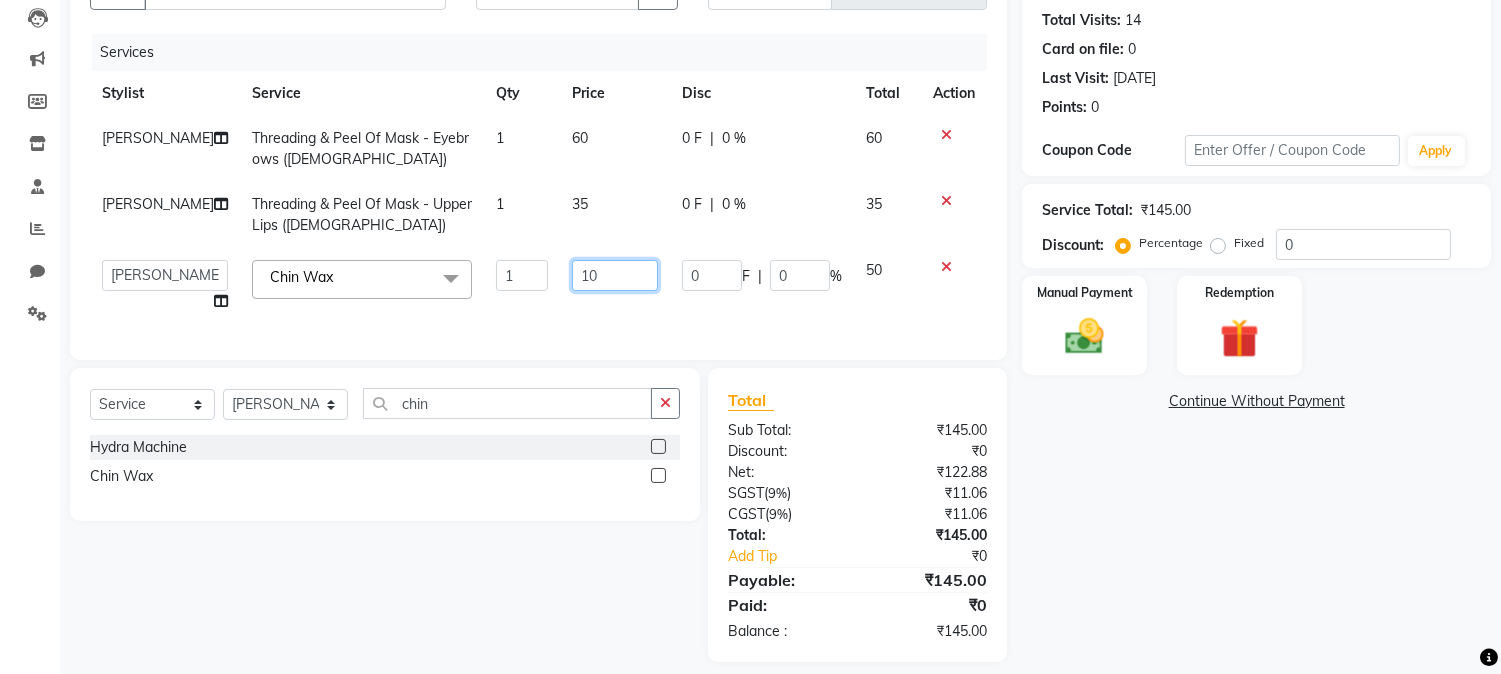 type on "100" 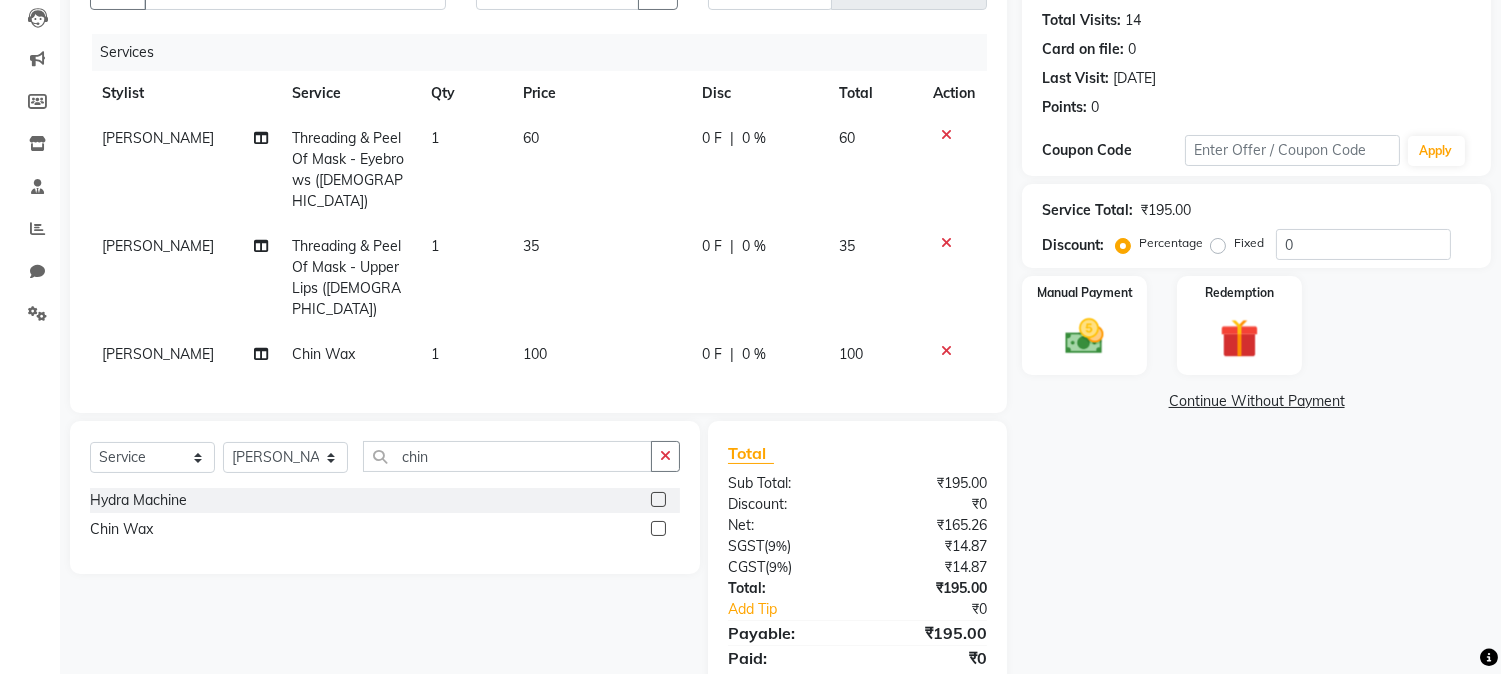 click on "Name: Shital Godrej Membership:  No Active Membership  Total Visits:  14 Card on file:  0 Last Visit:   18-05-2025 Points:   0  Coupon Code Apply Service Total:  ₹195.00  Discount:  Percentage   Fixed  0 Manual Payment Redemption  Continue Without Payment" 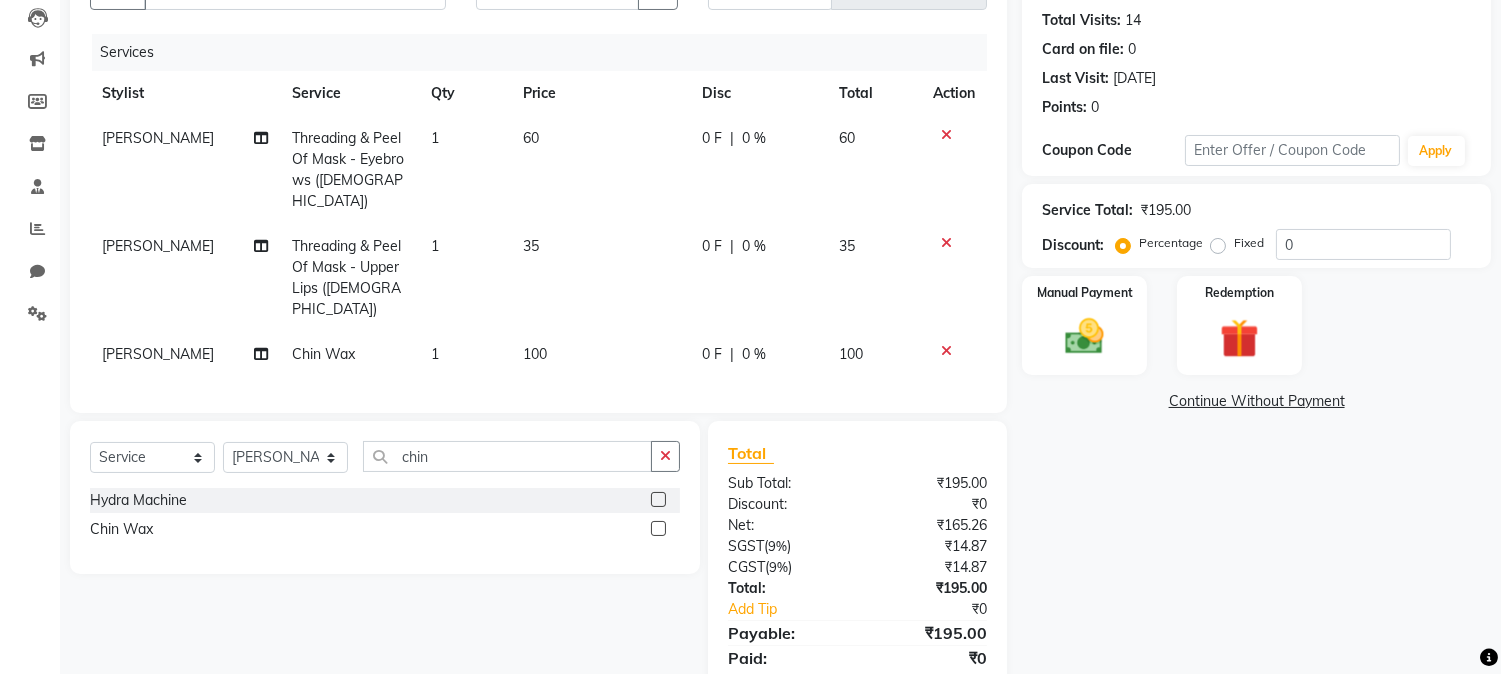scroll, scrollTop: 260, scrollLeft: 0, axis: vertical 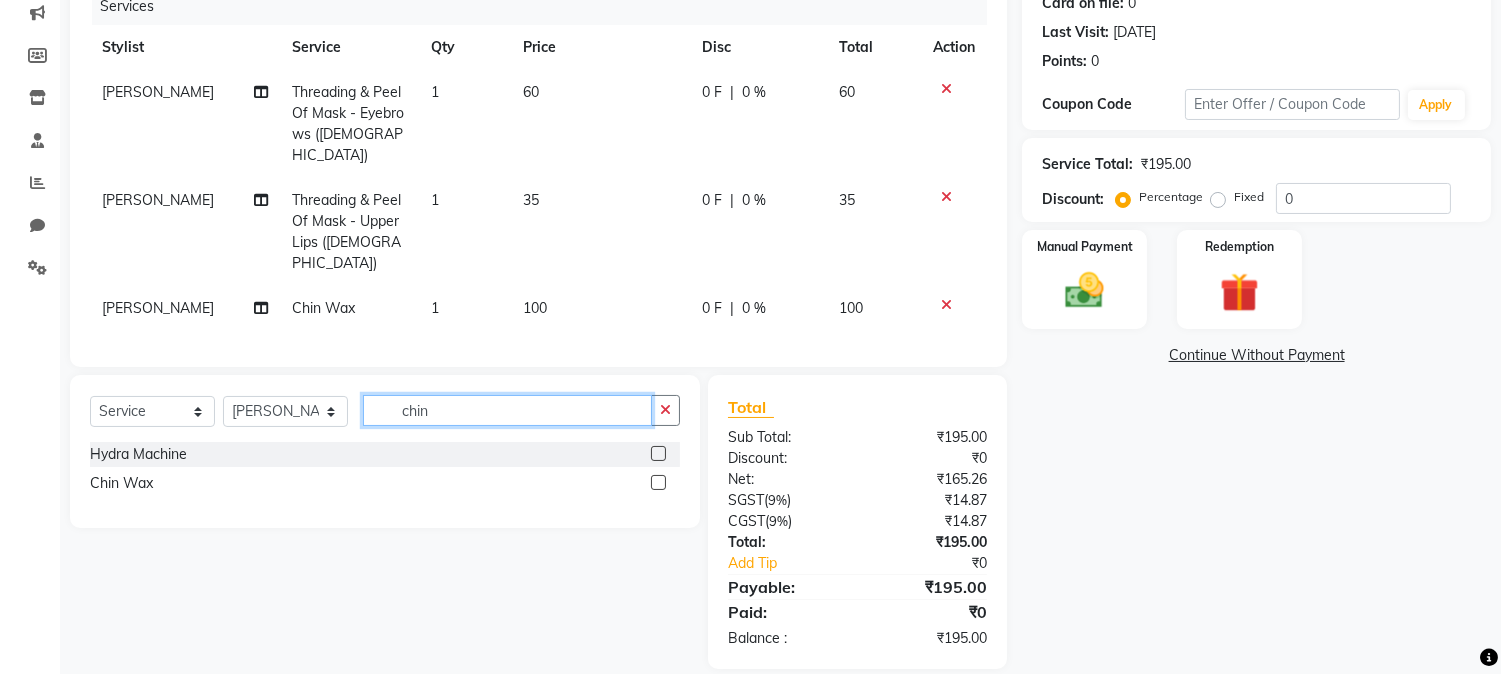 click on "chin" 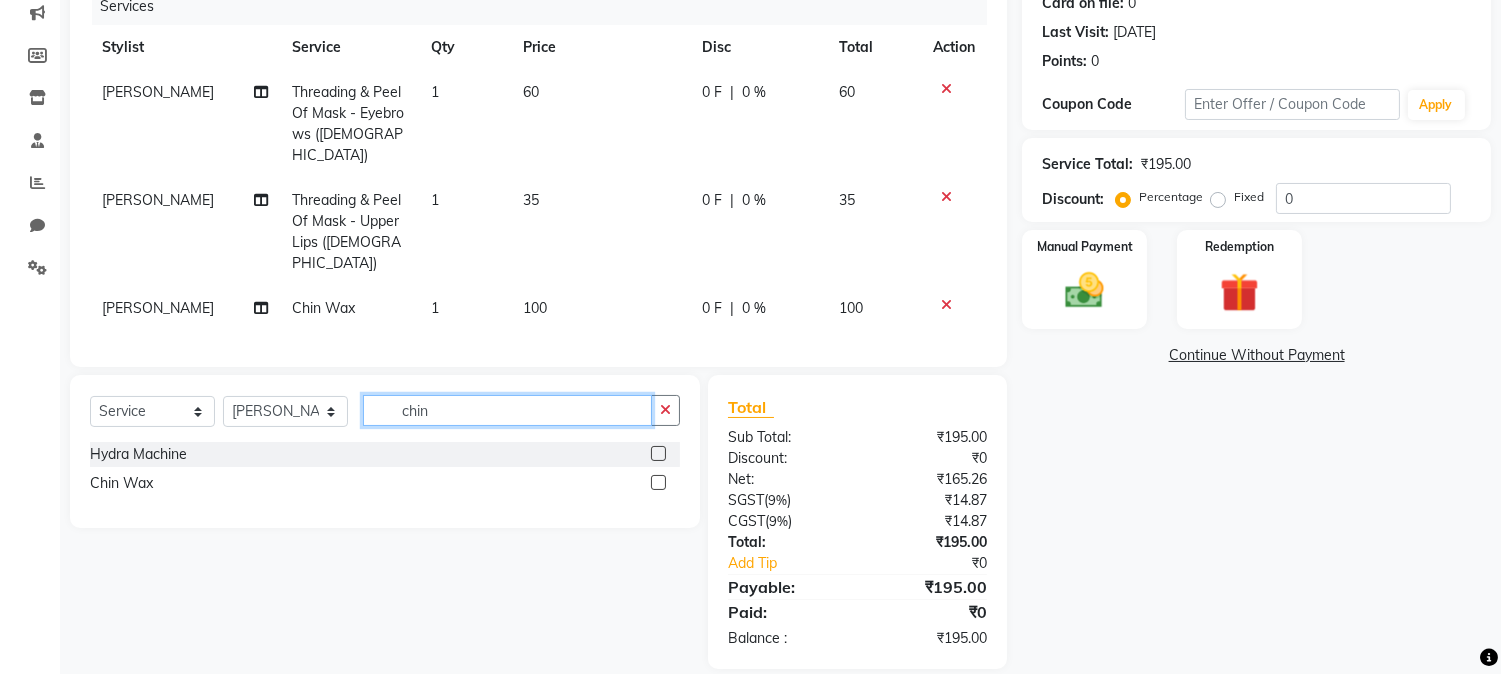 type on "r" 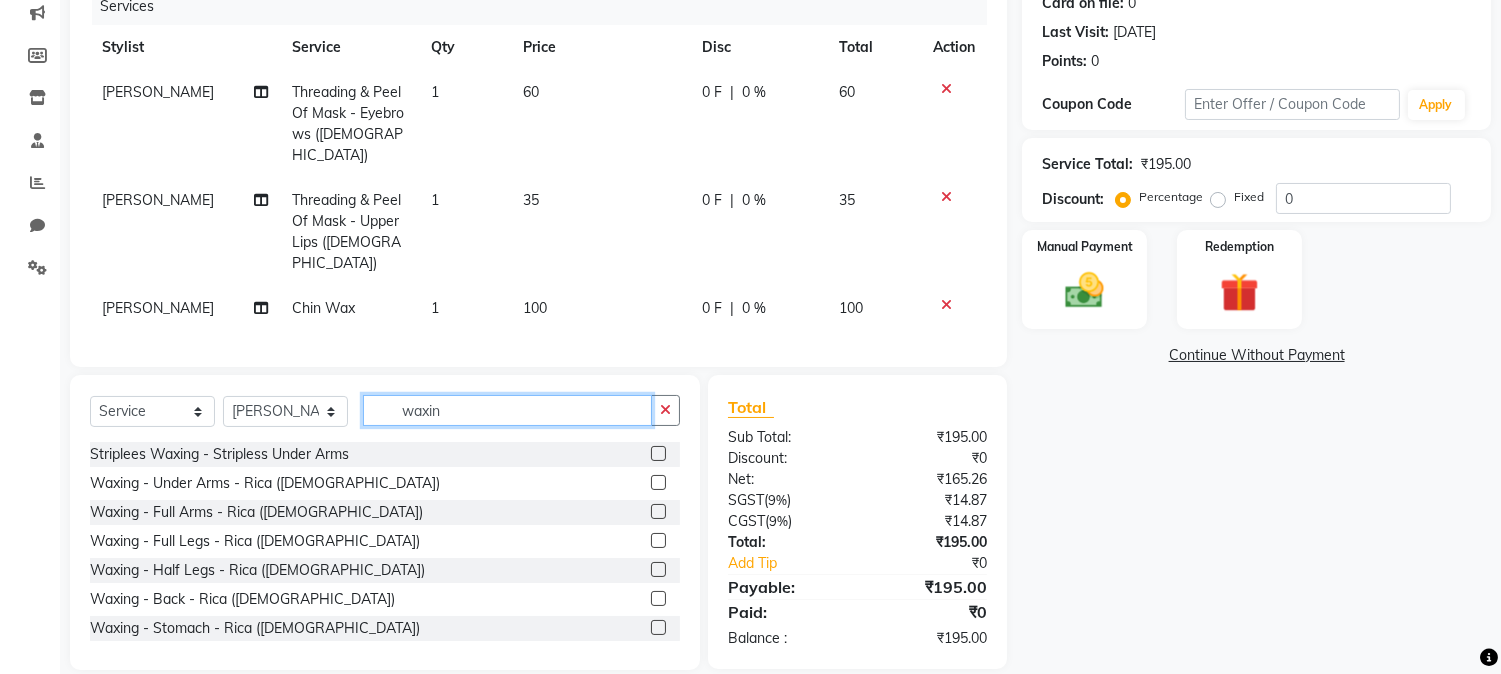 type on "waxin" 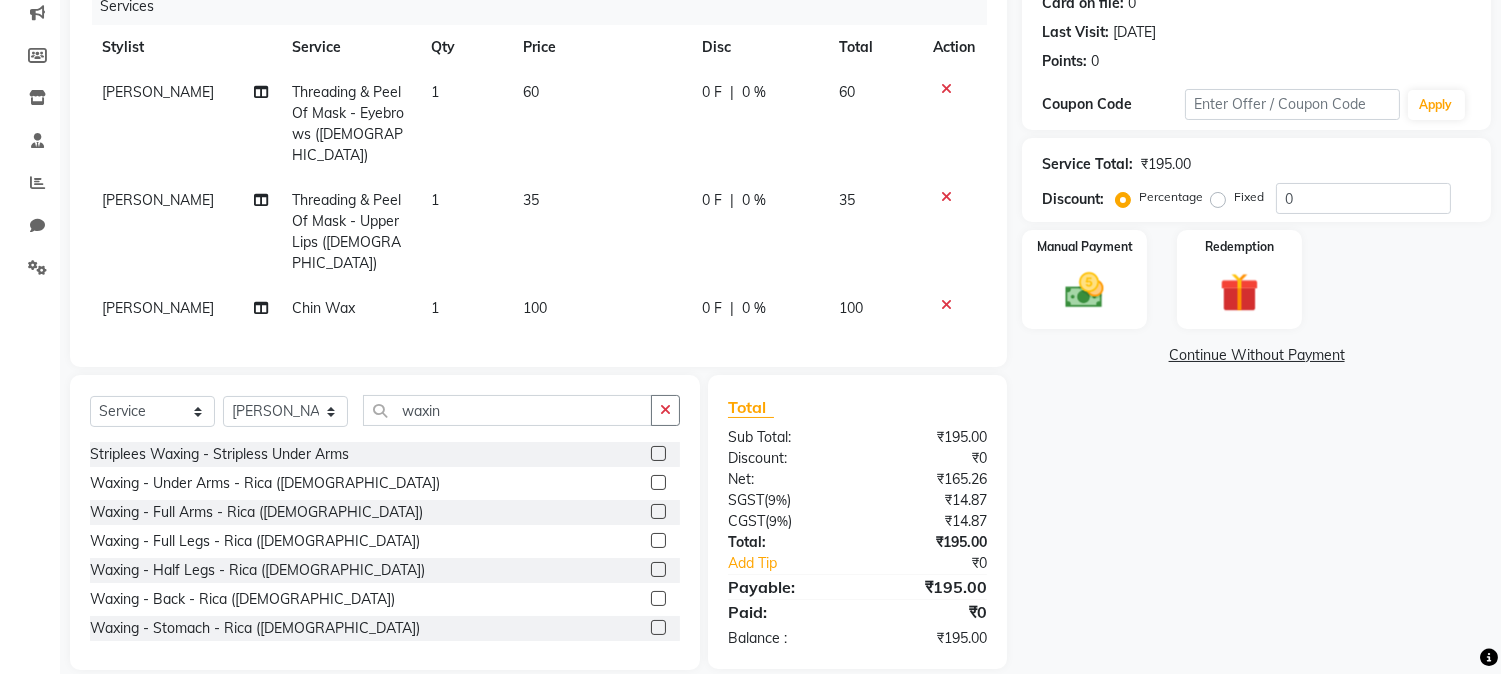 click 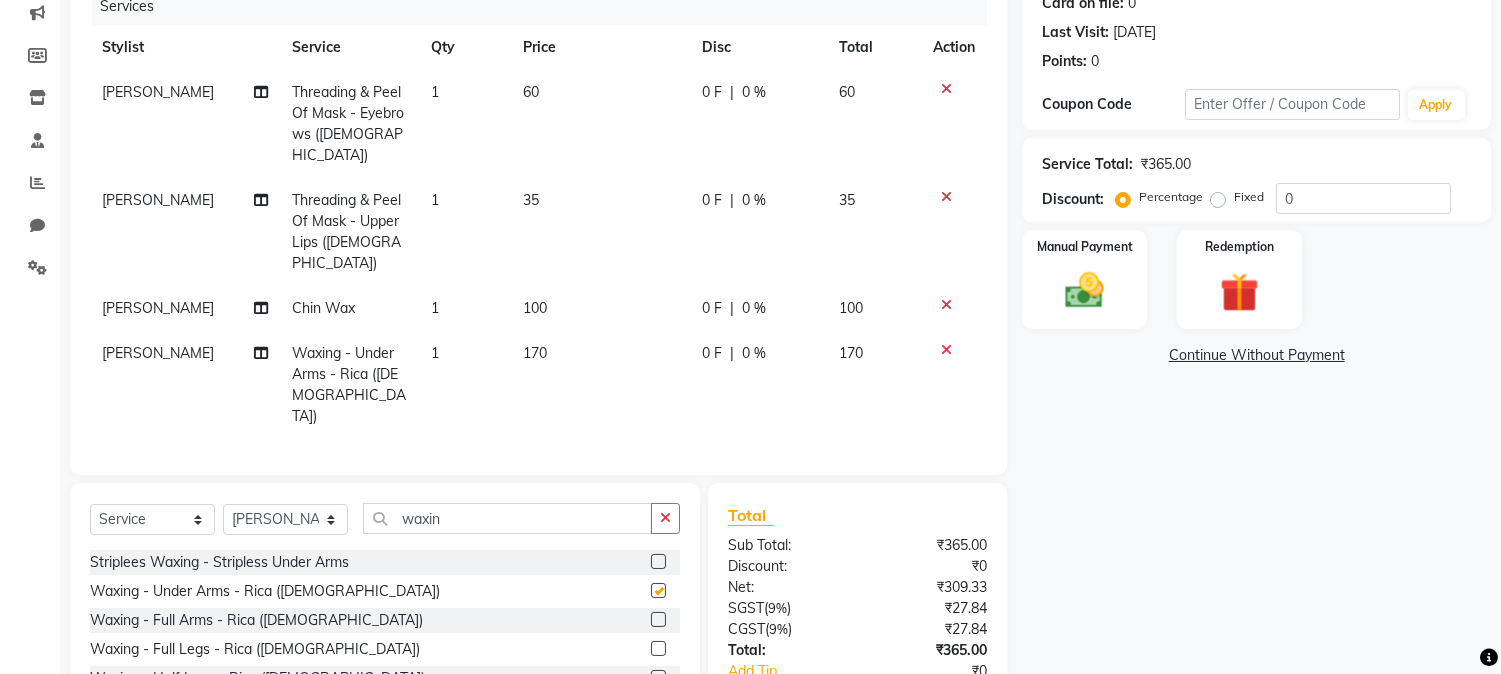 checkbox on "false" 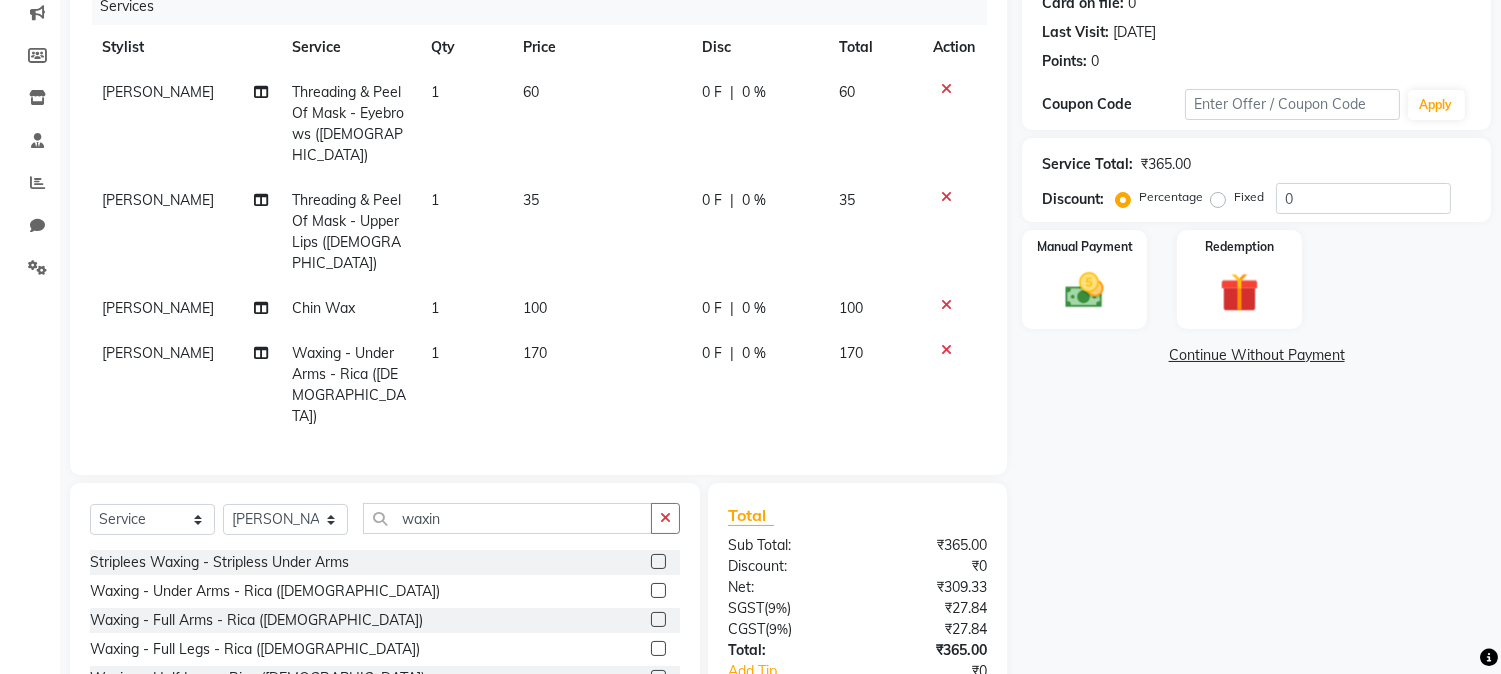 click 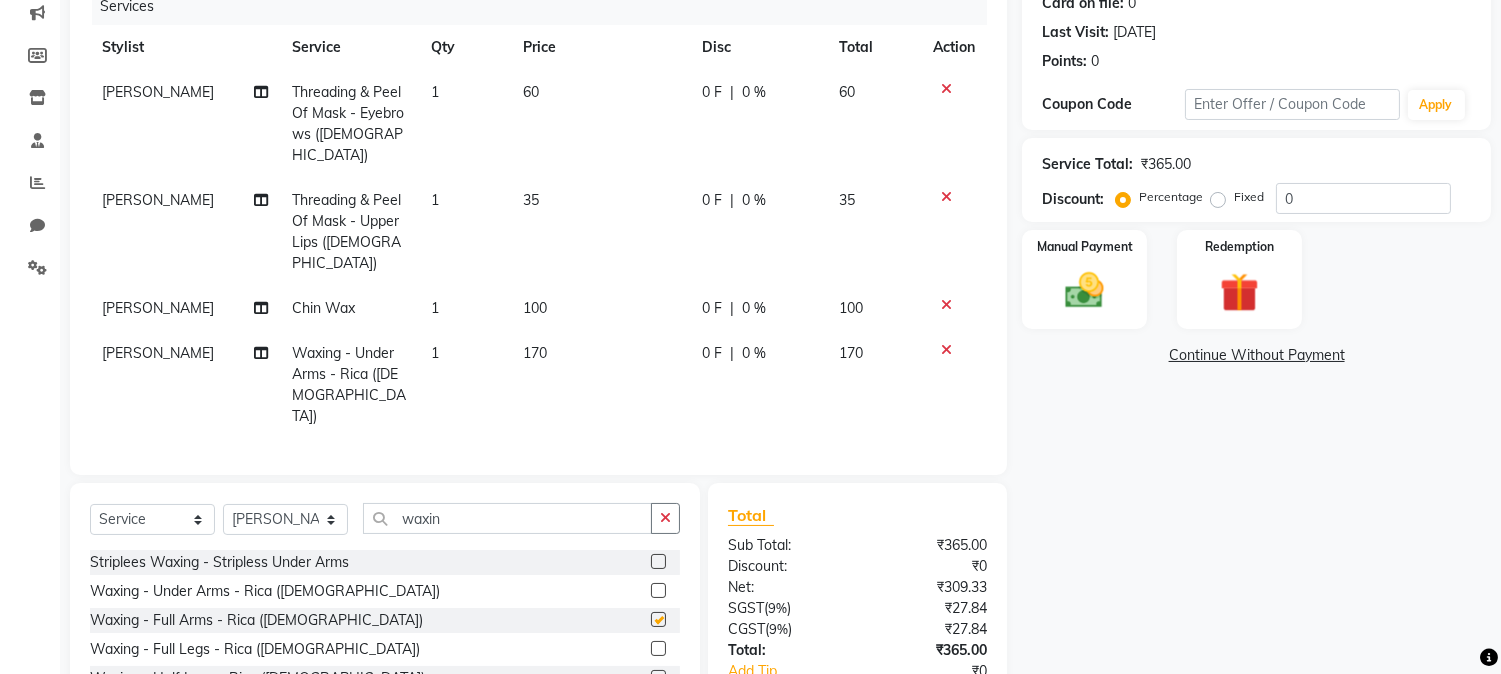 click on "Select  Service  Product  Membership  Package Voucher Prepaid Gift Card  Select Stylist Ashwini jhanvi rupali Yogita Rokde waxin" 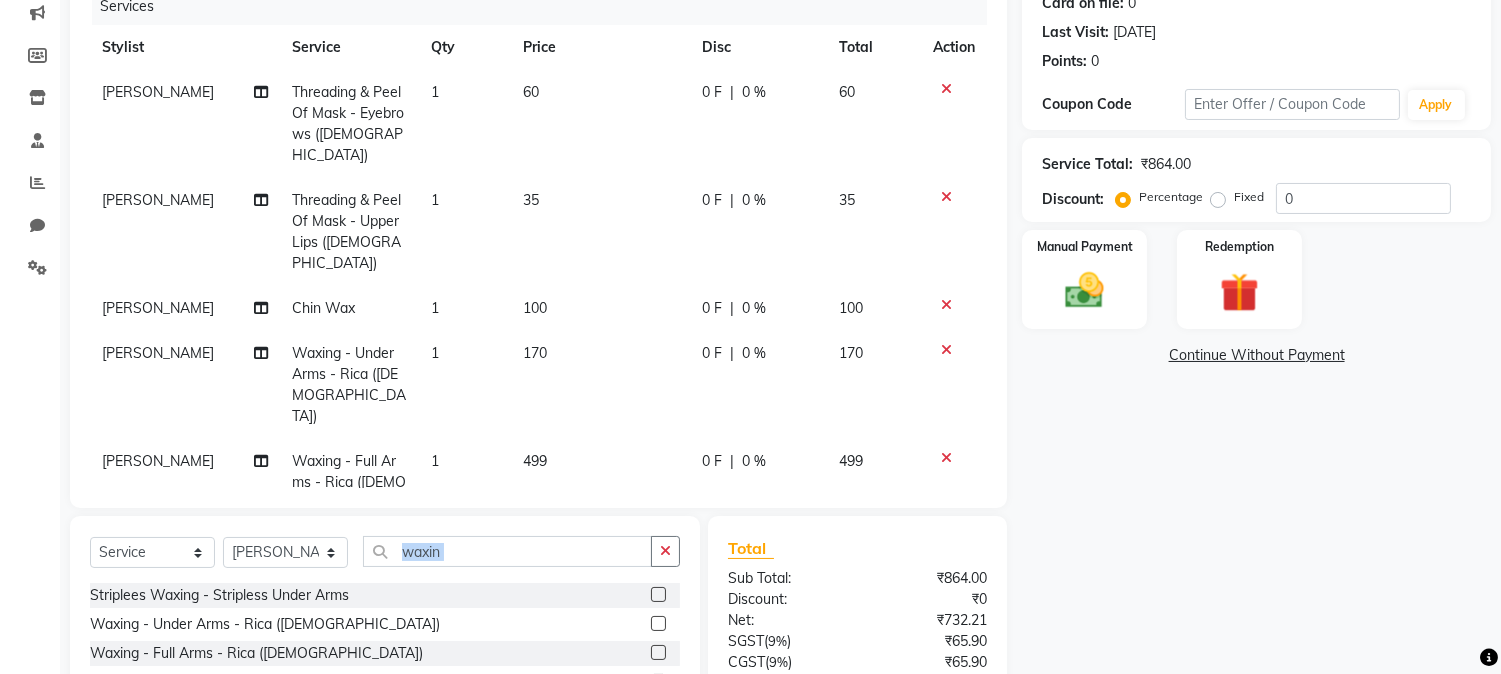 checkbox on "false" 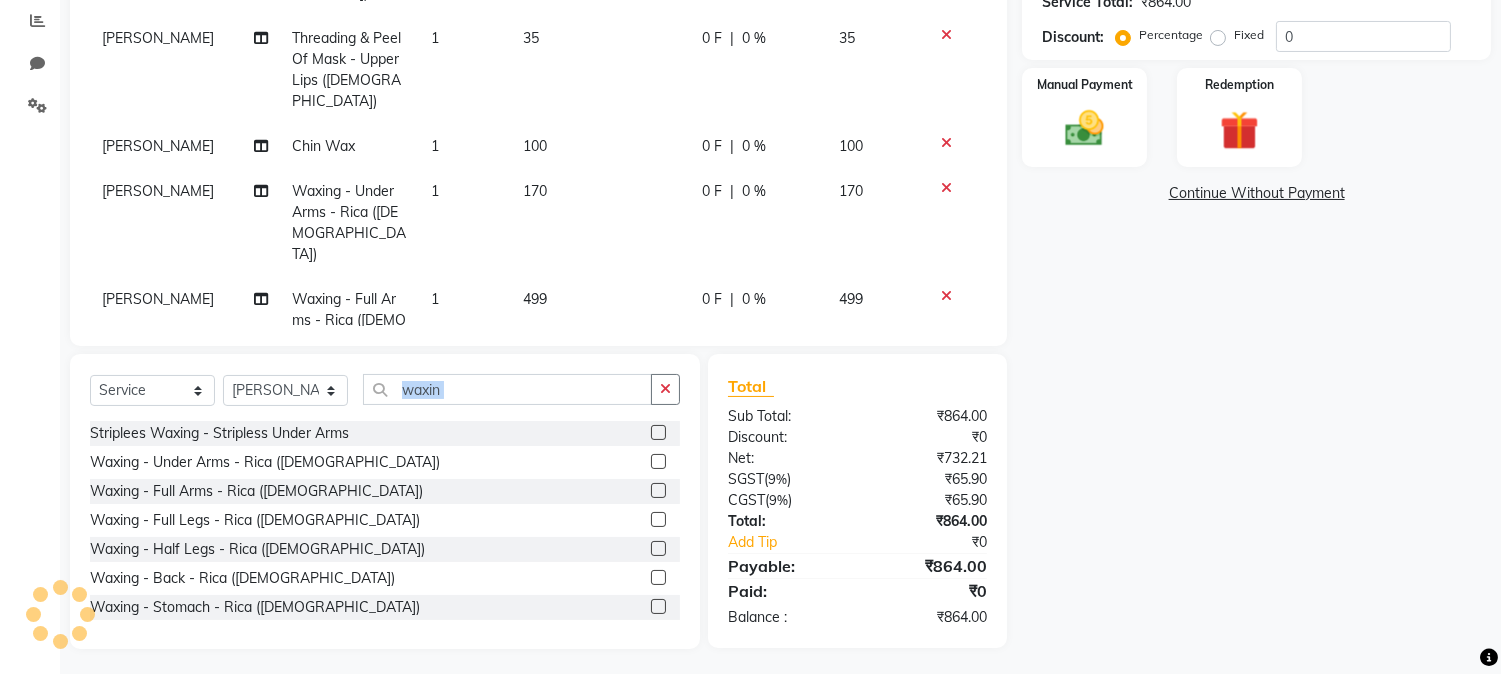 scroll, scrollTop: 426, scrollLeft: 0, axis: vertical 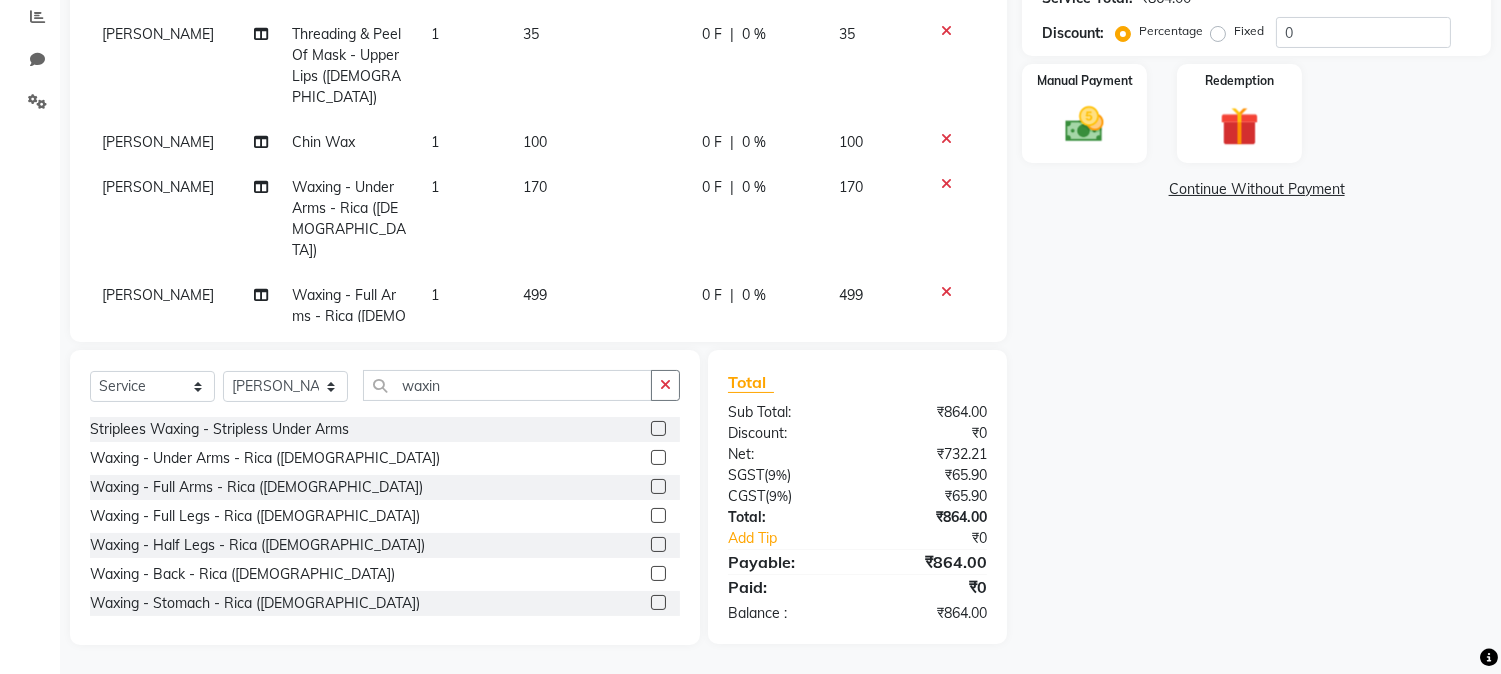 click 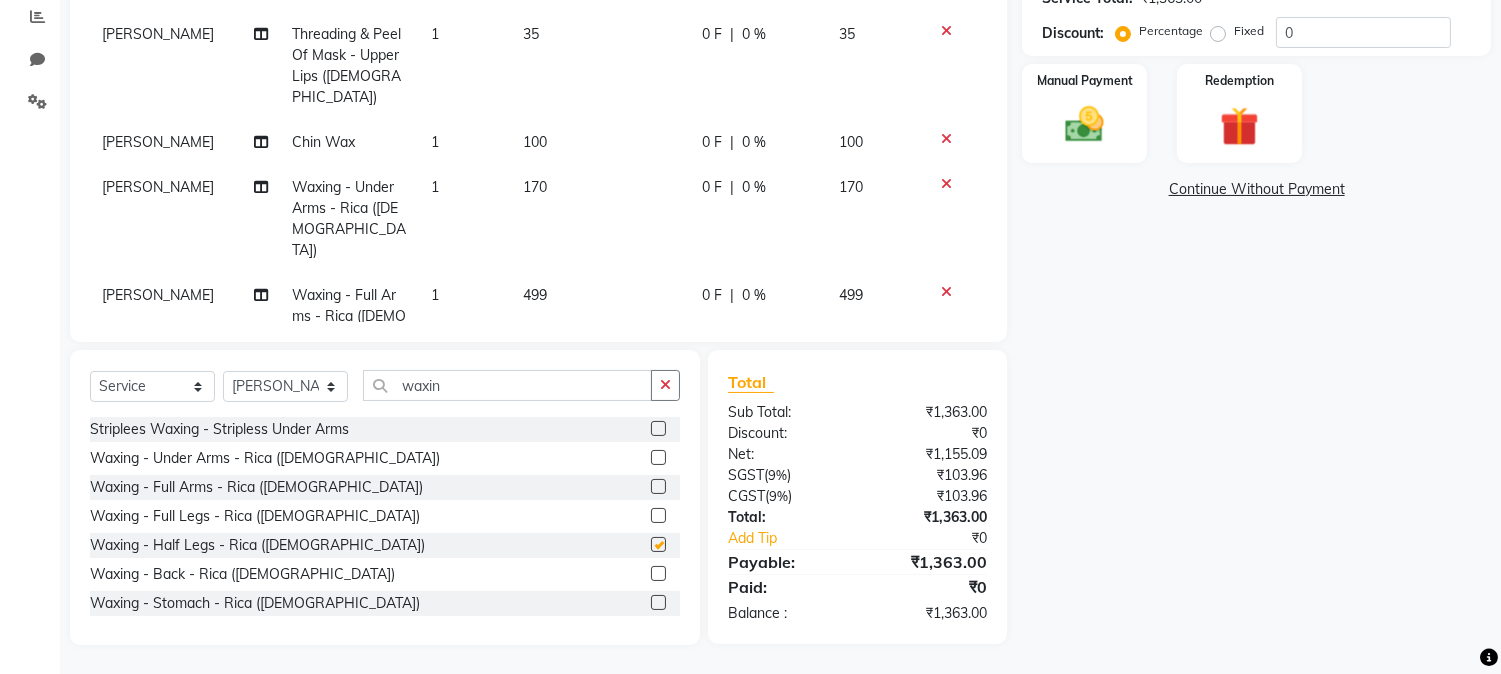 checkbox on "false" 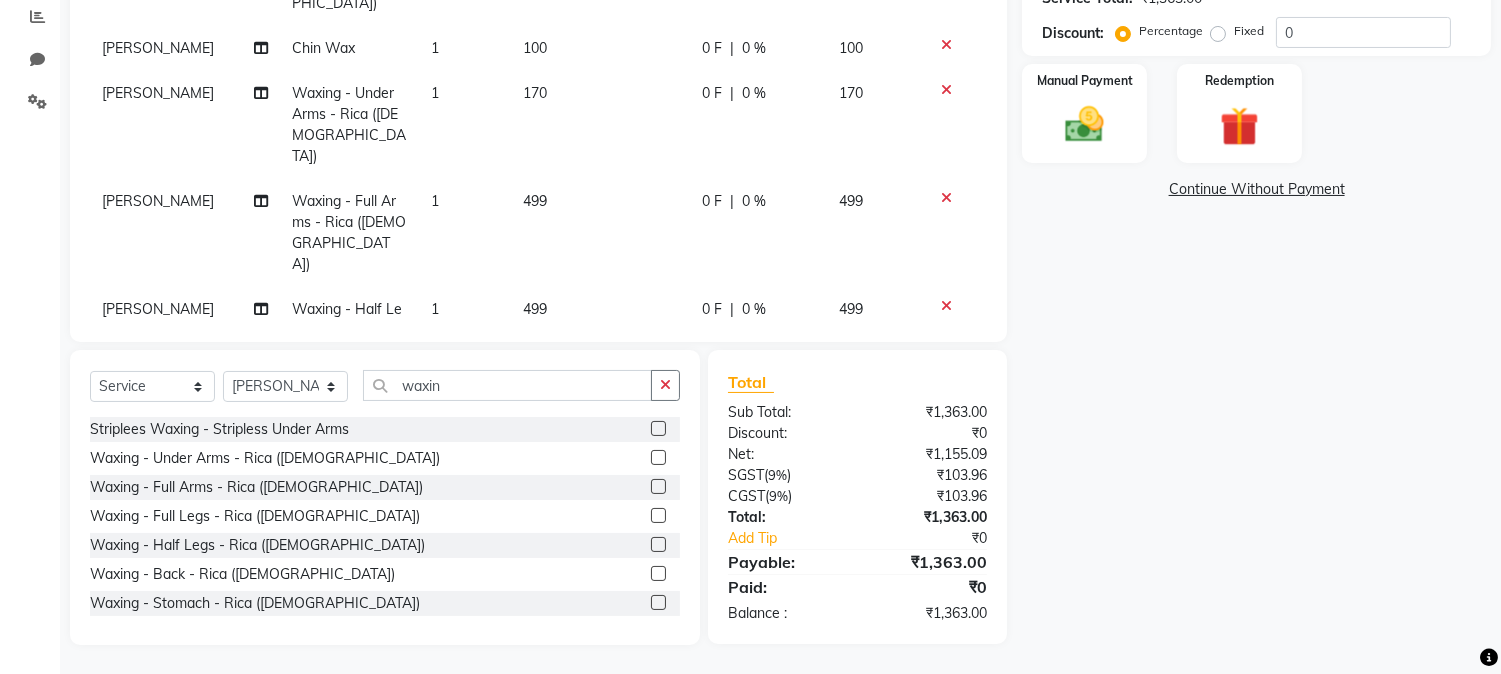scroll, scrollTop: 0, scrollLeft: 0, axis: both 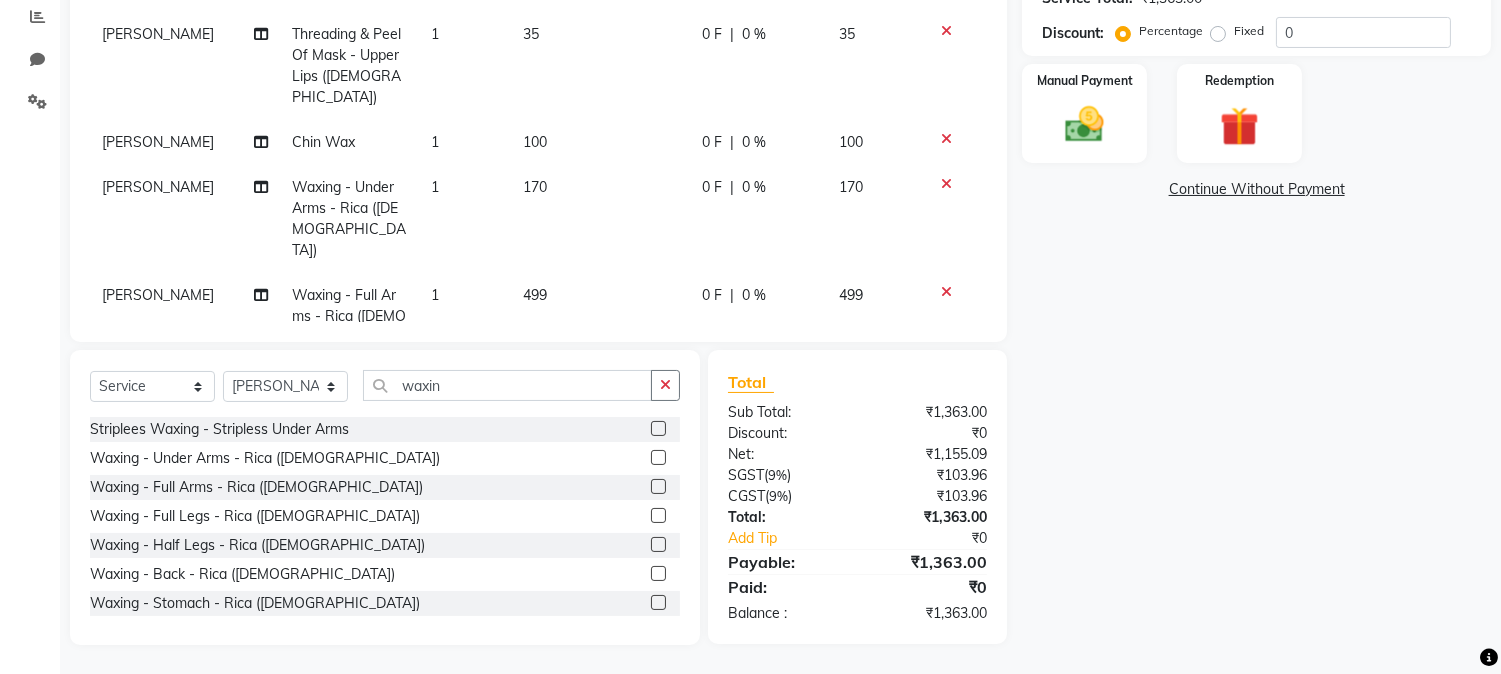 click on "1" 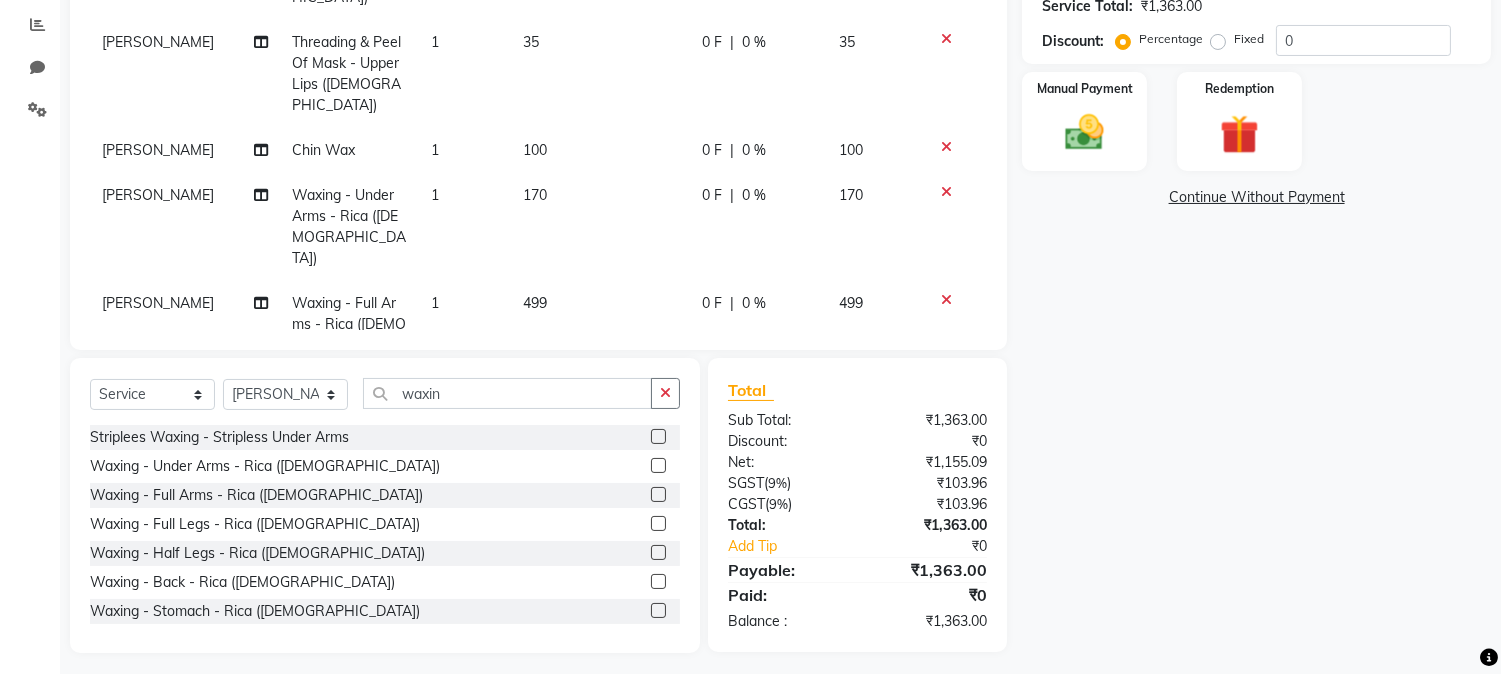 select on "8149" 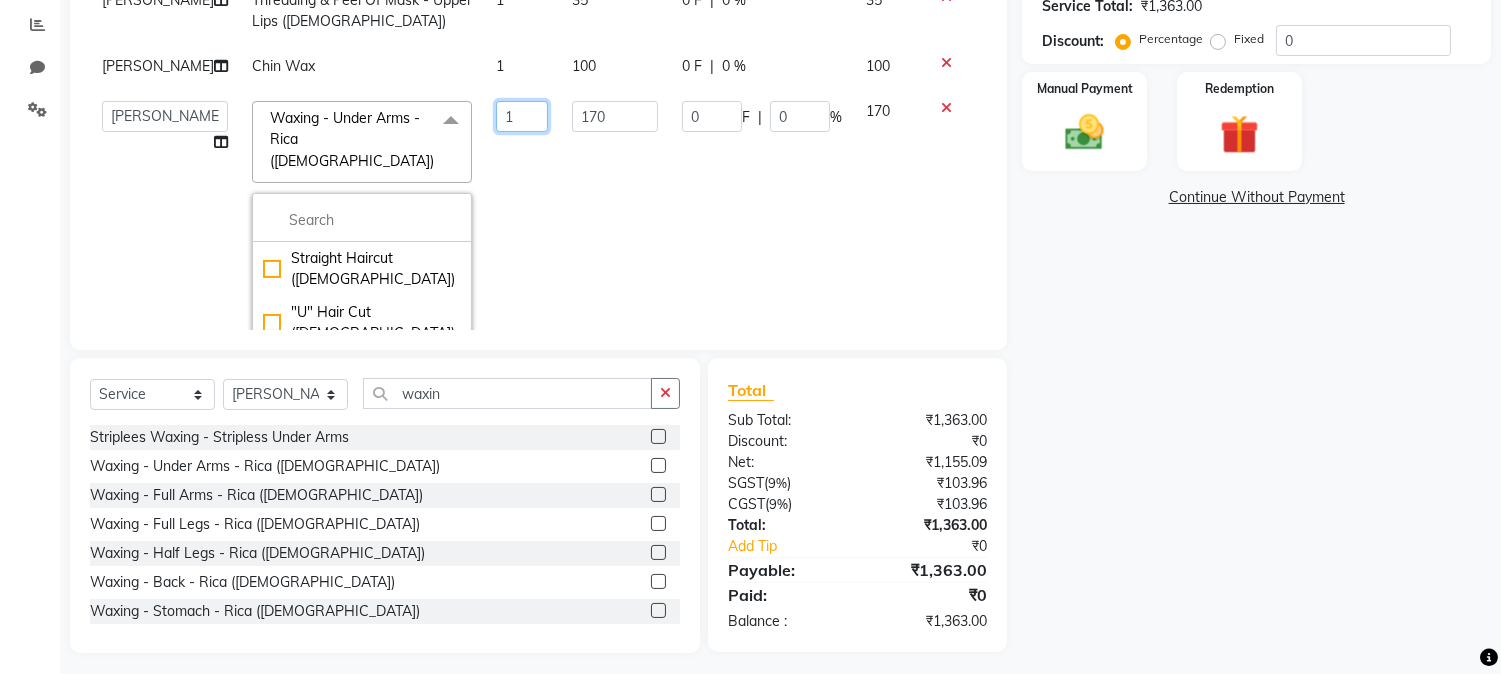 click on "1" 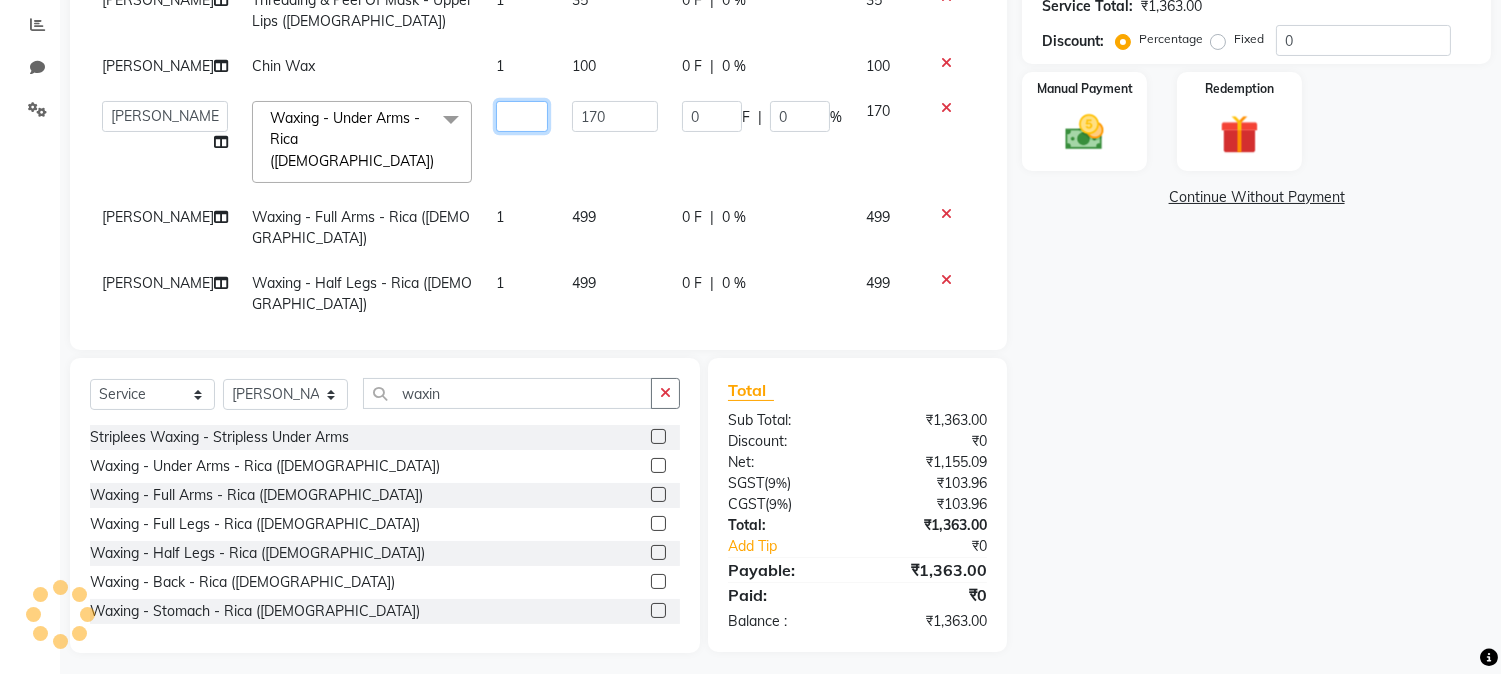 type on "2" 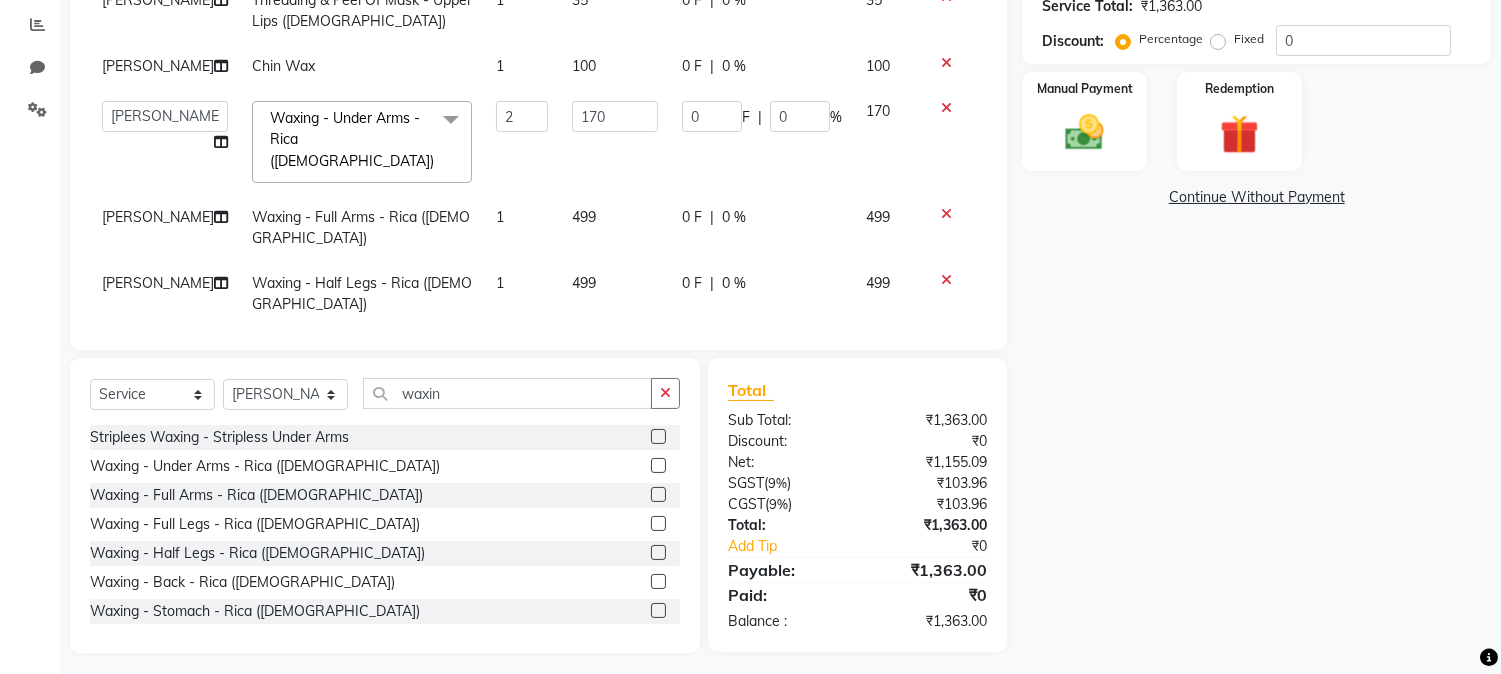 click on "Name: Shital Godrej Membership:  No Active Membership  Total Visits:  14 Card on file:  0 Last Visit:   18-05-2025 Points:   0  Coupon Code Apply Service Total:  ₹1,363.00  Discount:  Percentage   Fixed  0 Manual Payment Redemption  Continue Without Payment" 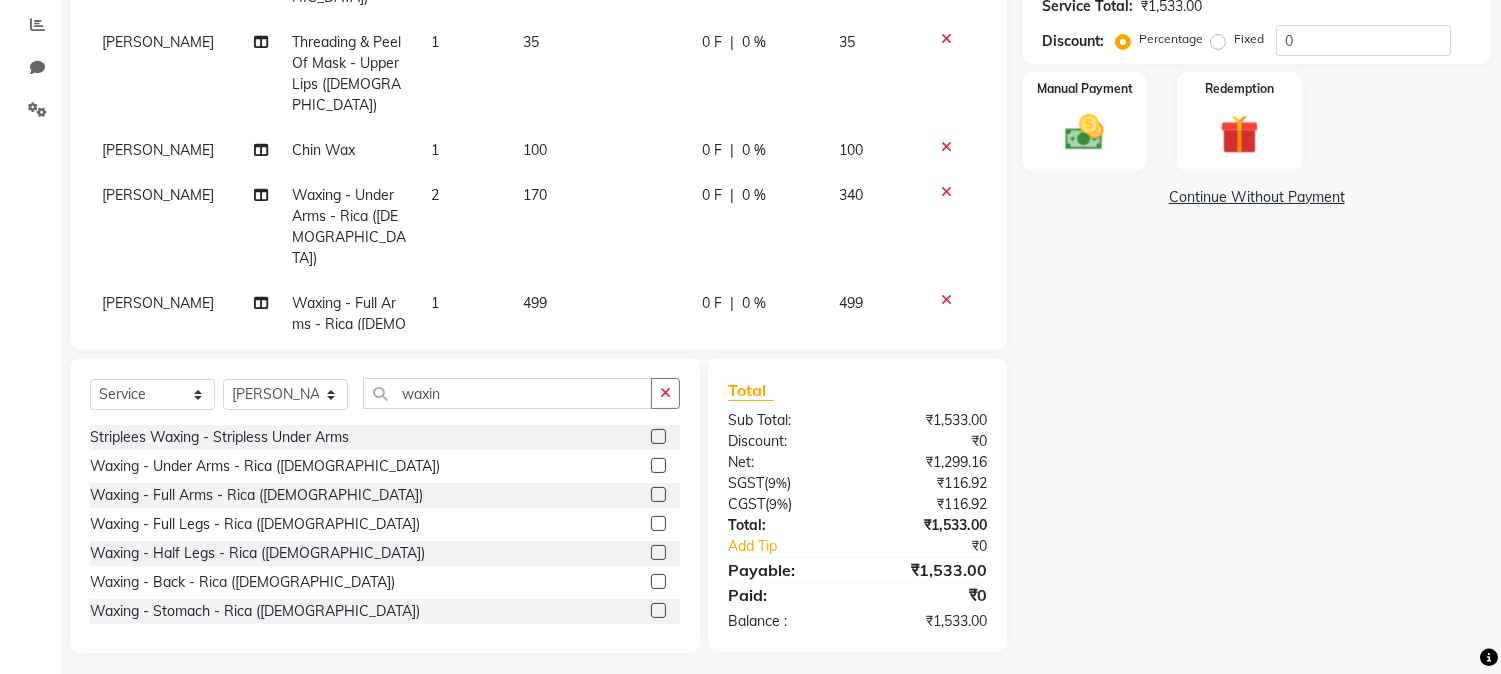 click on "0 F" 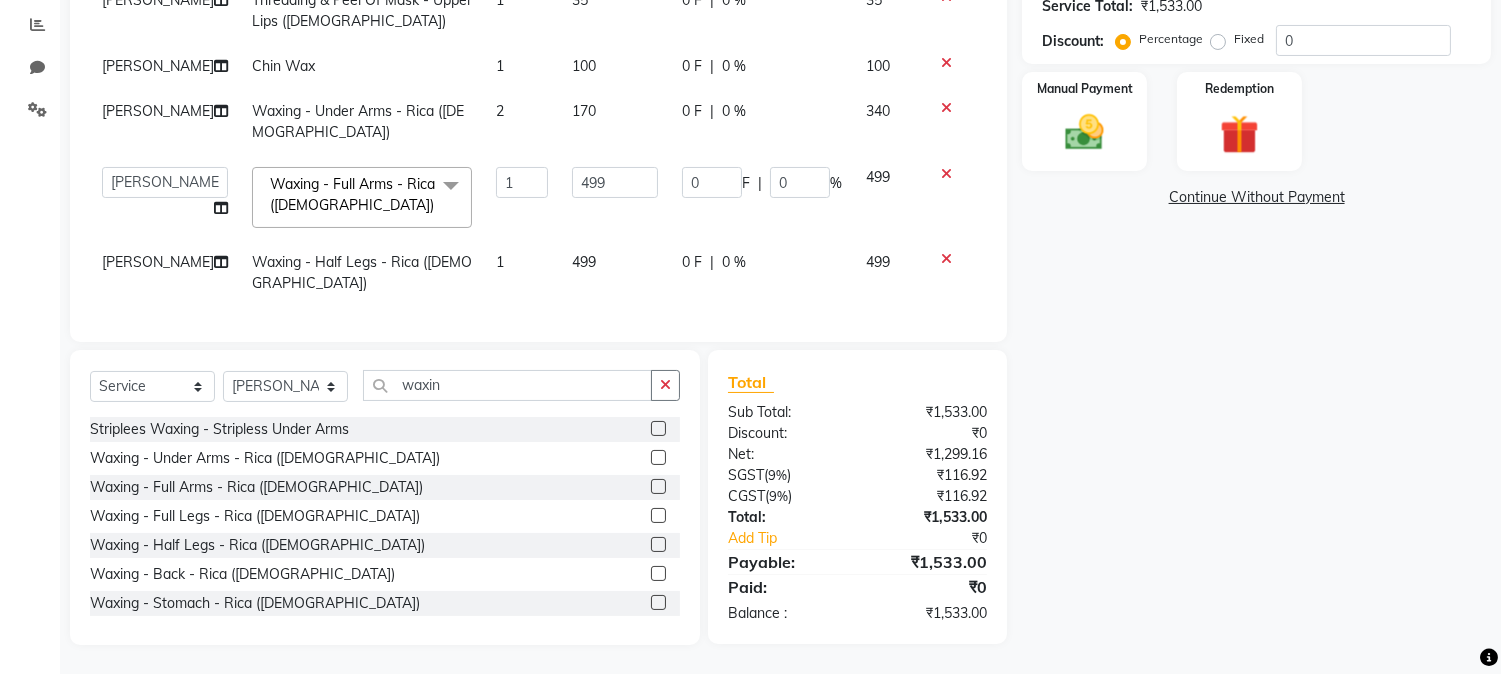 click on "0 F" 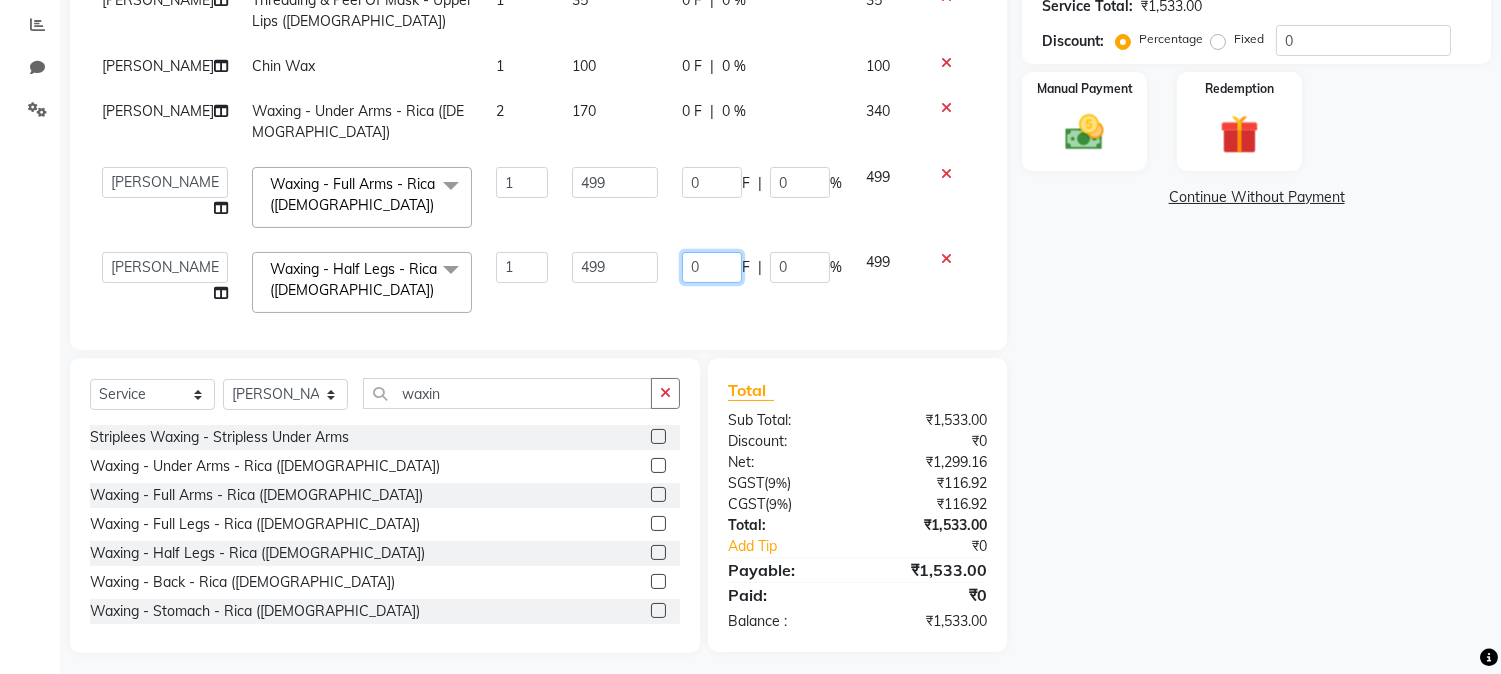 click on "0" 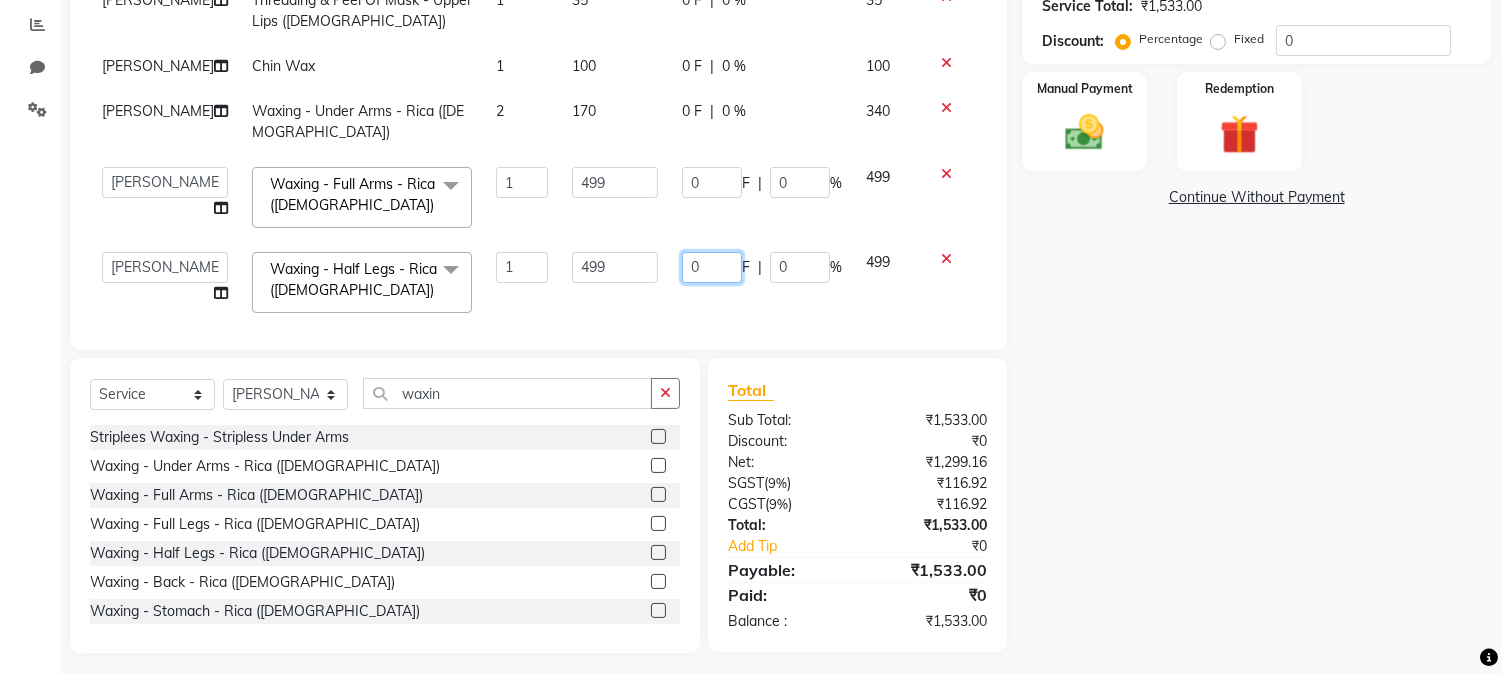 click on "0" 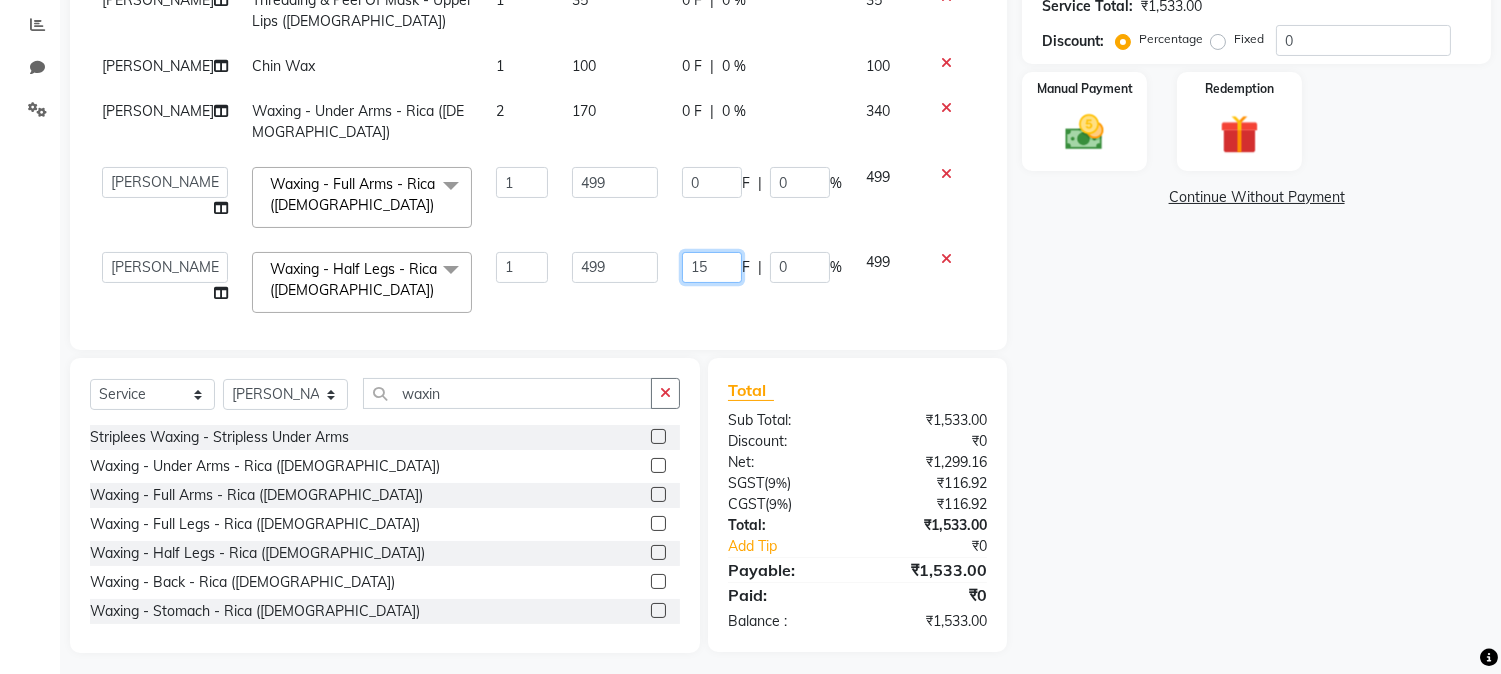 type on "150" 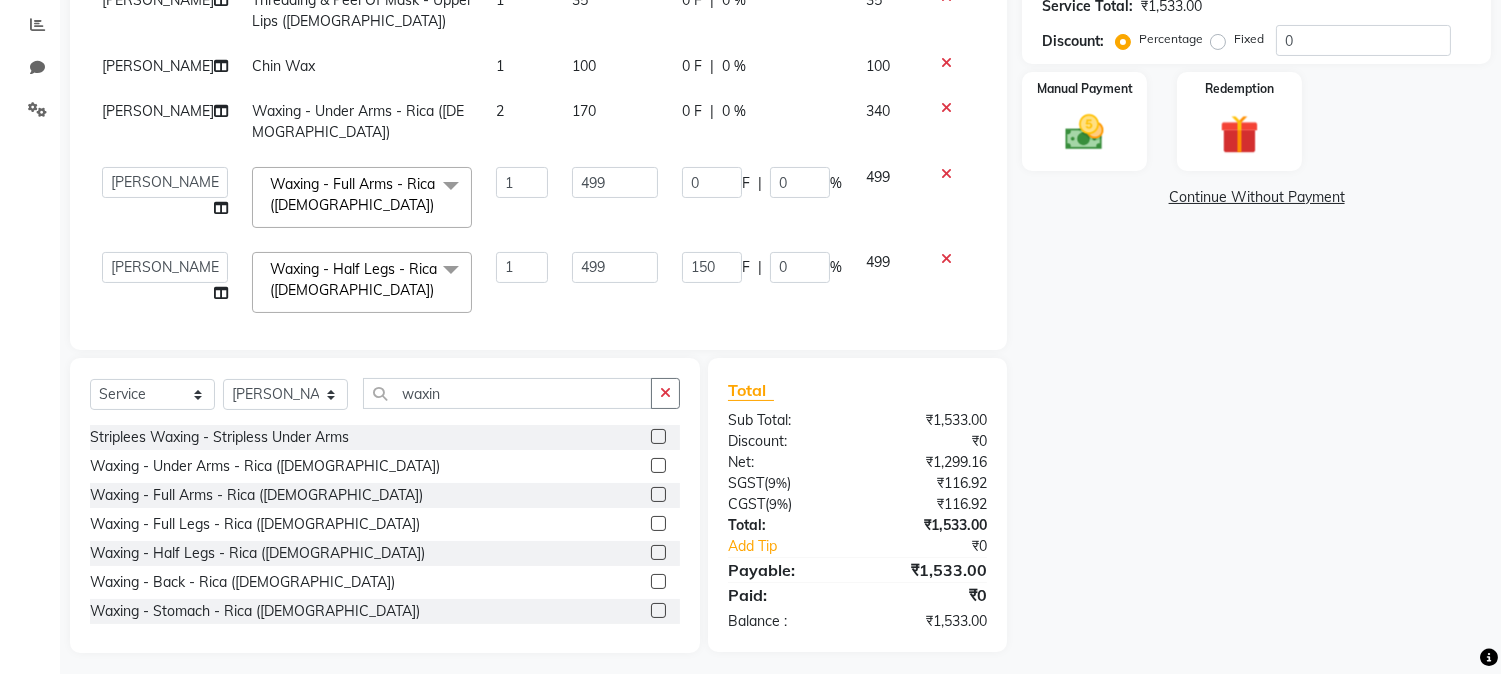 click on "Name: [PERSON_NAME] Godrej Membership:  No Active Membership  Total Visits:  14 Card on file:  0 Last Visit:   [DATE] Points:   0  Coupon Code Apply Service Total:  ₹1,533.00  Discount:  Percentage   Fixed  0 Manual Payment Redemption  Continue Without Payment" 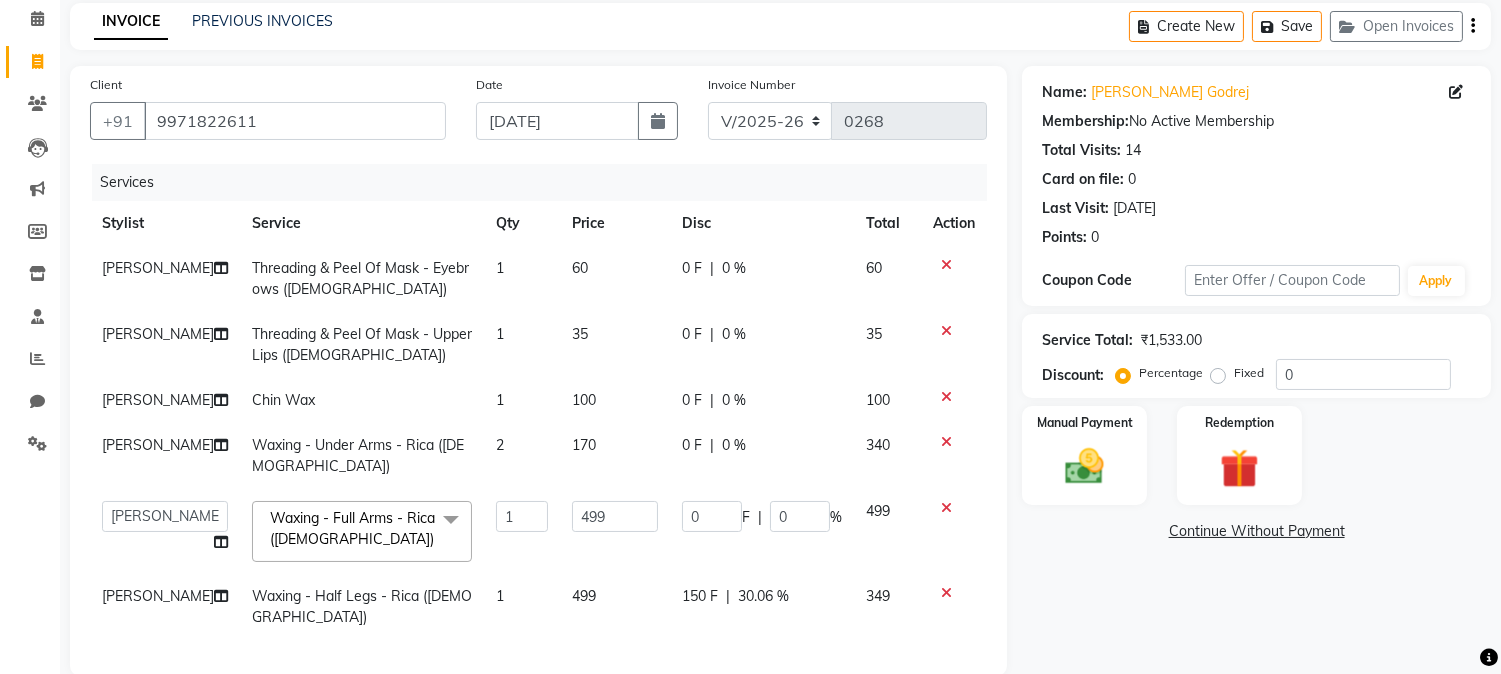 scroll, scrollTop: 0, scrollLeft: 0, axis: both 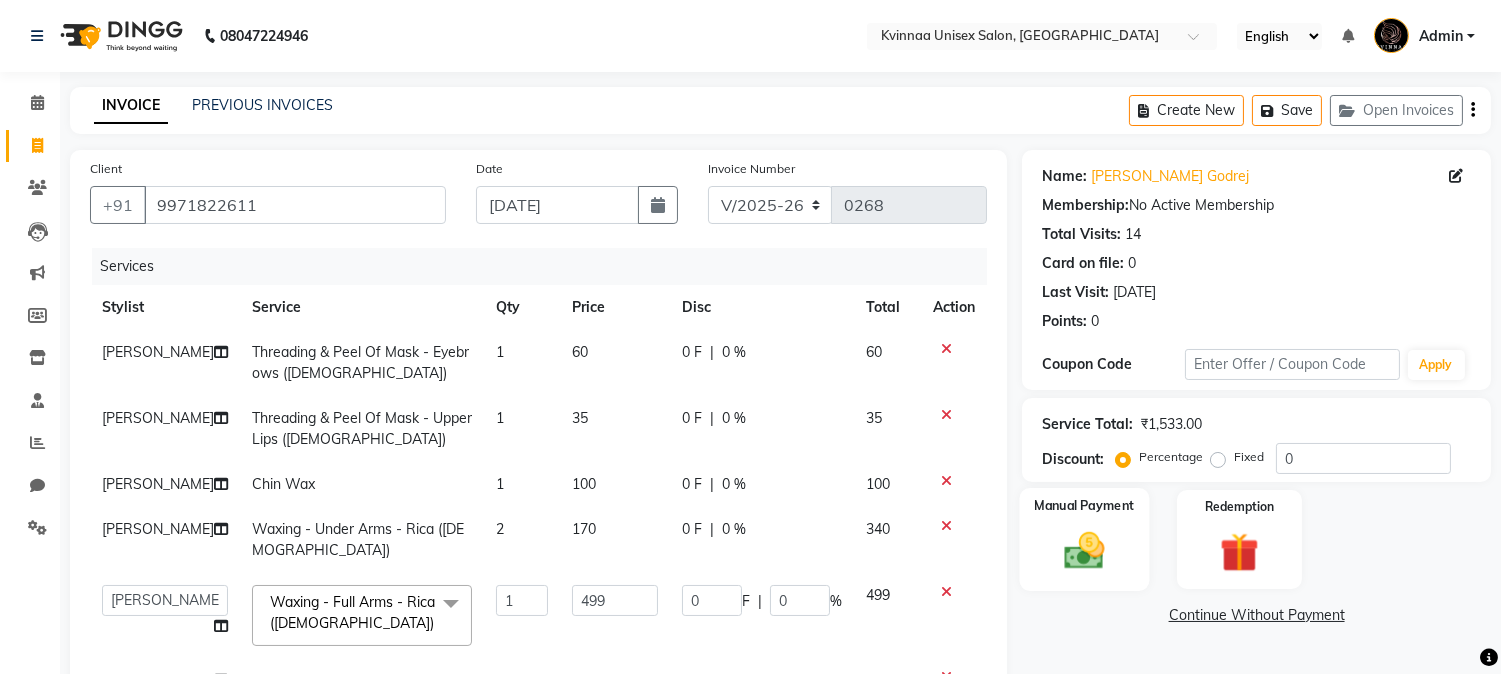 click 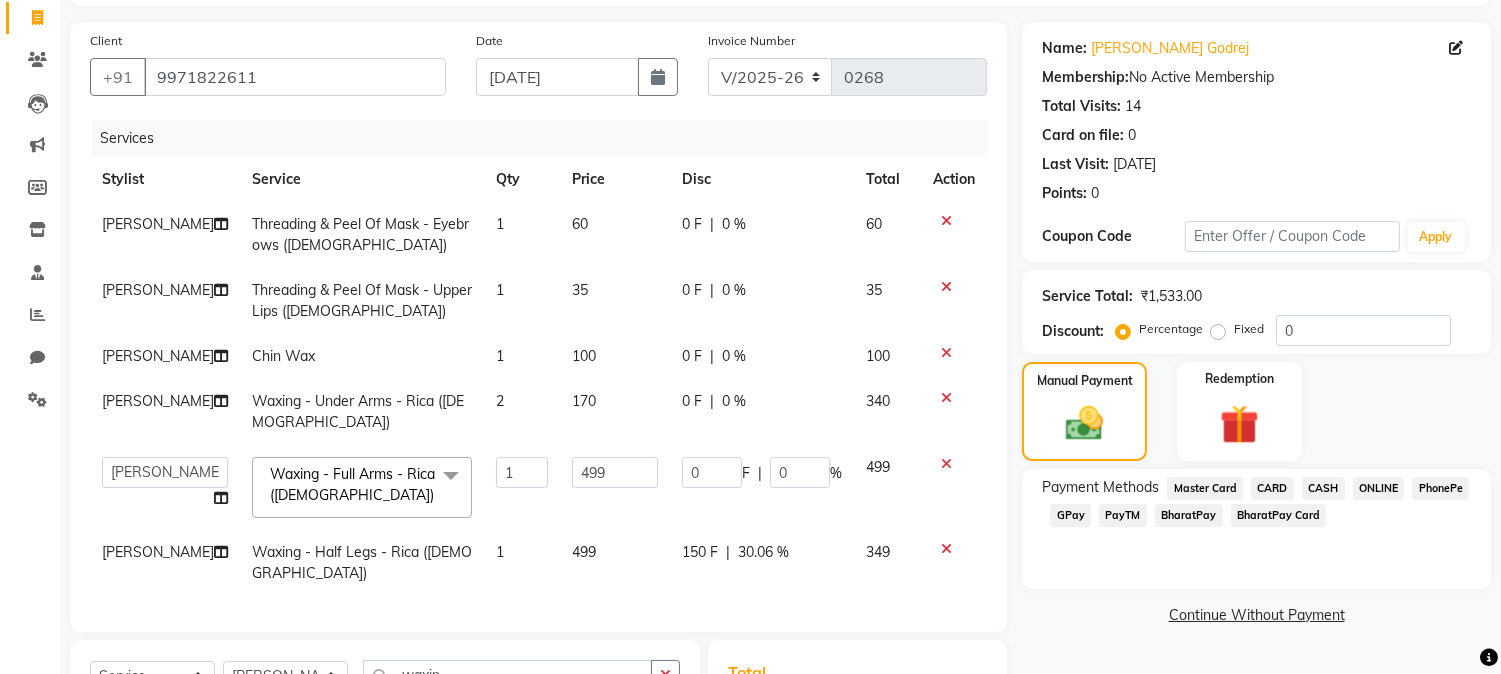 scroll, scrollTop: 333, scrollLeft: 0, axis: vertical 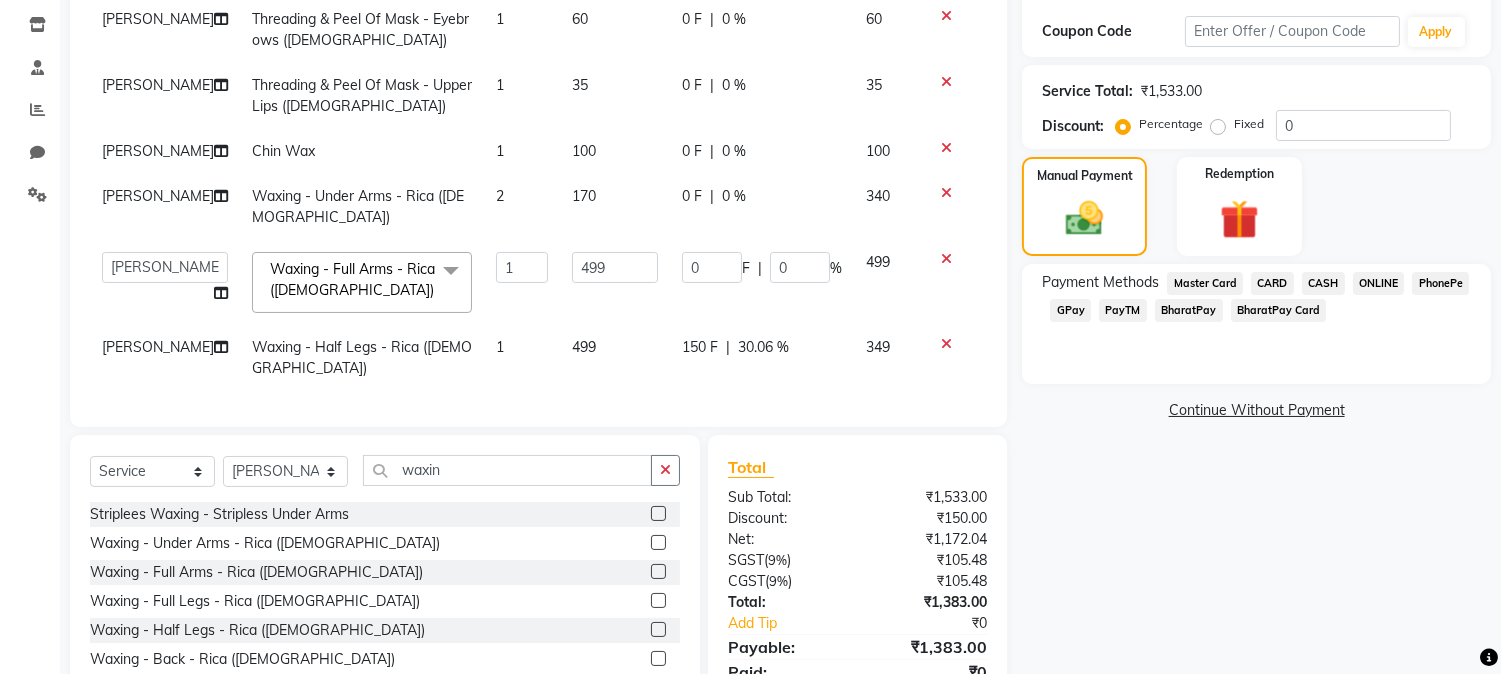 click on "GPay" 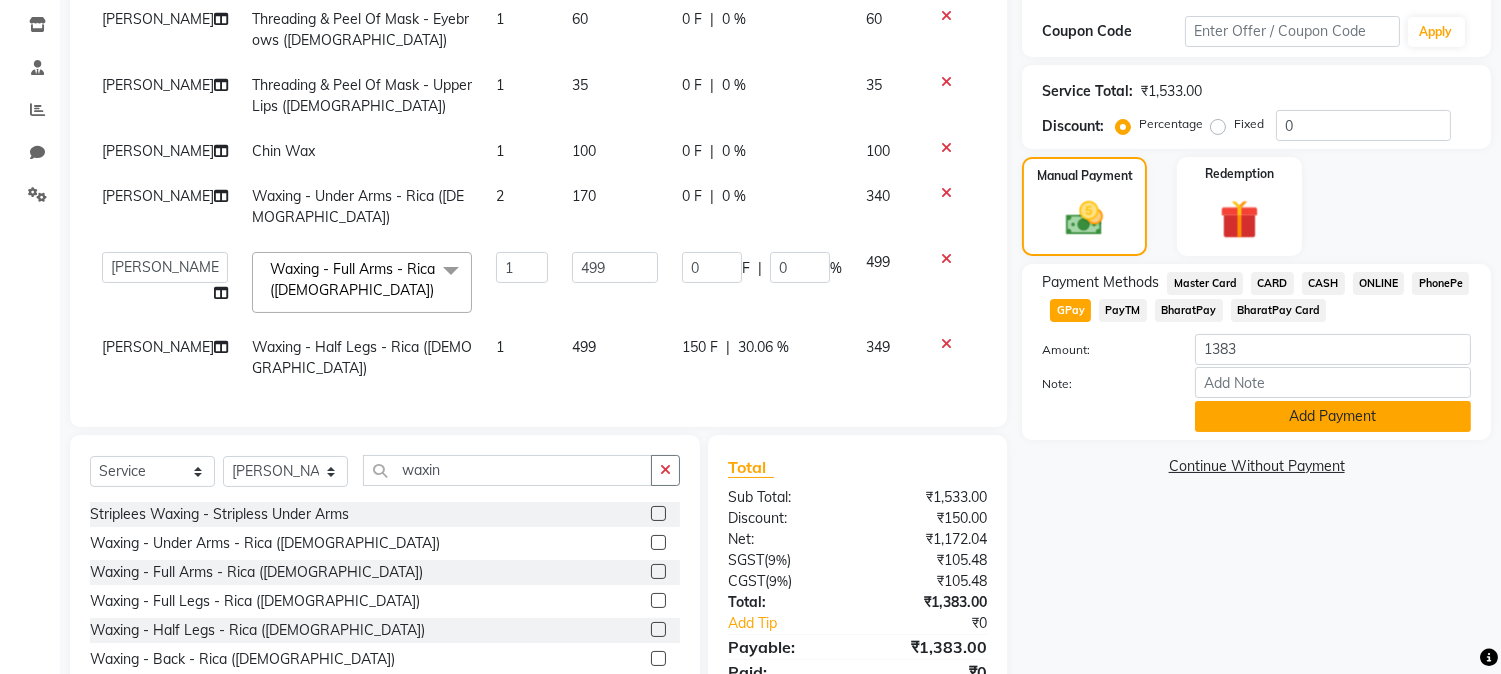 click on "Add Payment" 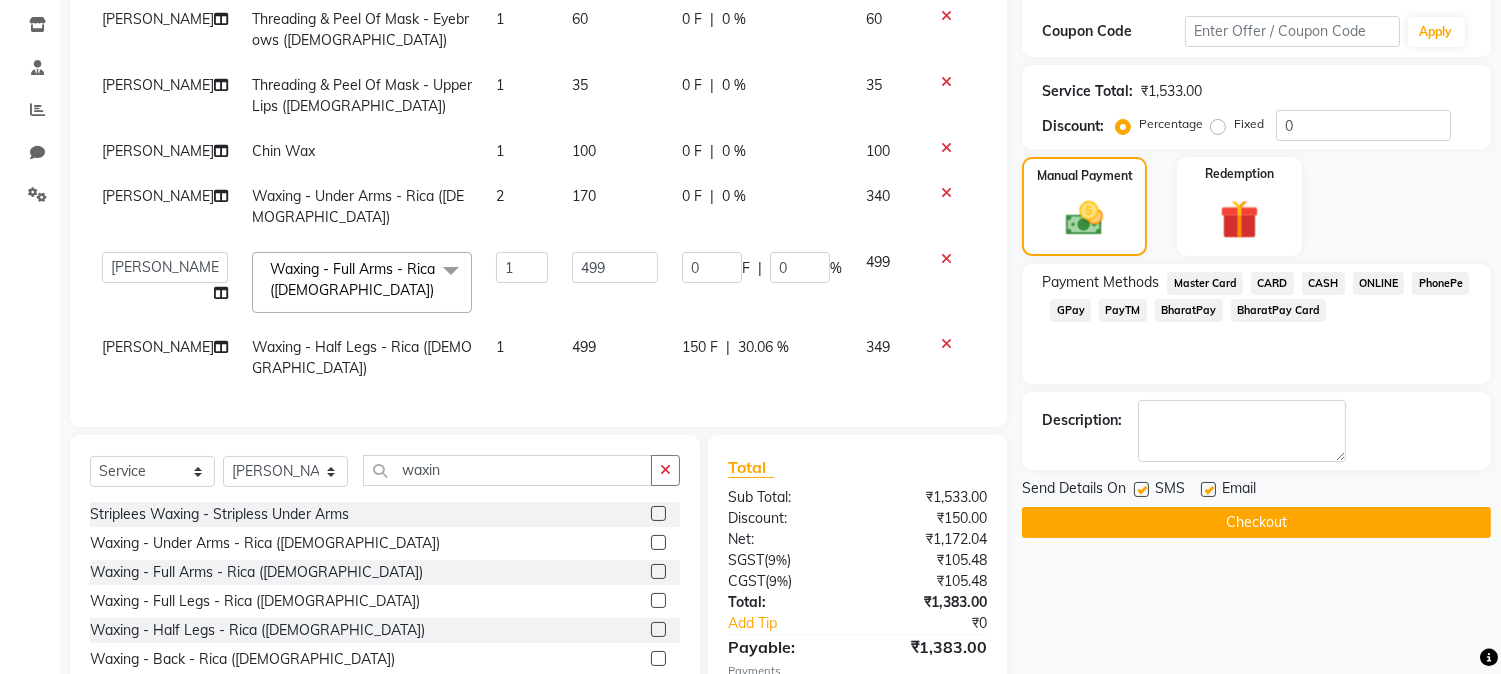 click on "Checkout" 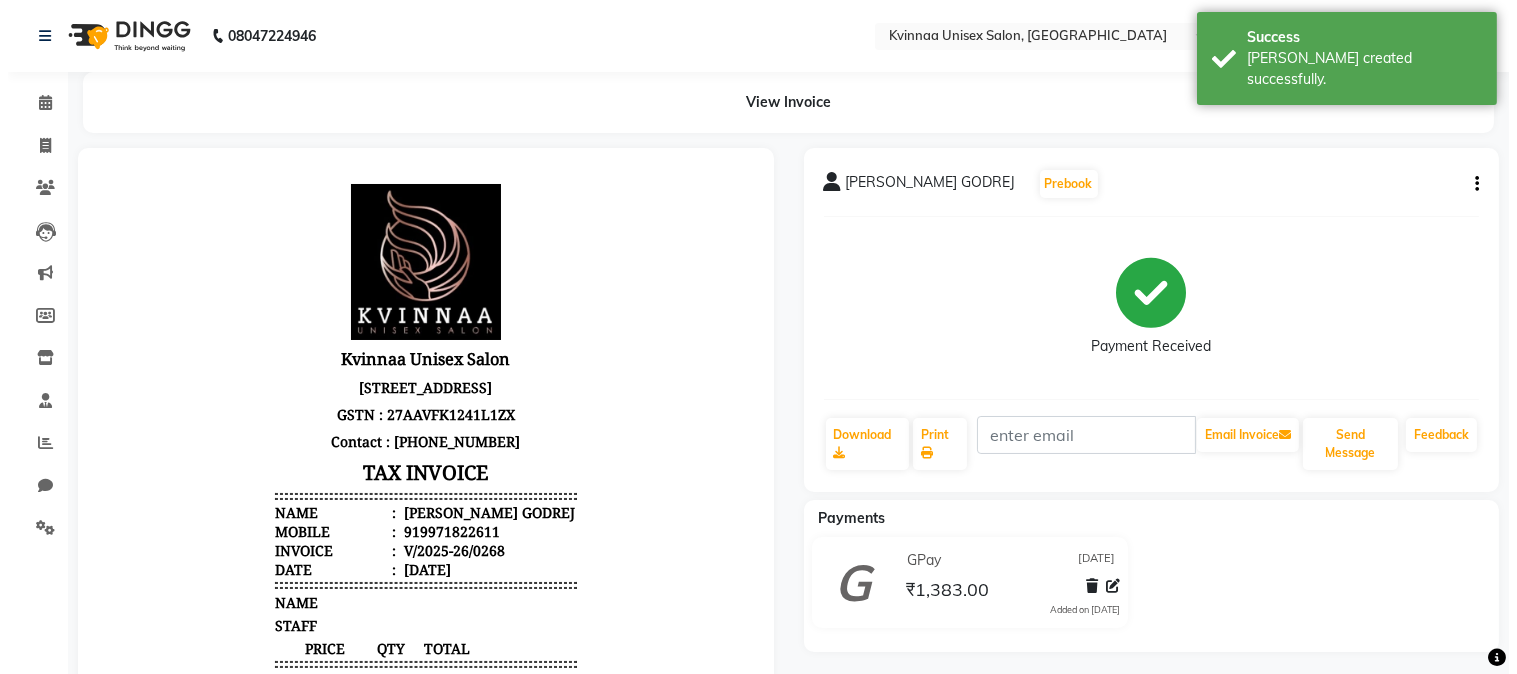scroll, scrollTop: 0, scrollLeft: 0, axis: both 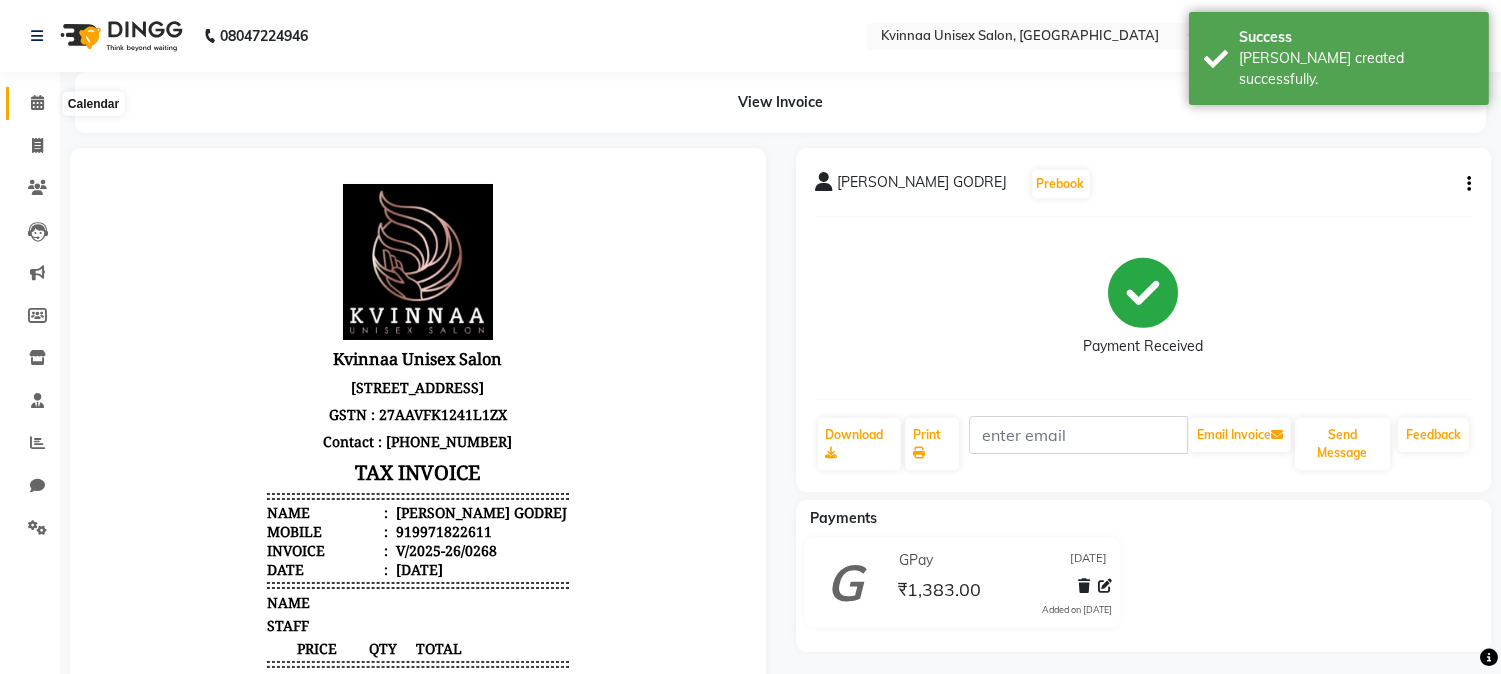 click 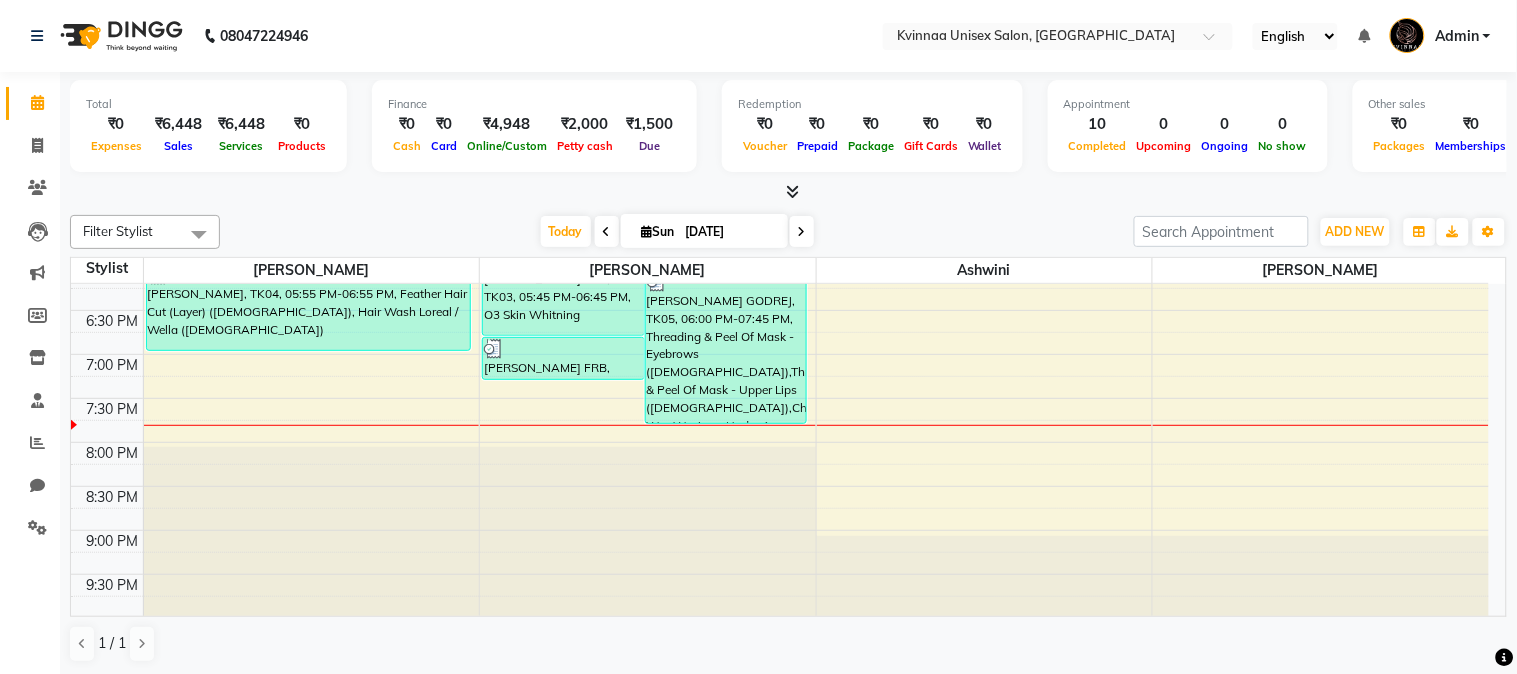 scroll, scrollTop: 905, scrollLeft: 0, axis: vertical 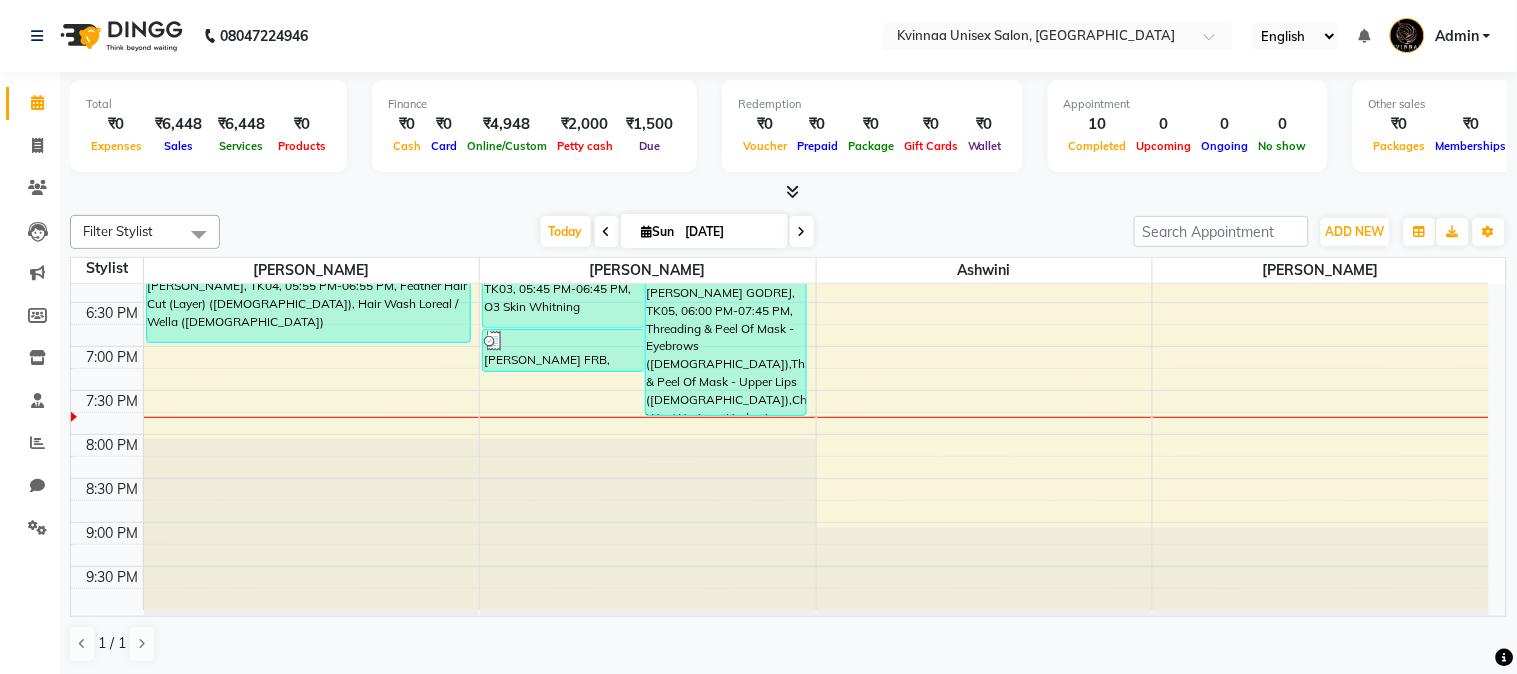 click at bounding box center (802, 231) 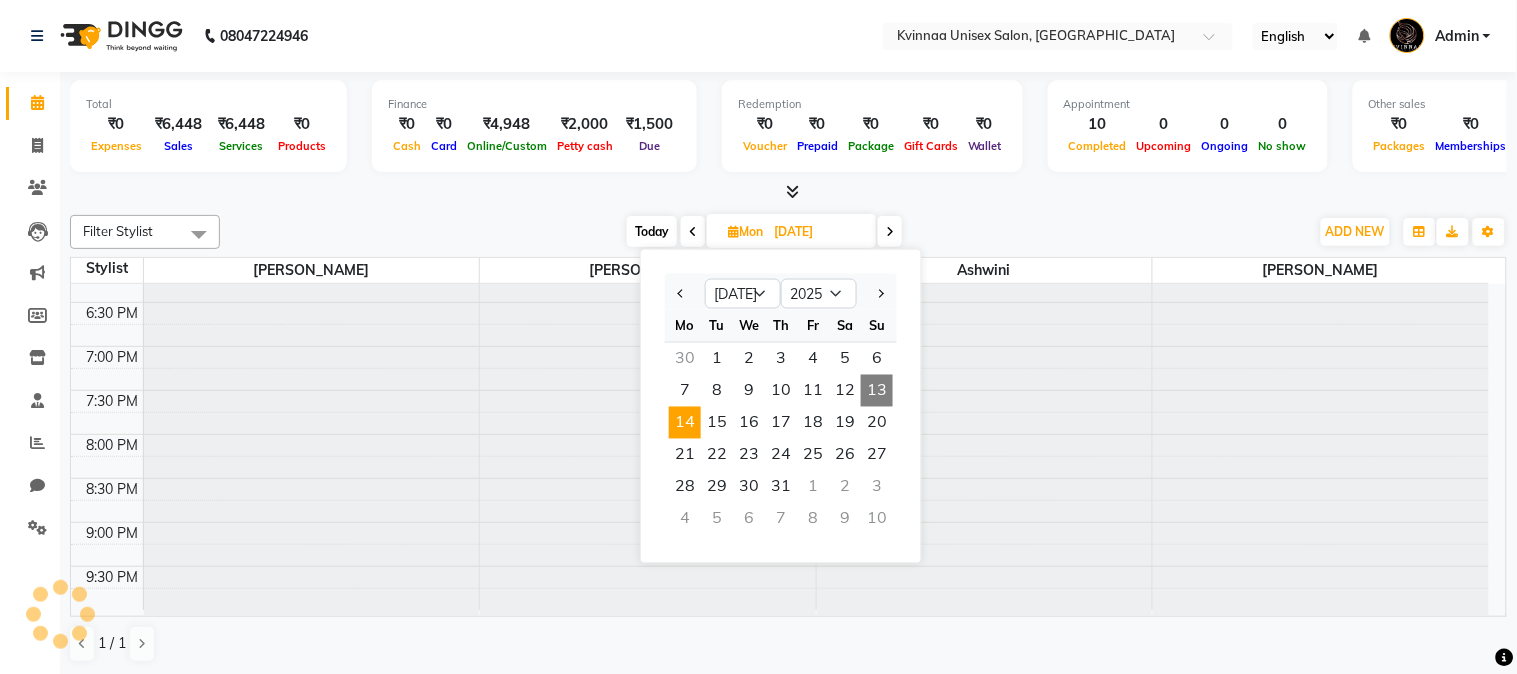 type on "14-07-2025" 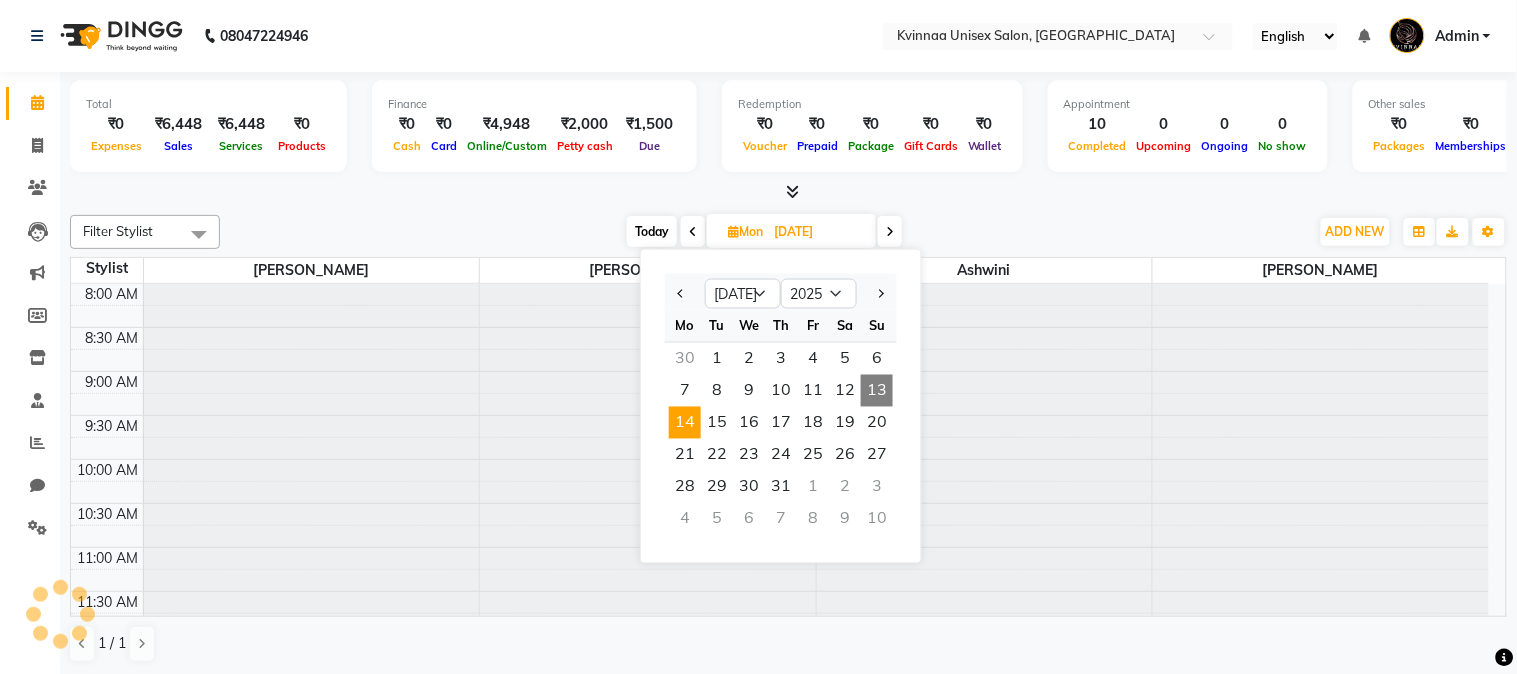 click at bounding box center (1321, 284) 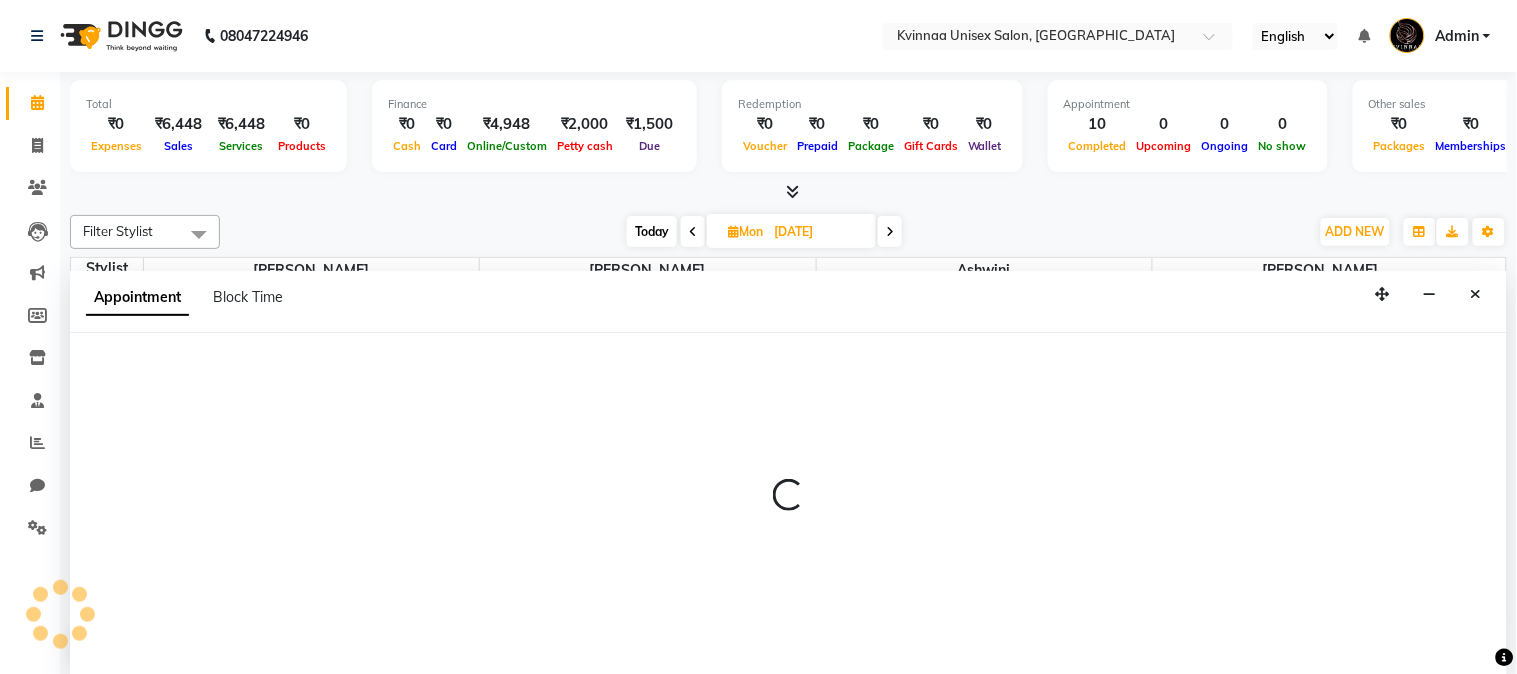scroll, scrollTop: 905, scrollLeft: 0, axis: vertical 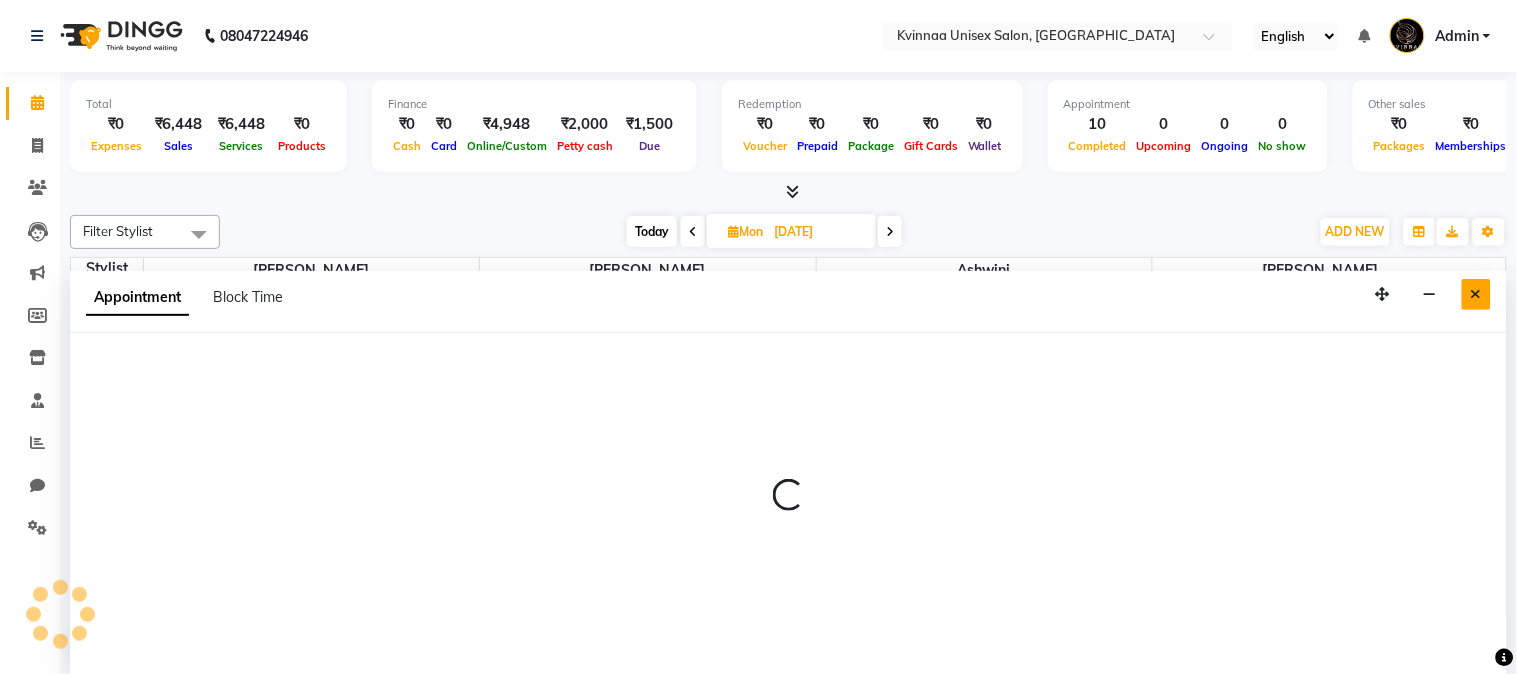 click at bounding box center [1476, 294] 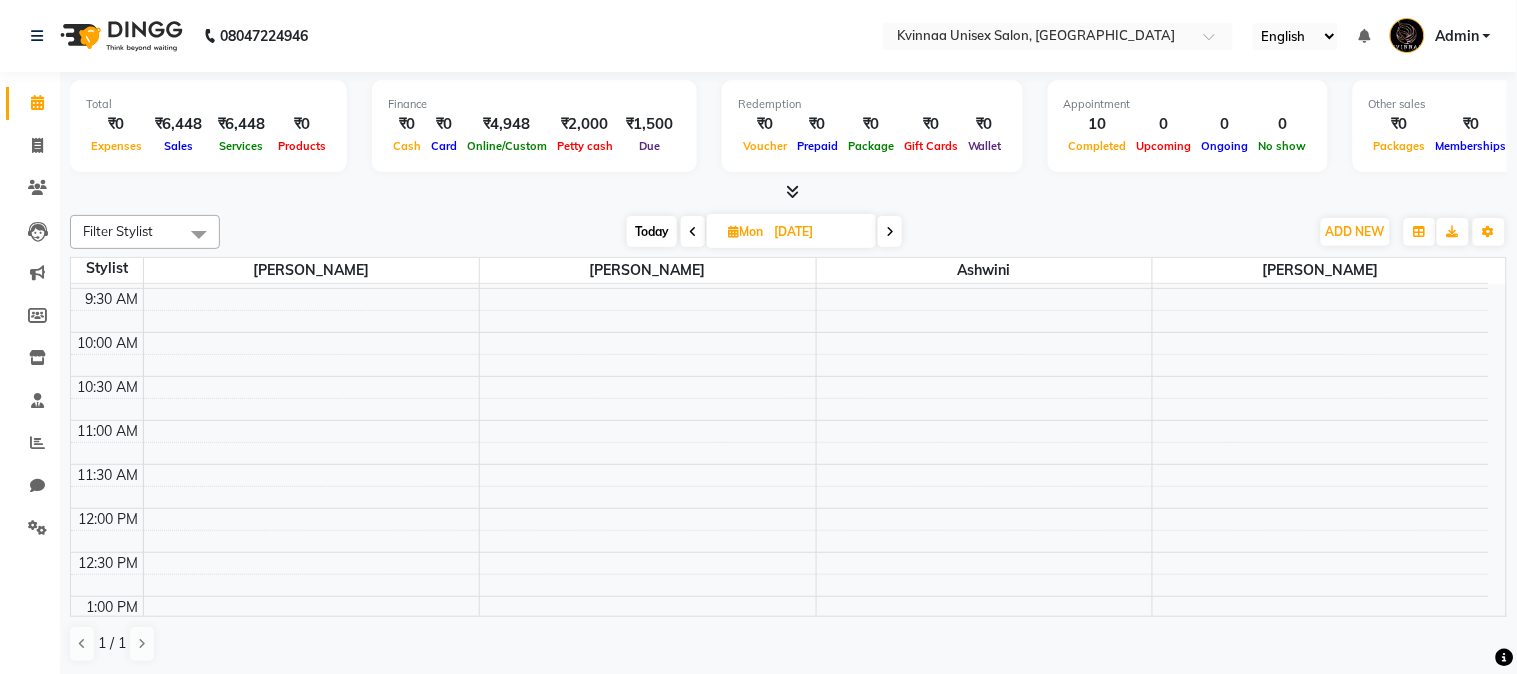 scroll, scrollTop: 0, scrollLeft: 0, axis: both 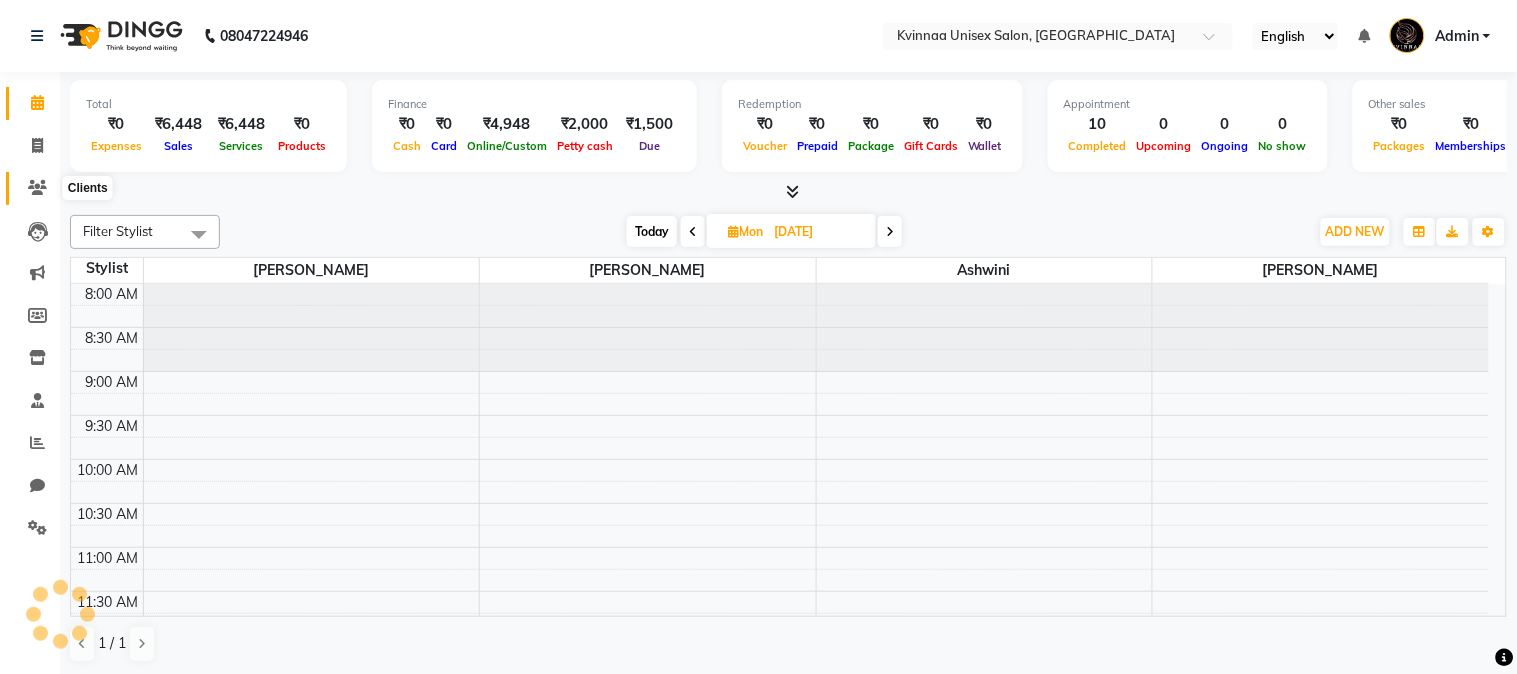 click 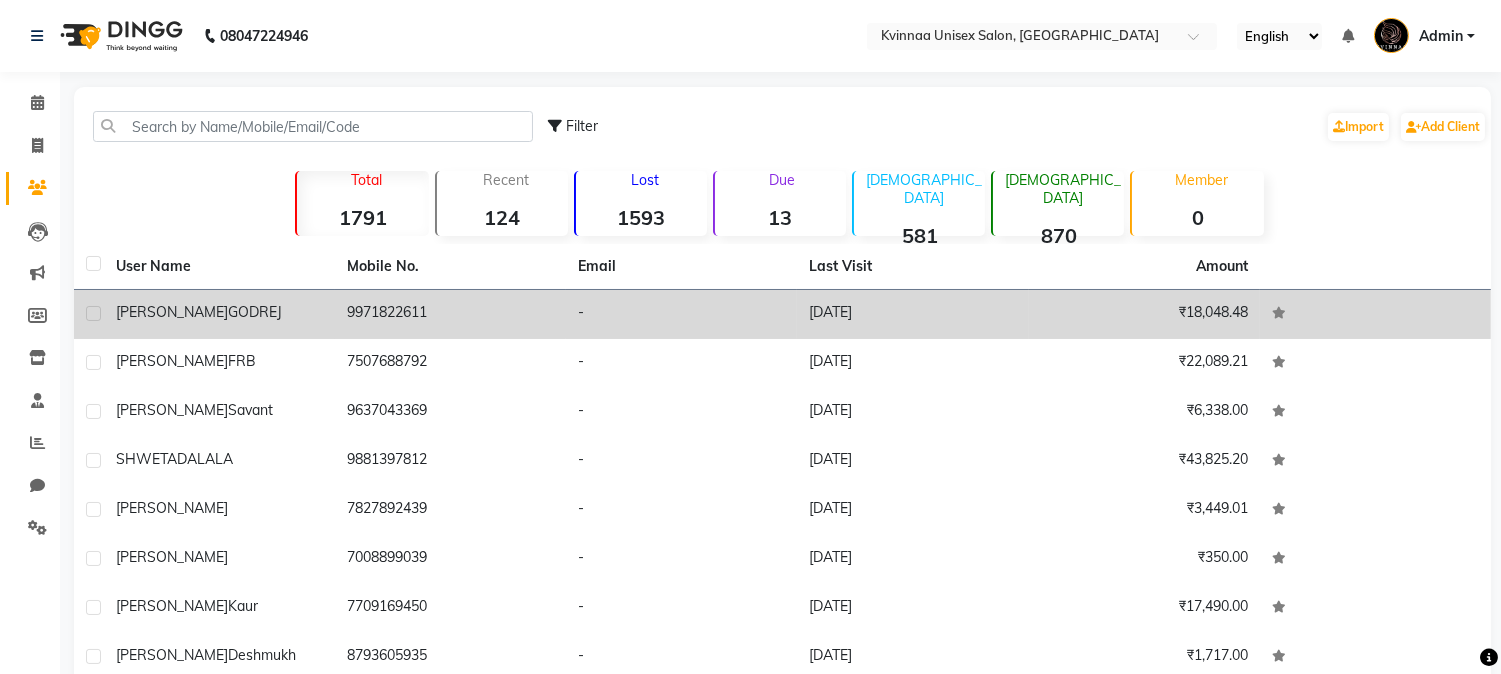 click on "SHITAL  GODREJ" 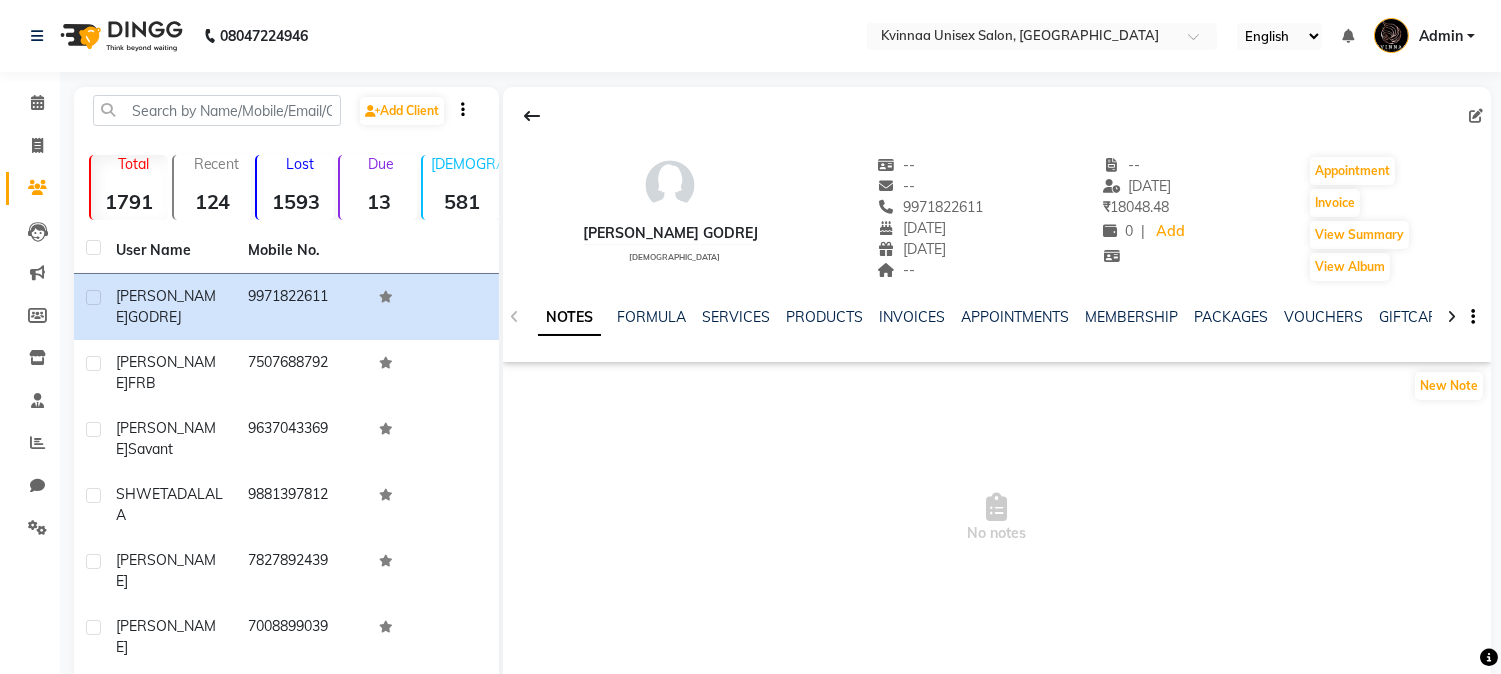 click on "[PERSON_NAME] GODREJ" 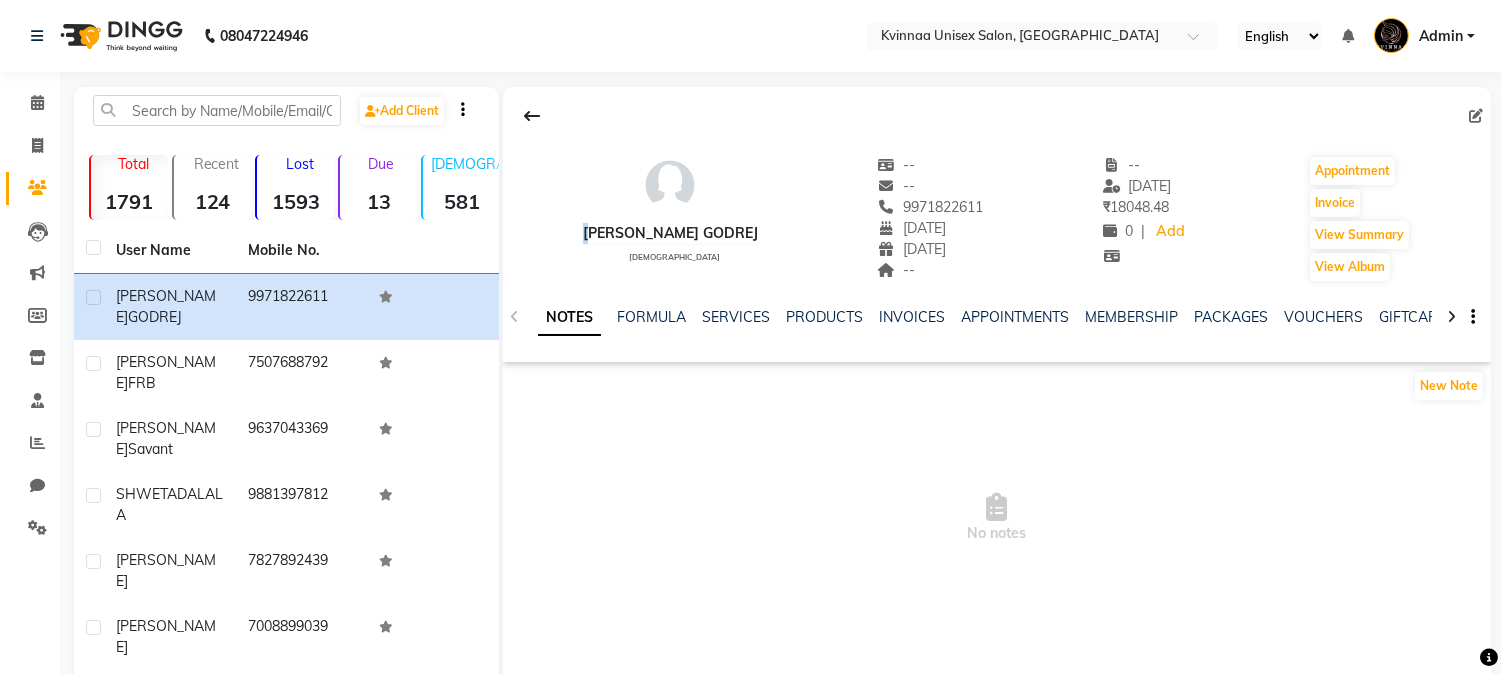 click on "[PERSON_NAME] GODREJ" 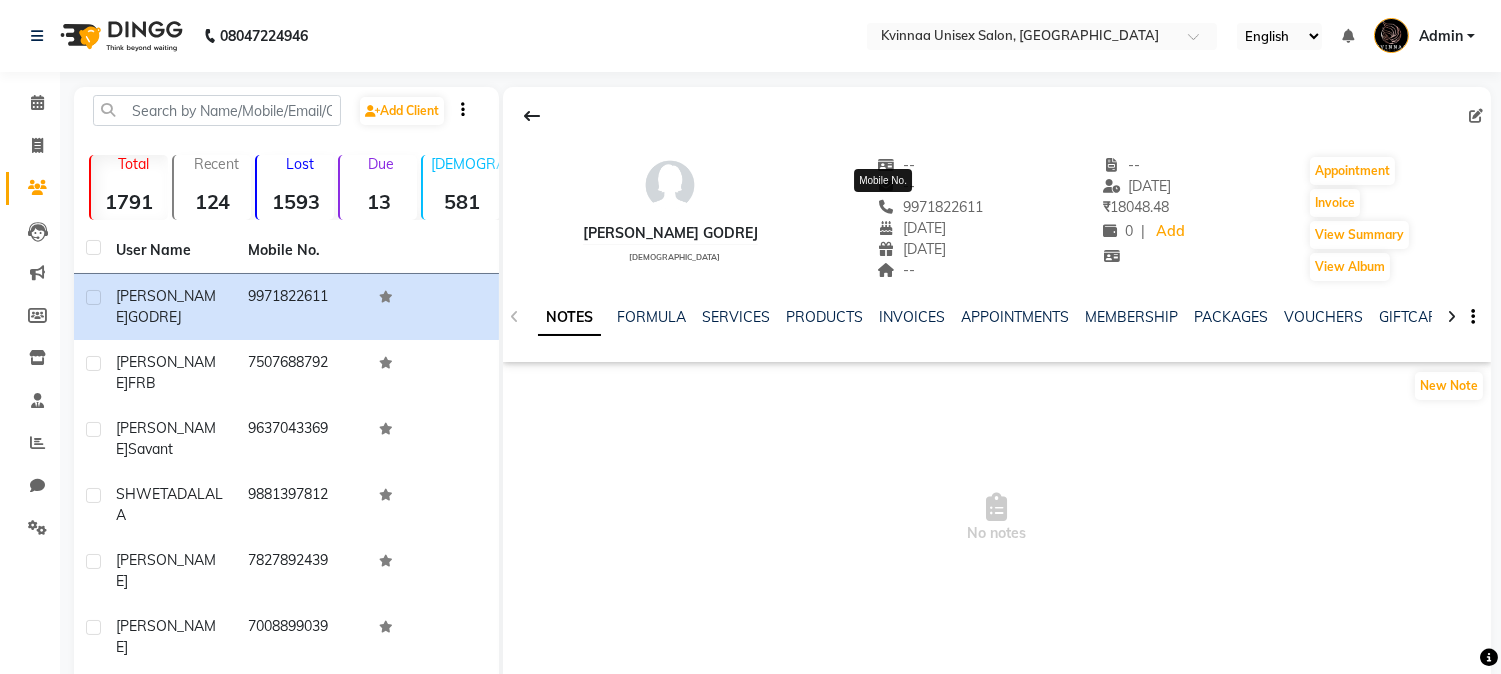 click on "9971822611" 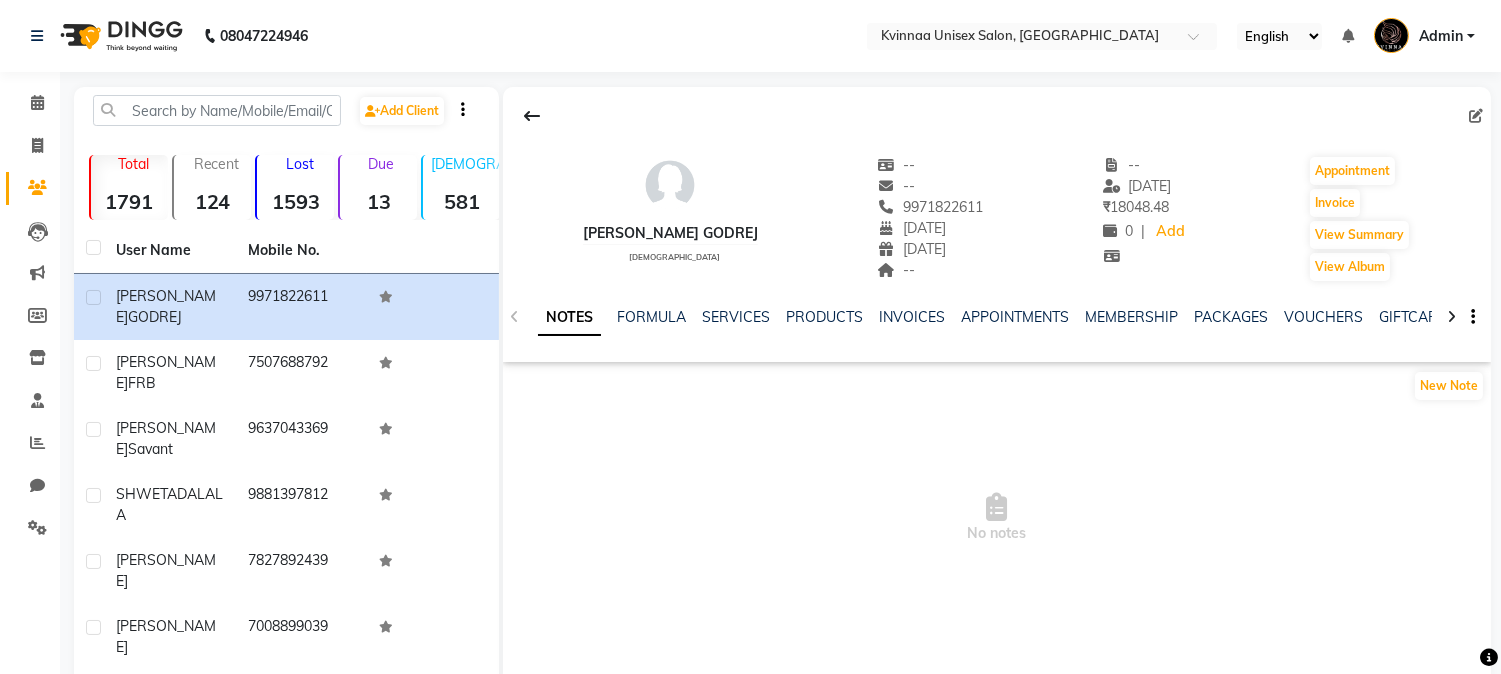 click on "9971822611" 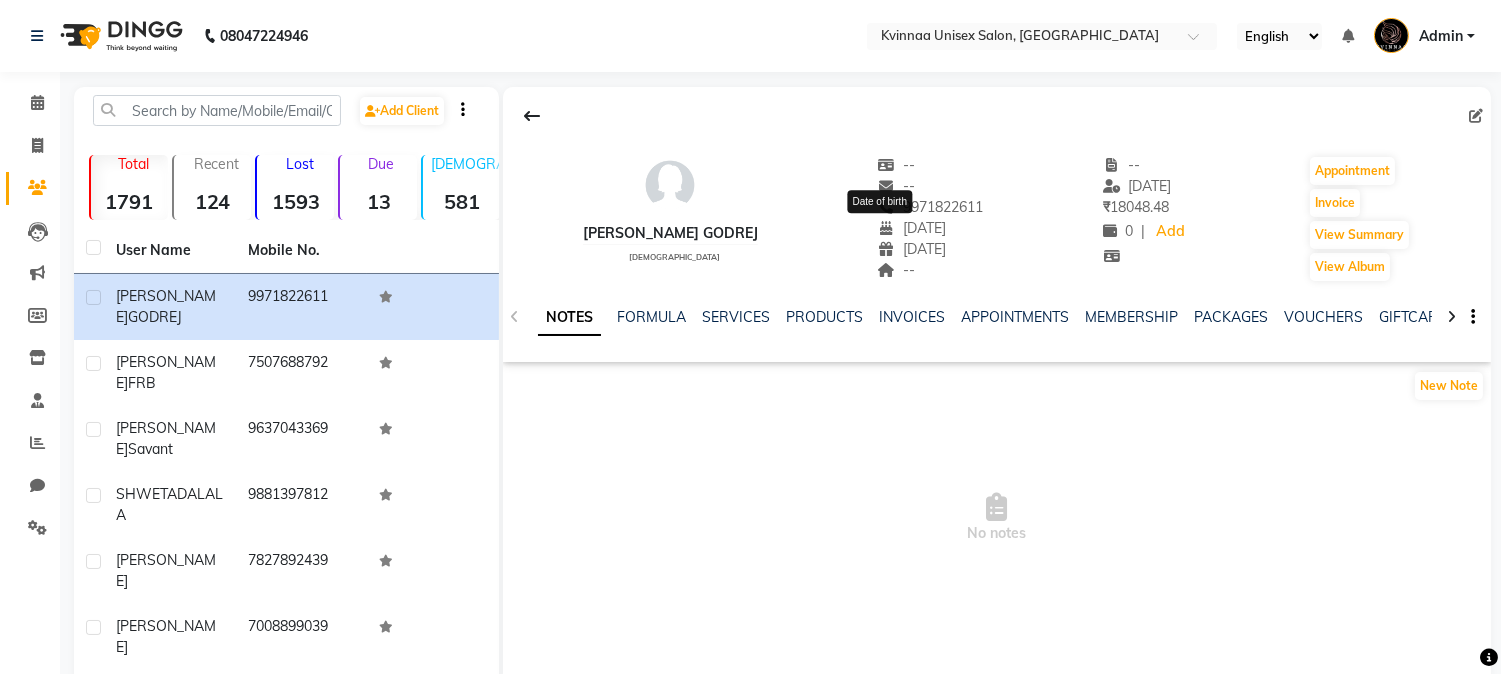 click on "25-07-1970" 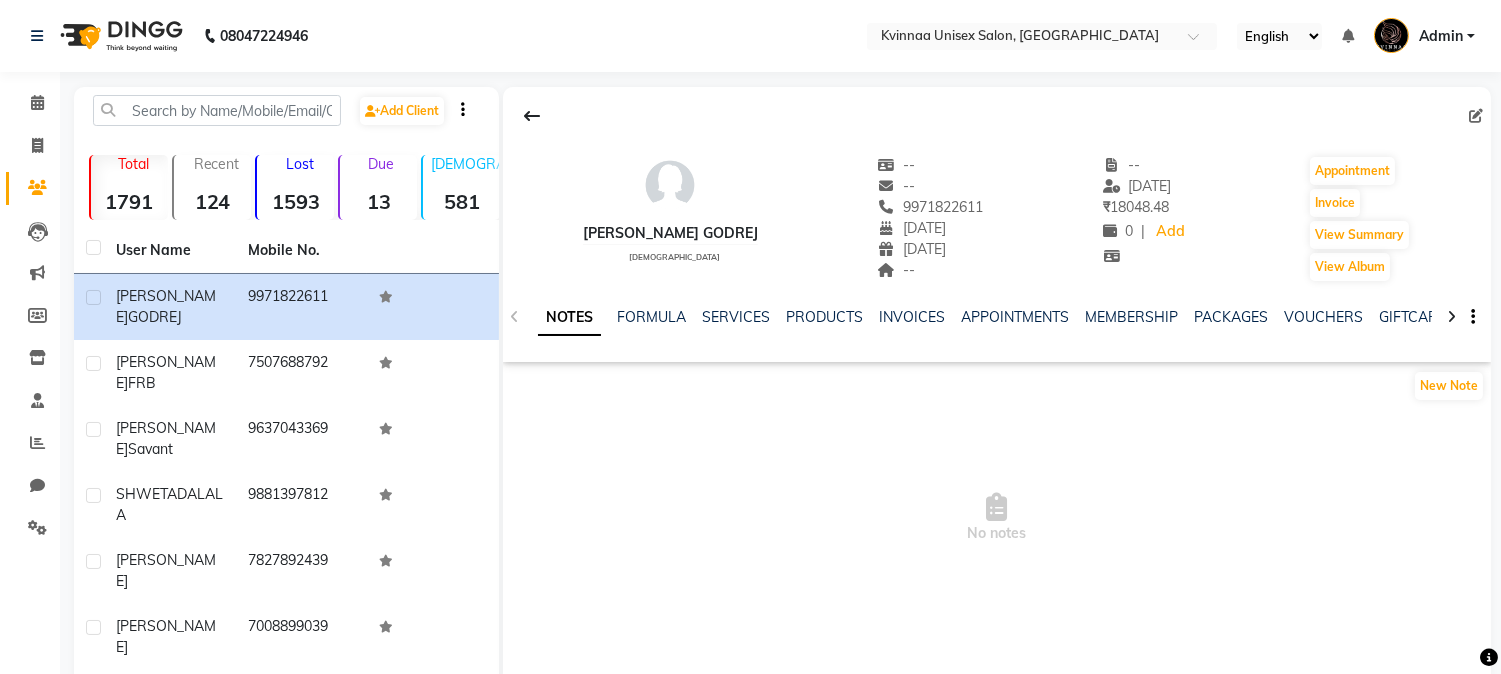 click on "25-07-1970" 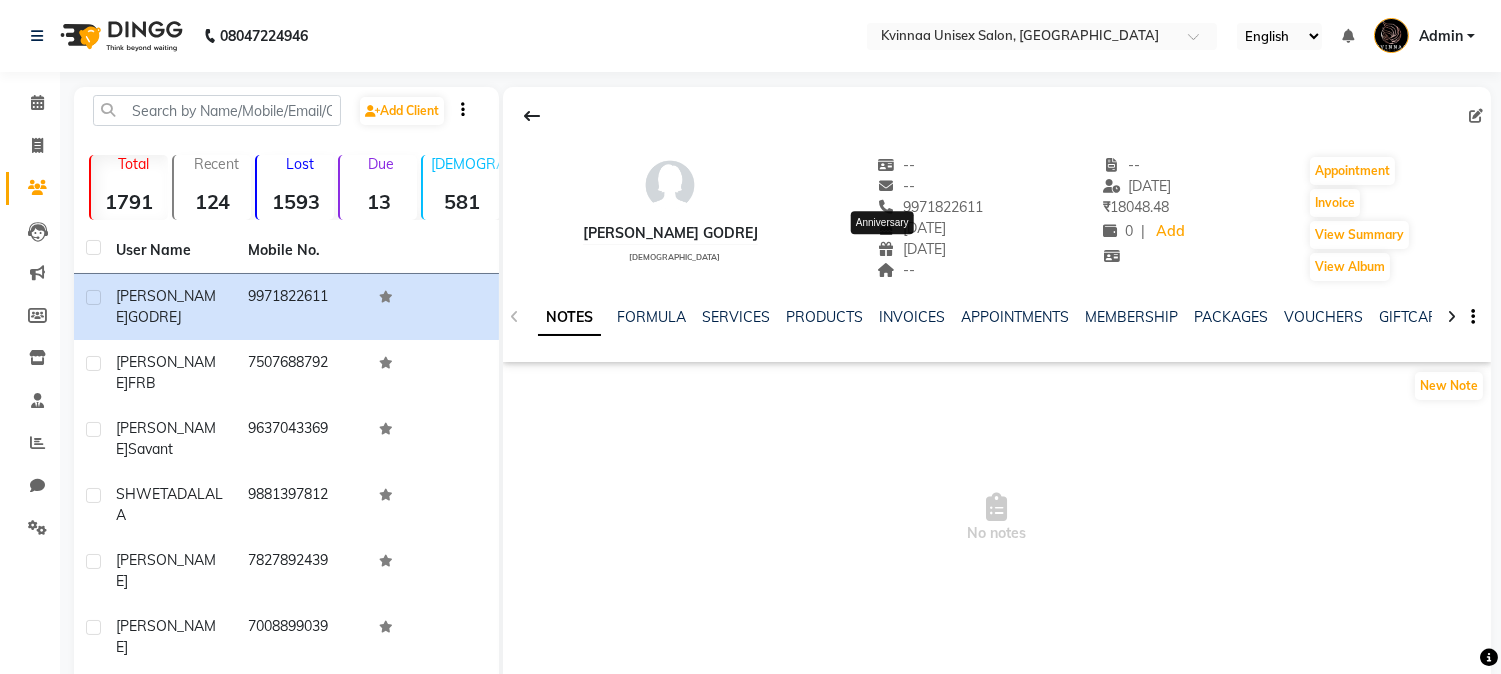 click on "07-02-1970" 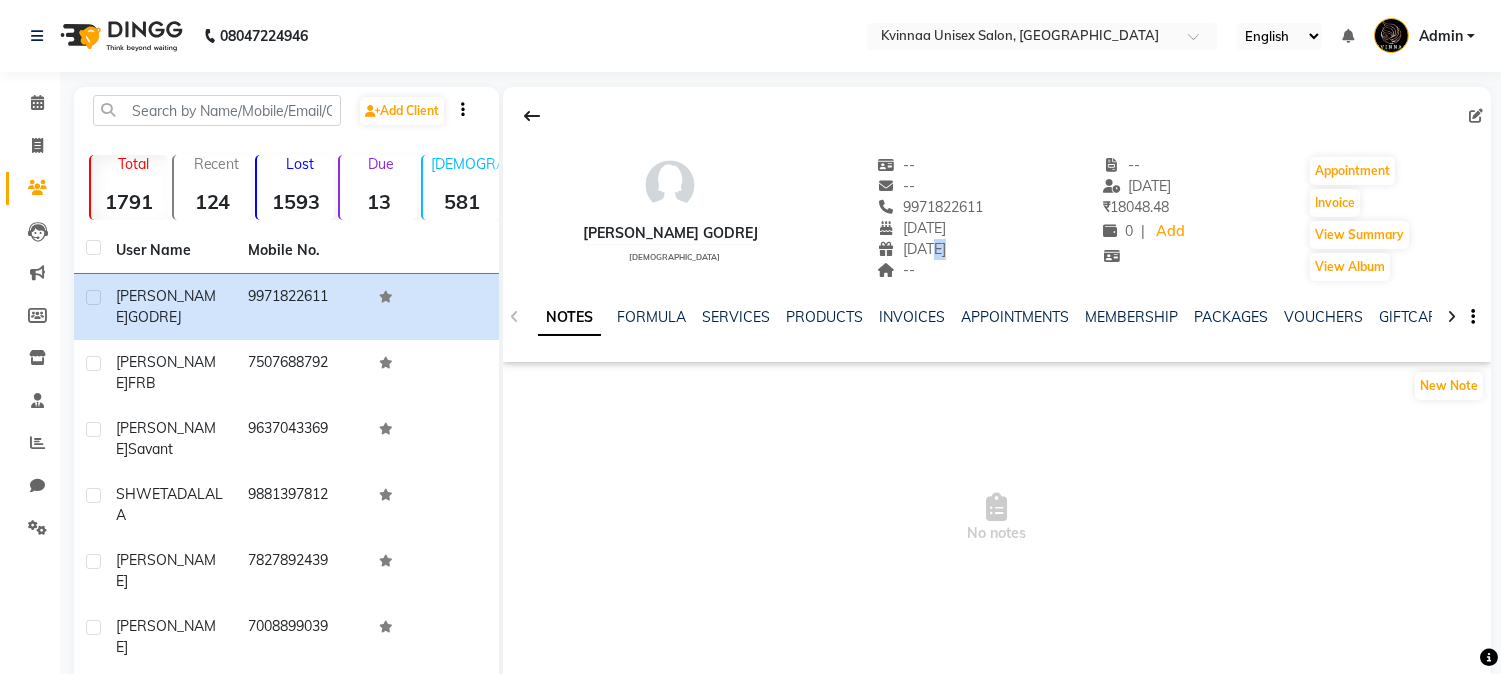 click on "07-02-1970" 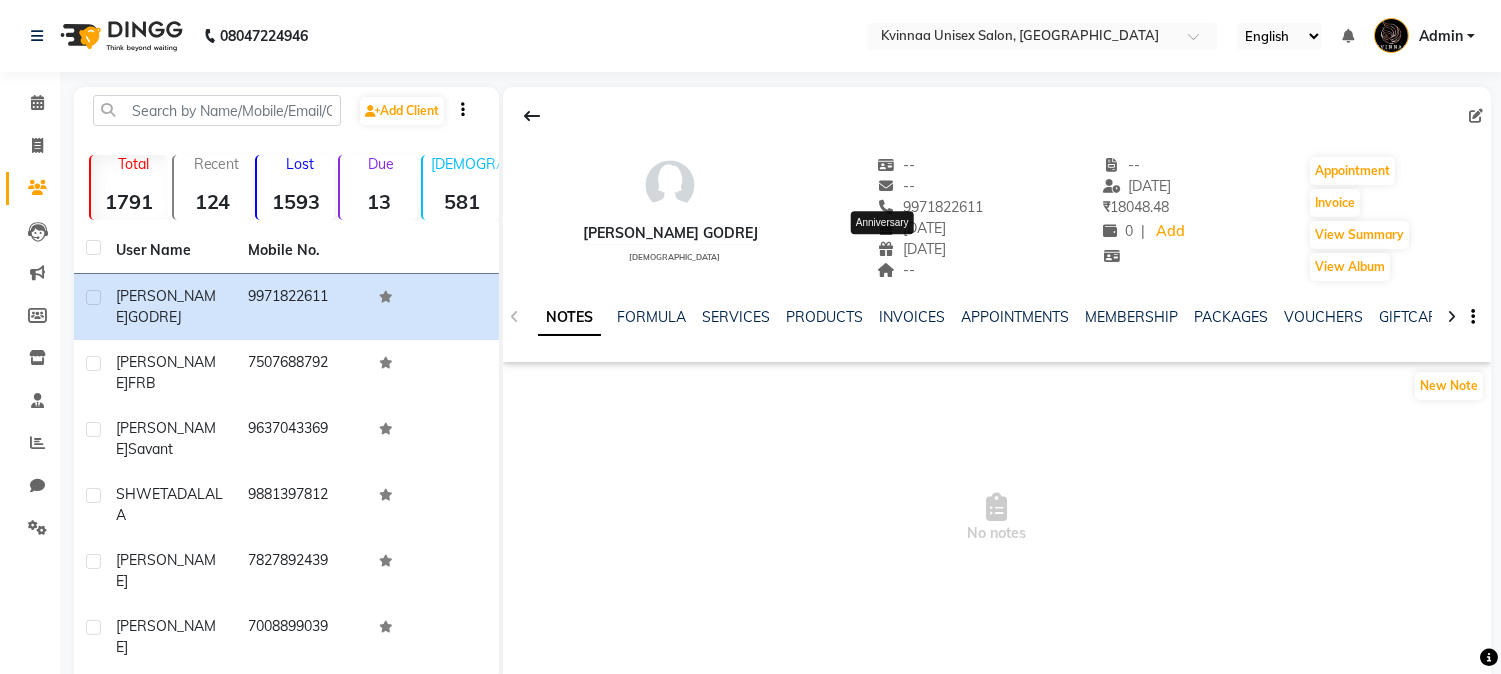 click on "07-02-1970" 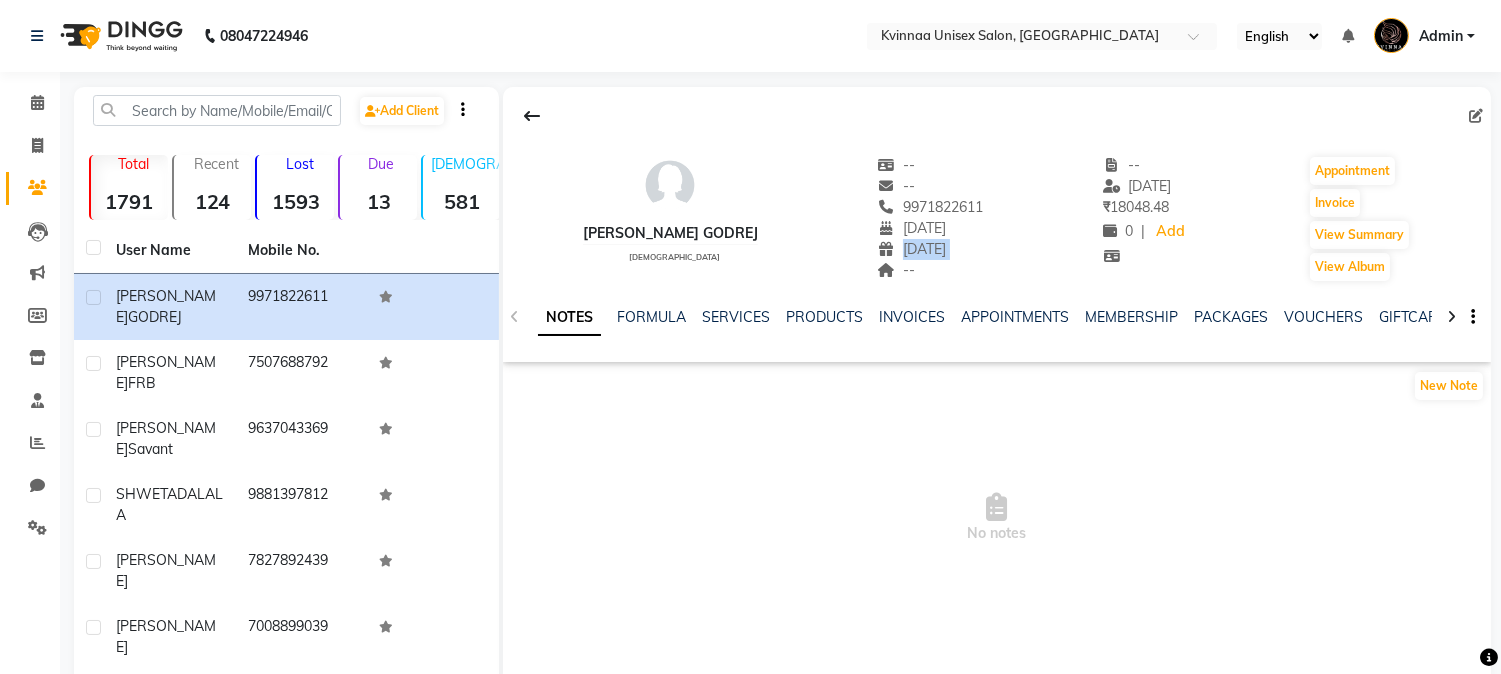 click on "07-02-1970" 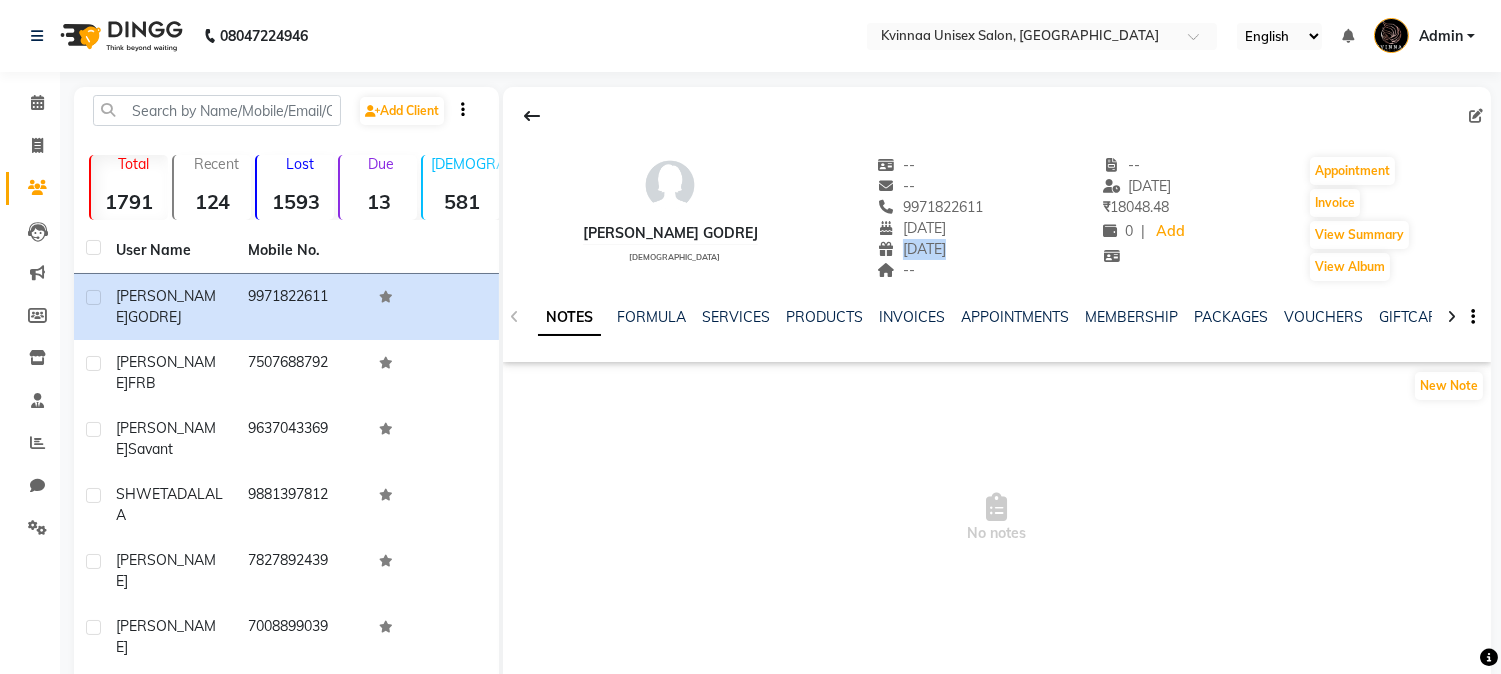 click on "07-02-1970" 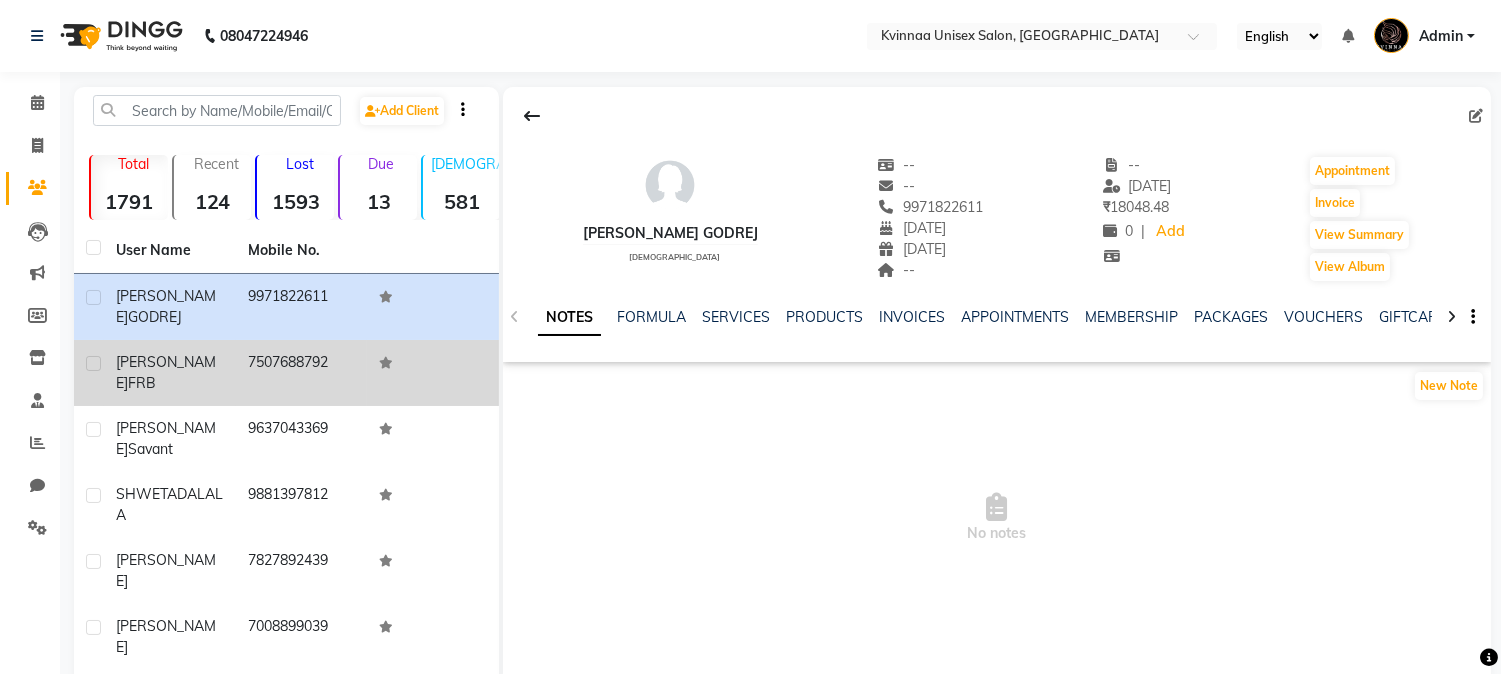 click on "7507688792" 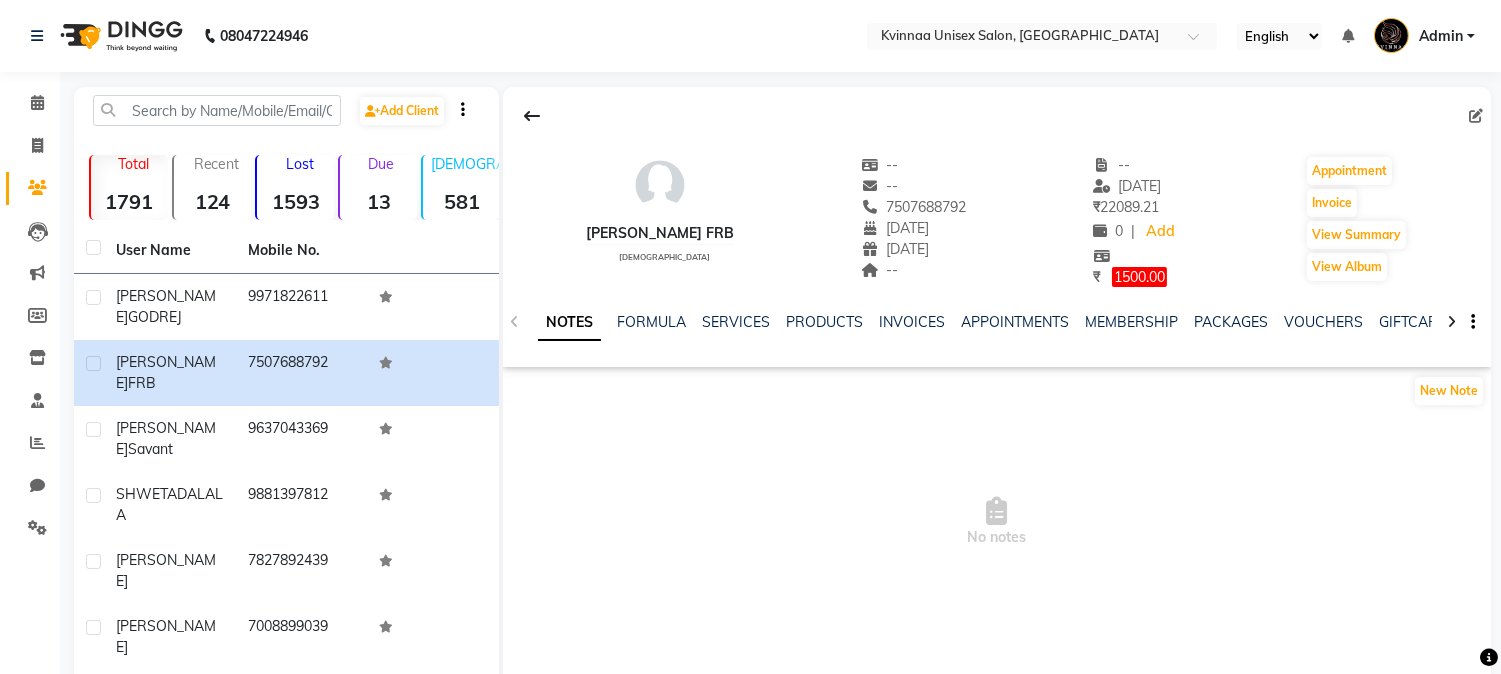 click on "[PERSON_NAME] FRB" 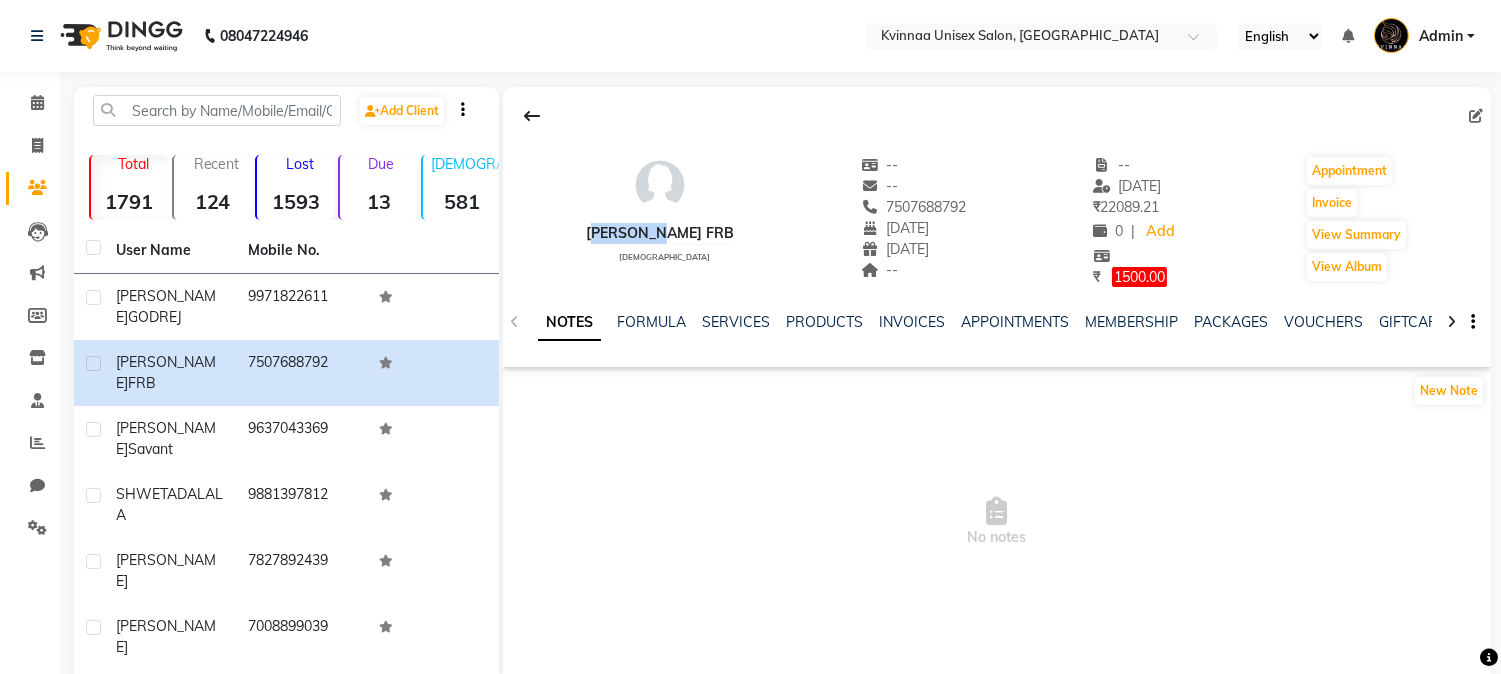 click on "[PERSON_NAME] FRB" 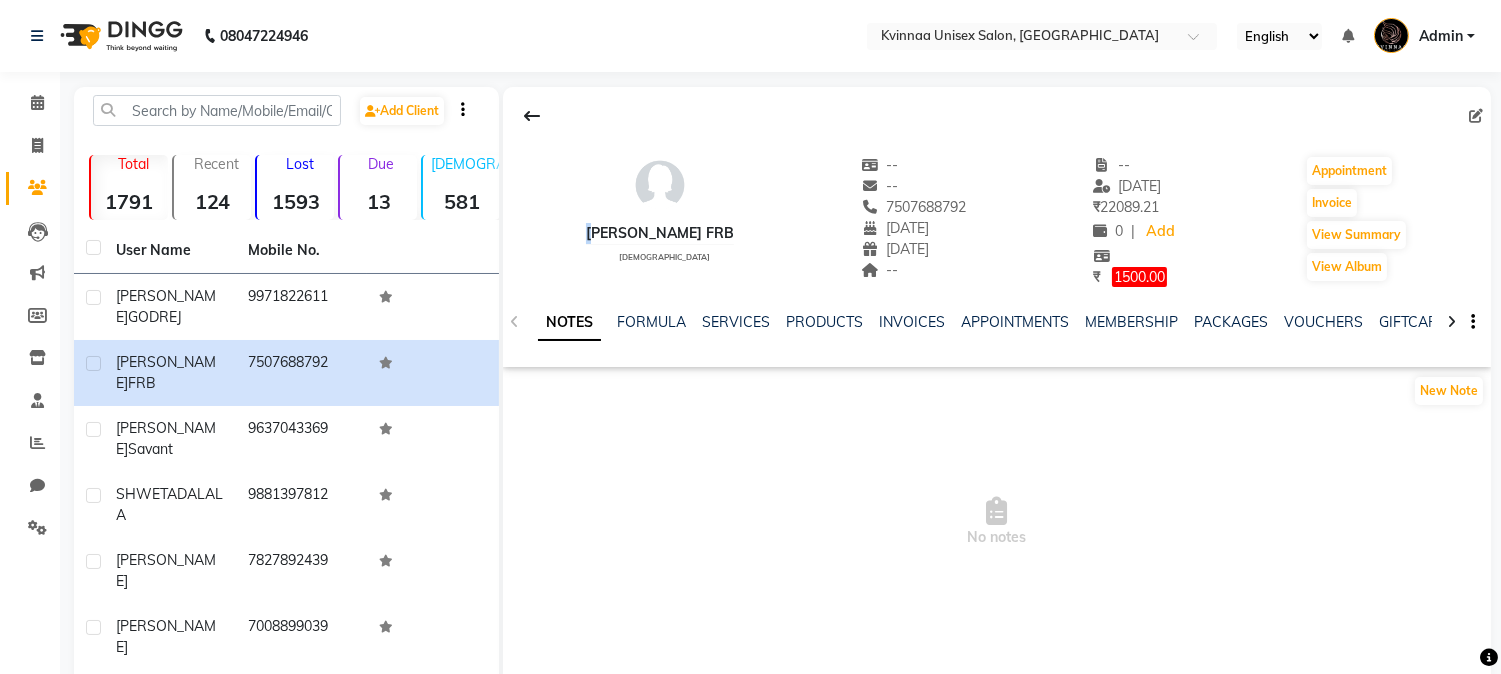 click on "[PERSON_NAME] FRB" 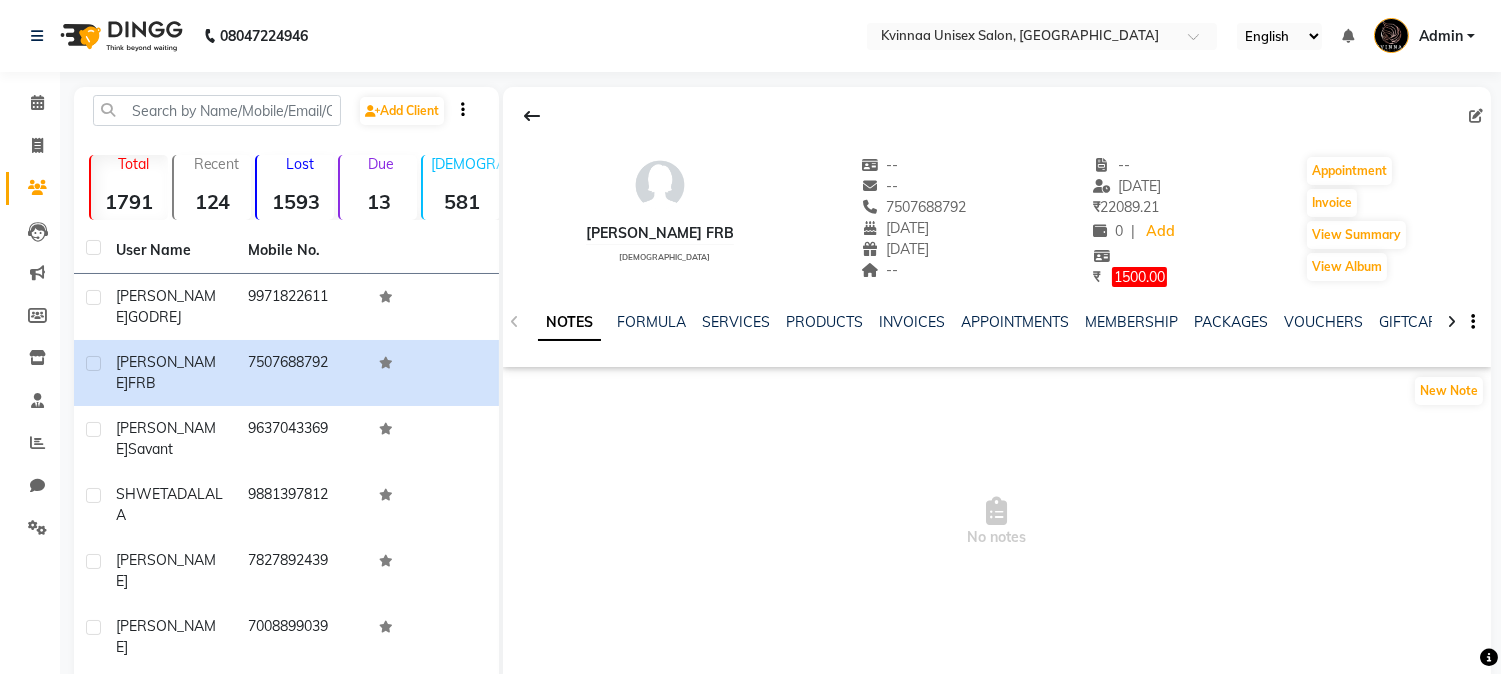 drag, startPoint x: 616, startPoint y: 222, endPoint x: 588, endPoint y: 441, distance: 220.7827 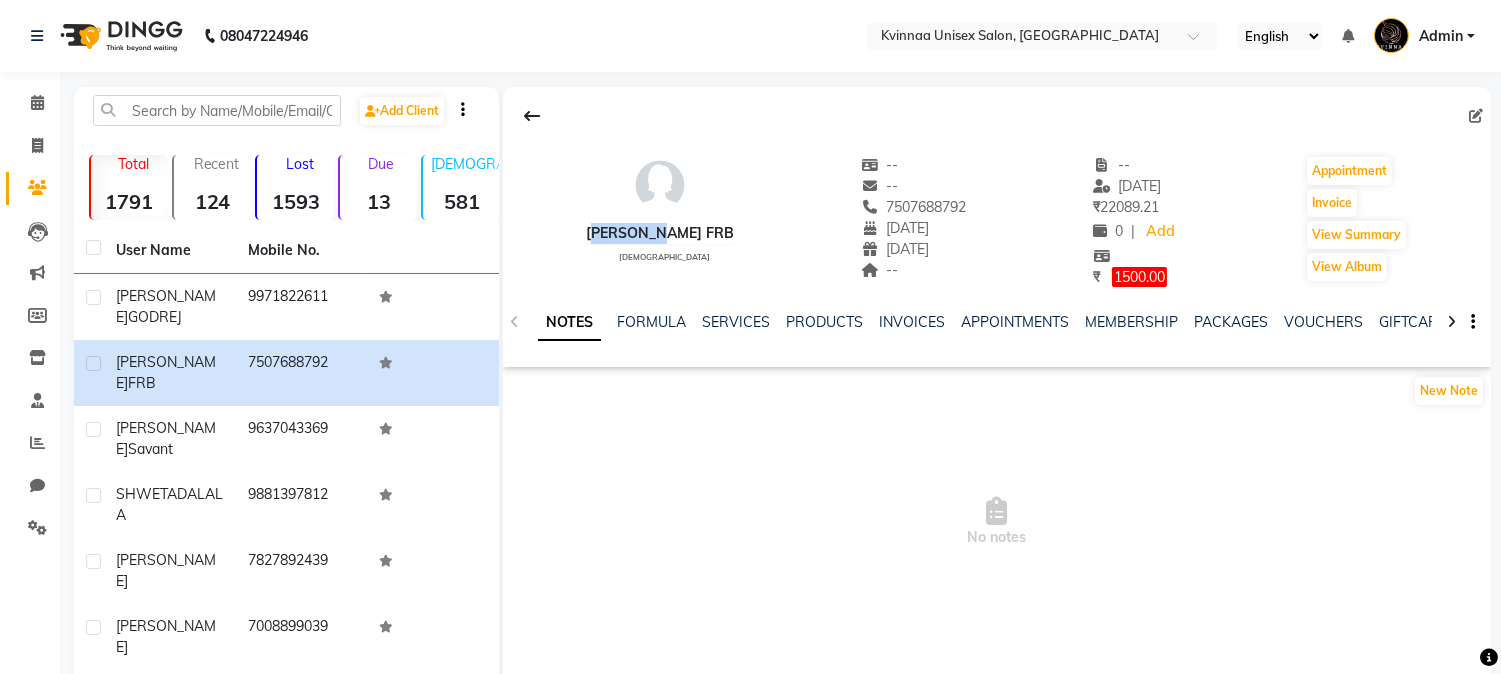 click on "[PERSON_NAME] FRB" 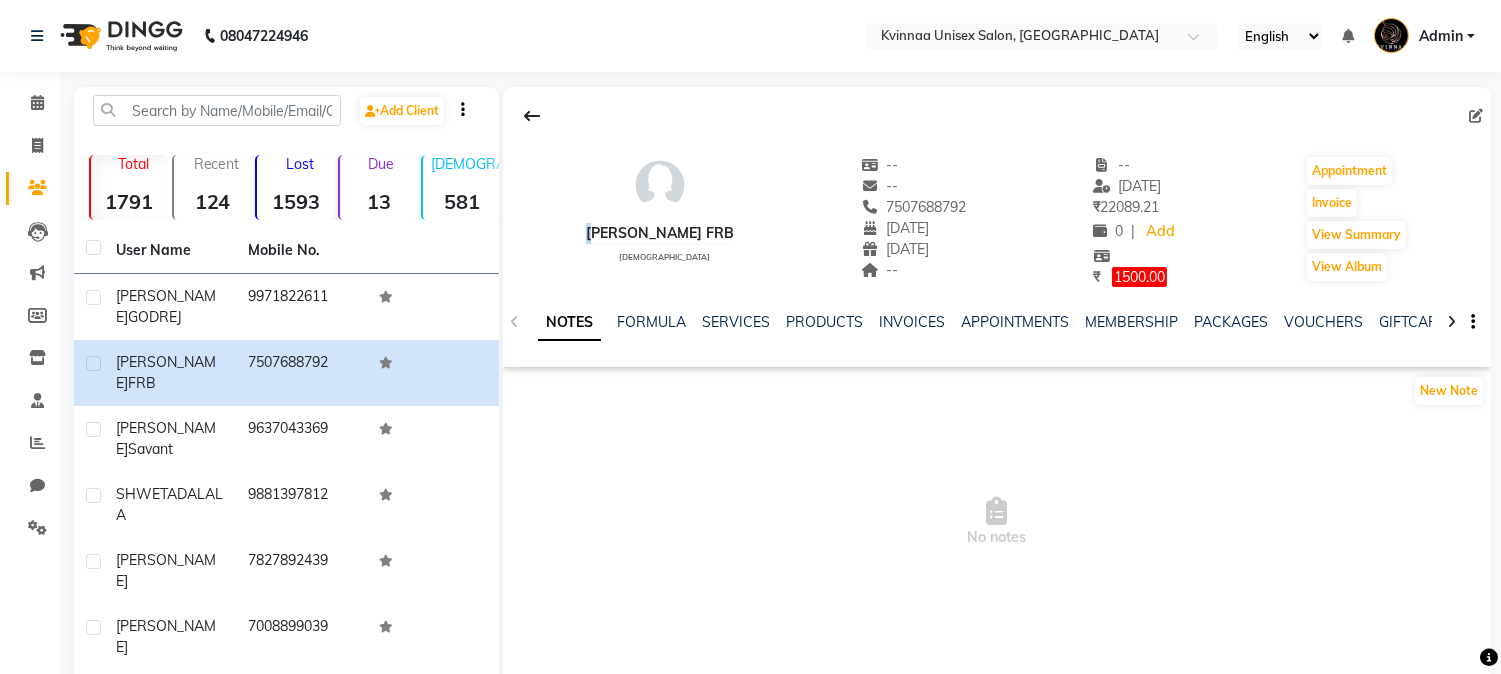 click on "[PERSON_NAME] FRB" 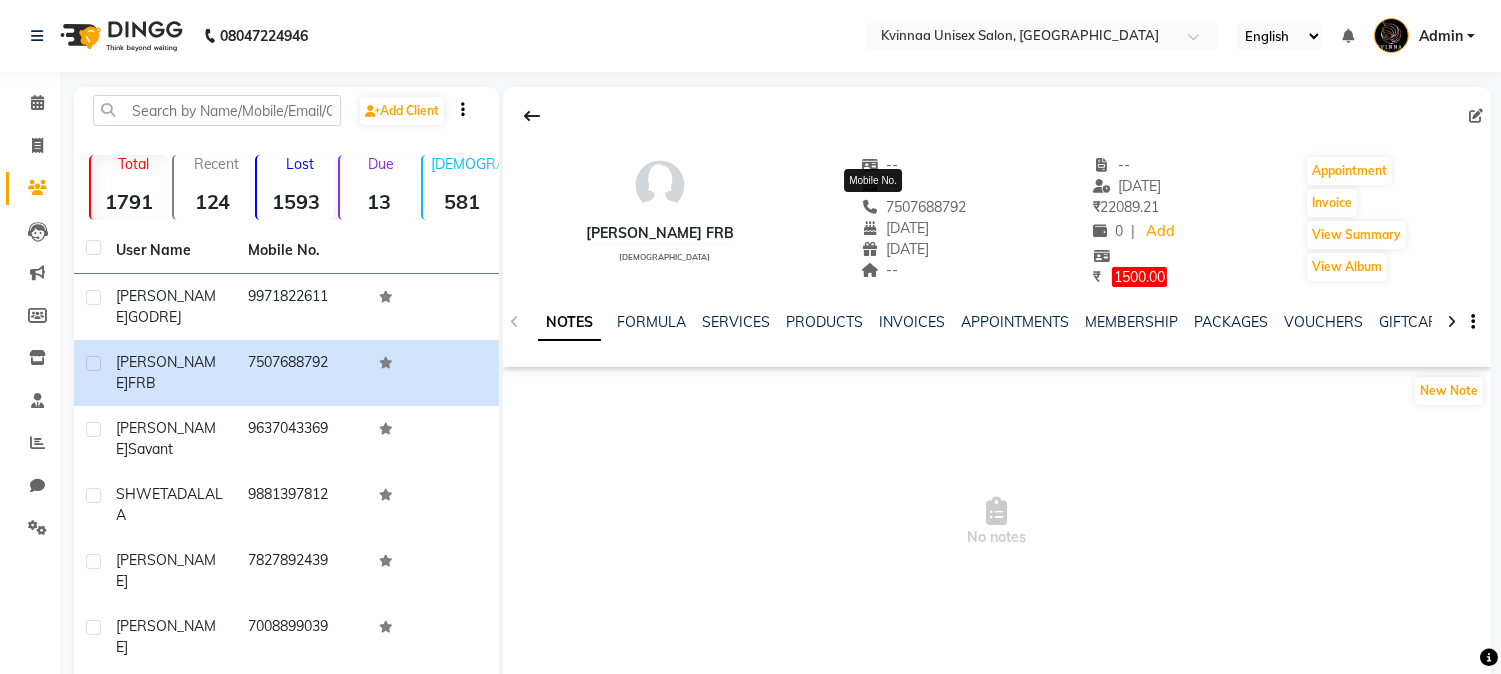 click on "7507688792" 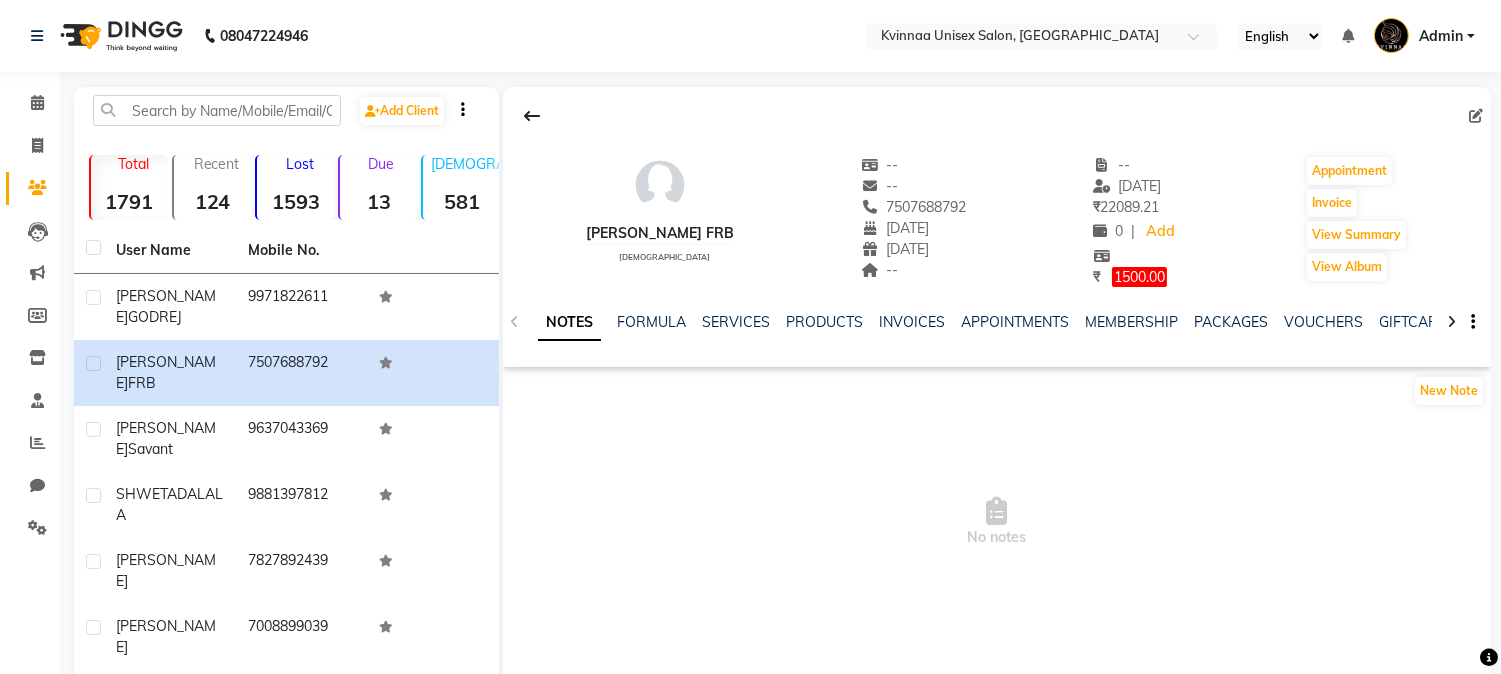 click on "7507688792" 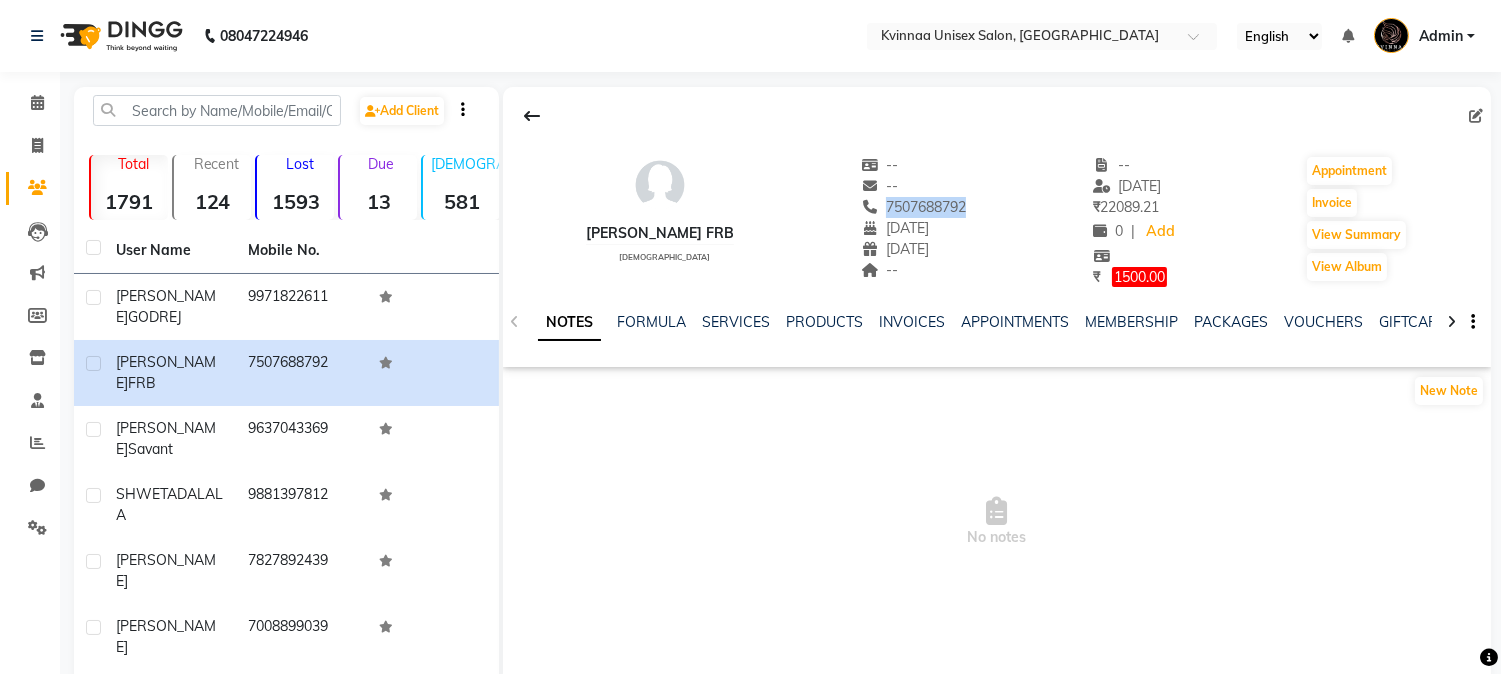 click on "7507688792" 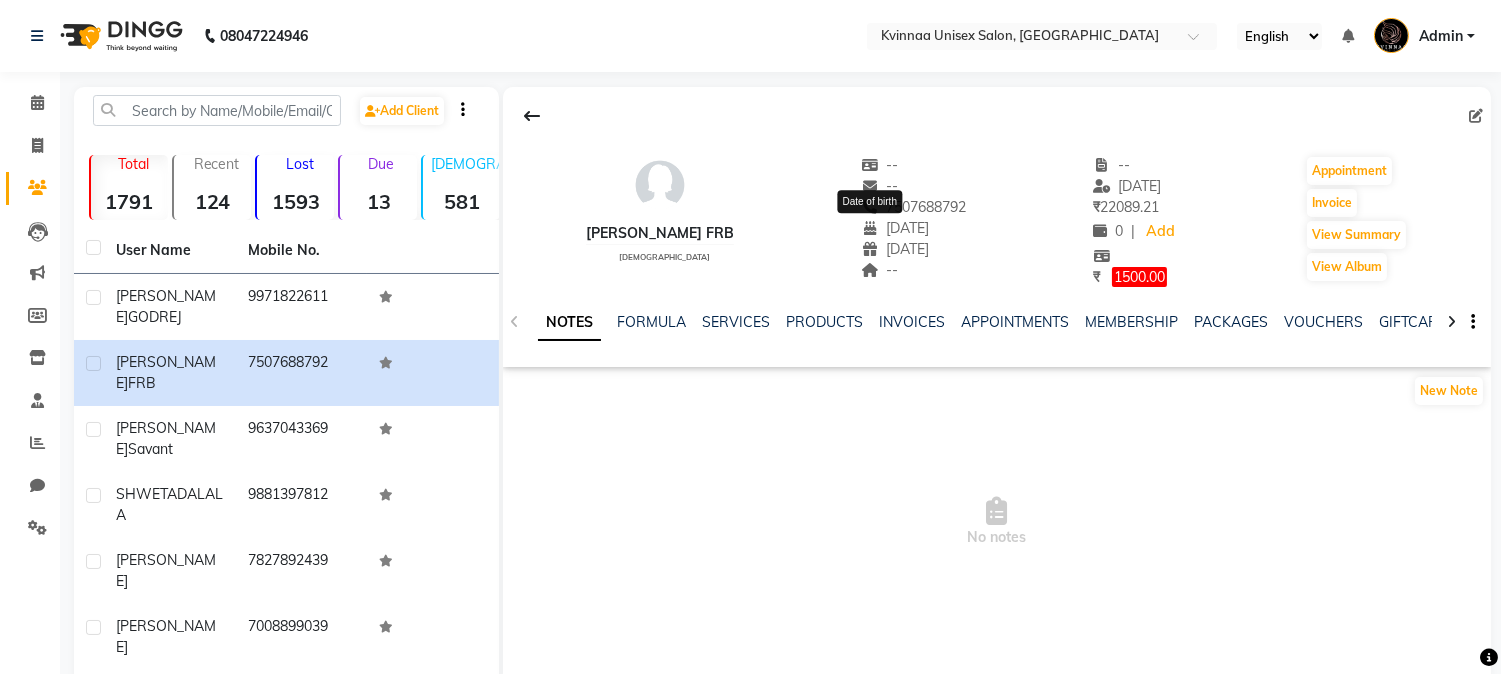 click on "17-12-1970" 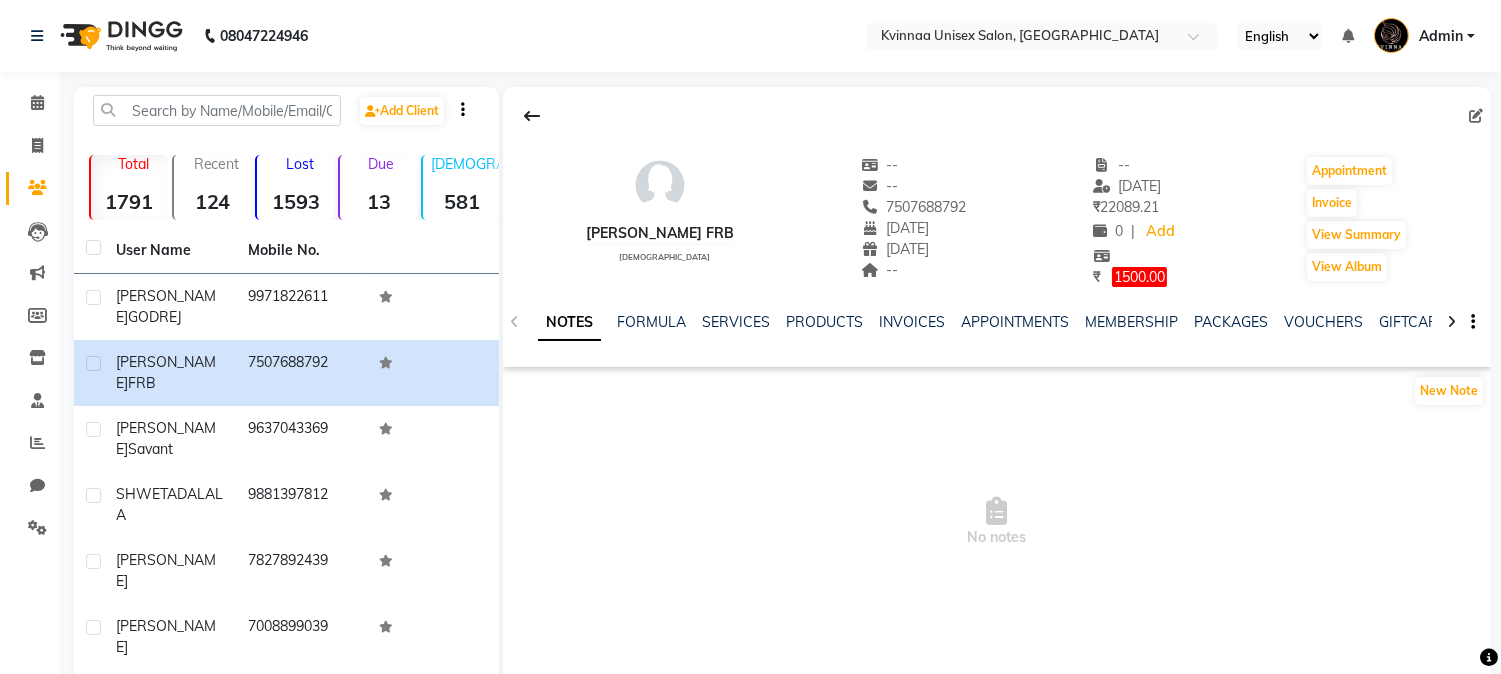 click on "17-12-1970" 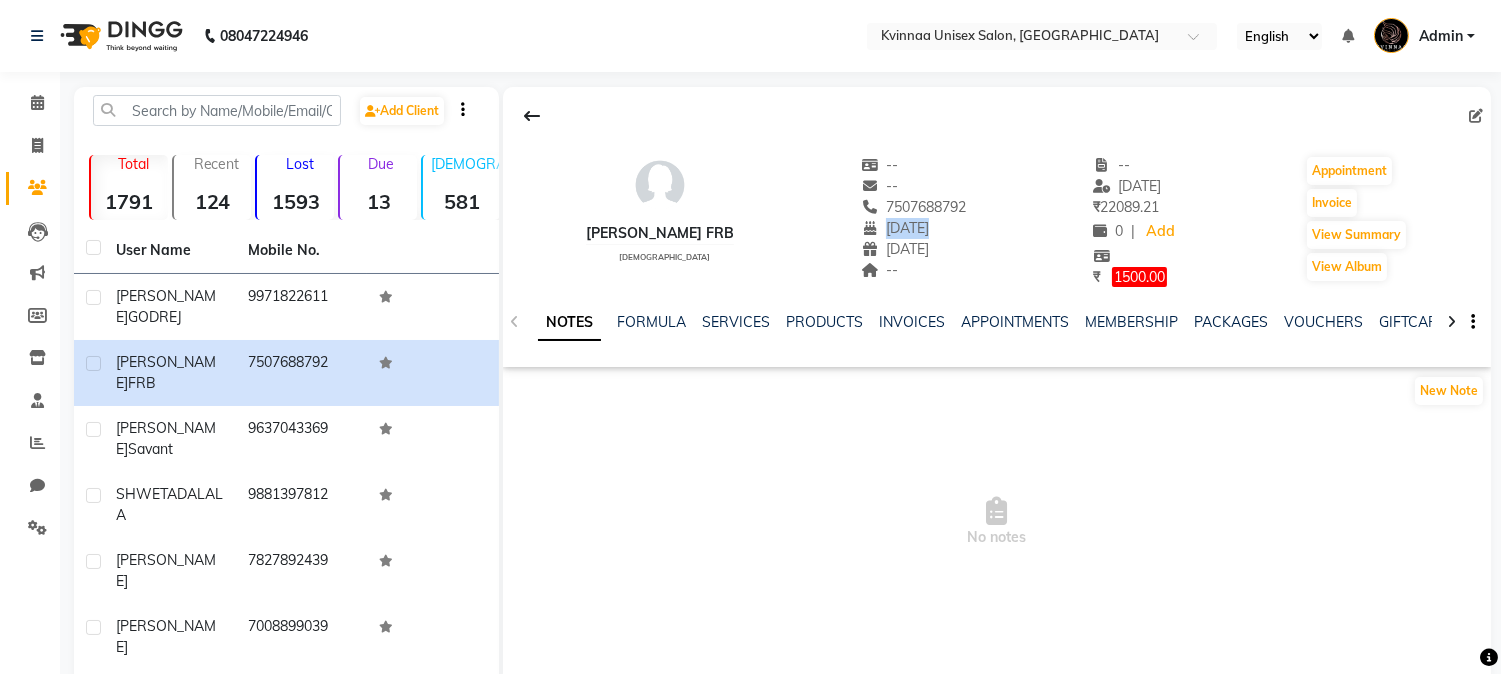 click on "17-12-1970" 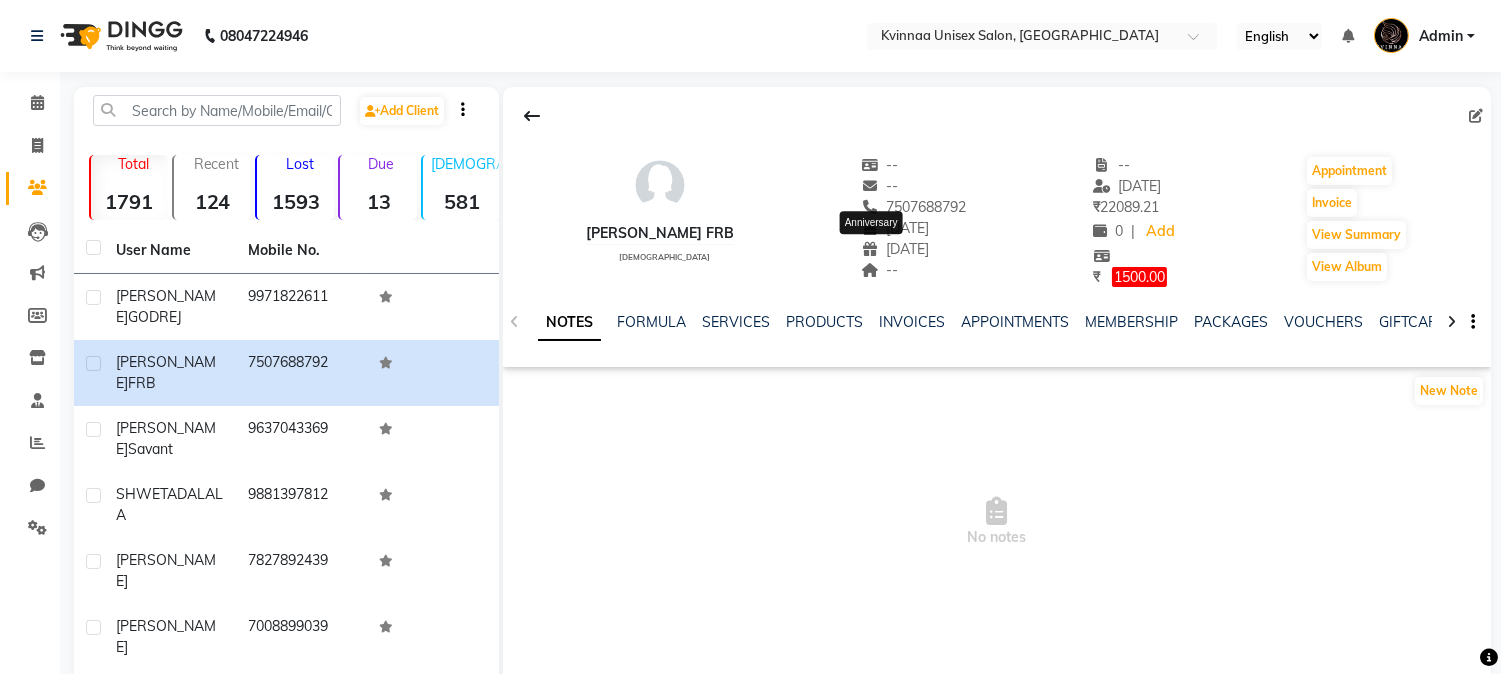 click on "22-01-1970" 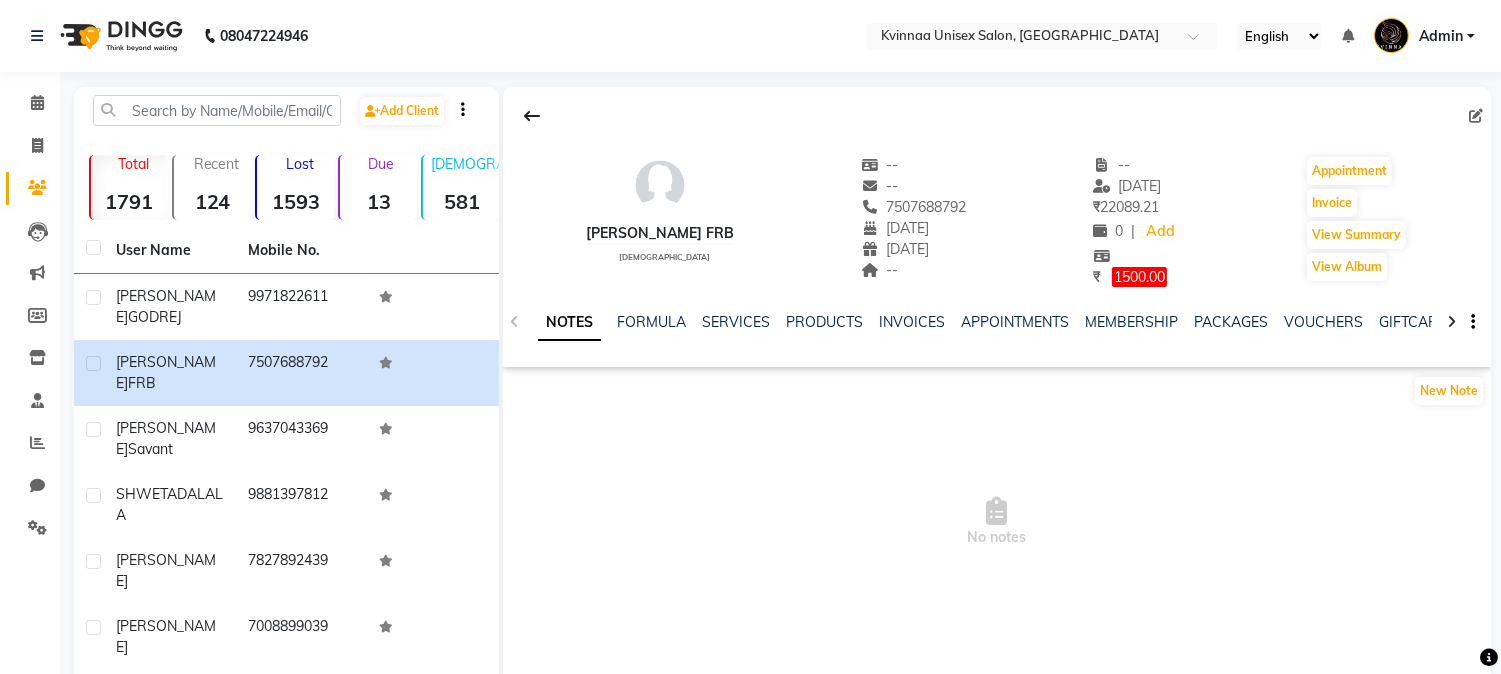 click on "22-01-1970" 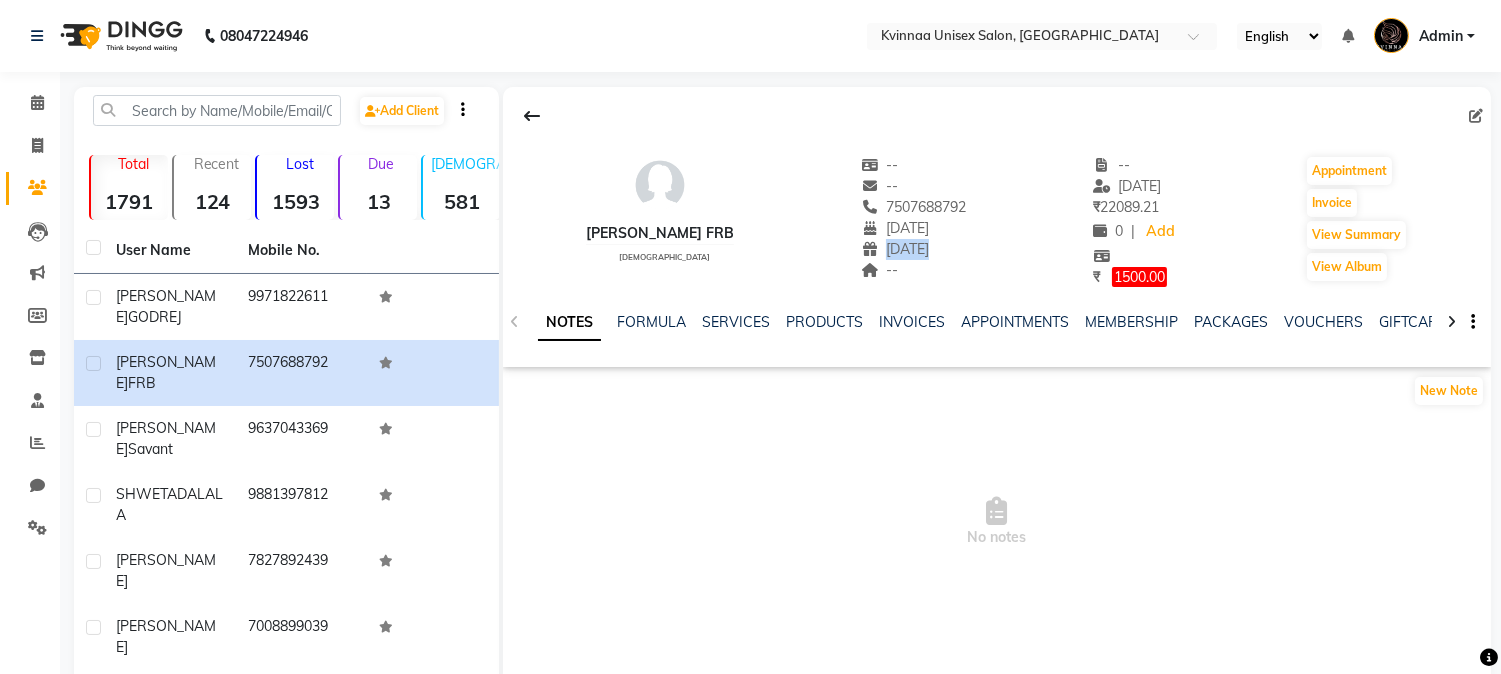 click on "22-01-1970" 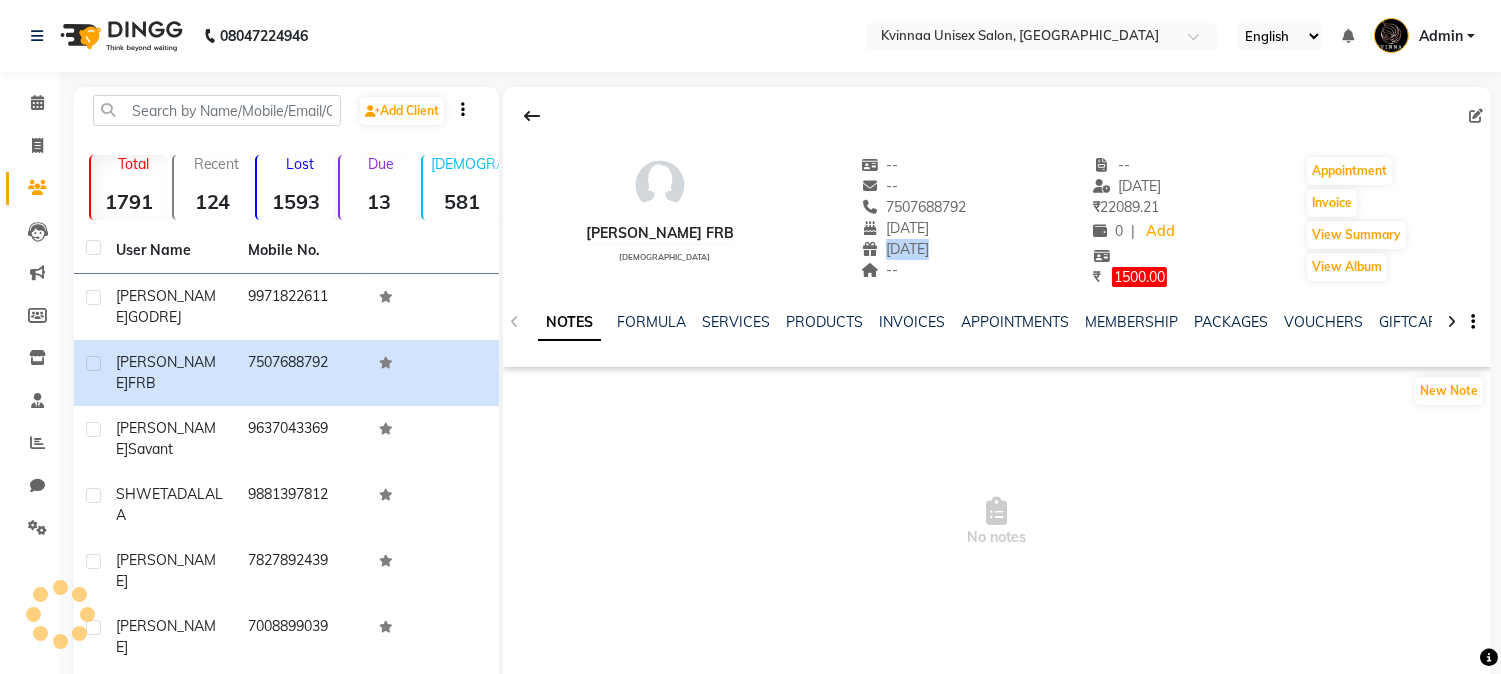 copy on "22-01-1970" 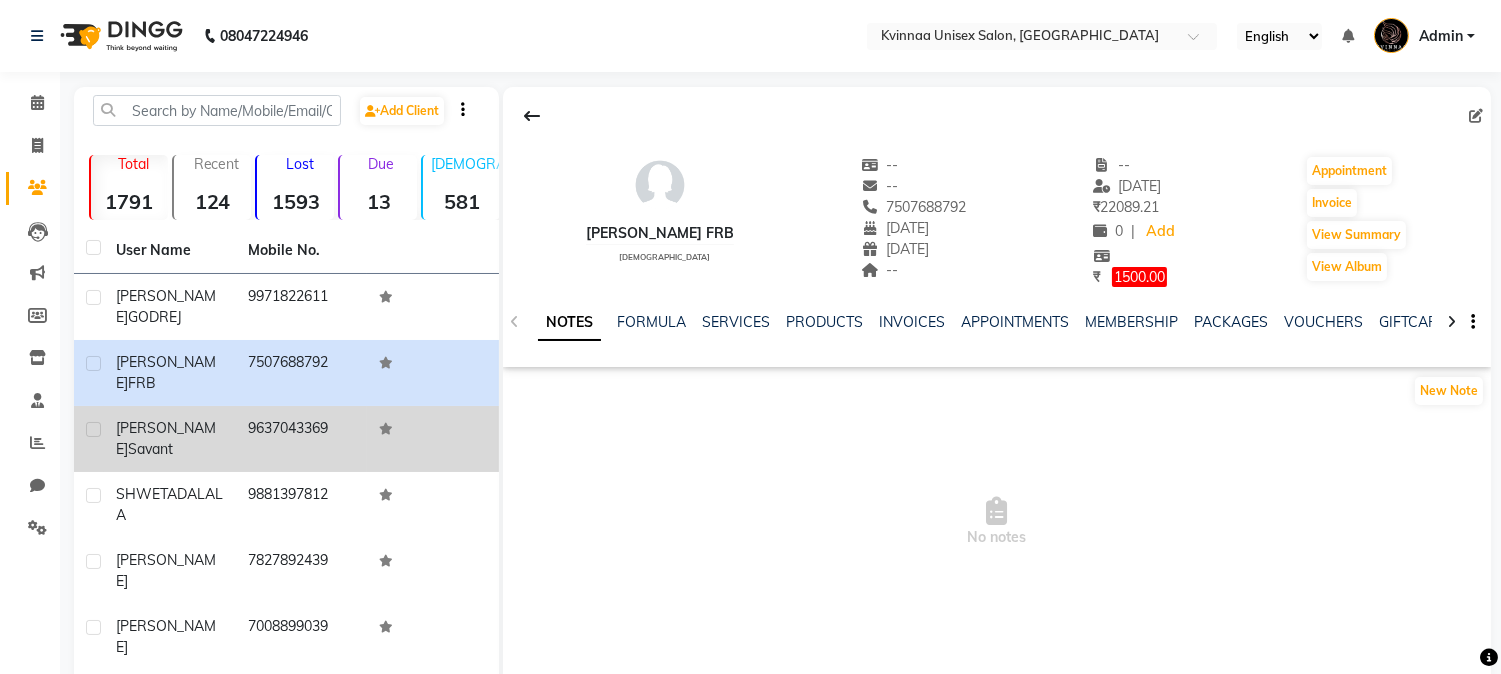click on "9637043369" 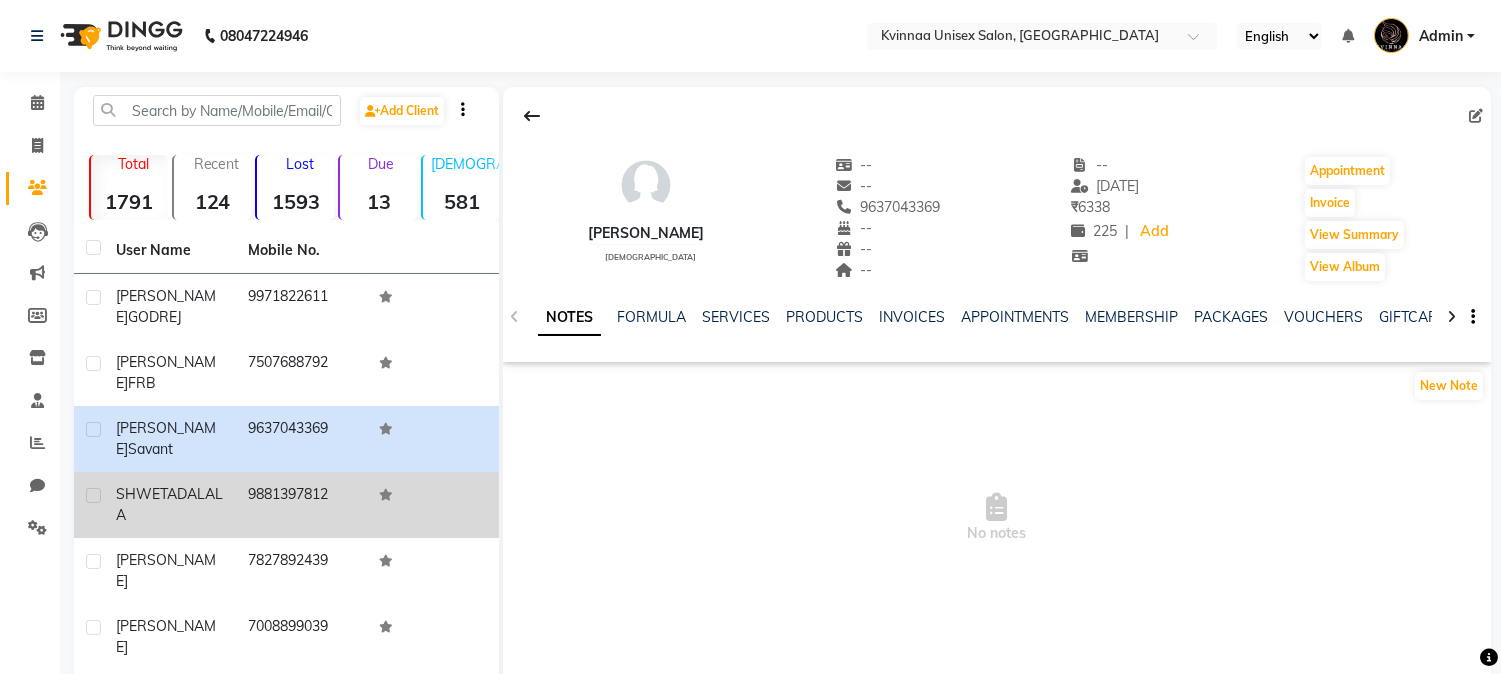 click on "SHWETA  DALALA" 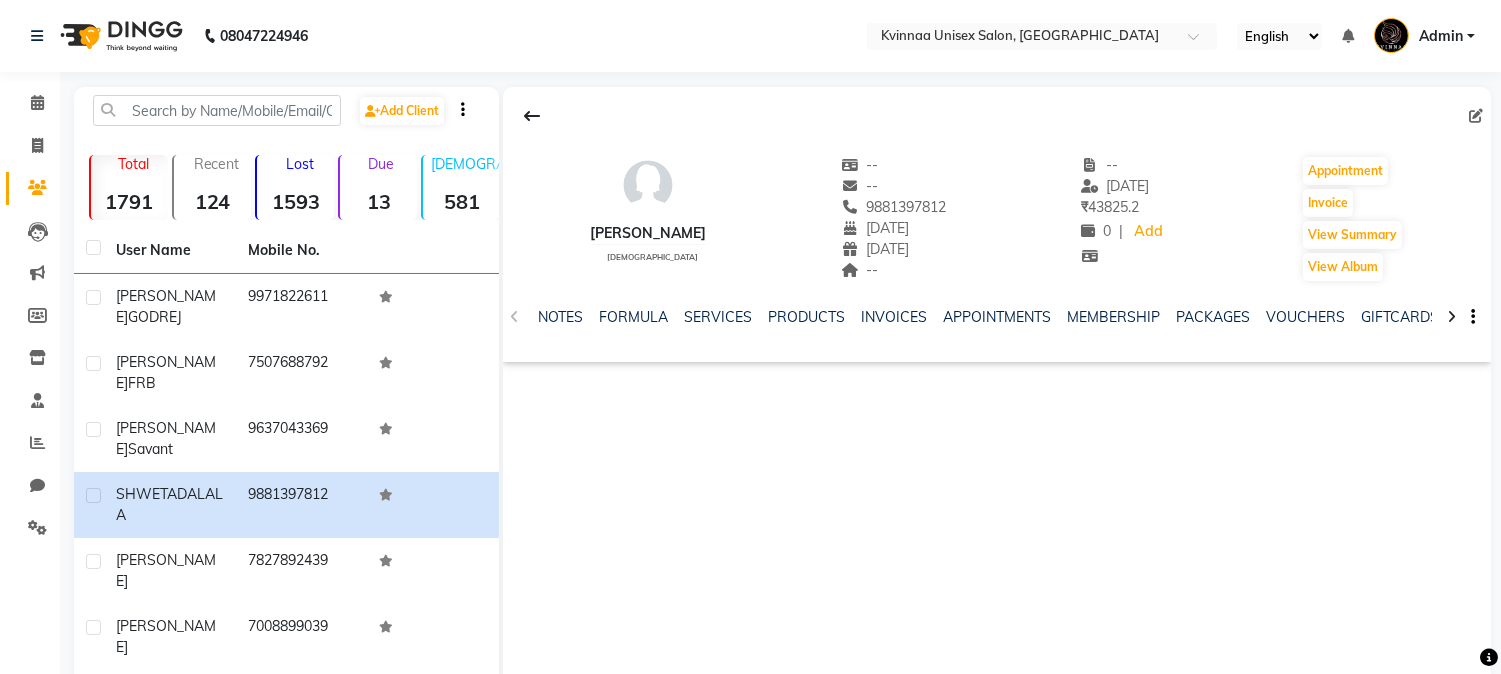 click on "[PERSON_NAME]" 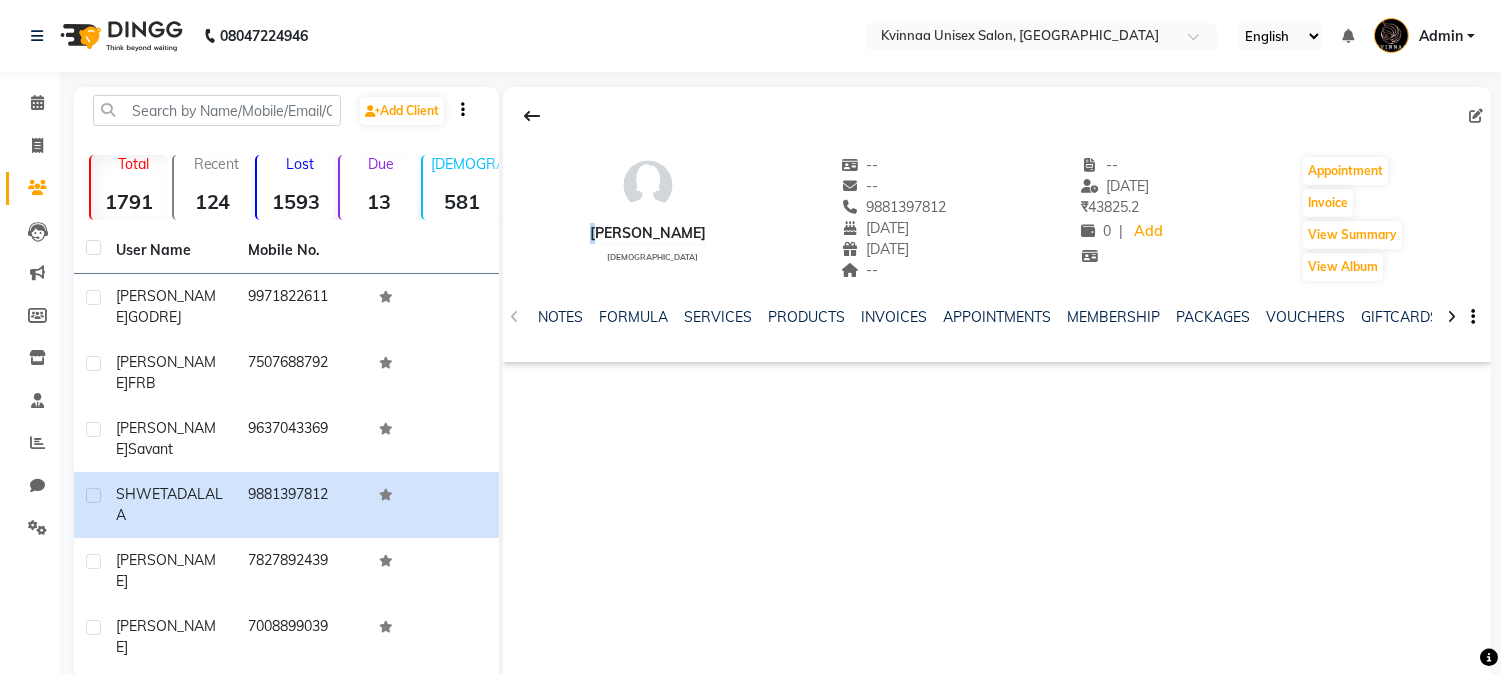 click on "[PERSON_NAME]" 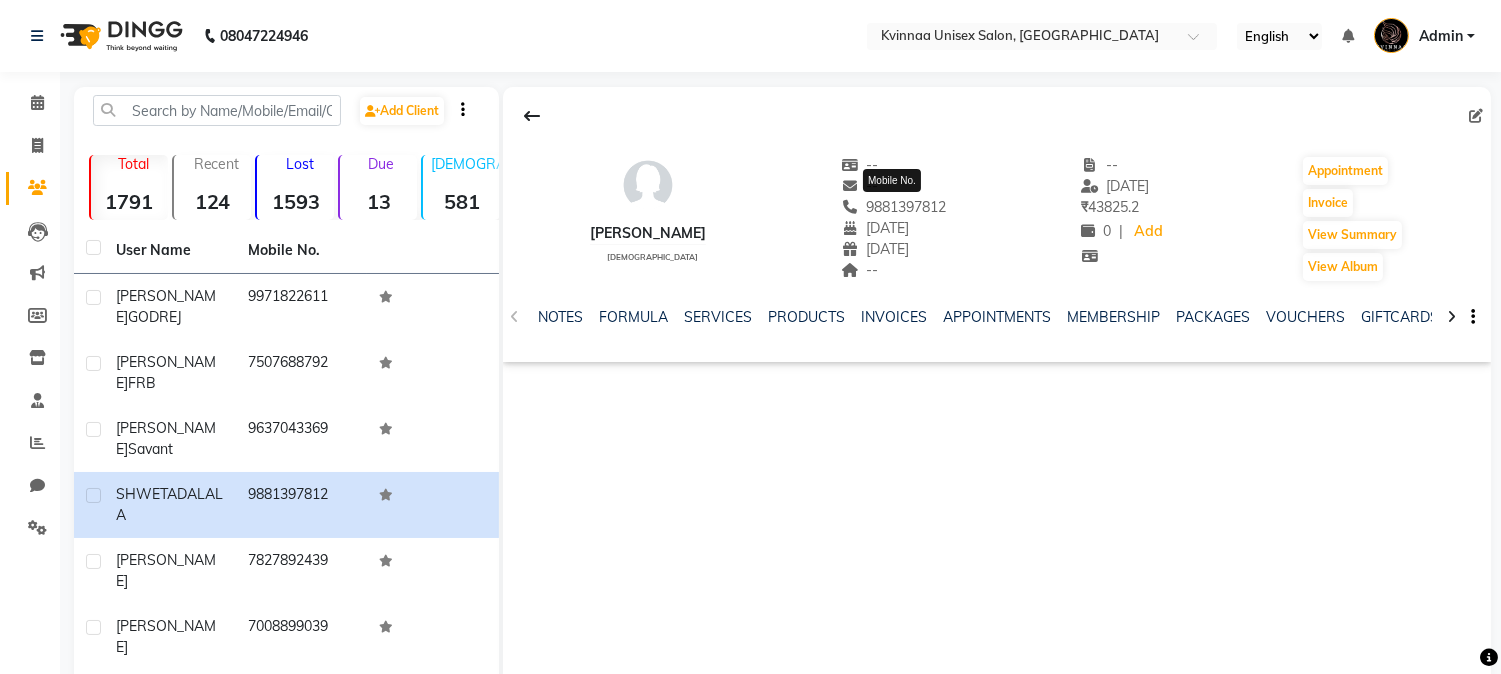 click on "Mobile No." at bounding box center (892, 180) 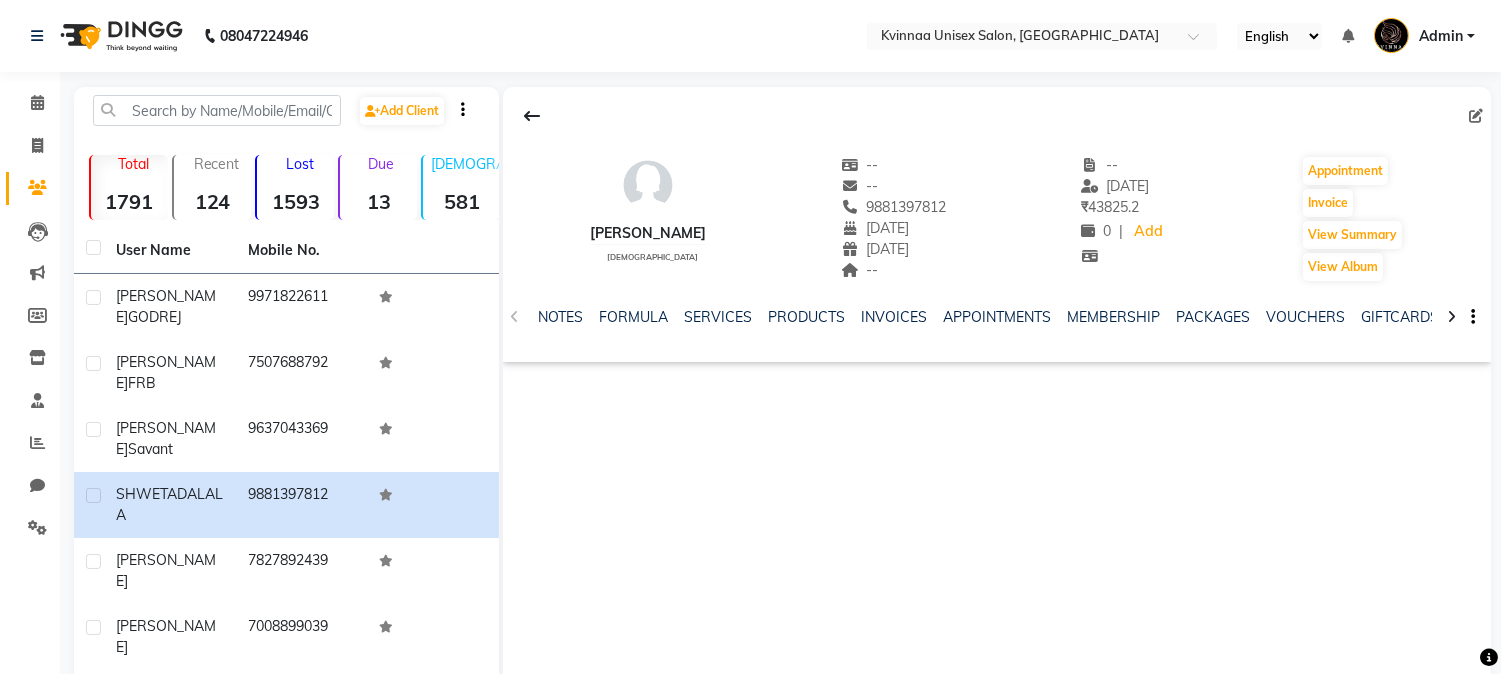 click on "9881397812" 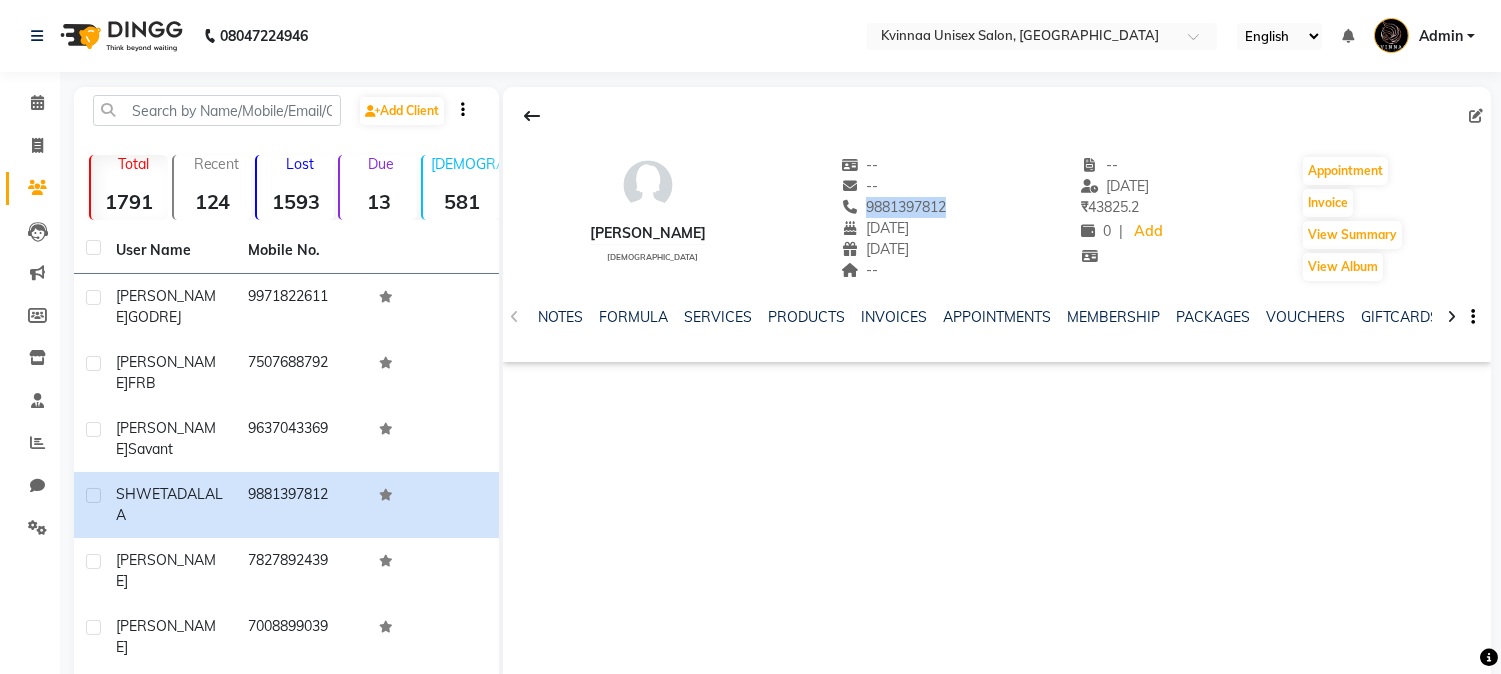 click on "9881397812" 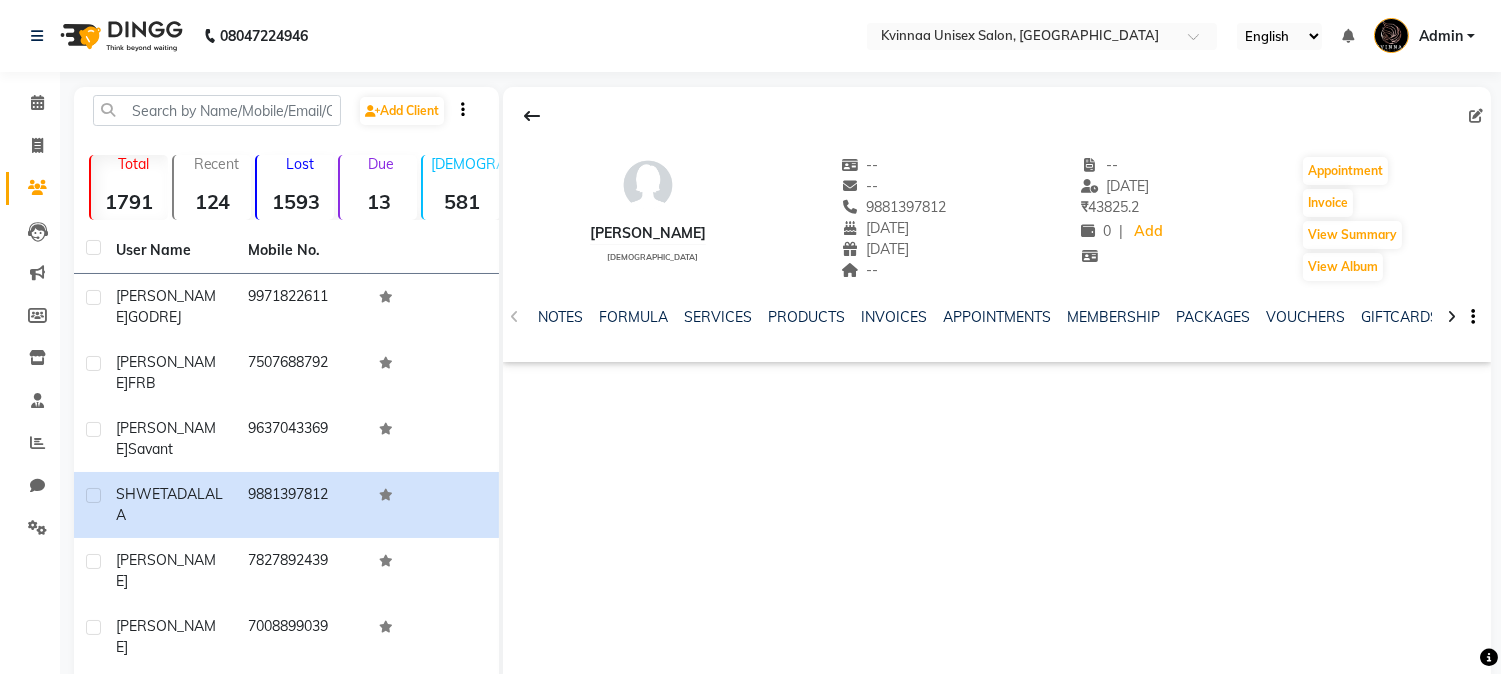 click on "25-12-1970" 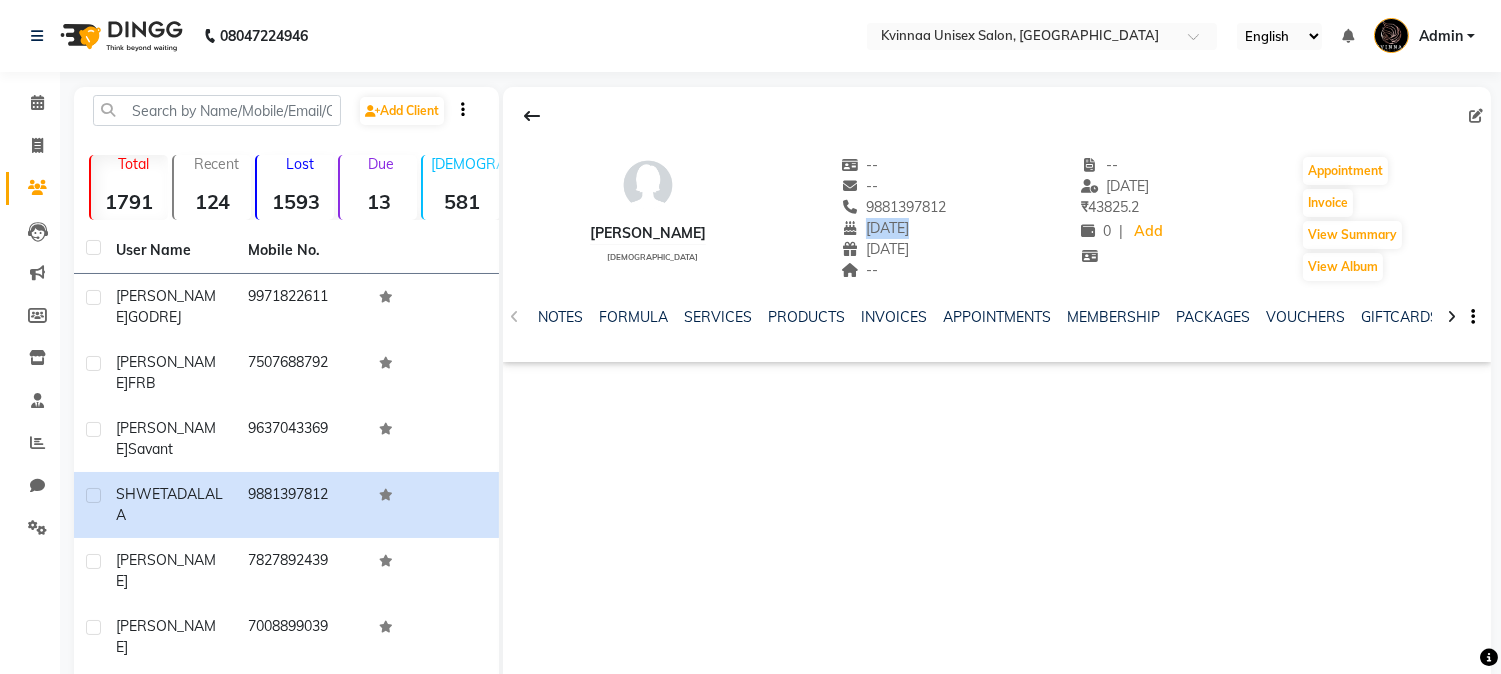 click on "25-12-1970" 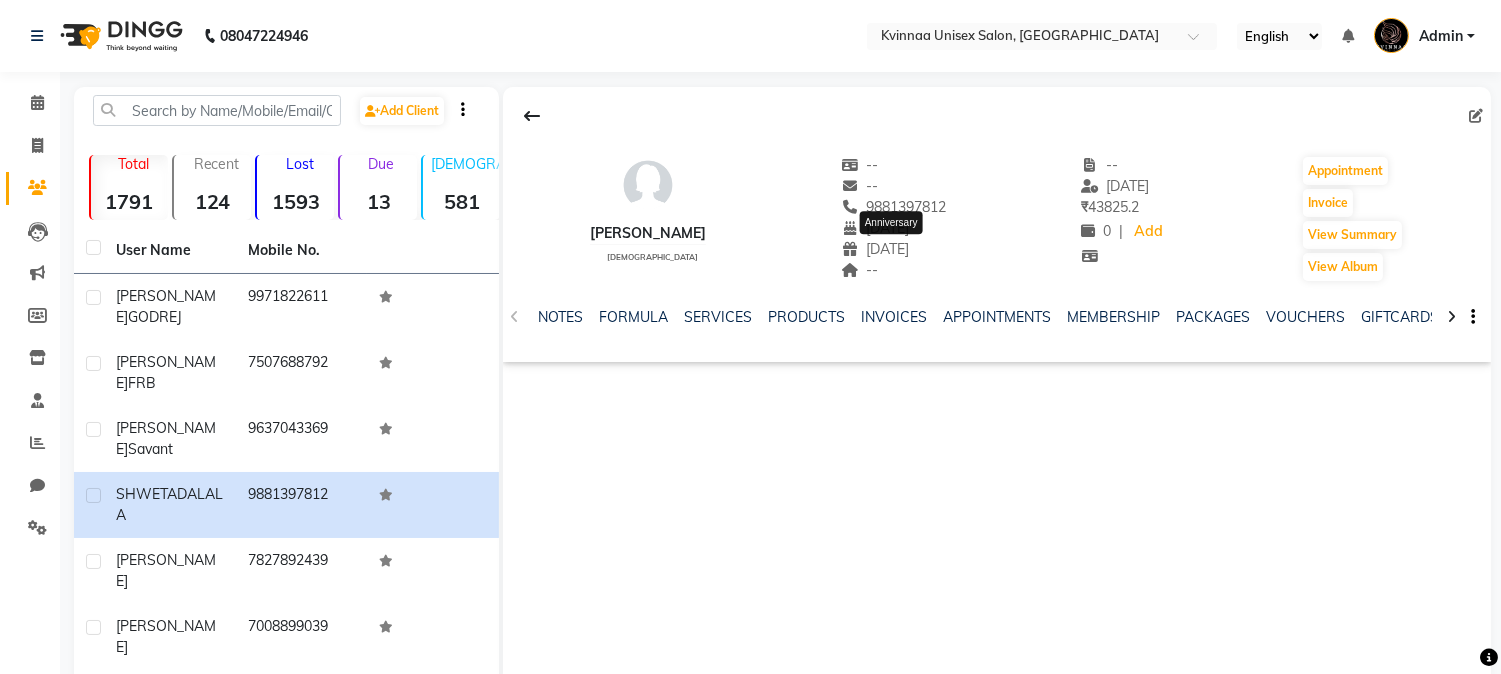 click on "06-05-1970" 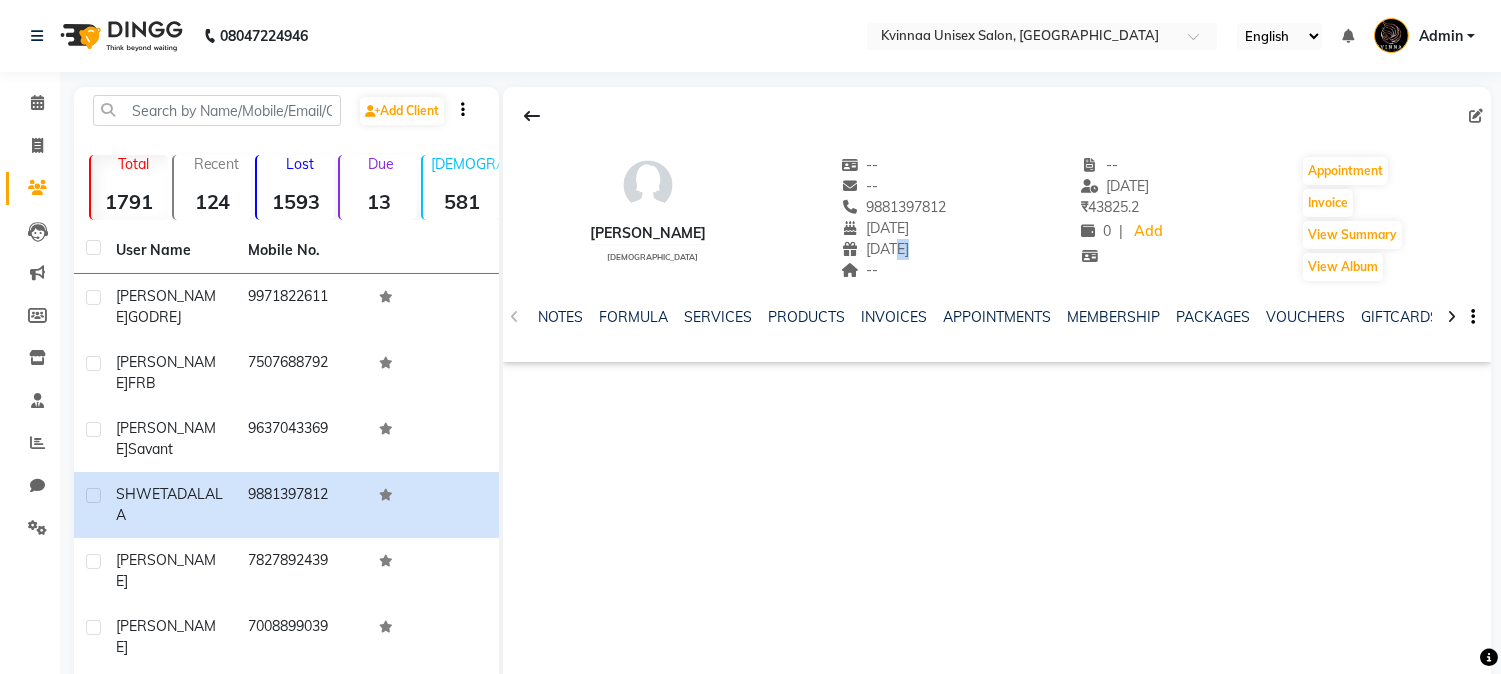 click on "06-05-1970" 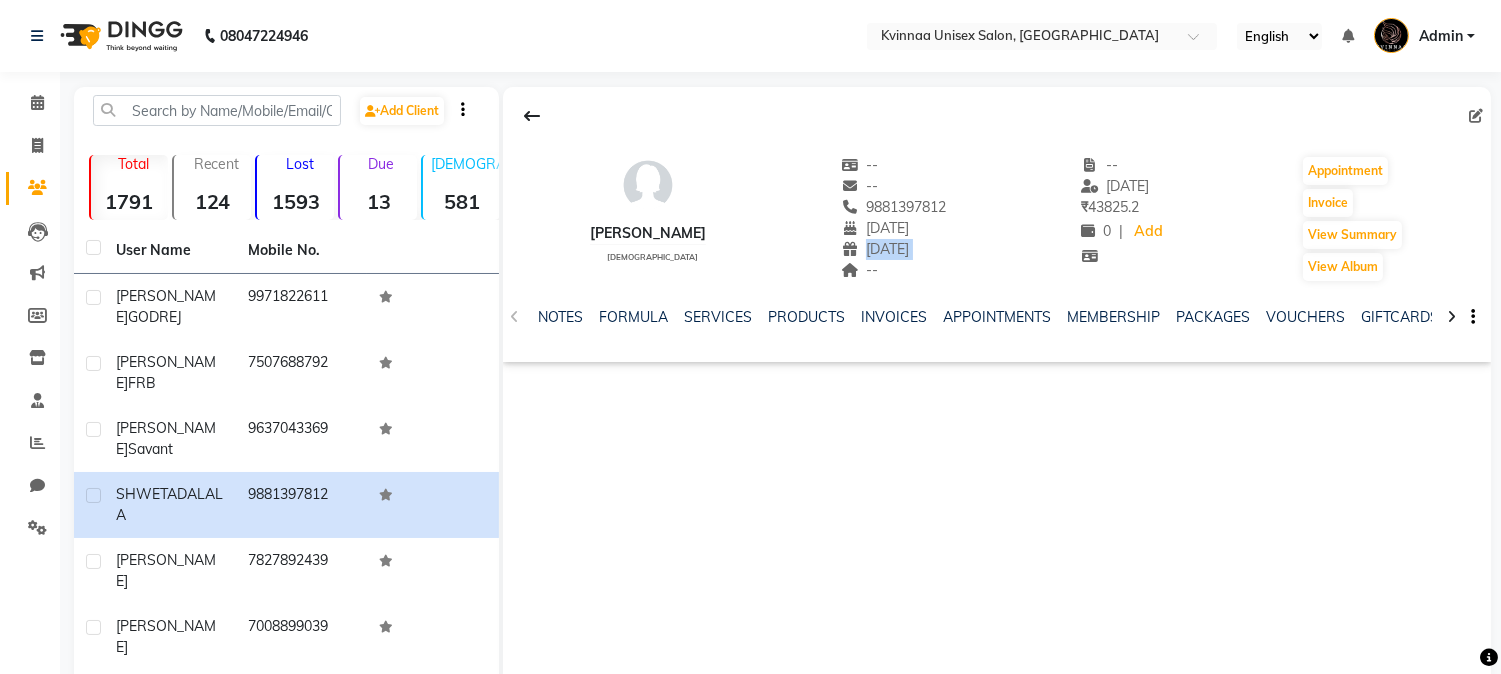 click on "06-05-1970" 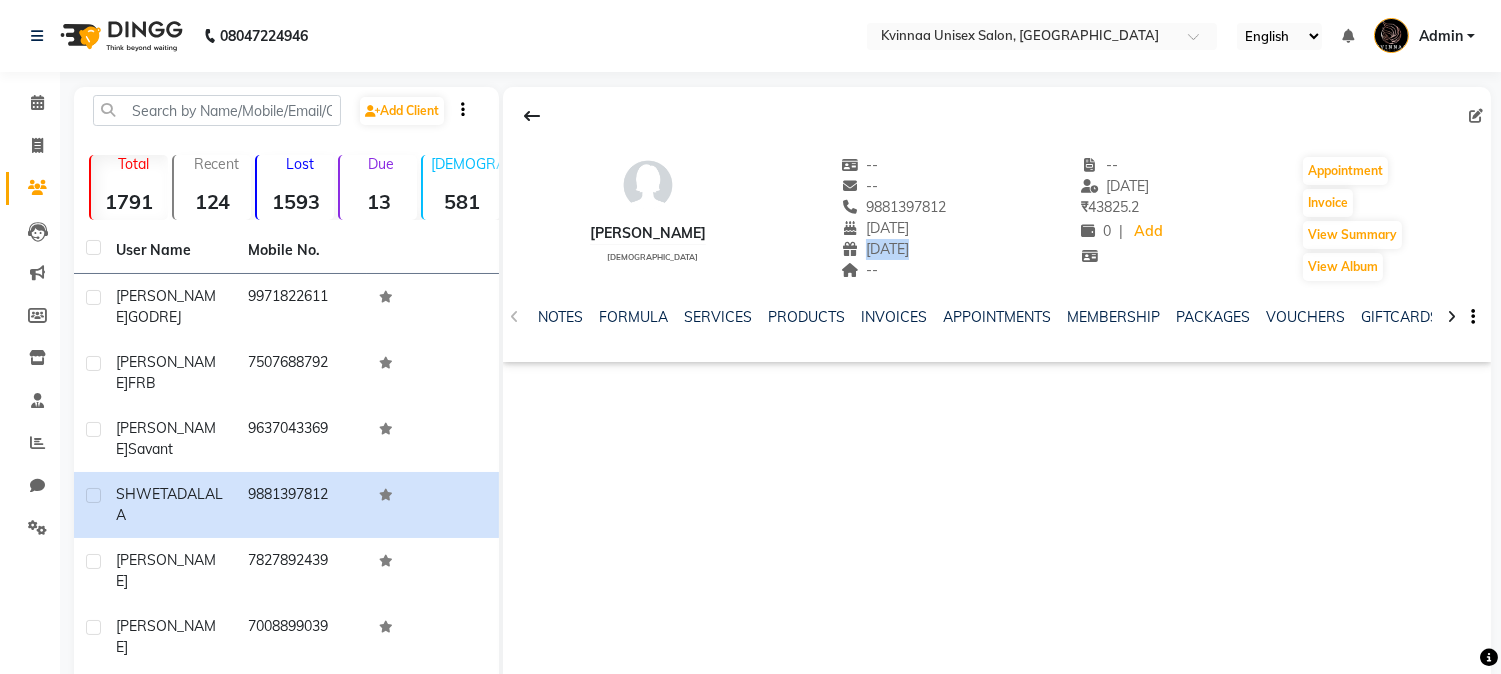 drag, startPoint x: 892, startPoint y: 250, endPoint x: 923, endPoint y: 280, distance: 43.13931 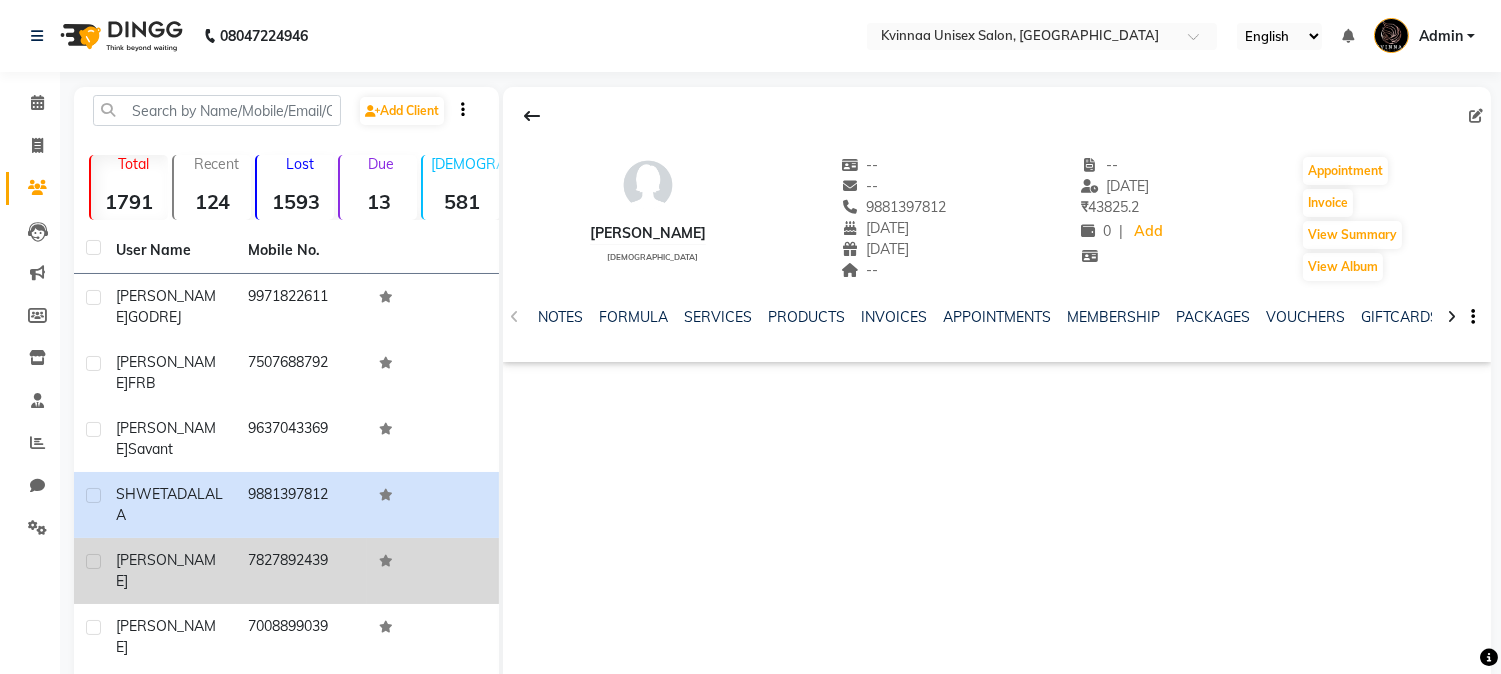 click on "[PERSON_NAME]" 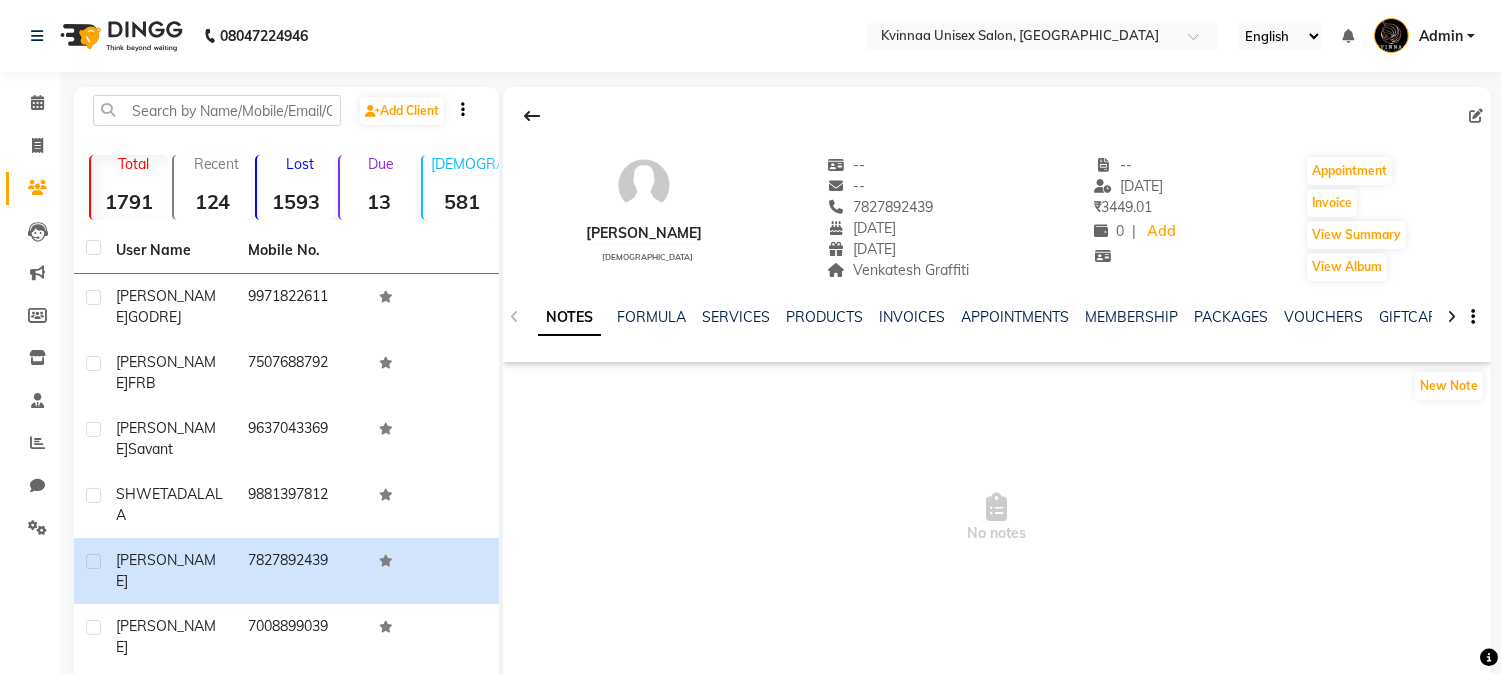 click on "[PERSON_NAME]" 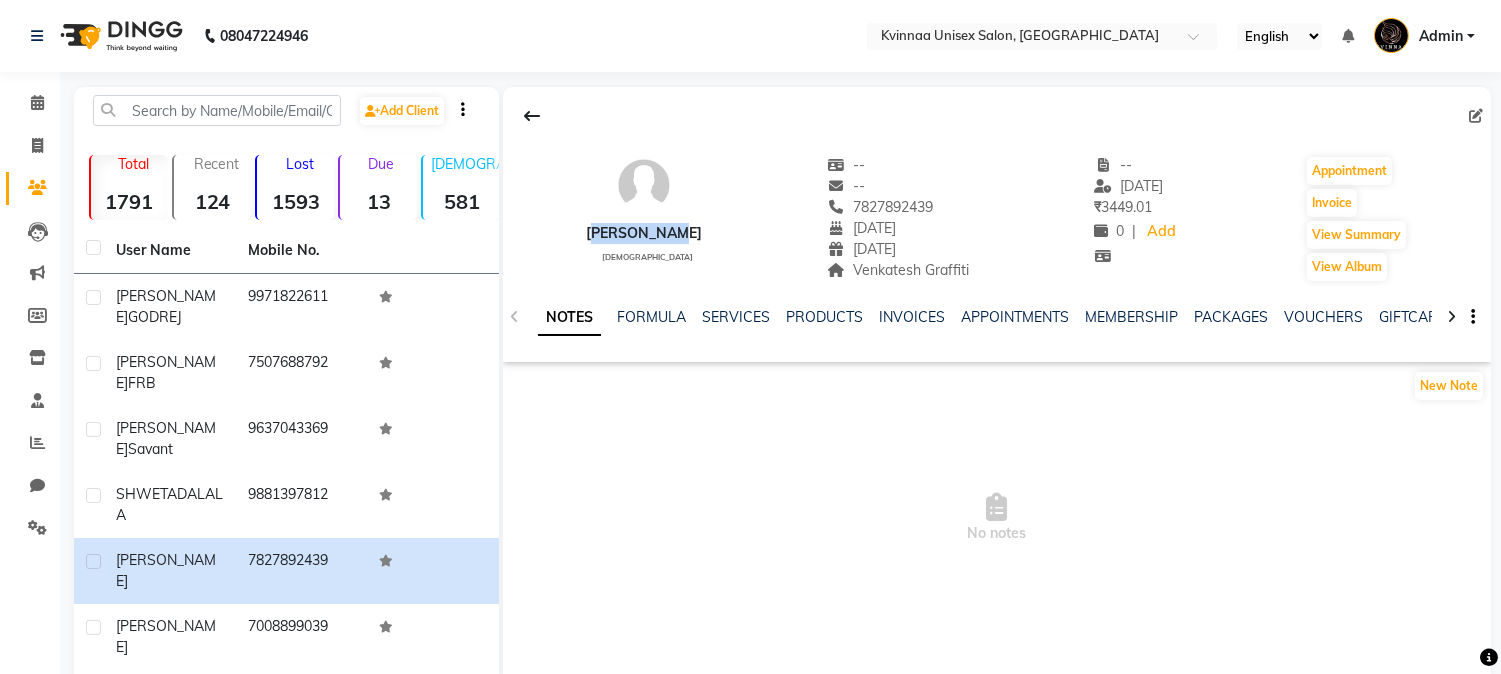 click on "[PERSON_NAME]" 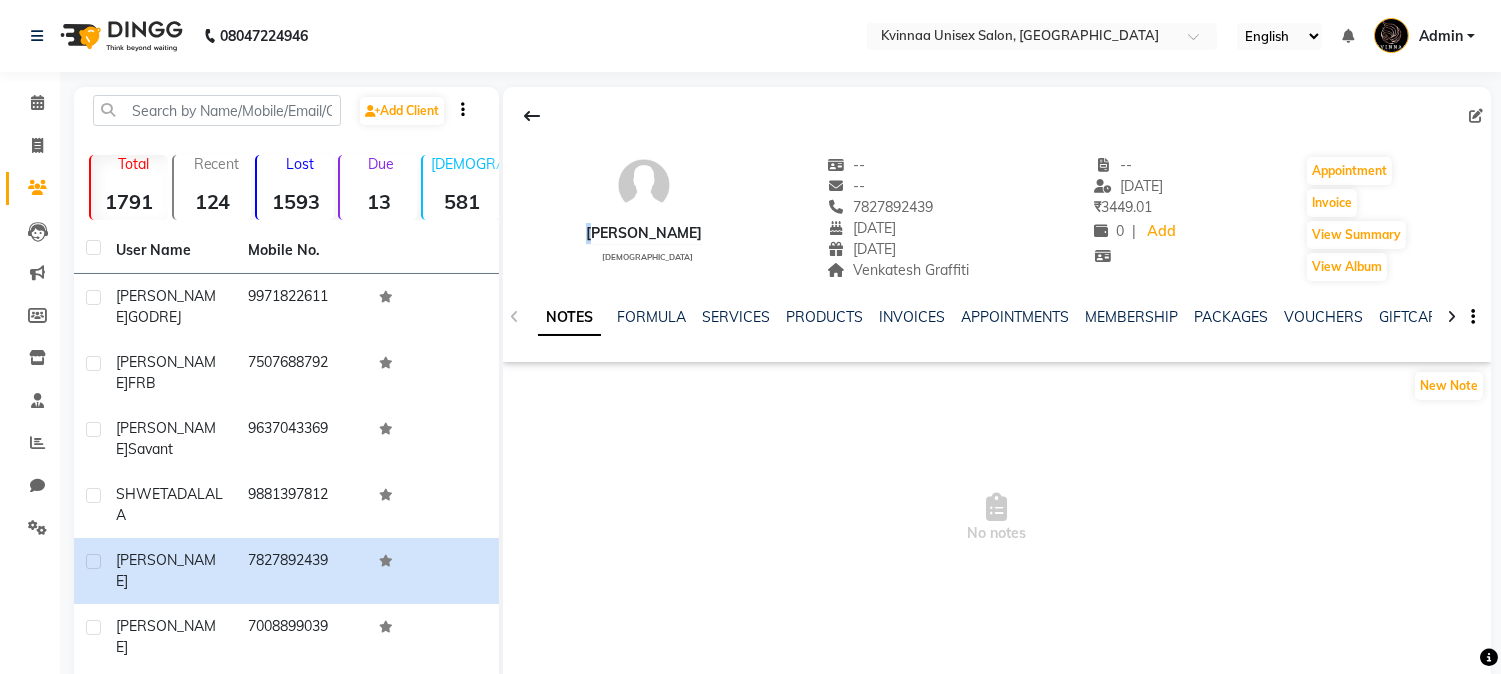 click on "[PERSON_NAME]" 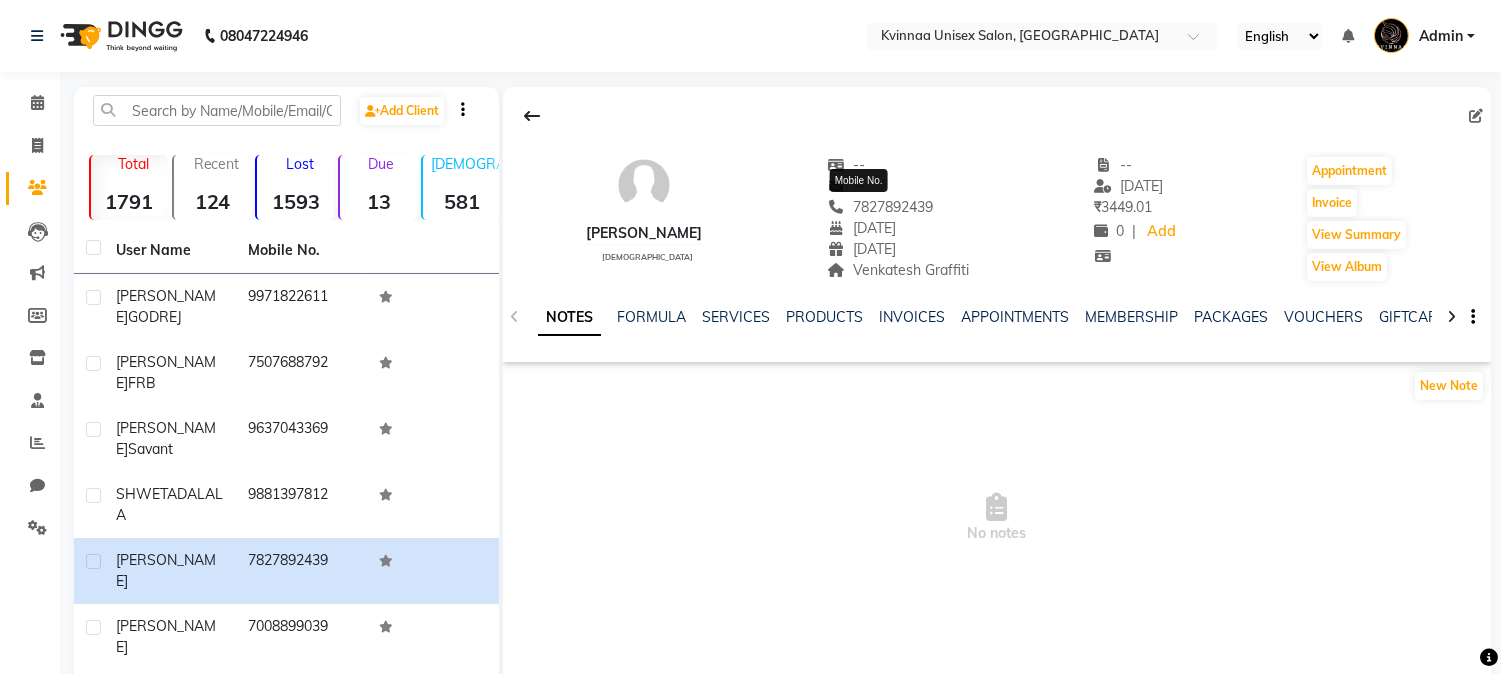 click on "7827892439" 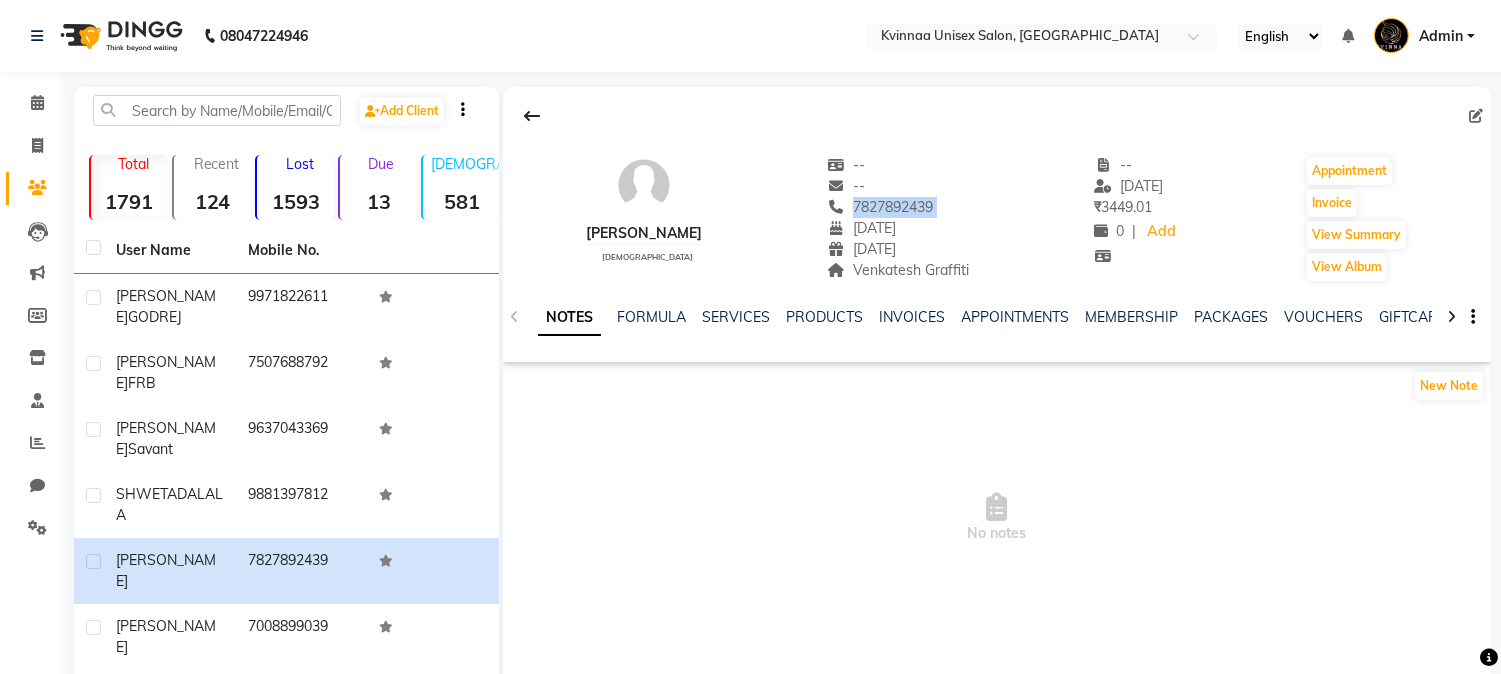 click on "7827892439" 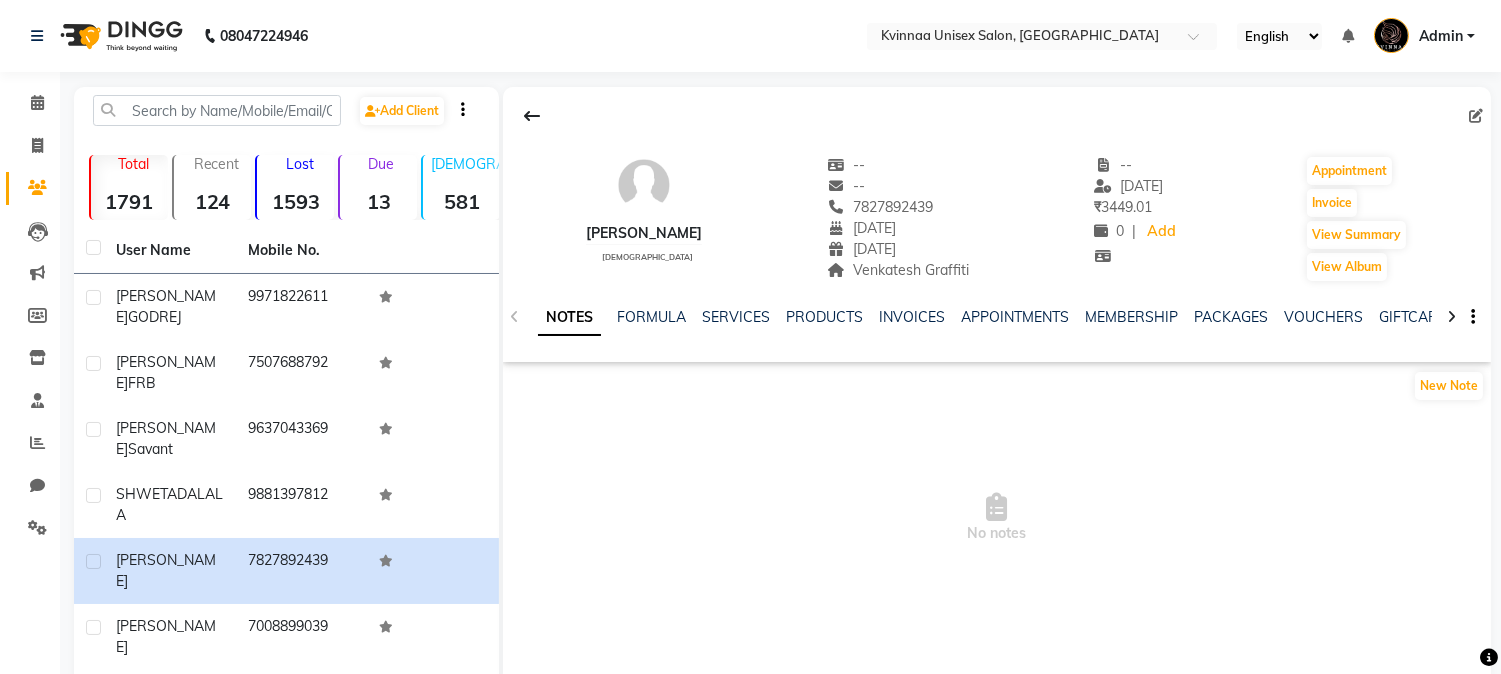 click on "10-09-1970" 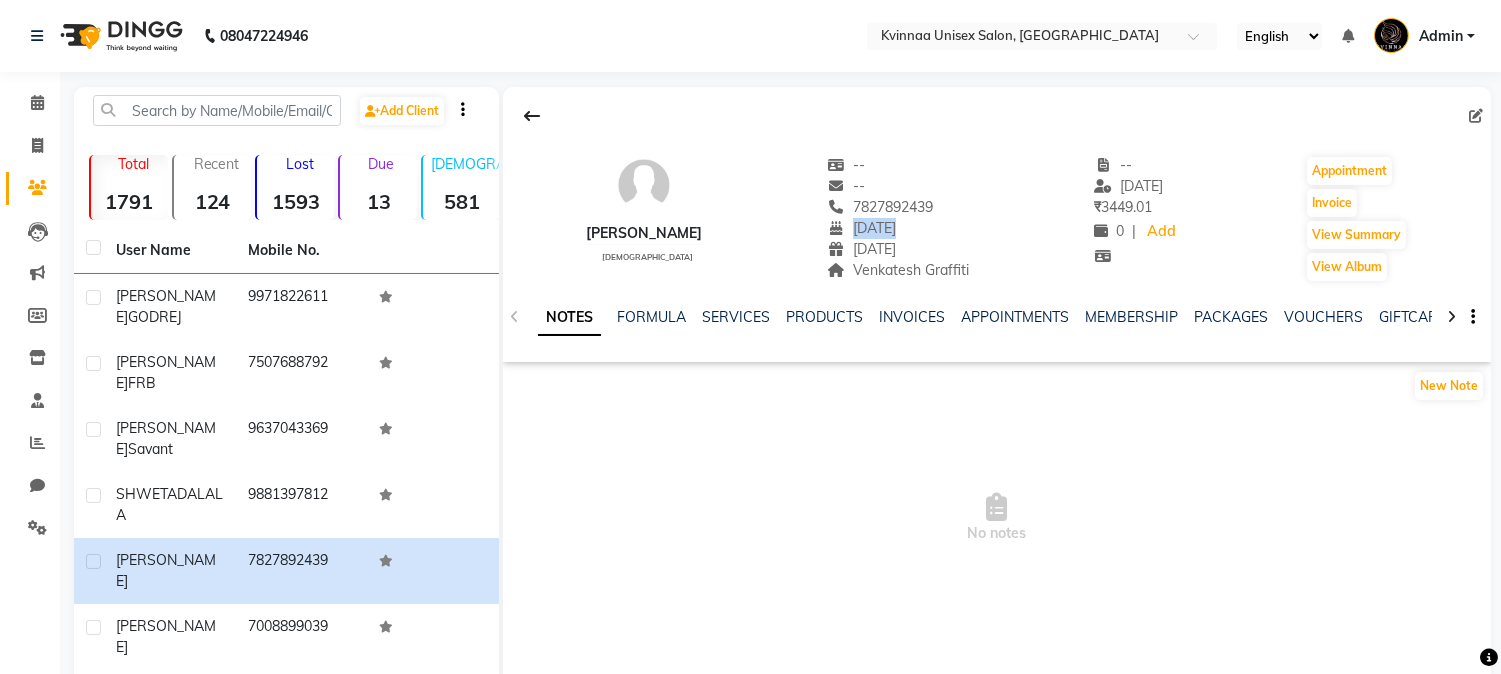 click on "10-09-1970" 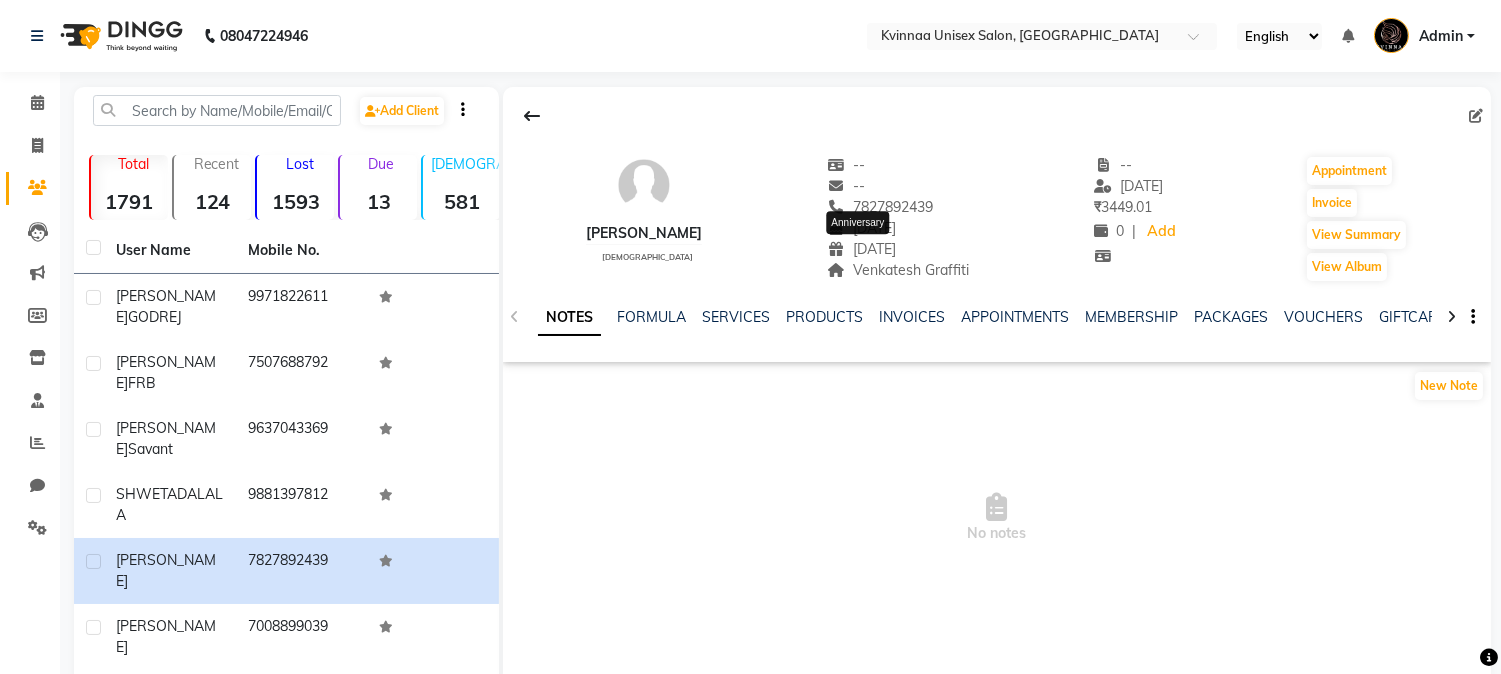click on "24-11-1970" 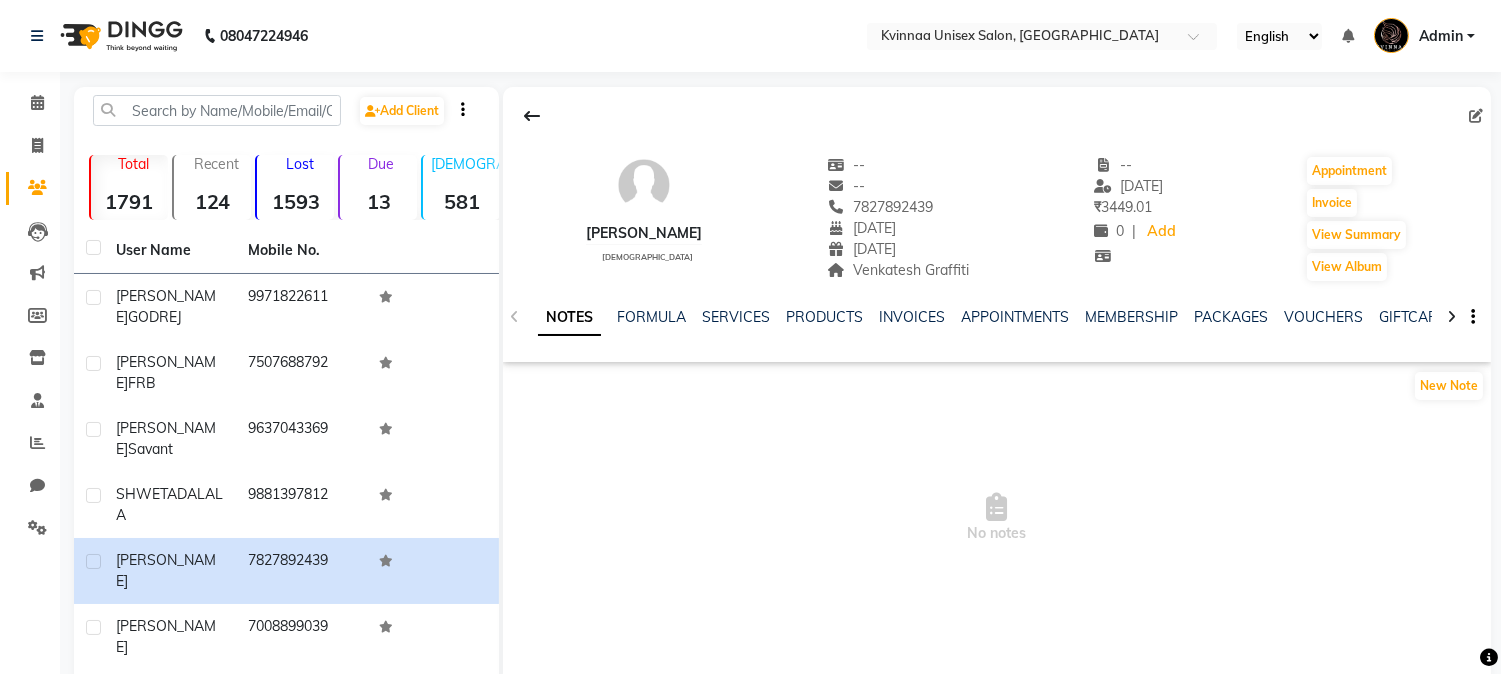 click on "24-11-1970" 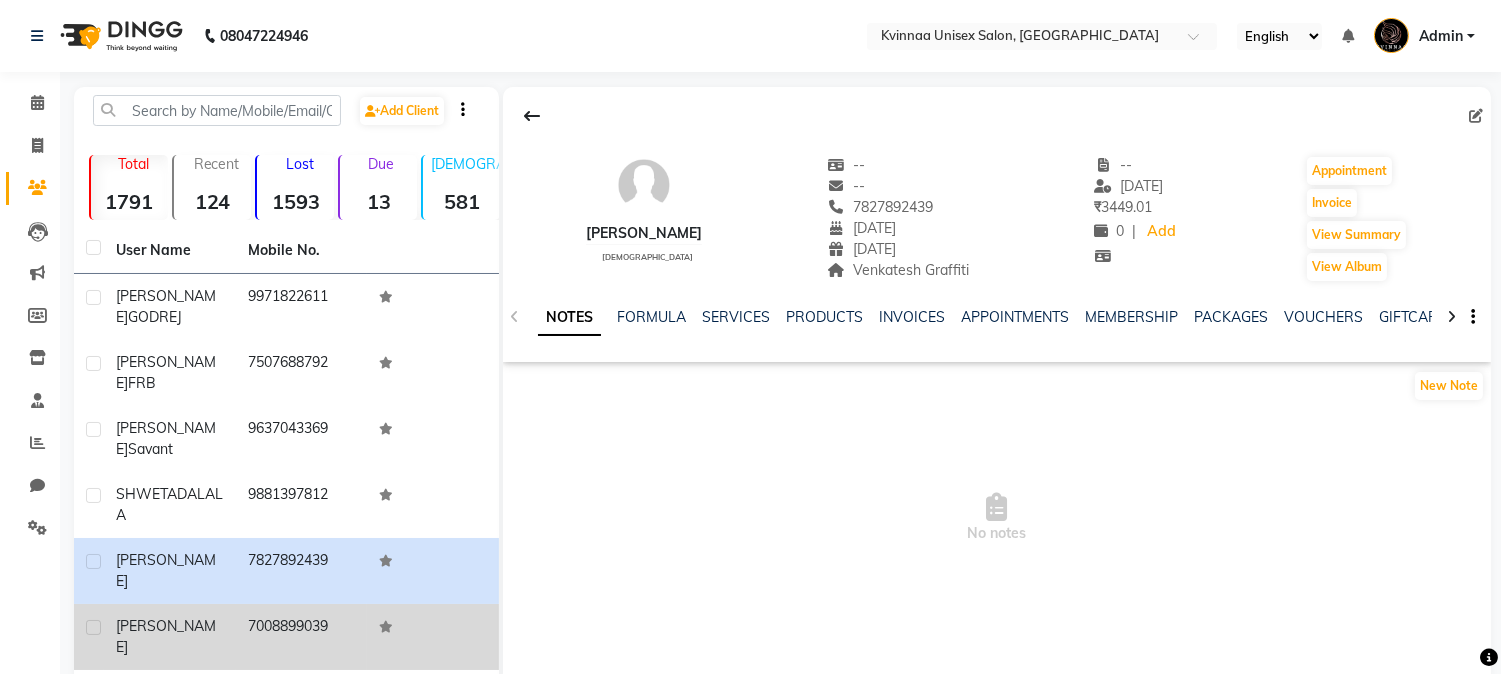click on "akanksha" 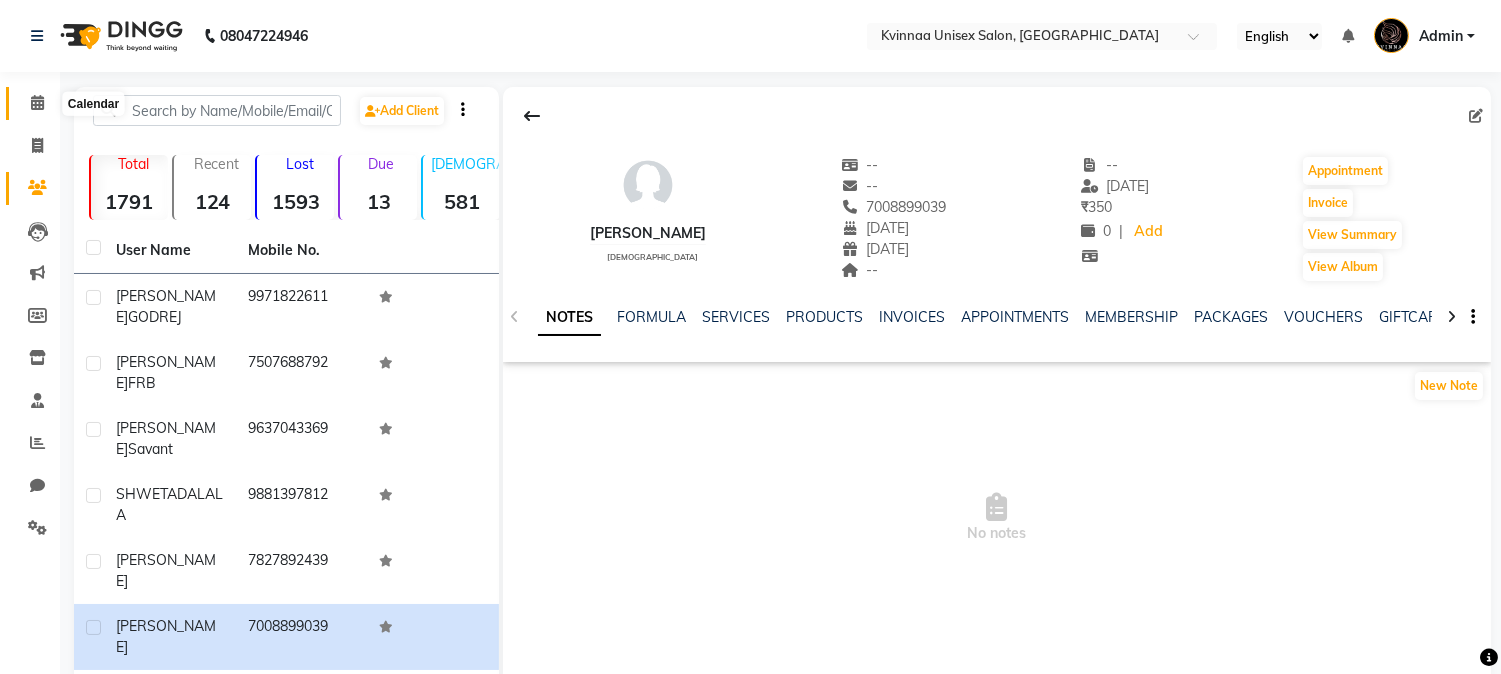 click 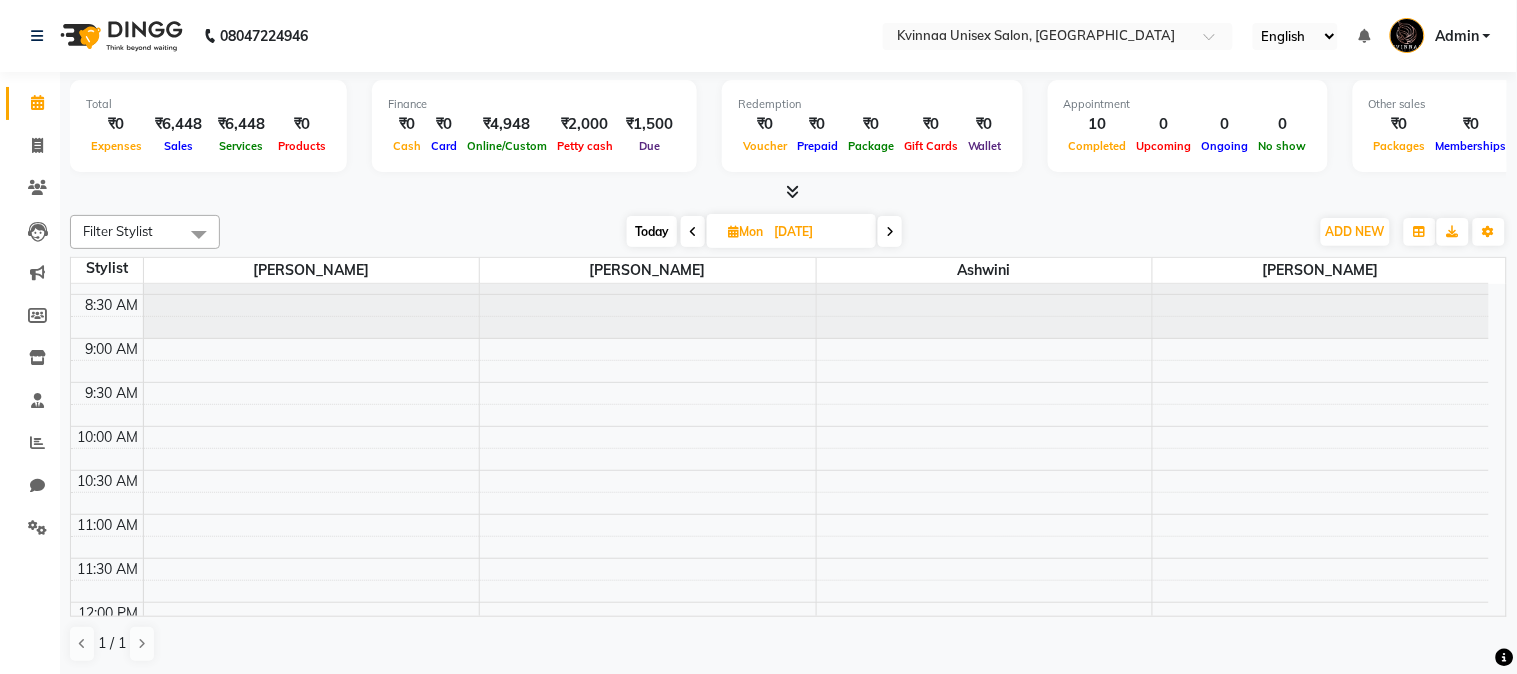 scroll, scrollTop: 0, scrollLeft: 0, axis: both 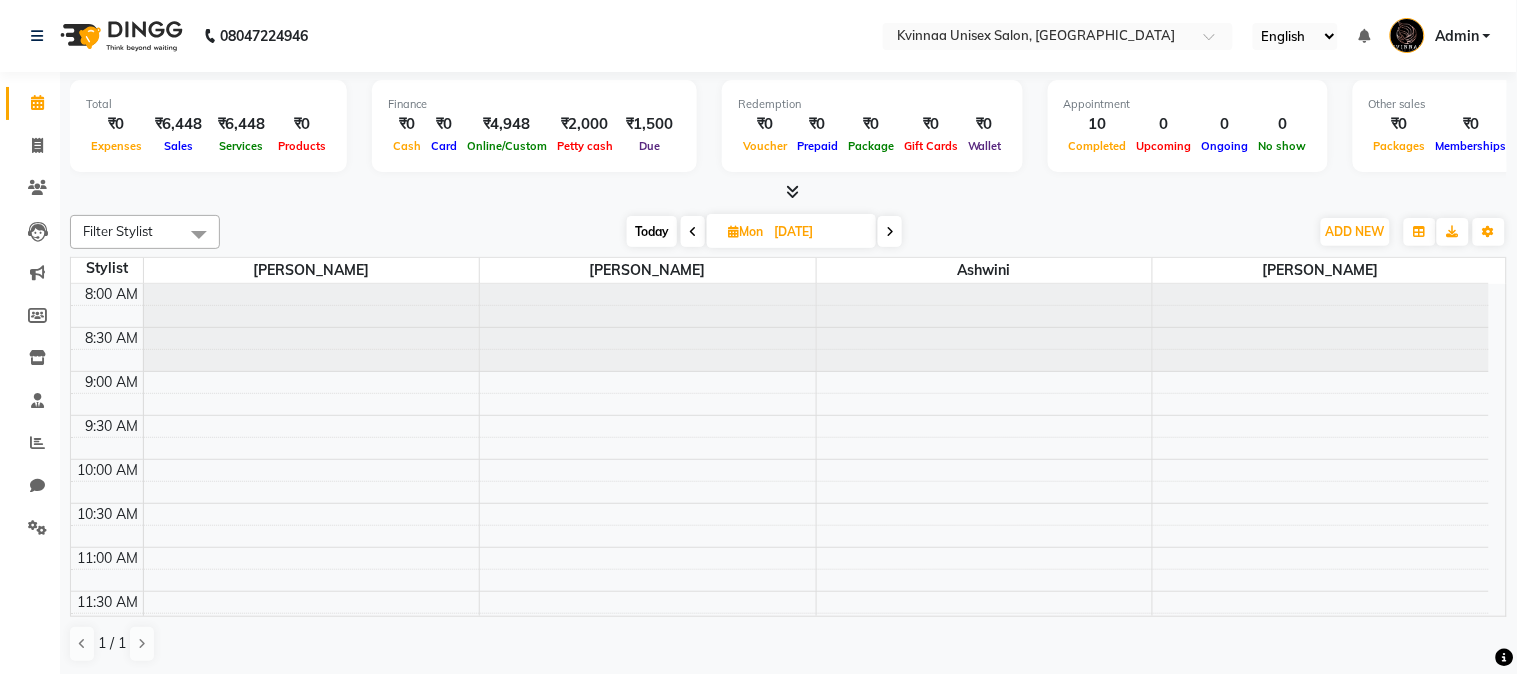 click at bounding box center [693, 231] 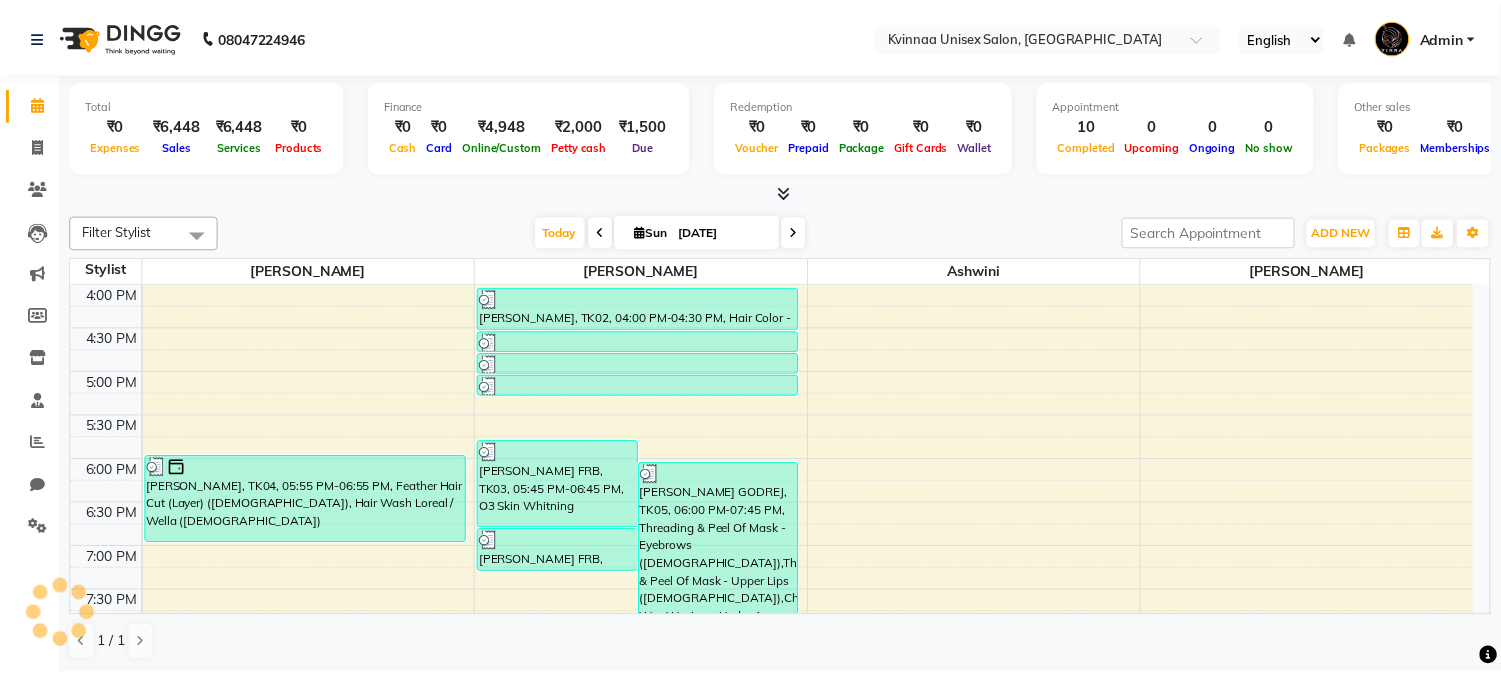 scroll, scrollTop: 666, scrollLeft: 0, axis: vertical 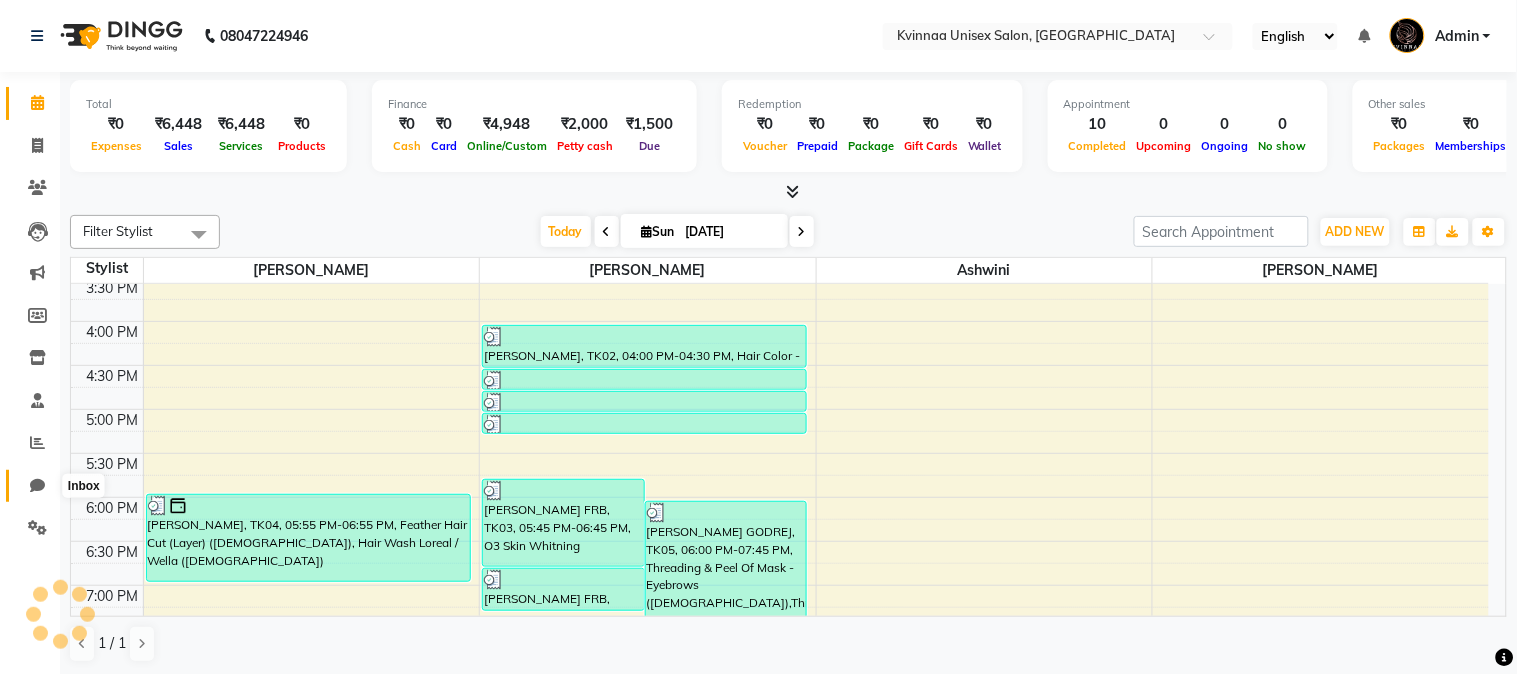 click 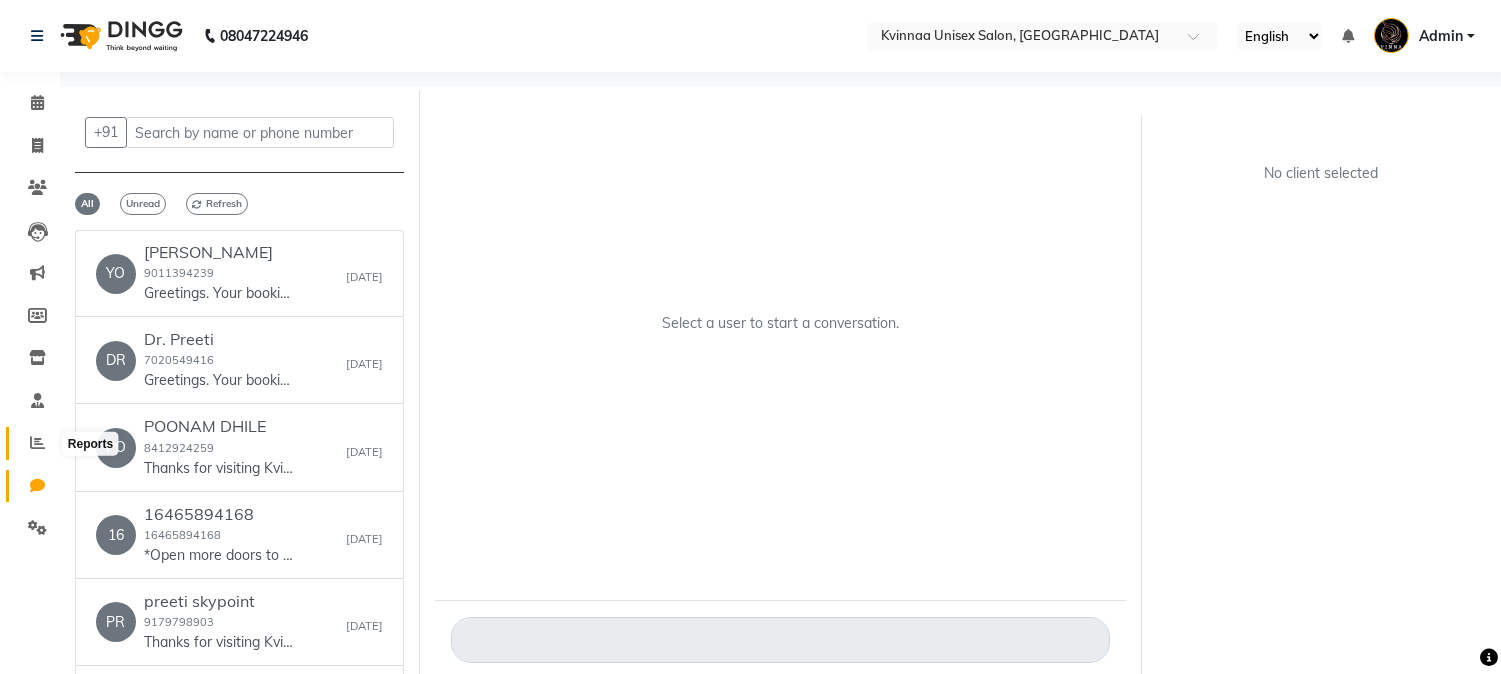 click 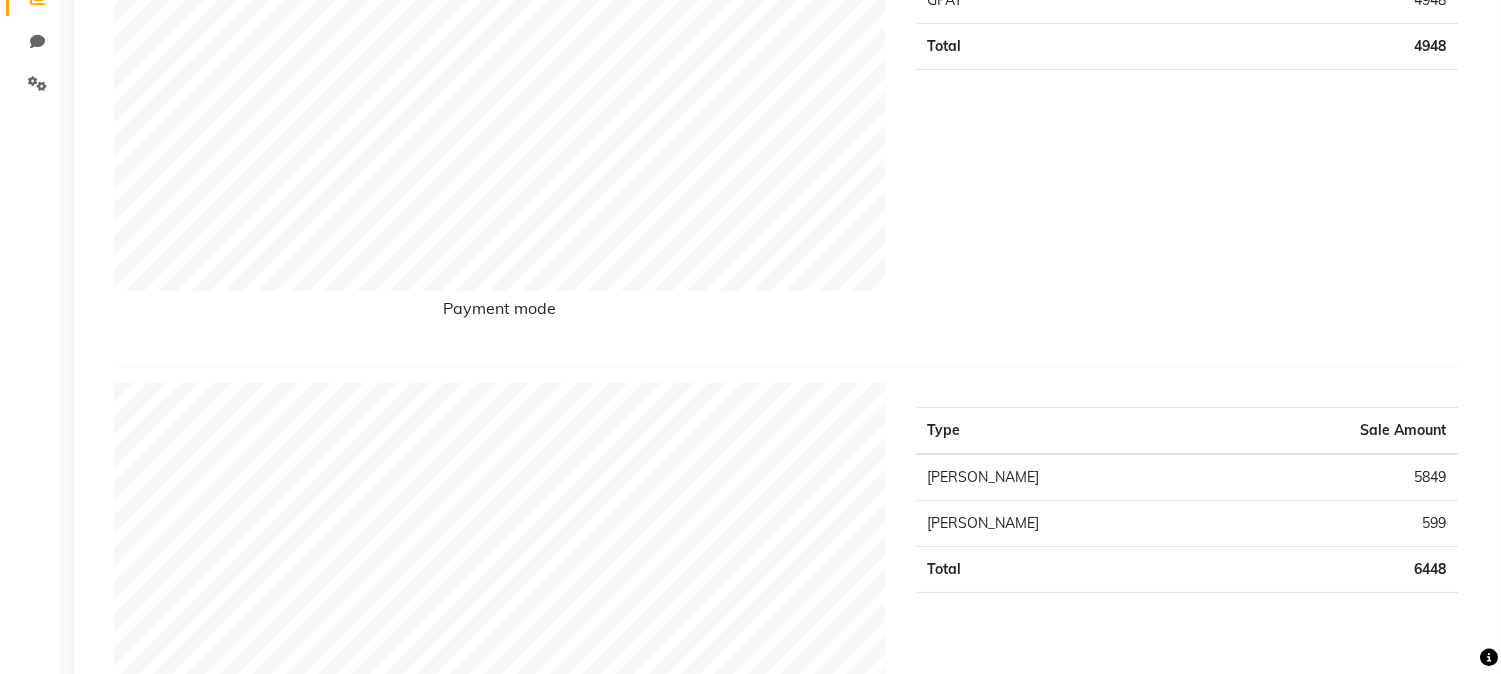 scroll, scrollTop: 111, scrollLeft: 0, axis: vertical 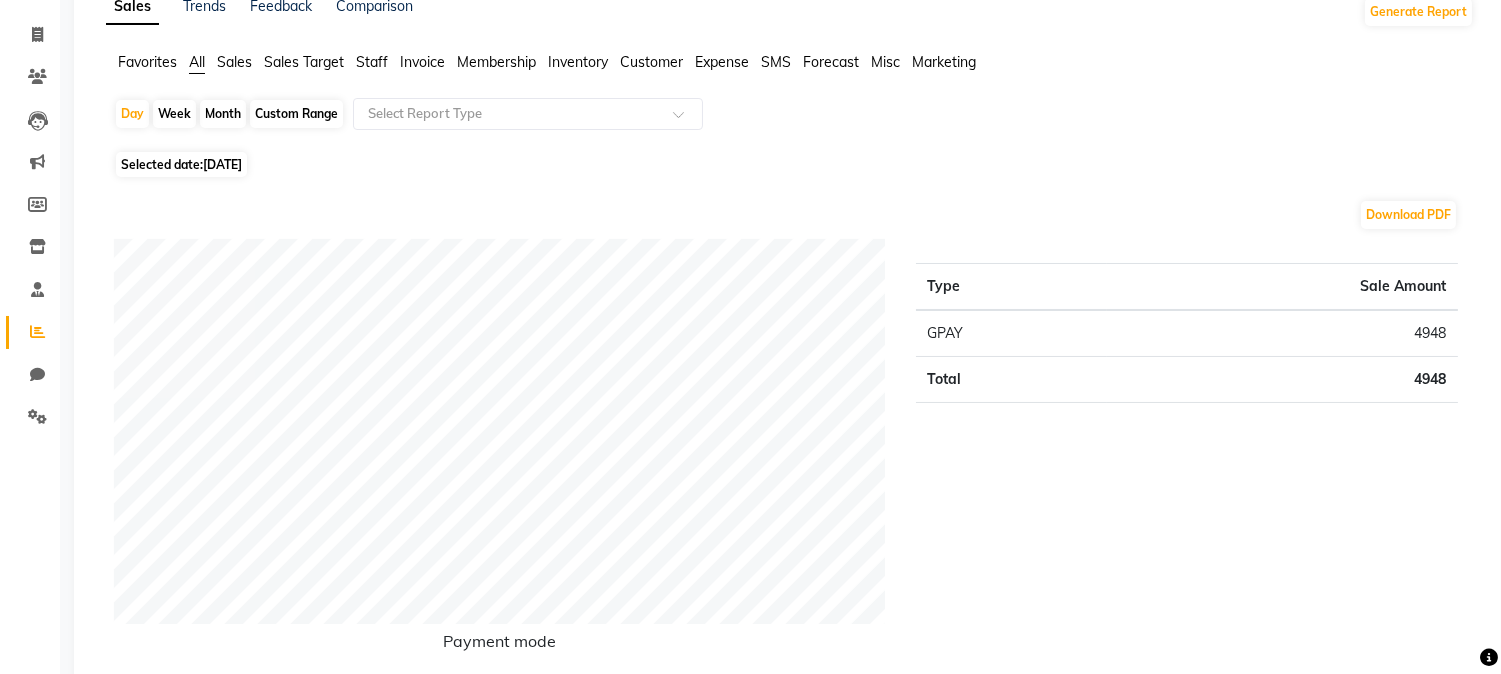 click on "Month" 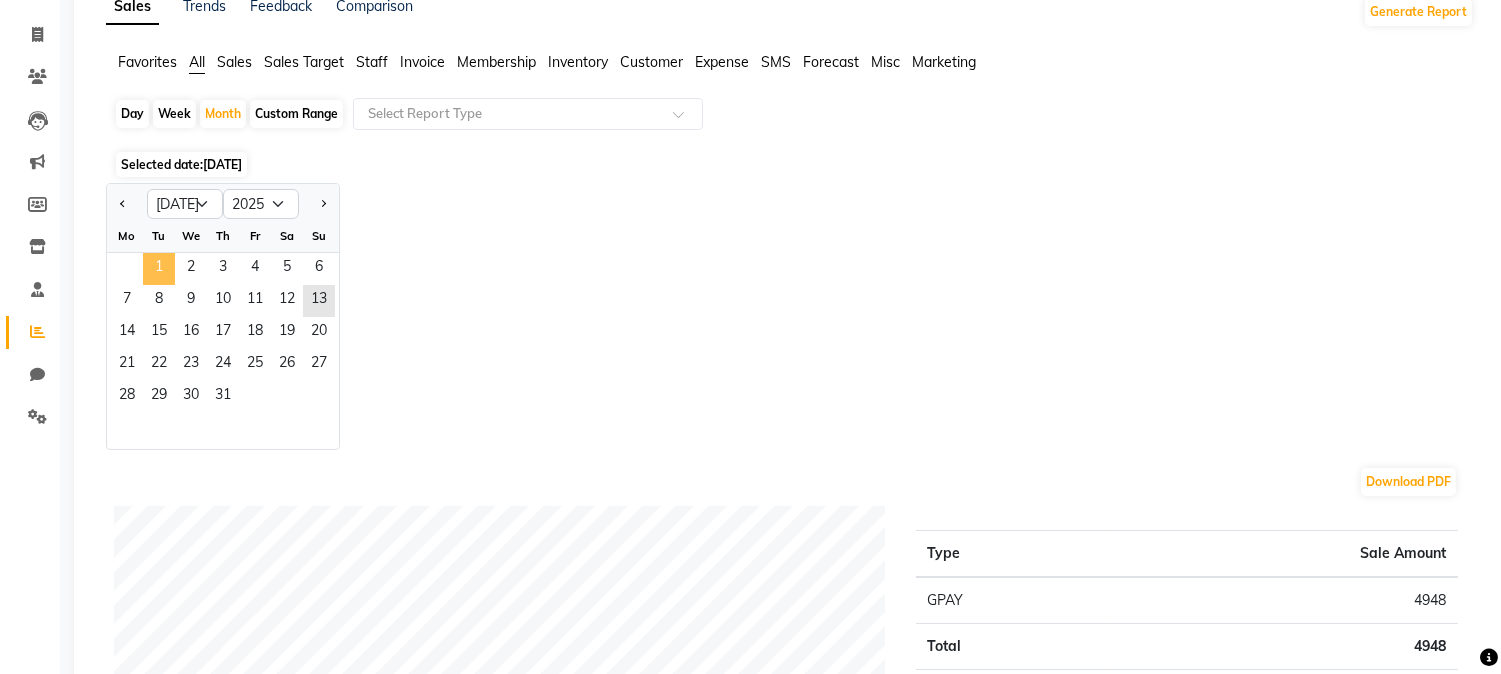 click on "1" 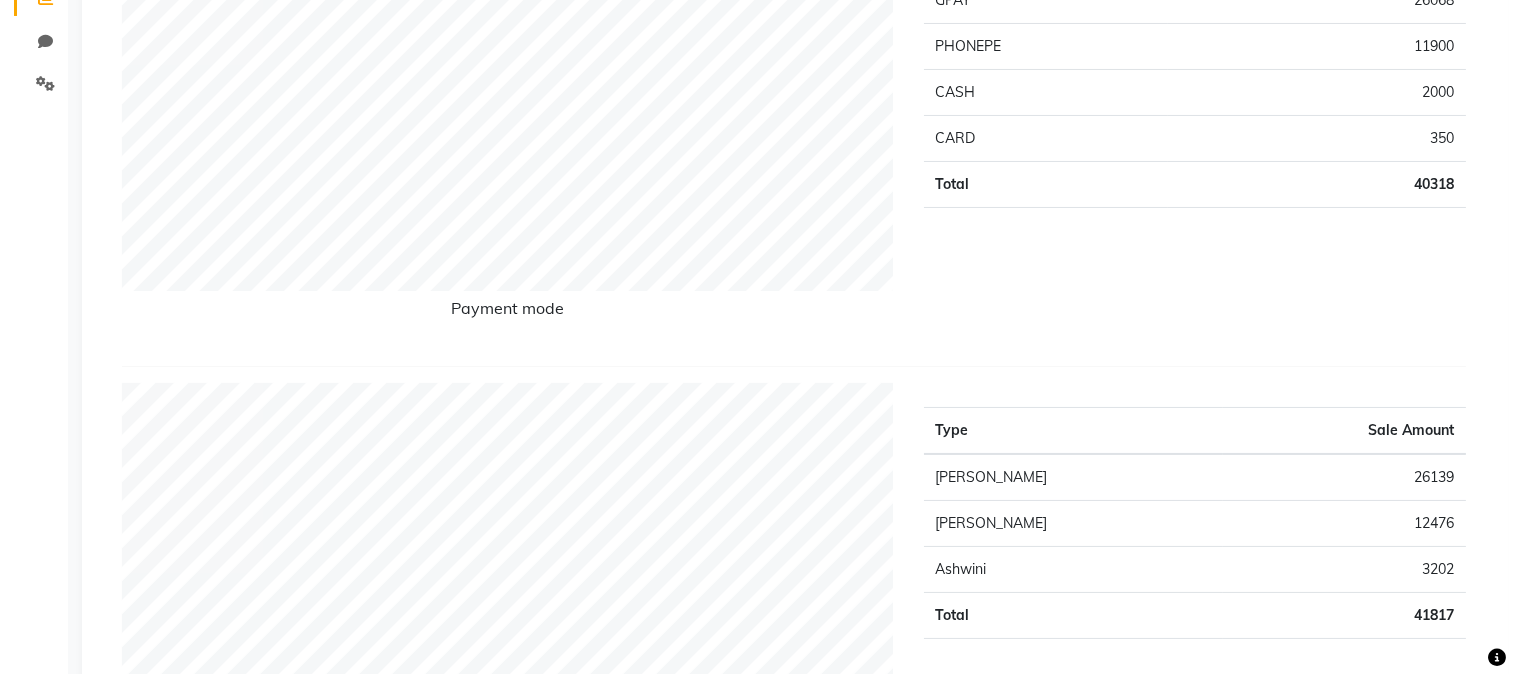 scroll, scrollTop: 0, scrollLeft: 0, axis: both 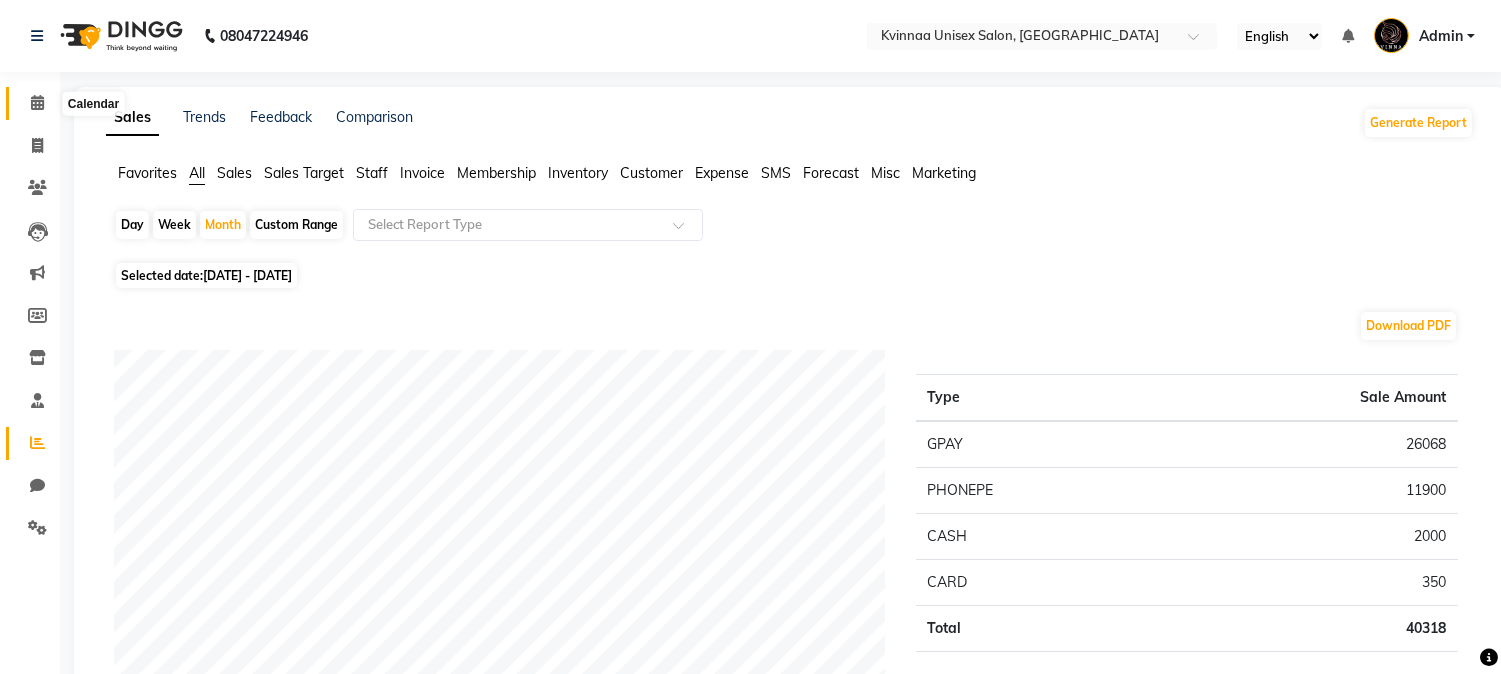 click 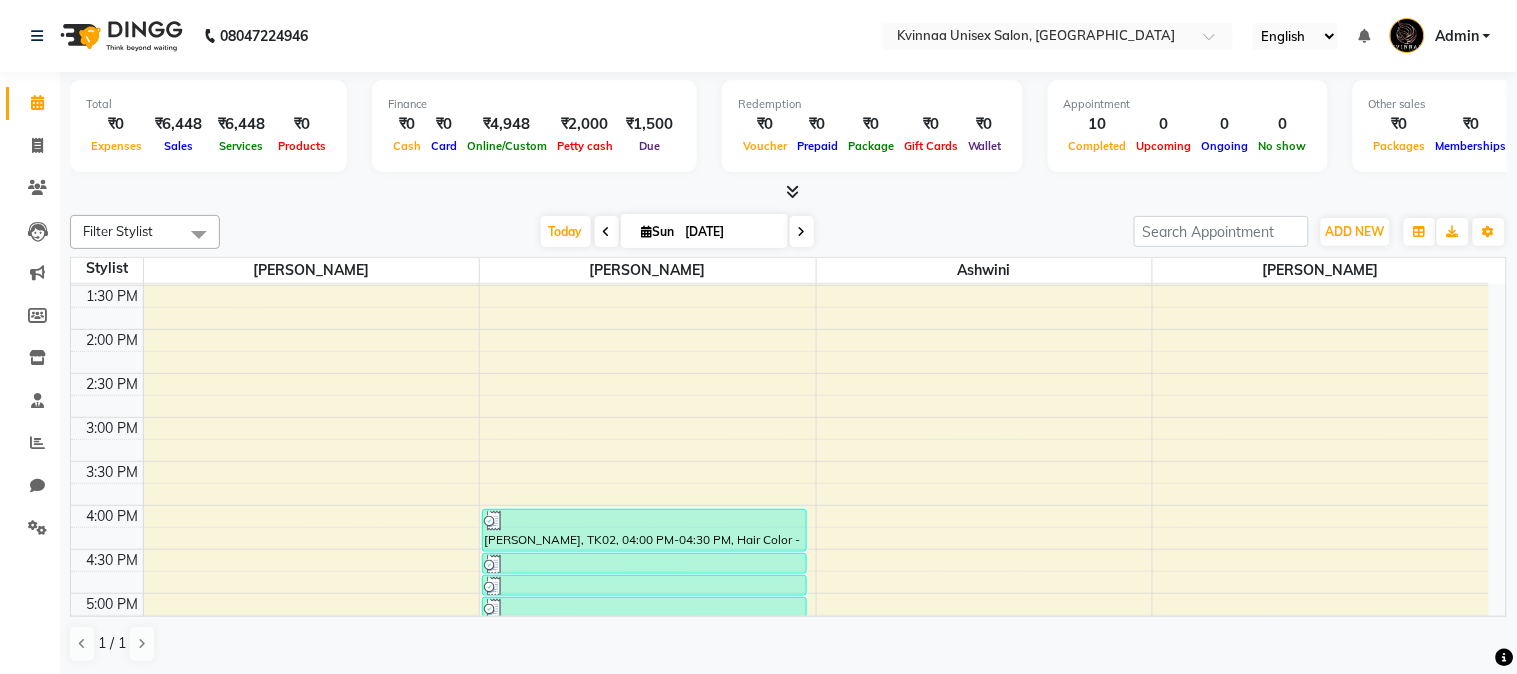 scroll, scrollTop: 17, scrollLeft: 0, axis: vertical 